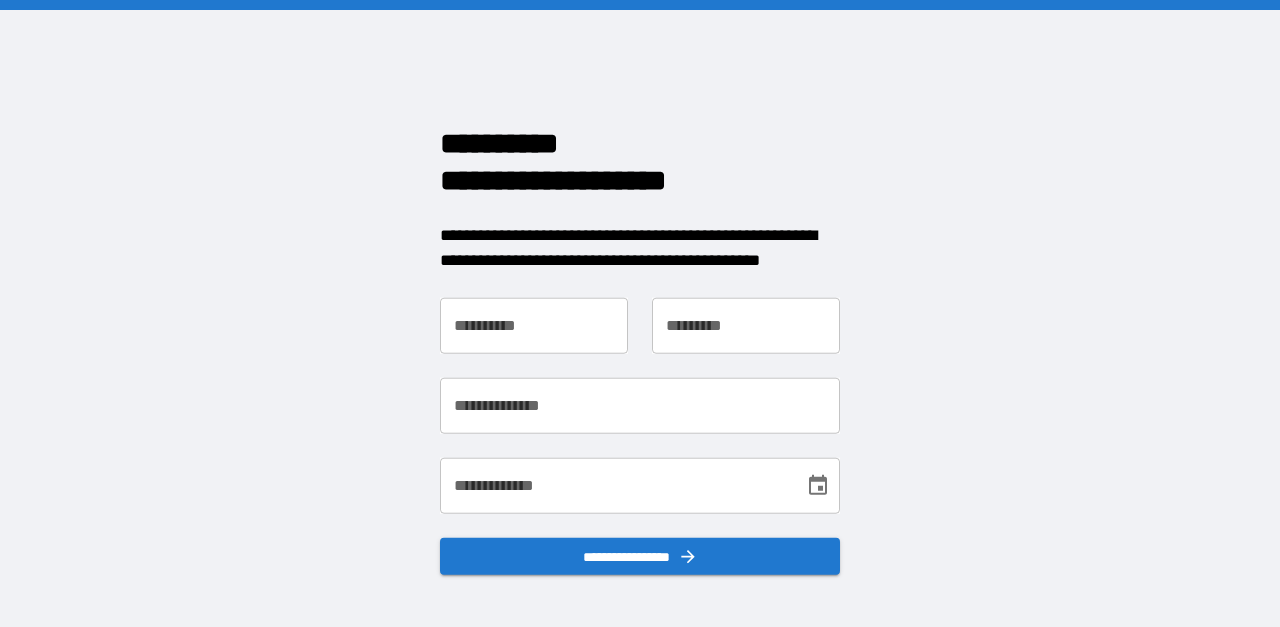 scroll, scrollTop: 0, scrollLeft: 0, axis: both 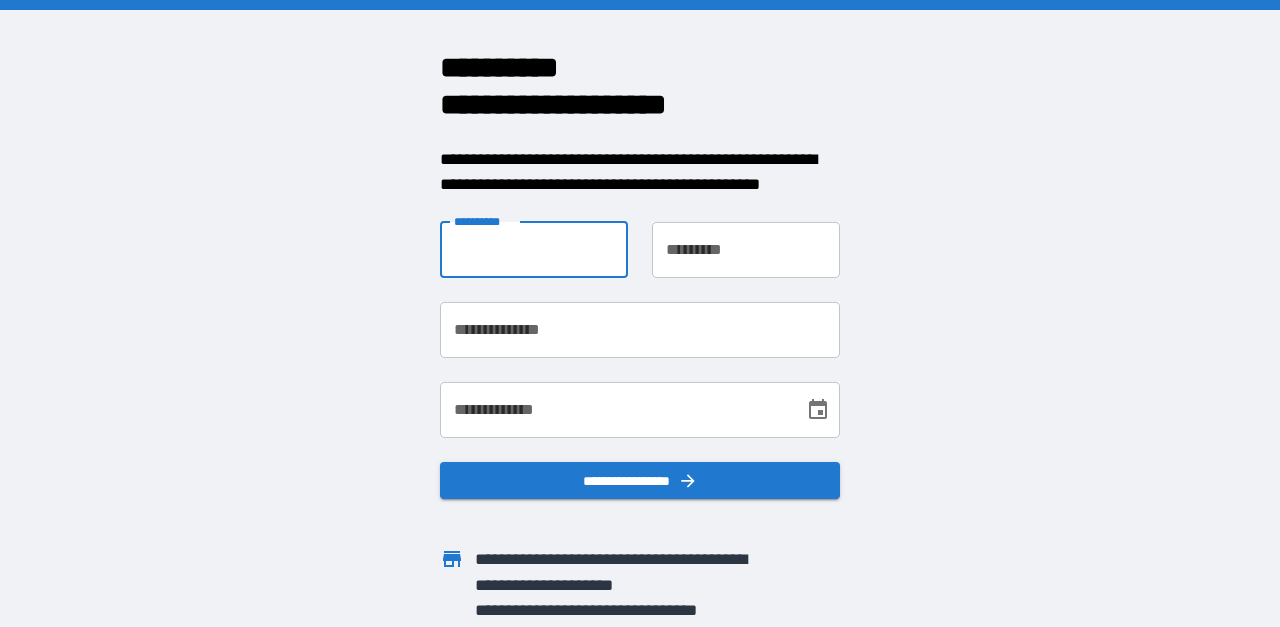 click on "**********" at bounding box center [534, 250] 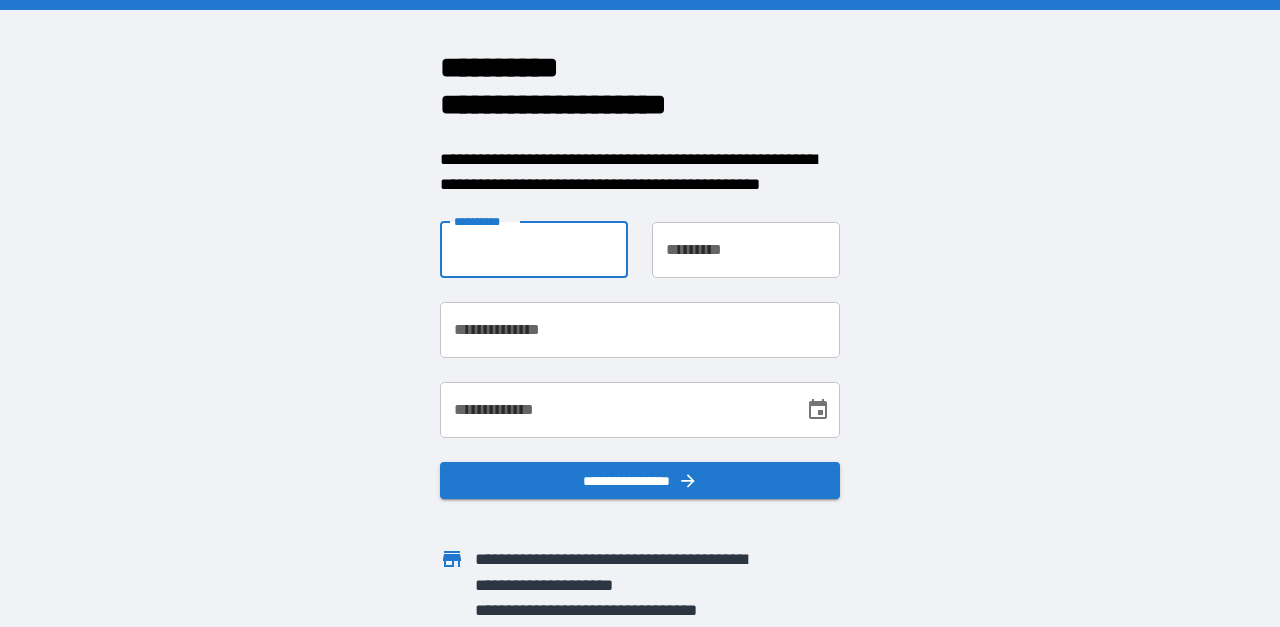 type on "*****" 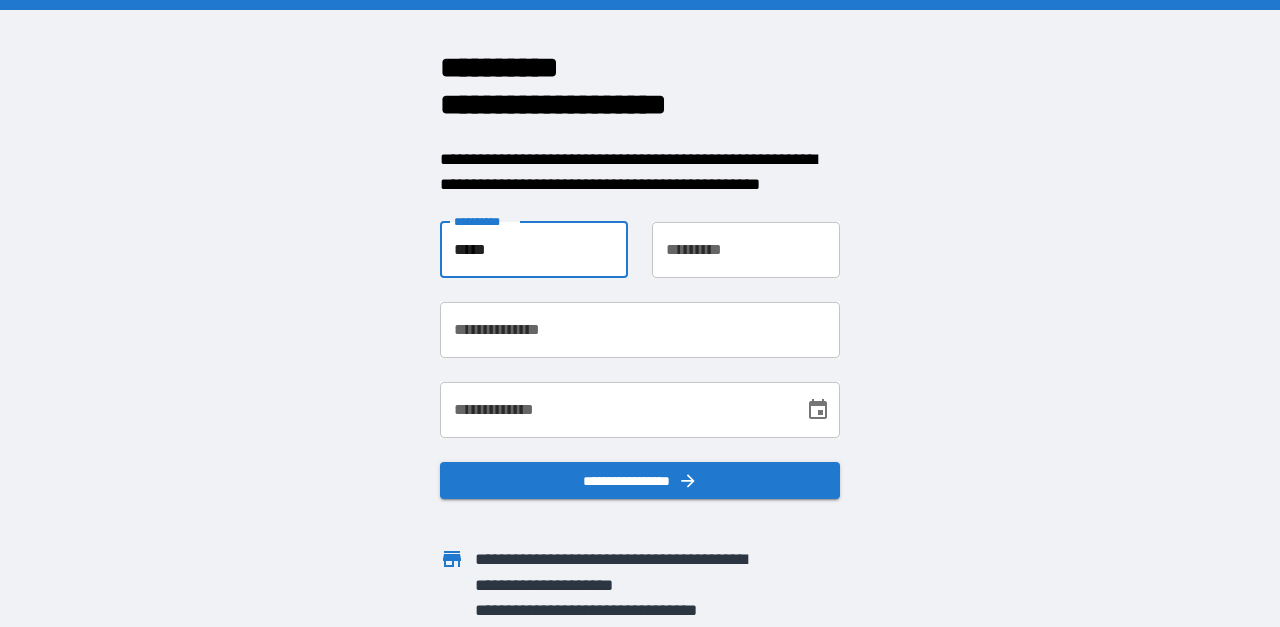 type on "*********" 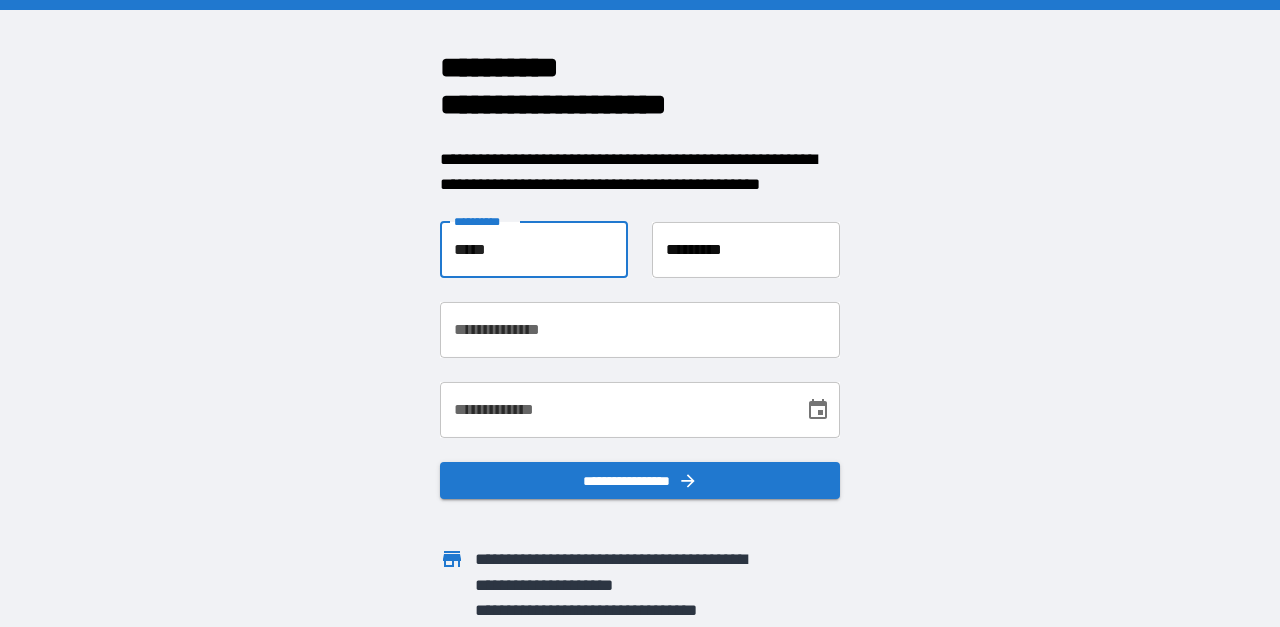 type on "**********" 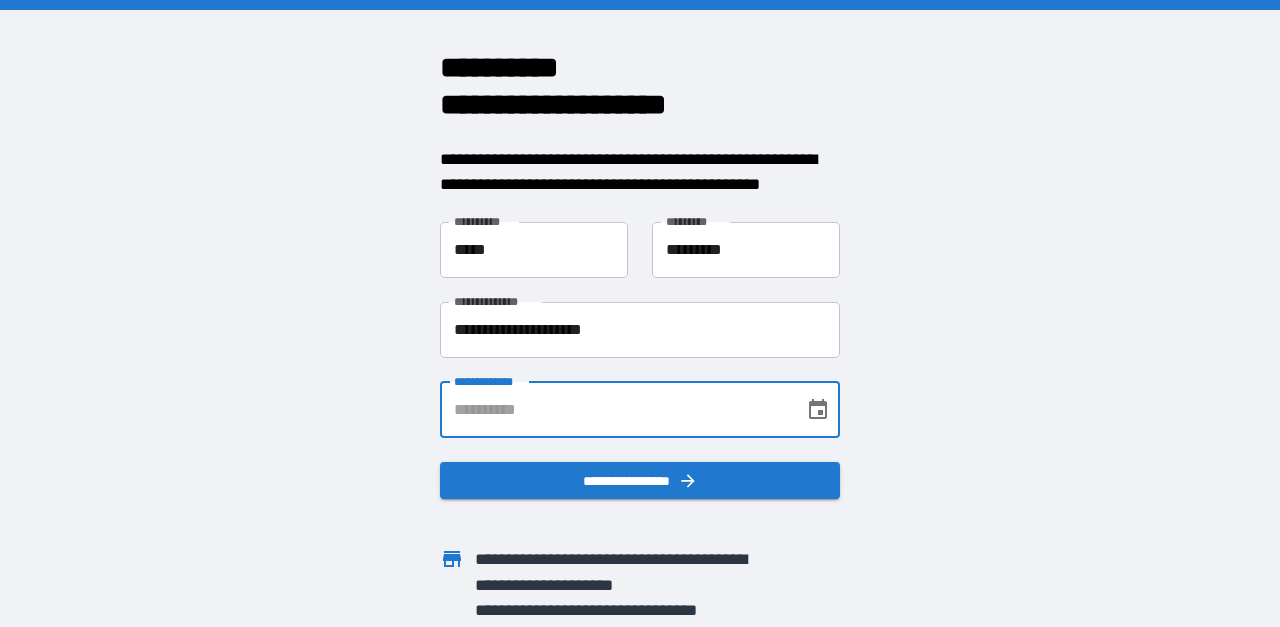 click on "**********" at bounding box center [615, 410] 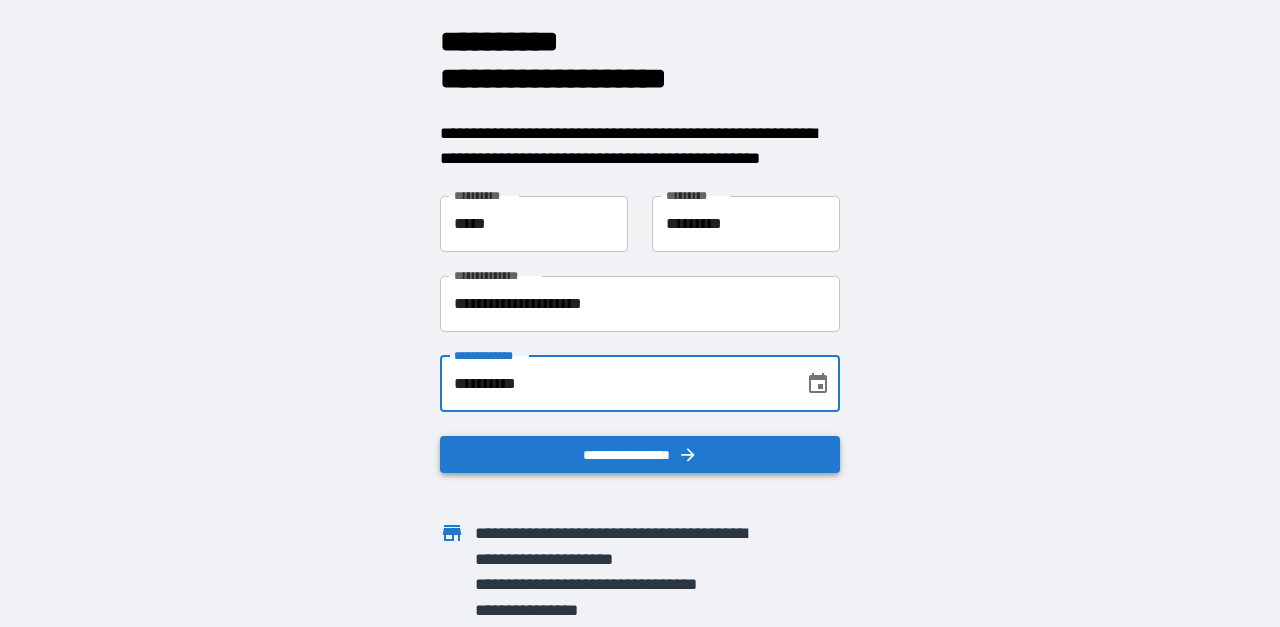 scroll, scrollTop: 48, scrollLeft: 0, axis: vertical 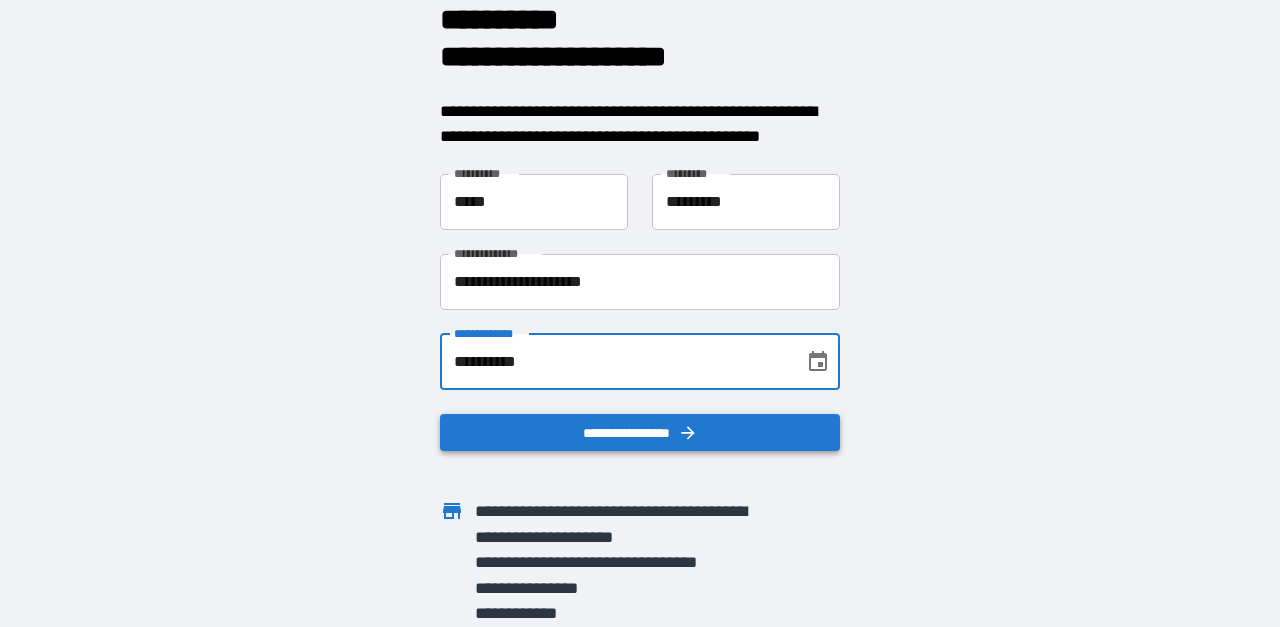 type on "**********" 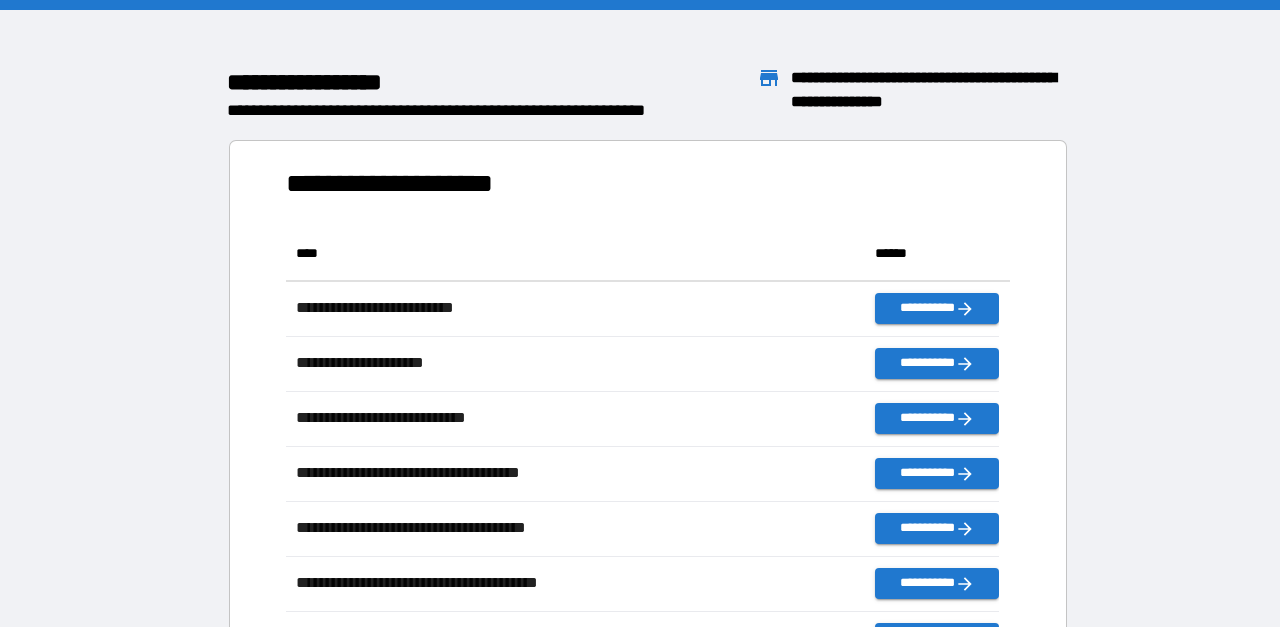 scroll, scrollTop: 16, scrollLeft: 16, axis: both 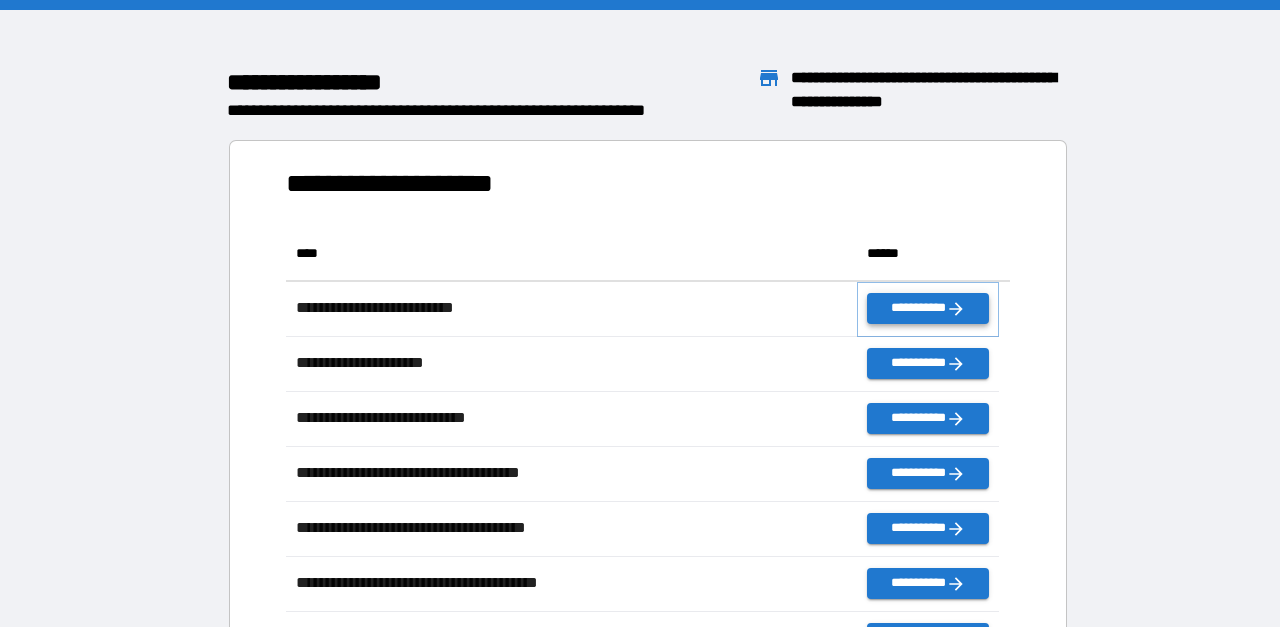 click on "**********" at bounding box center [928, 308] 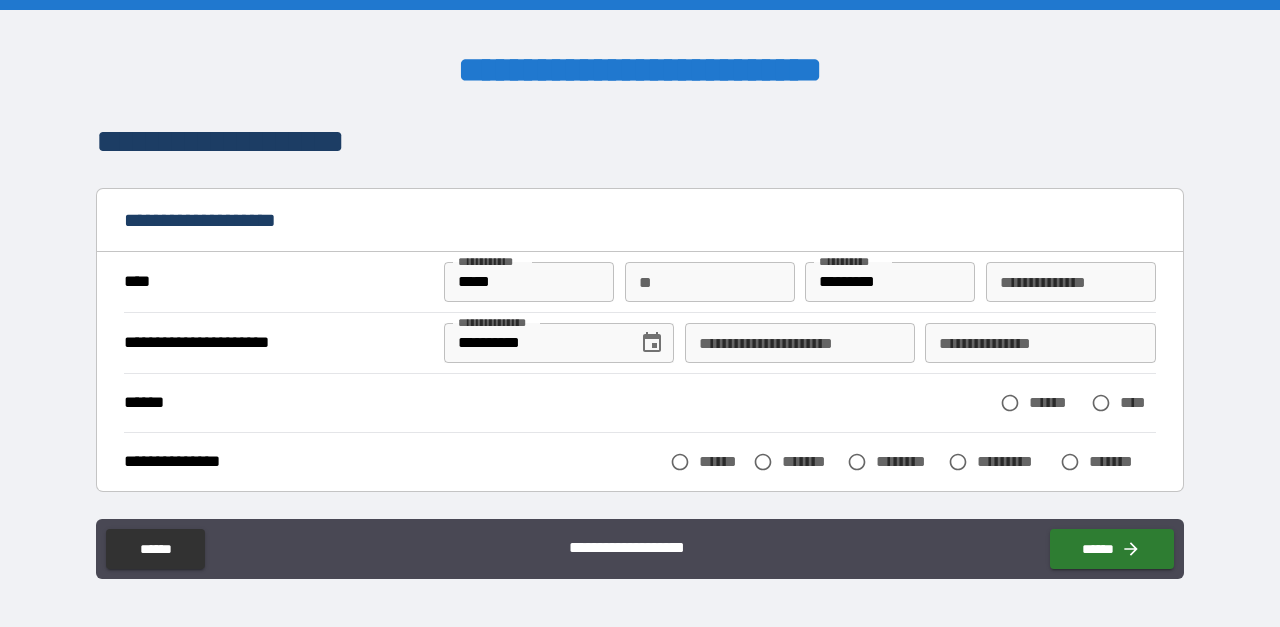 click on "**" at bounding box center [710, 282] 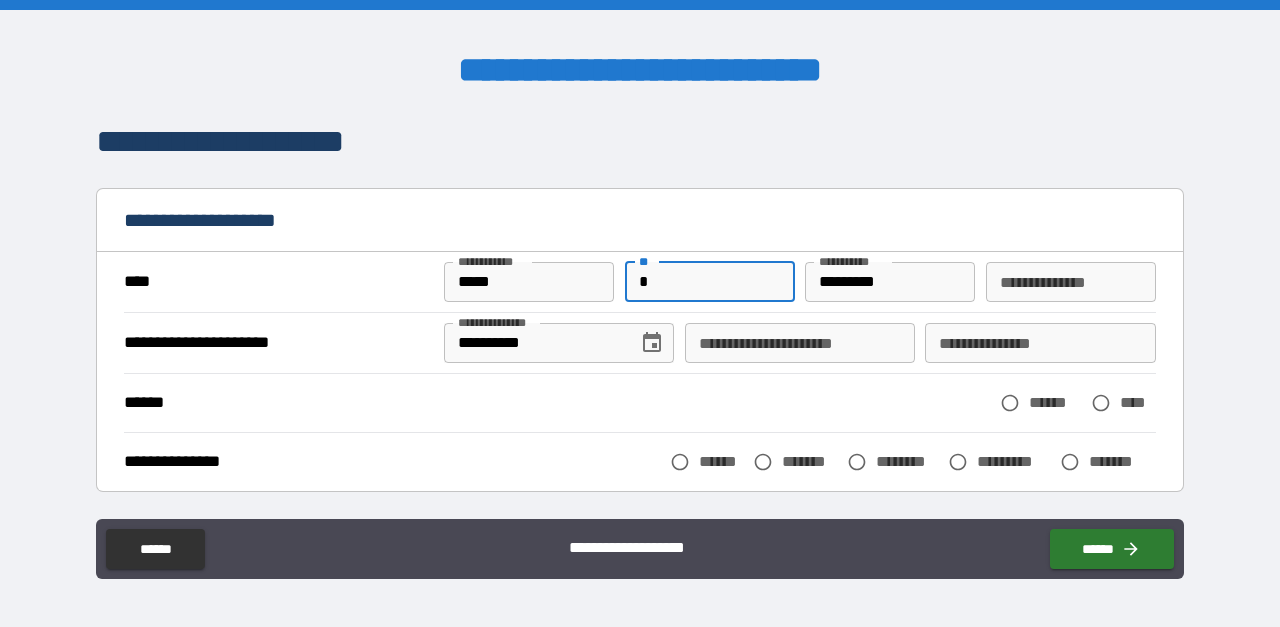 type on "*" 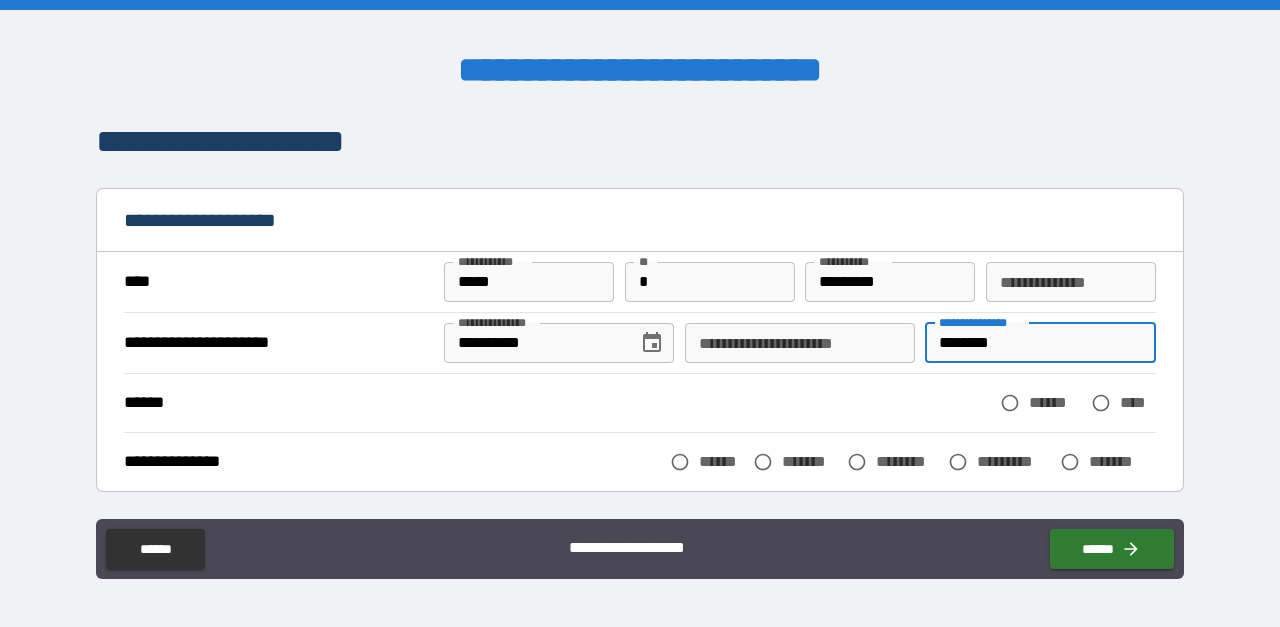 type on "********" 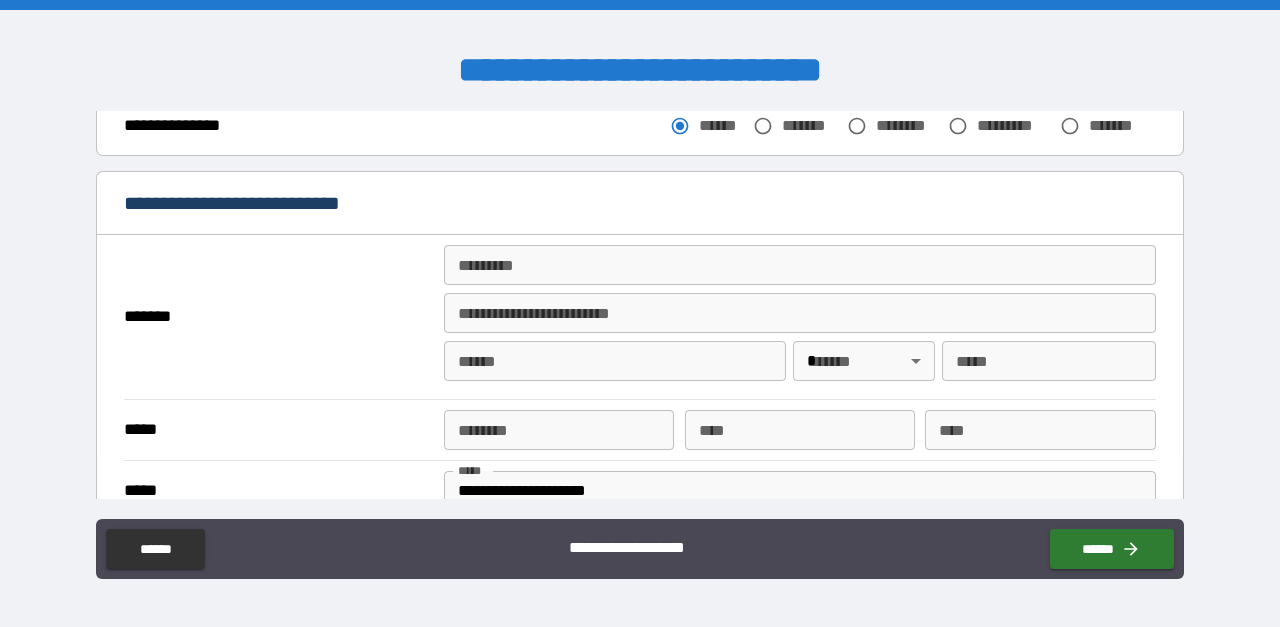 scroll, scrollTop: 426, scrollLeft: 0, axis: vertical 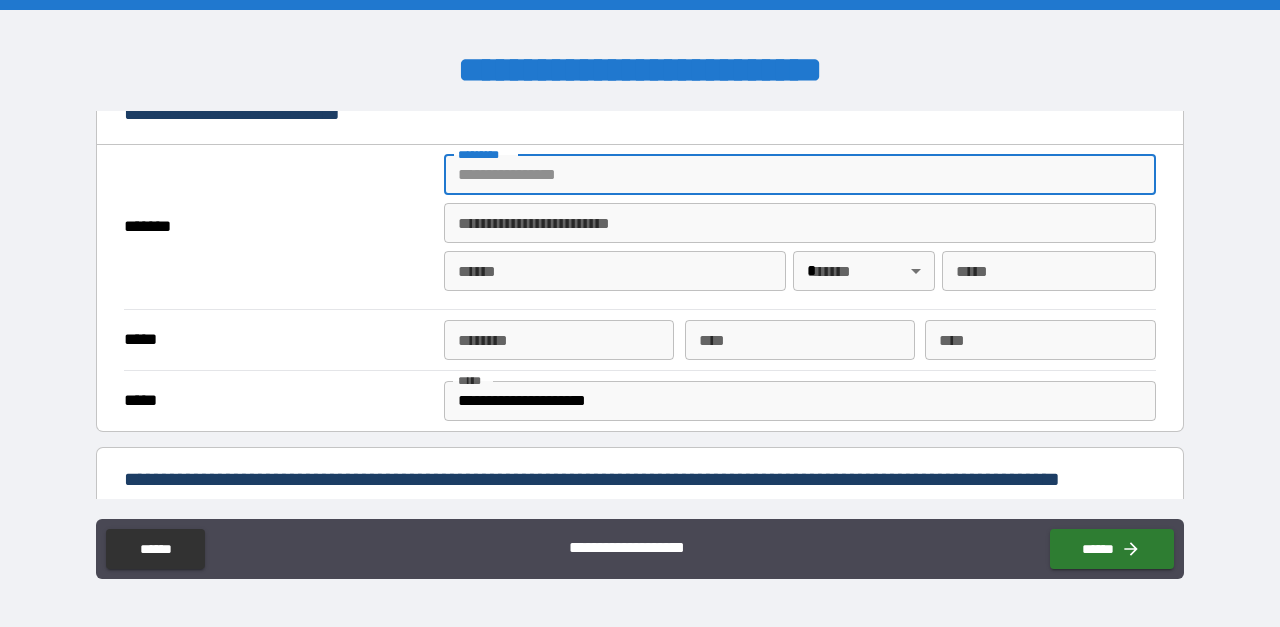 click on "*******   *" at bounding box center (800, 175) 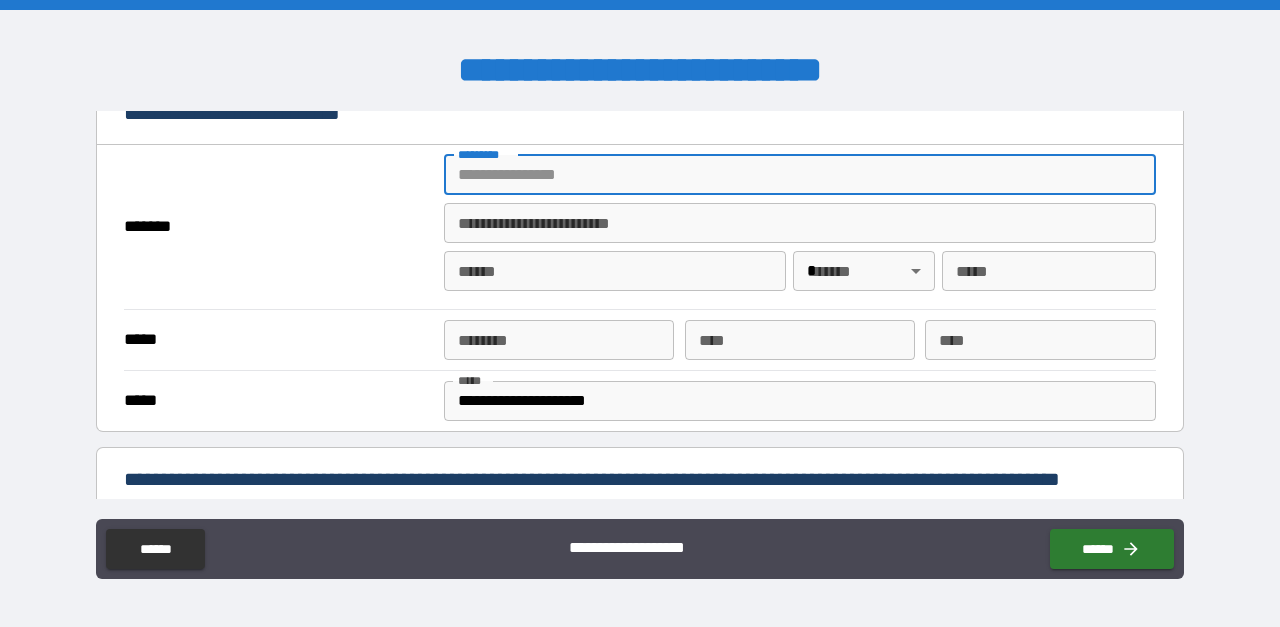 type on "**********" 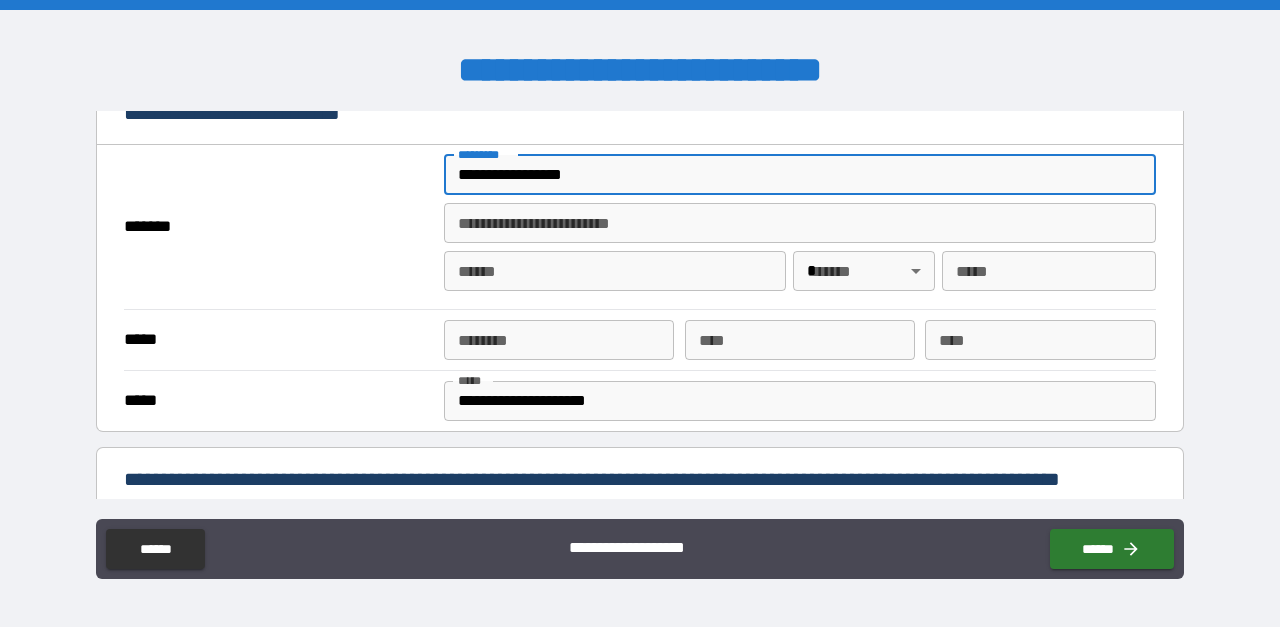 type on "*****" 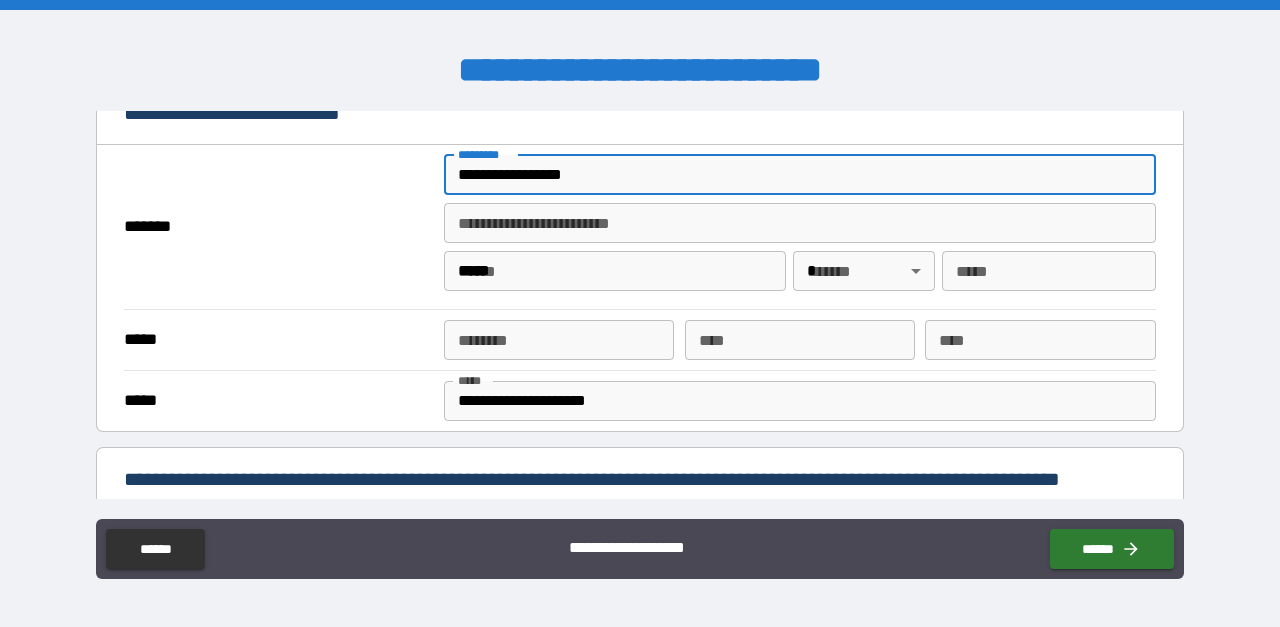 type on "**" 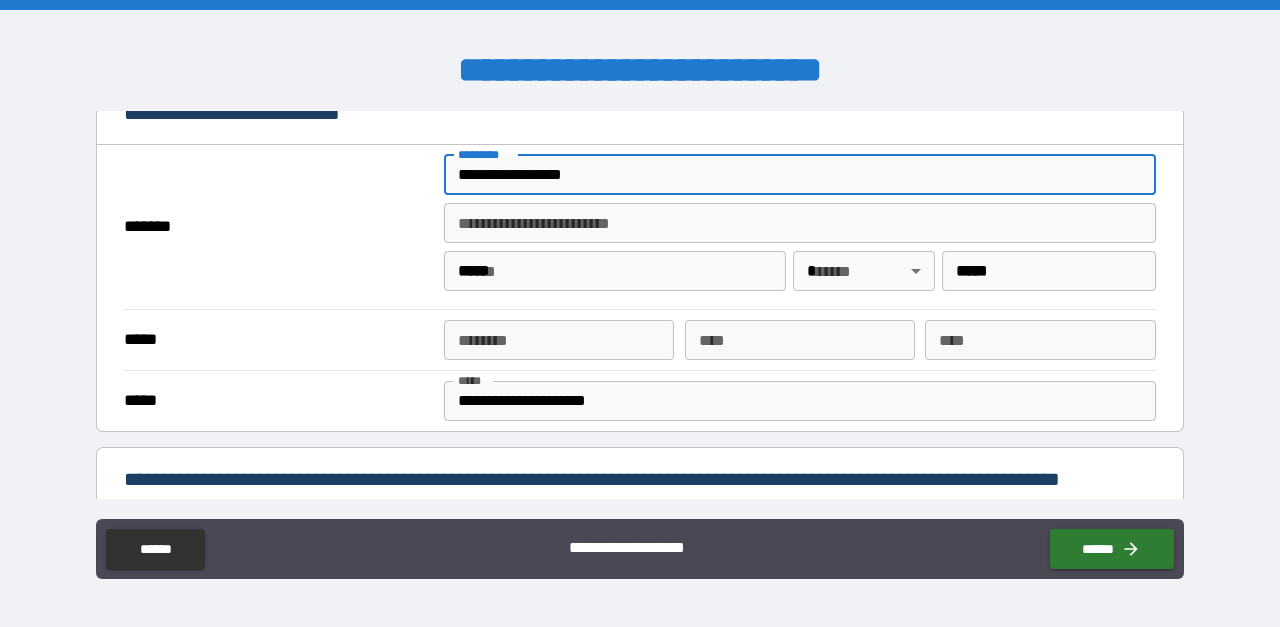type on "**********" 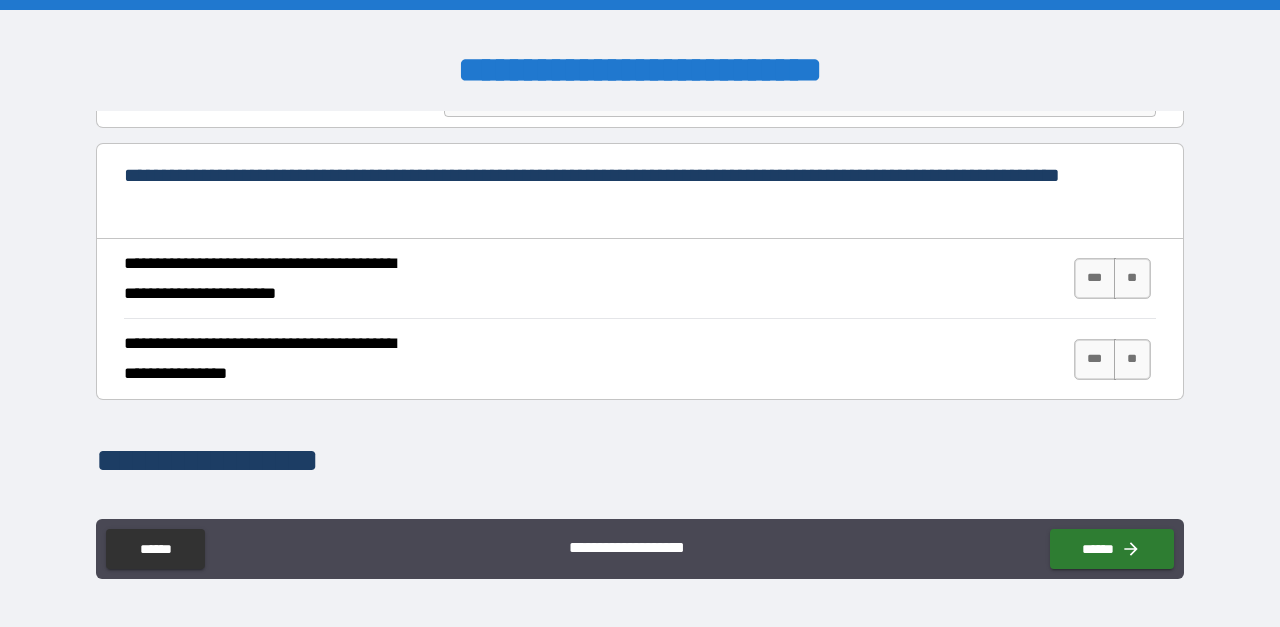 scroll, scrollTop: 754, scrollLeft: 0, axis: vertical 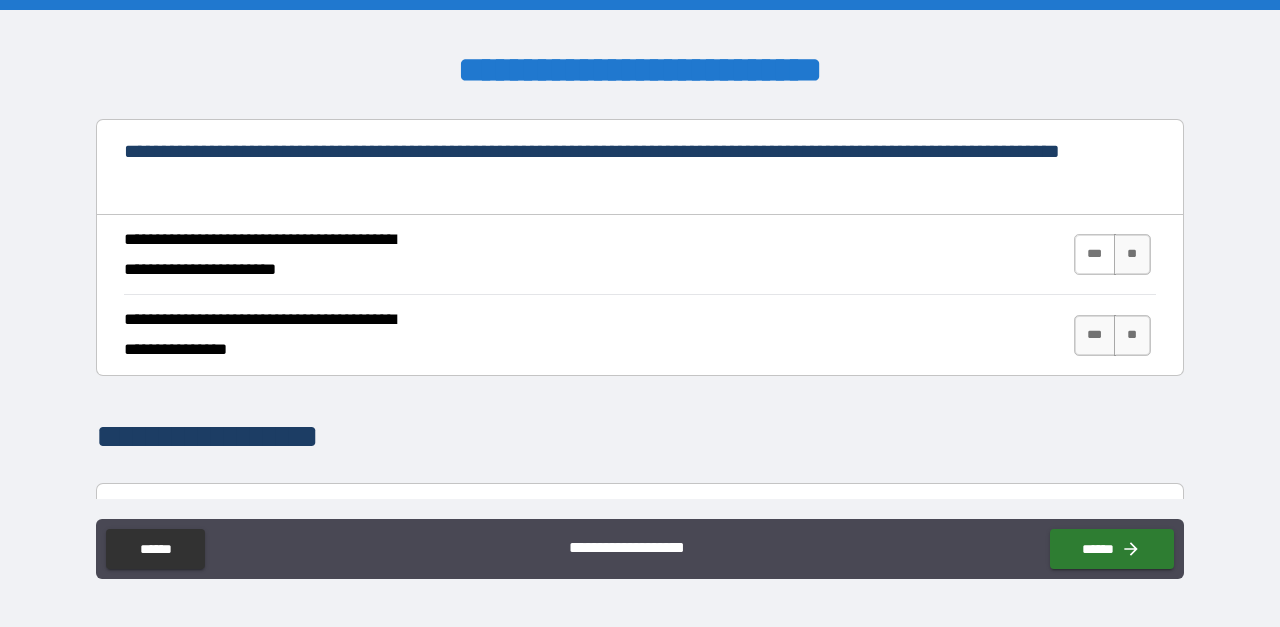 click on "***" at bounding box center (1095, 254) 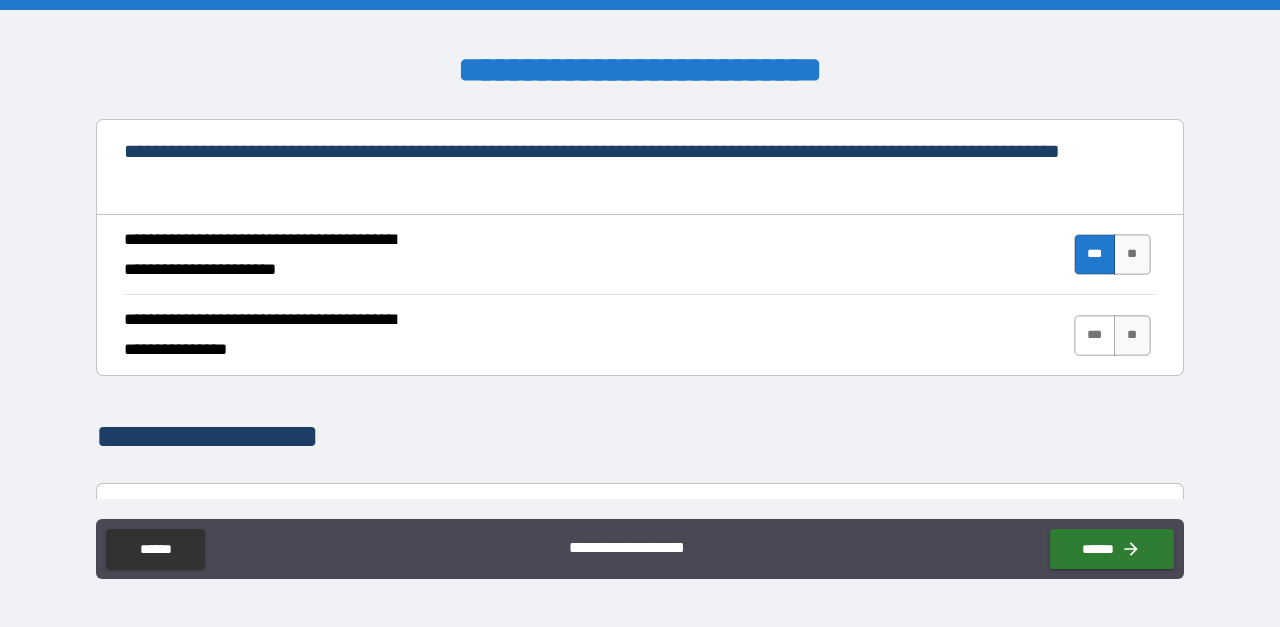 click on "***" at bounding box center (1095, 335) 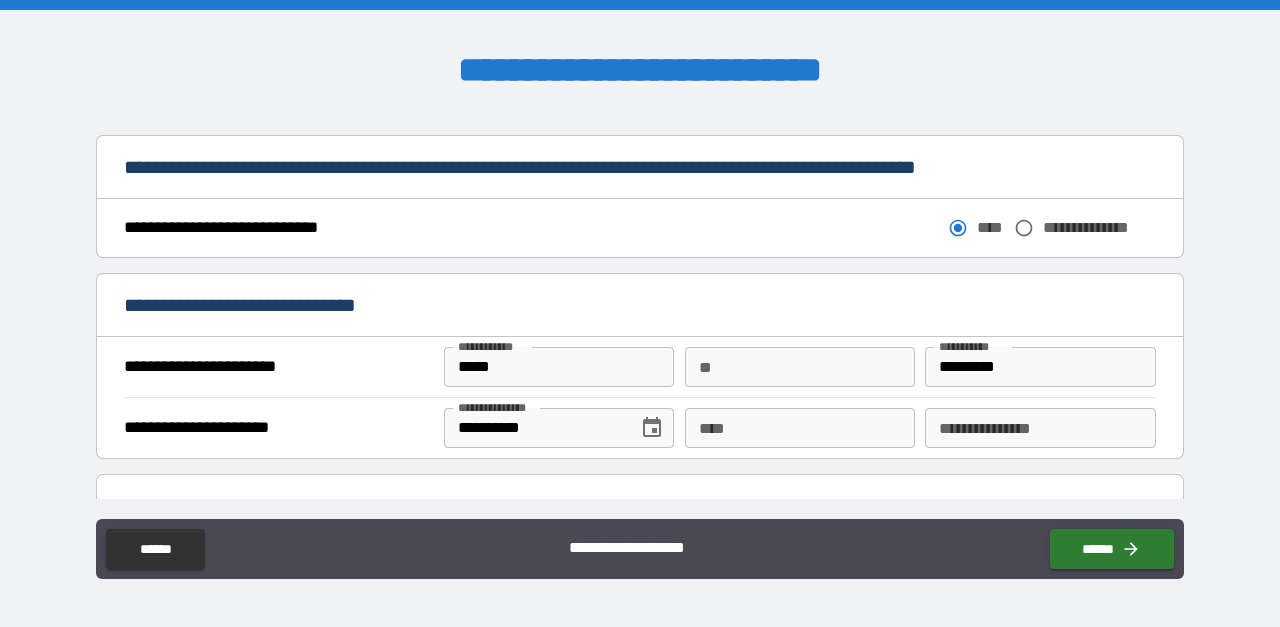 scroll, scrollTop: 1106, scrollLeft: 0, axis: vertical 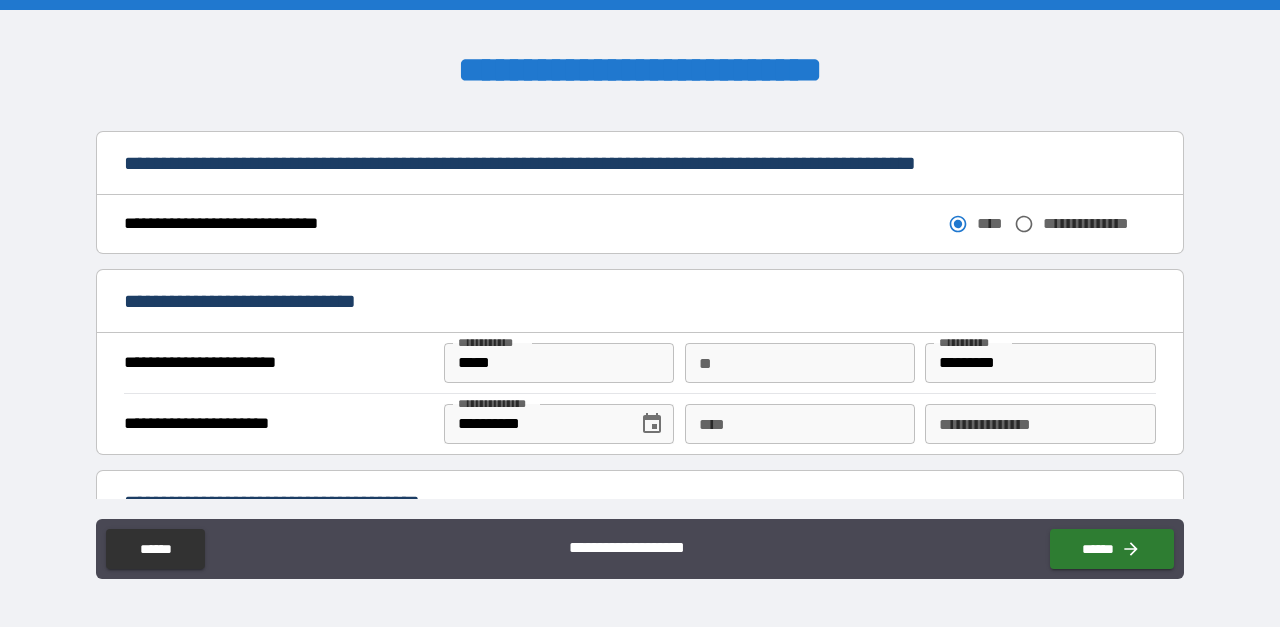 click on "**********" at bounding box center (1040, 424) 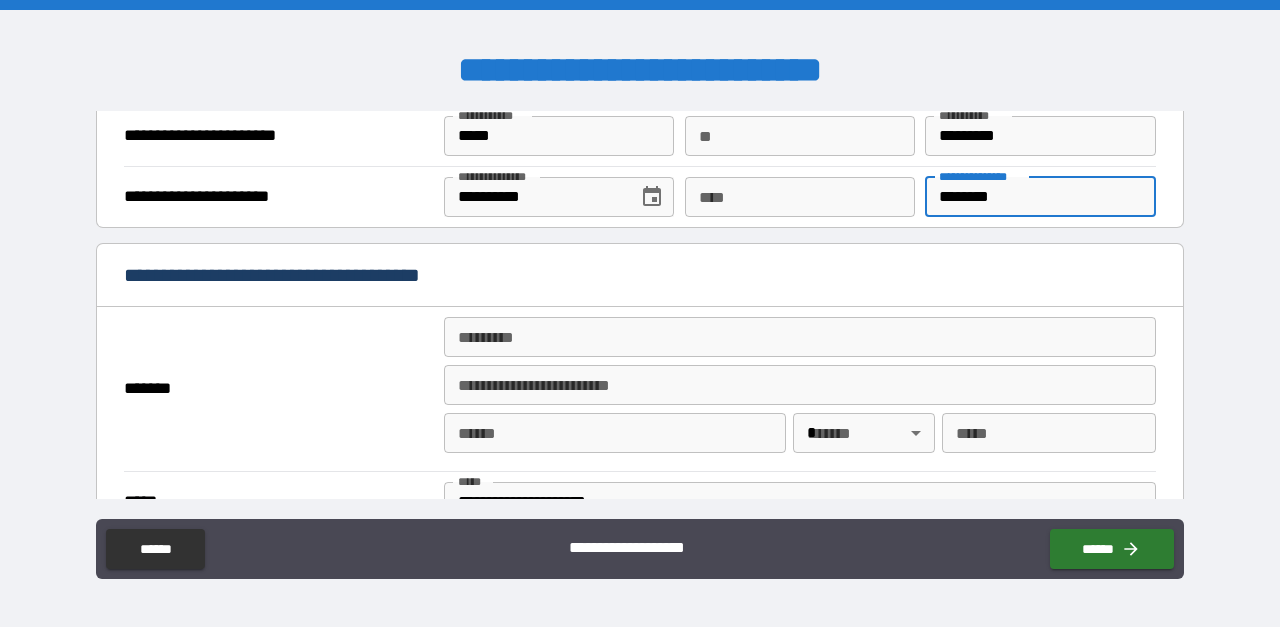 scroll, scrollTop: 1353, scrollLeft: 0, axis: vertical 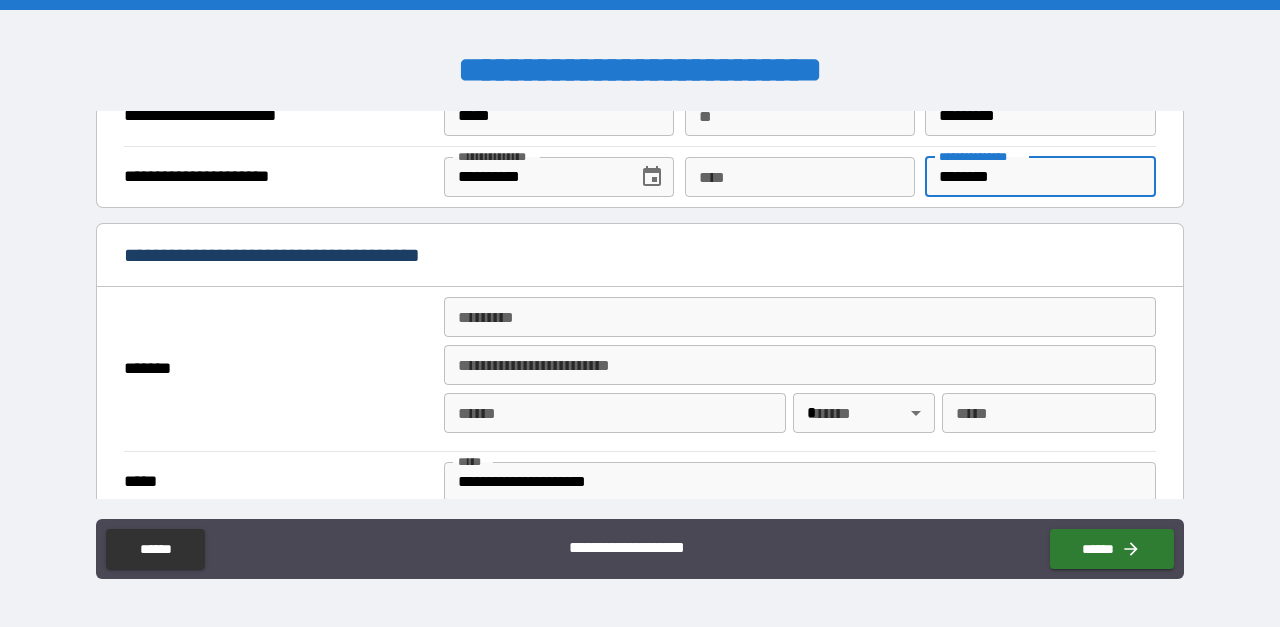type on "********" 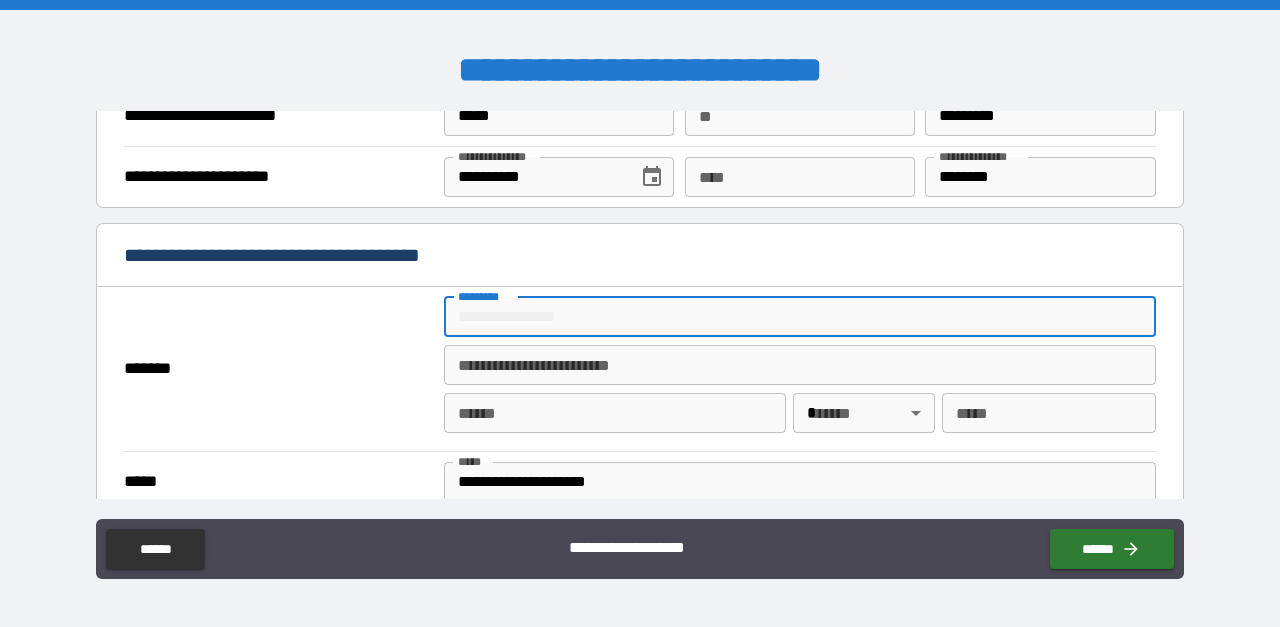 type on "**********" 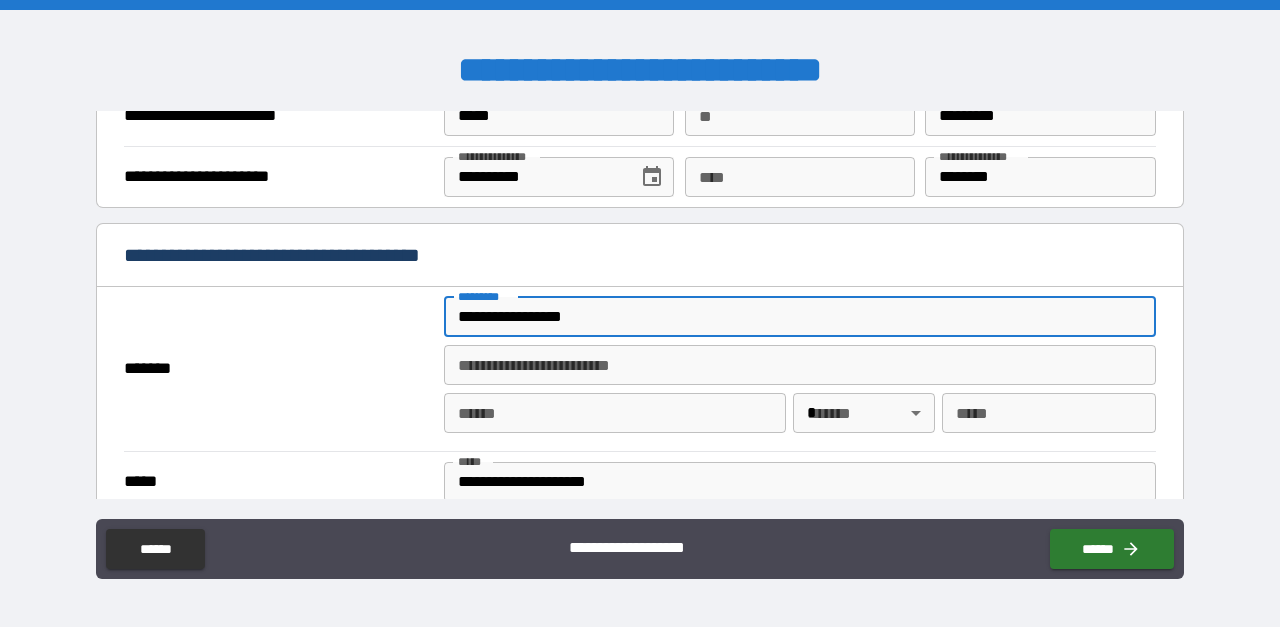 type on "*" 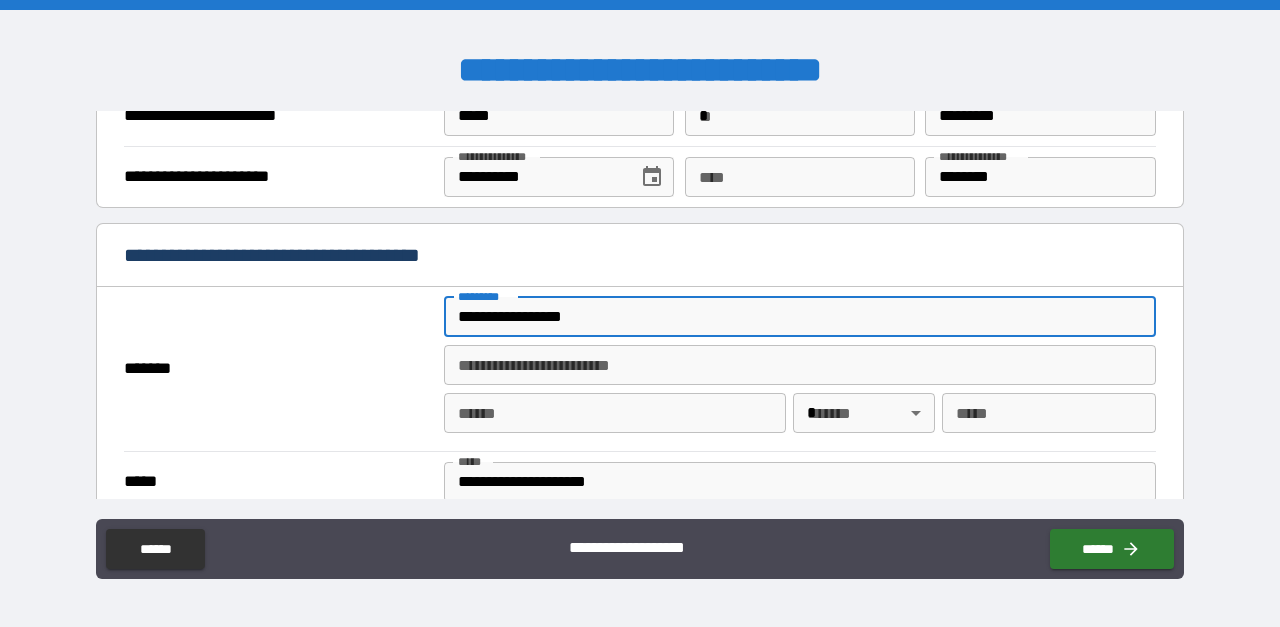 type on "*****" 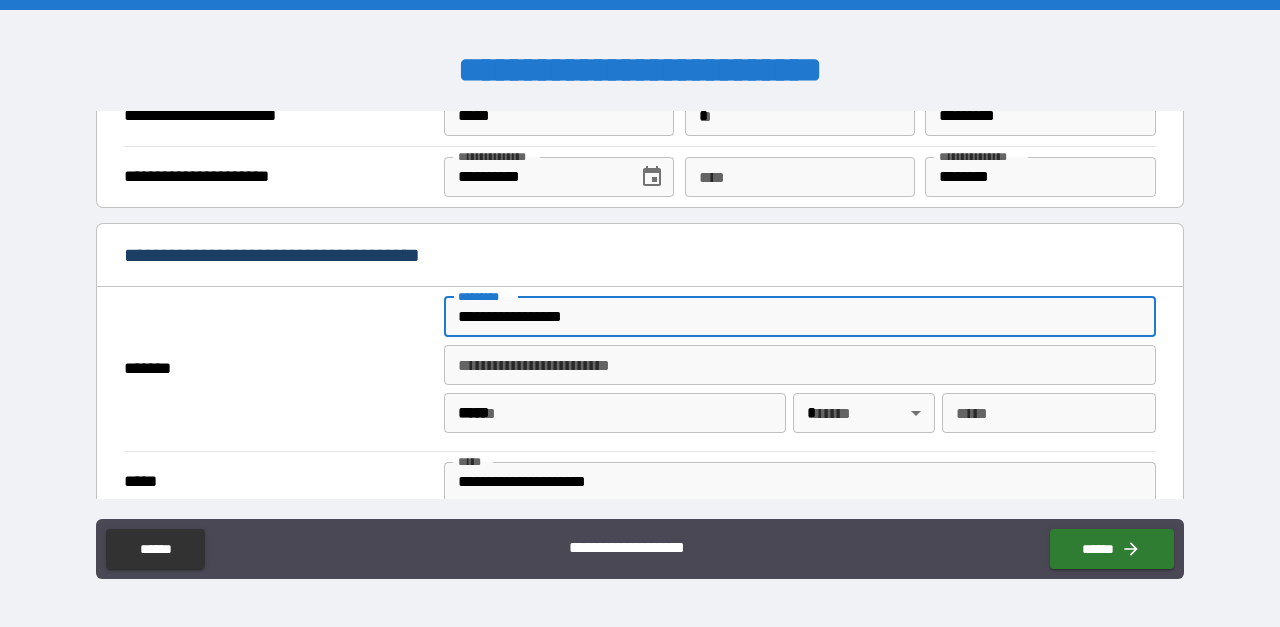 type on "**" 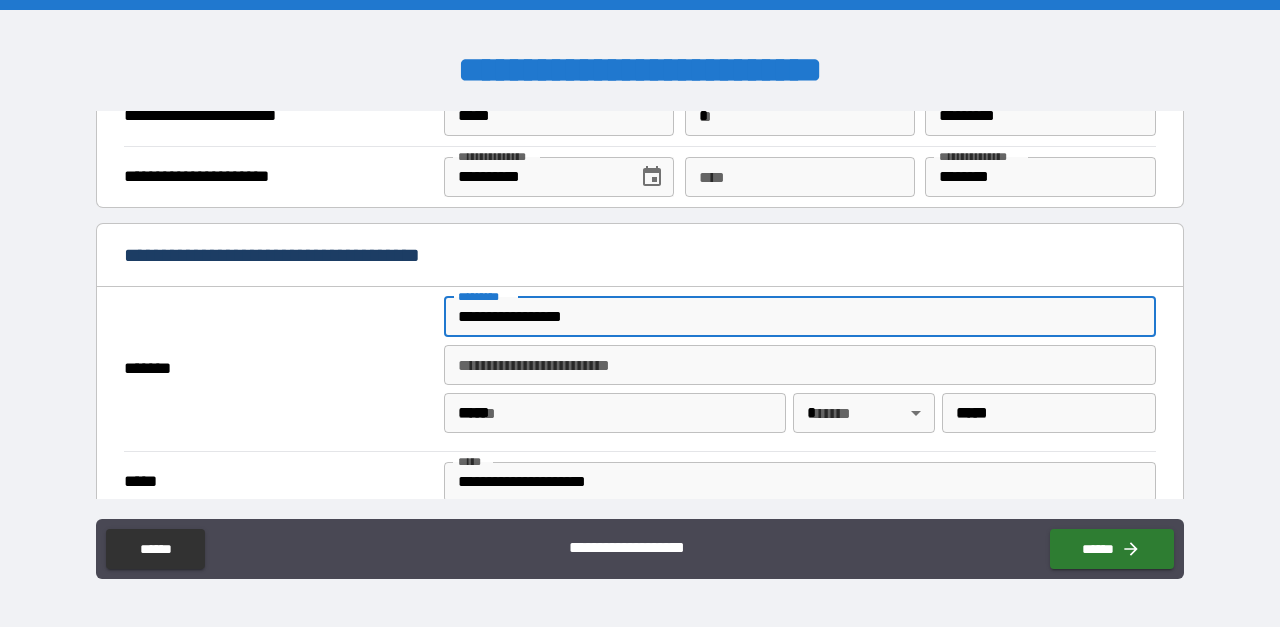 type on "**********" 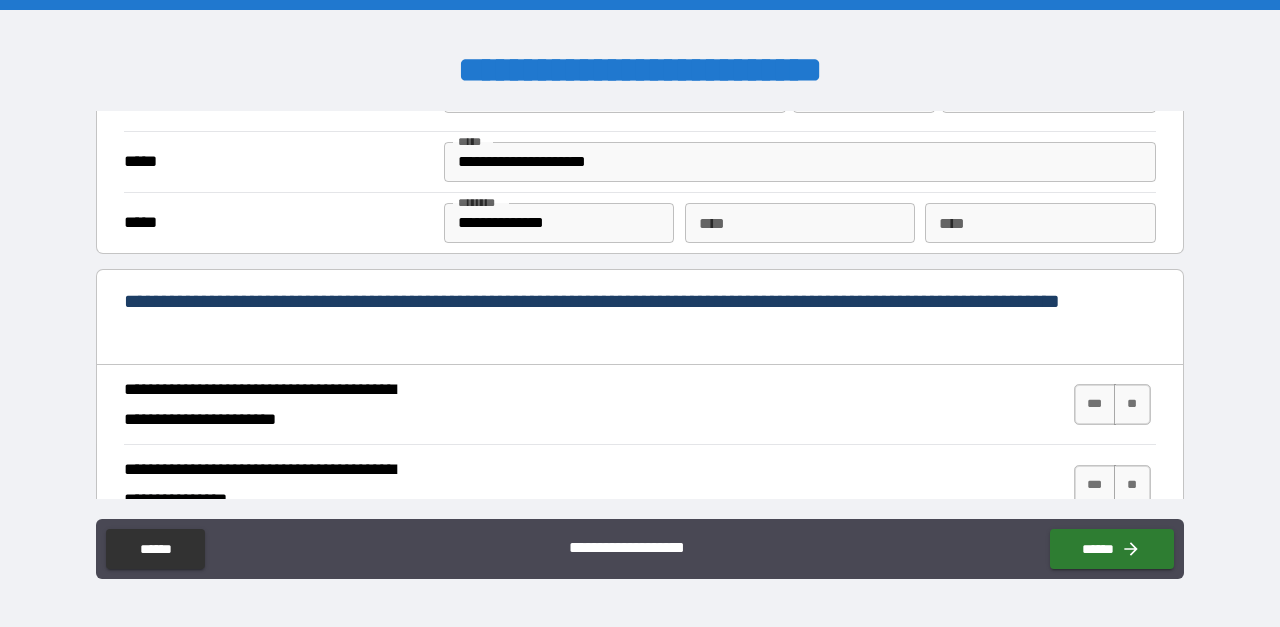 scroll, scrollTop: 1675, scrollLeft: 0, axis: vertical 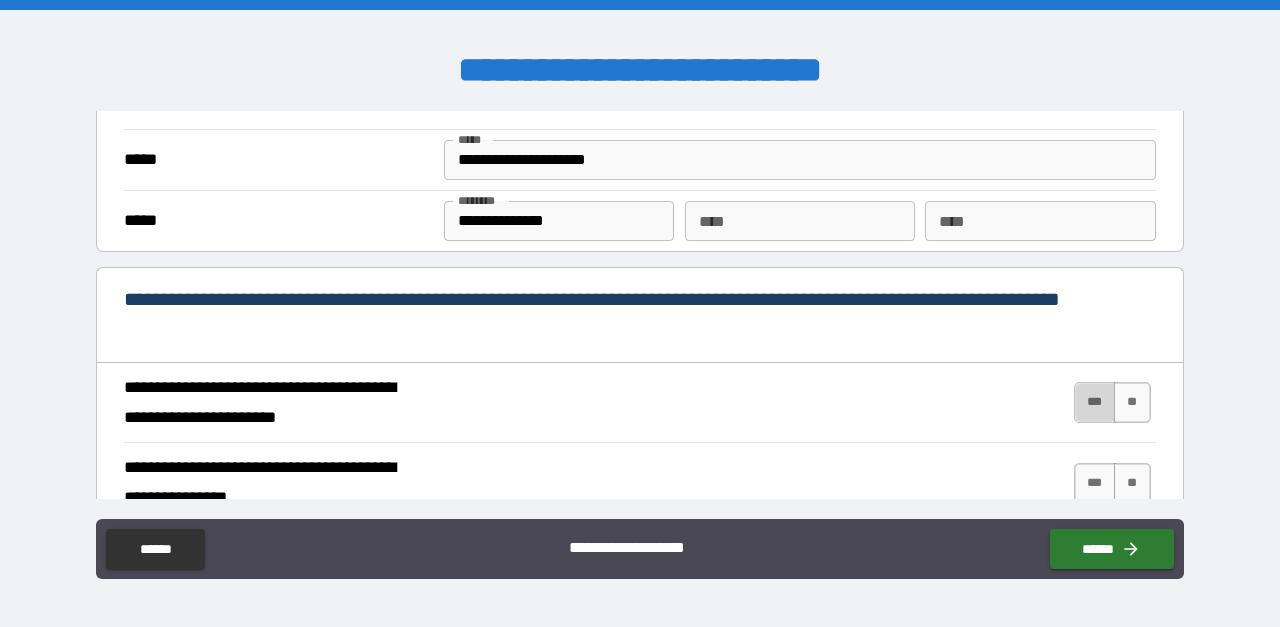 click on "***" at bounding box center (1095, 402) 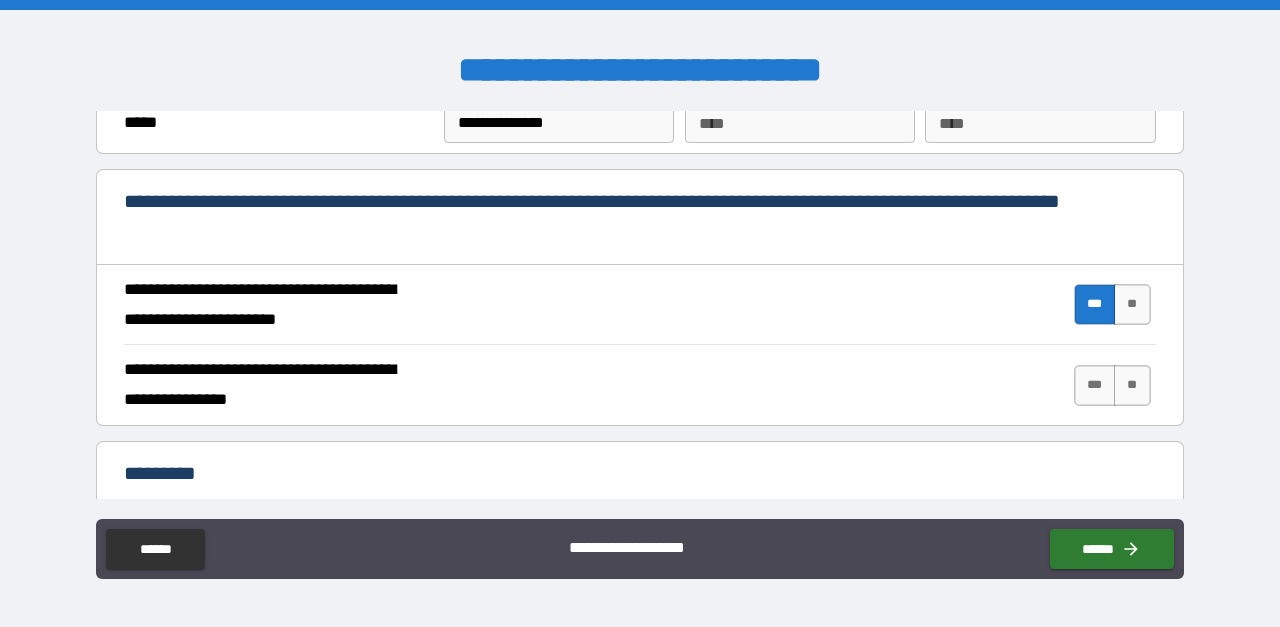 scroll, scrollTop: 1805, scrollLeft: 0, axis: vertical 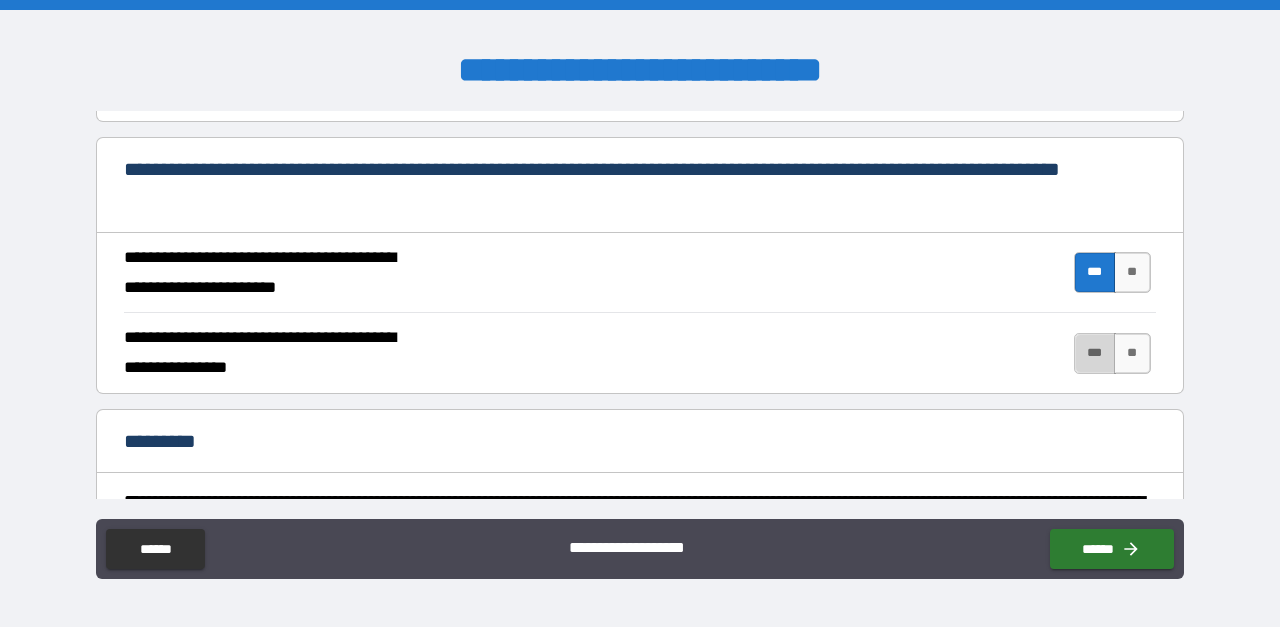 click on "***" at bounding box center (1095, 353) 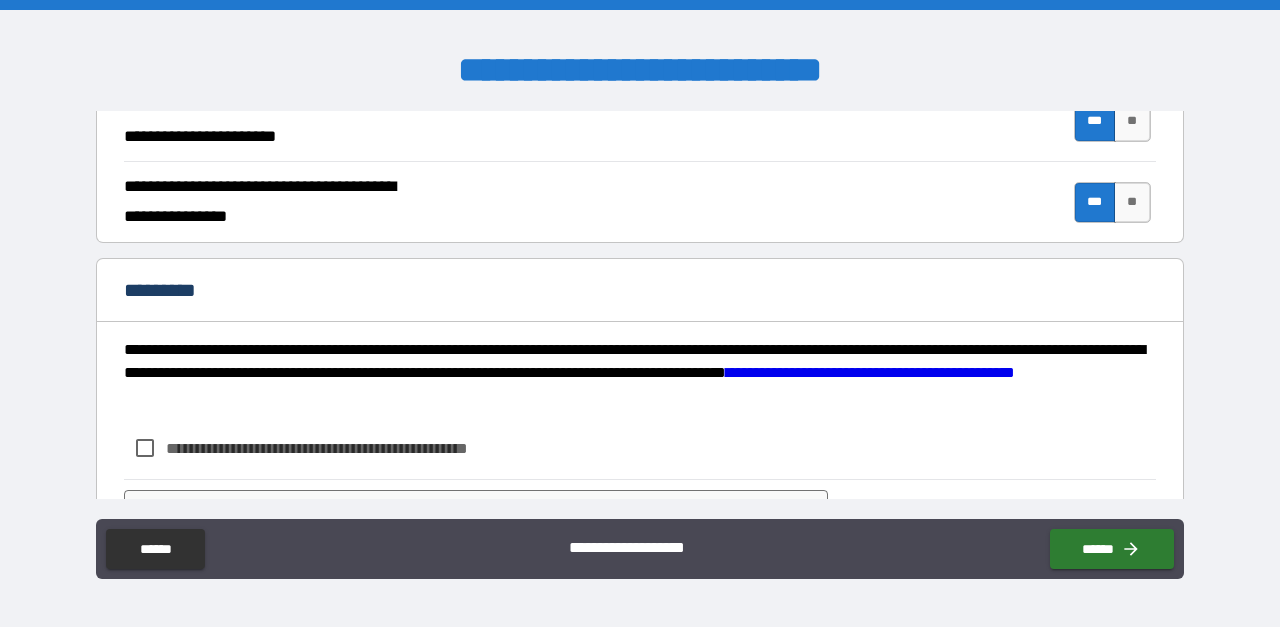 scroll, scrollTop: 1957, scrollLeft: 0, axis: vertical 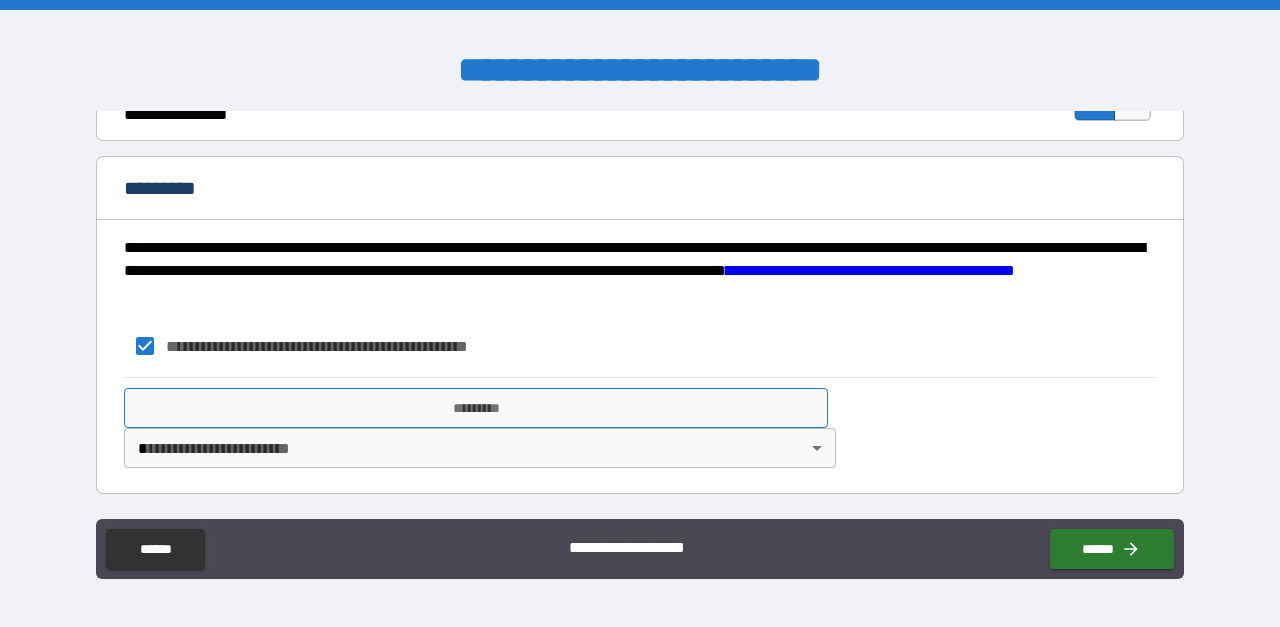 click on "*********" at bounding box center (476, 408) 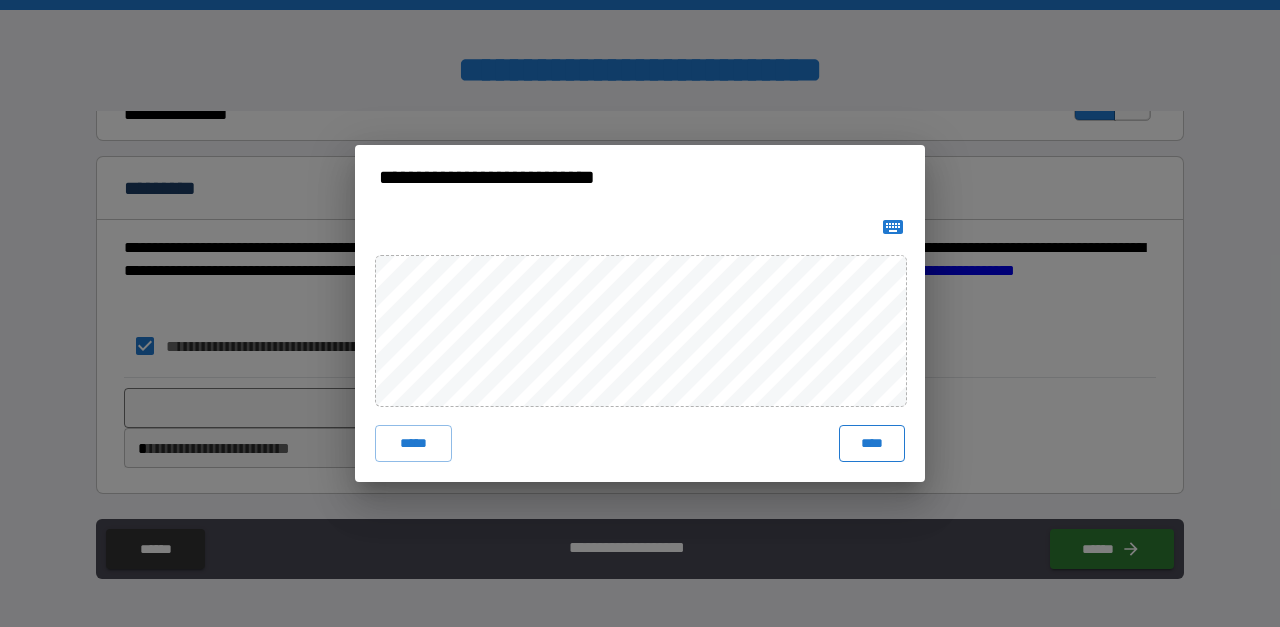 click on "****" at bounding box center [872, 443] 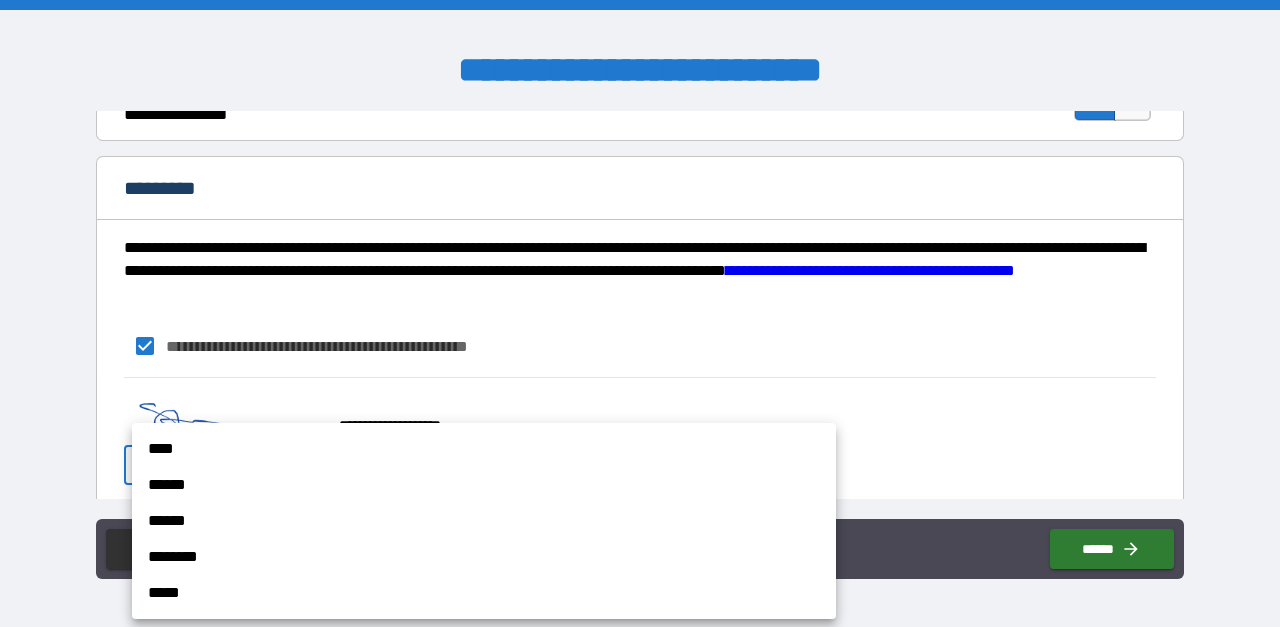 click on "**********" at bounding box center [640, 313] 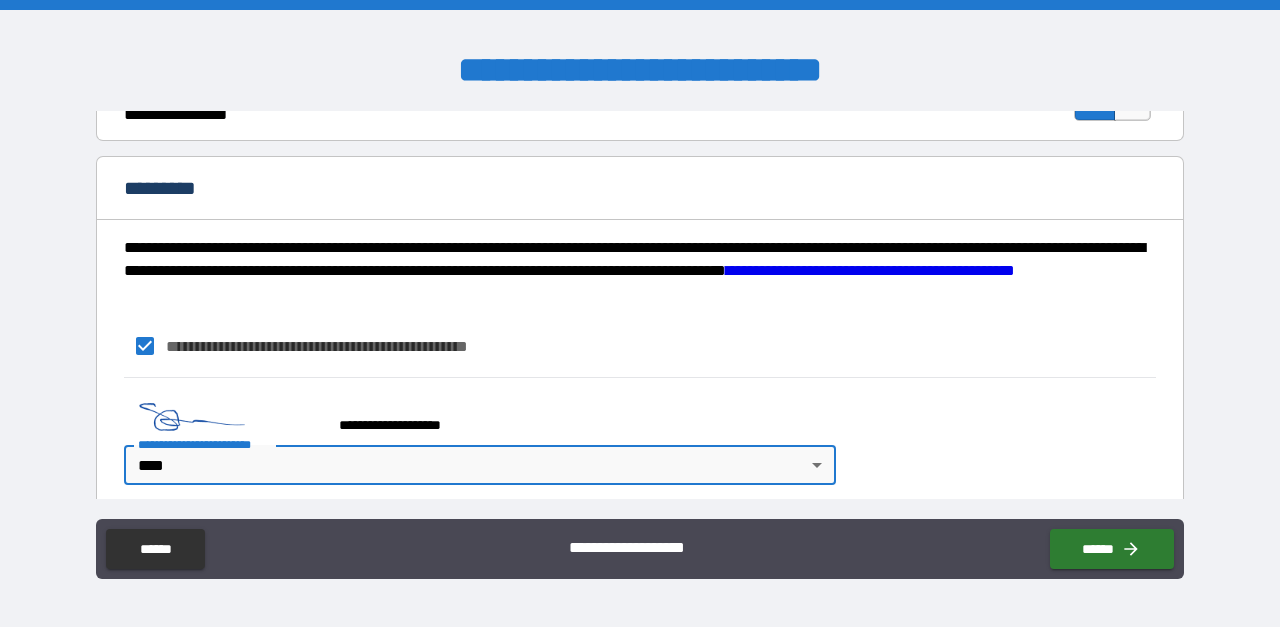 scroll, scrollTop: 2075, scrollLeft: 0, axis: vertical 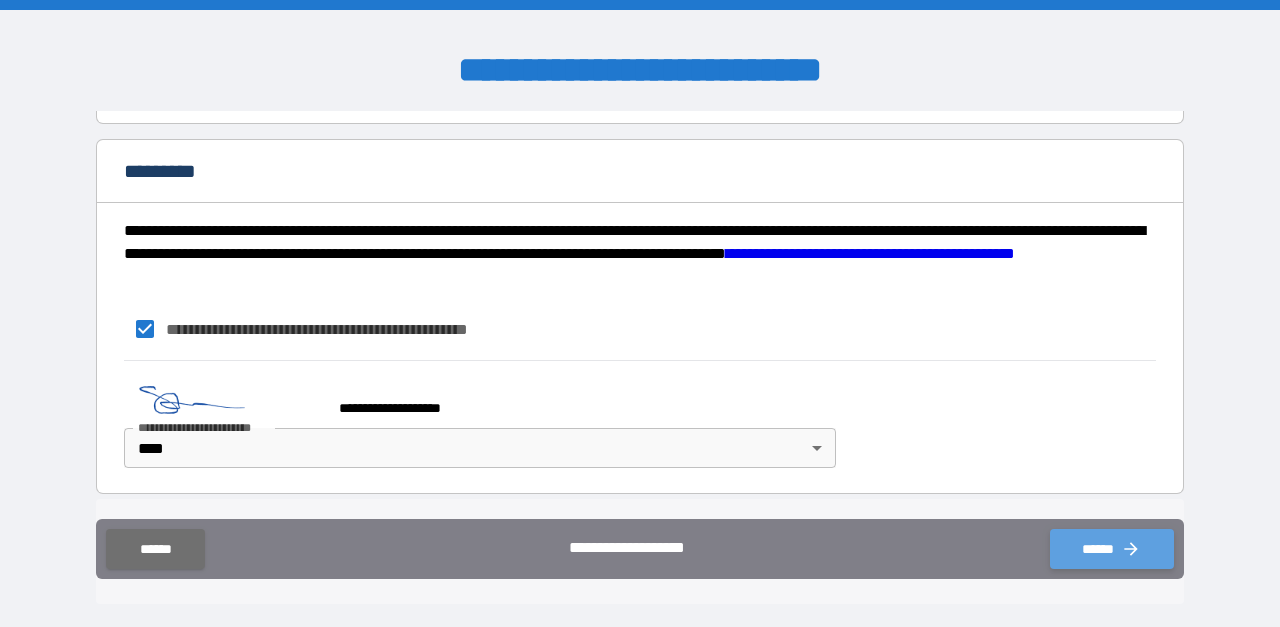 click on "******" at bounding box center [1112, 549] 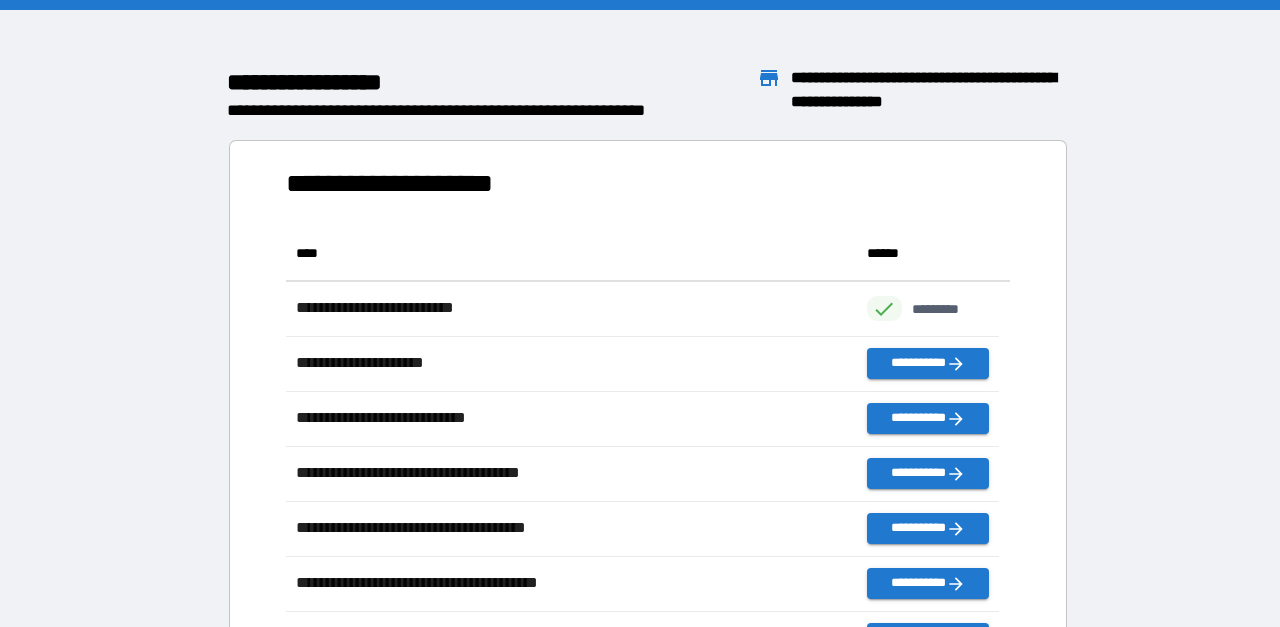 scroll, scrollTop: 16, scrollLeft: 16, axis: both 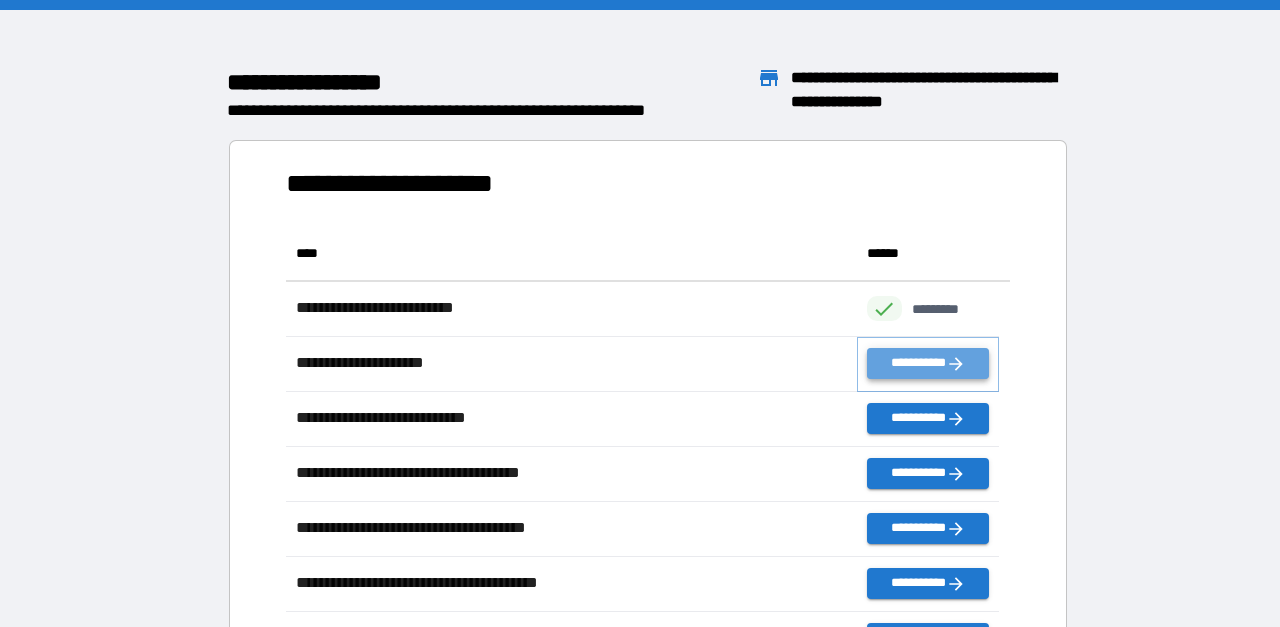 click on "**********" at bounding box center [928, 363] 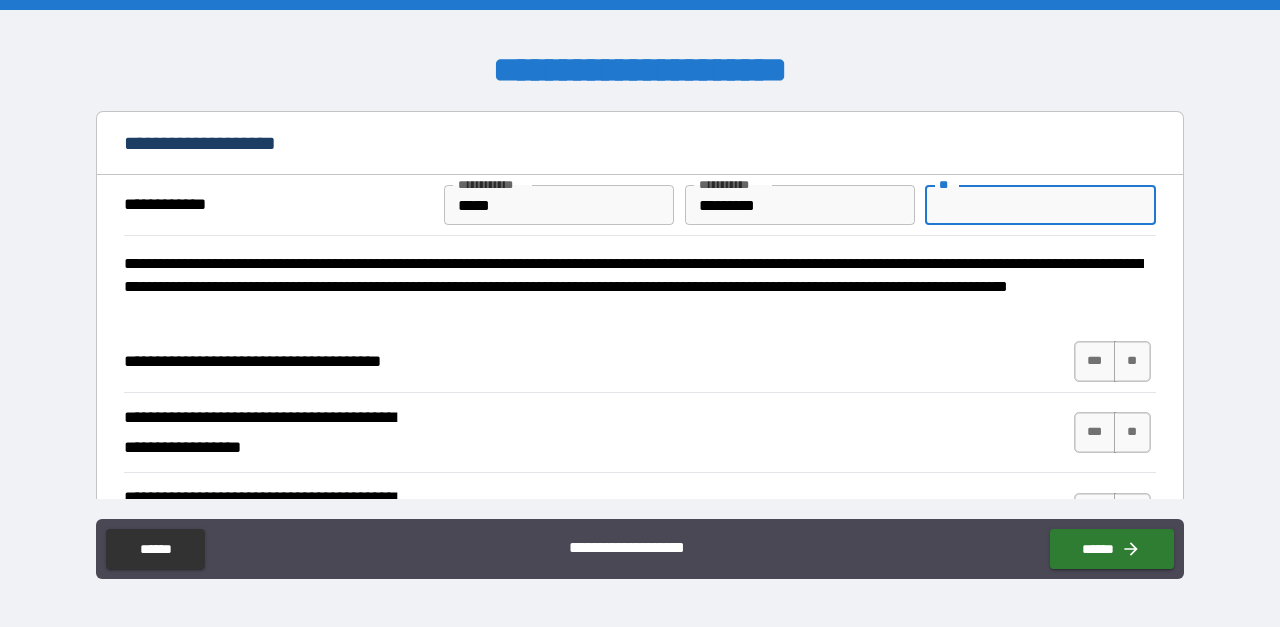 click on "**" at bounding box center [1040, 205] 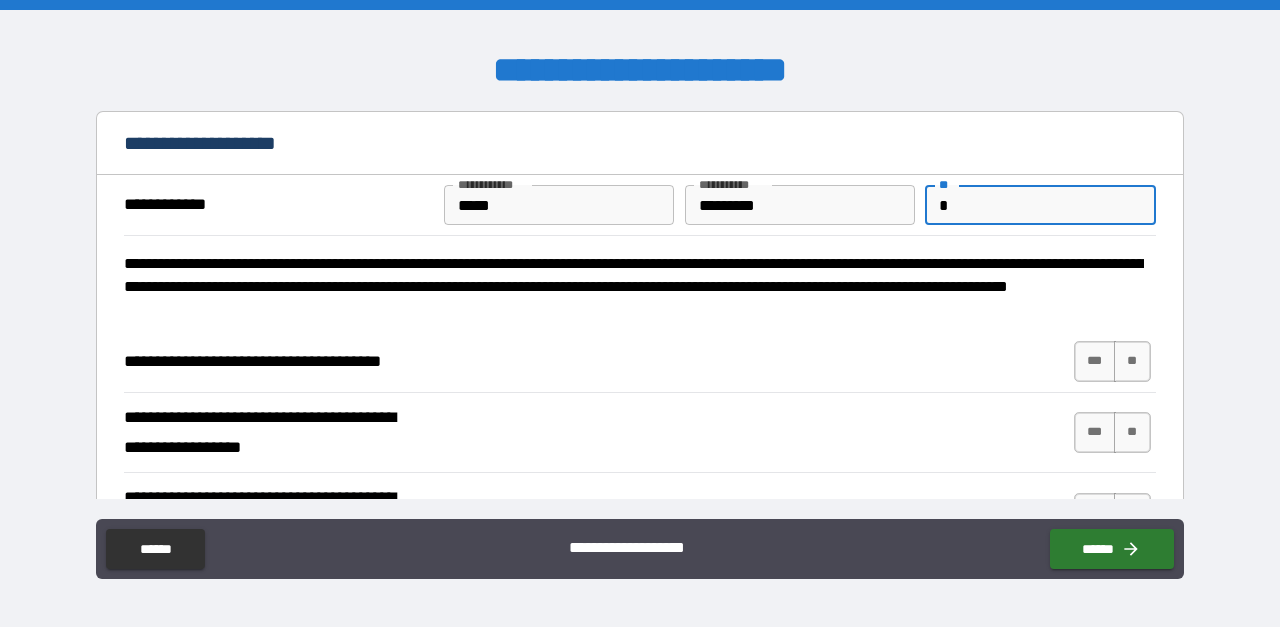 type on "*" 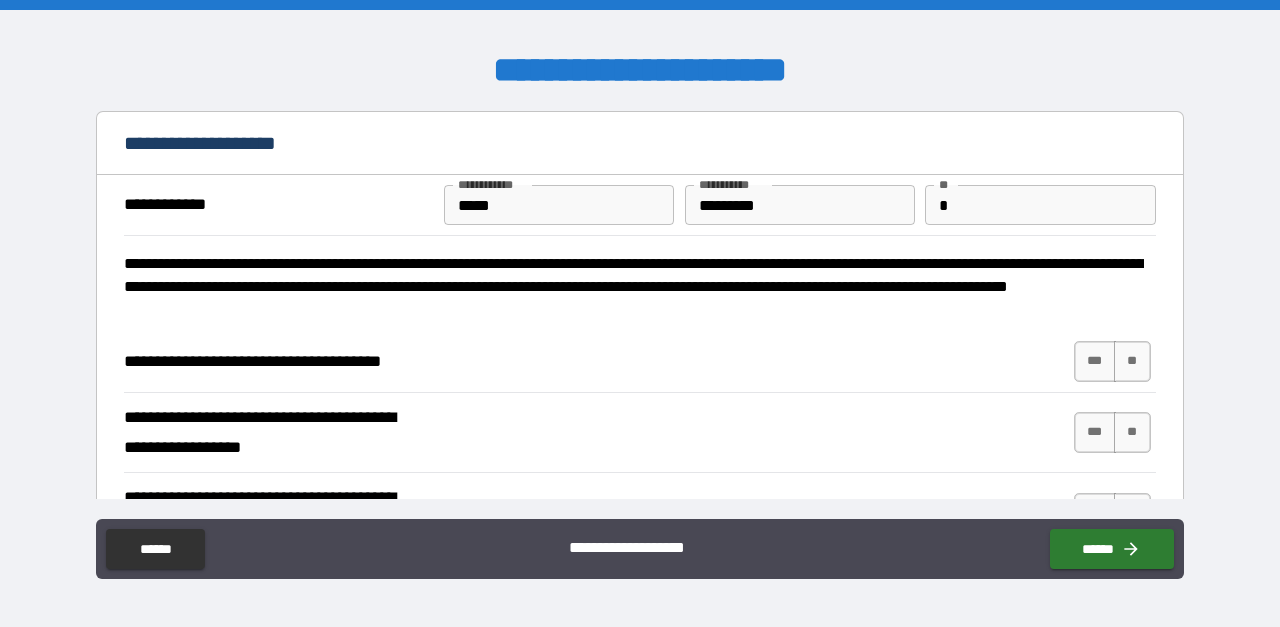click on "**********" at bounding box center (640, 433) 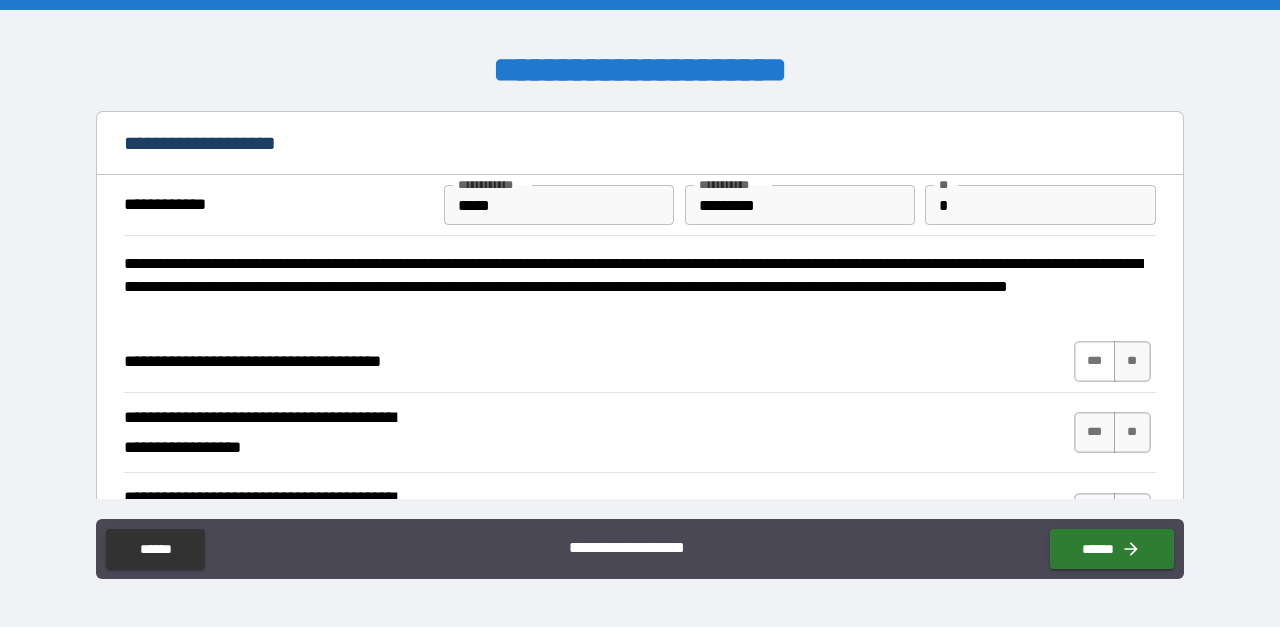 click on "***" at bounding box center (1095, 361) 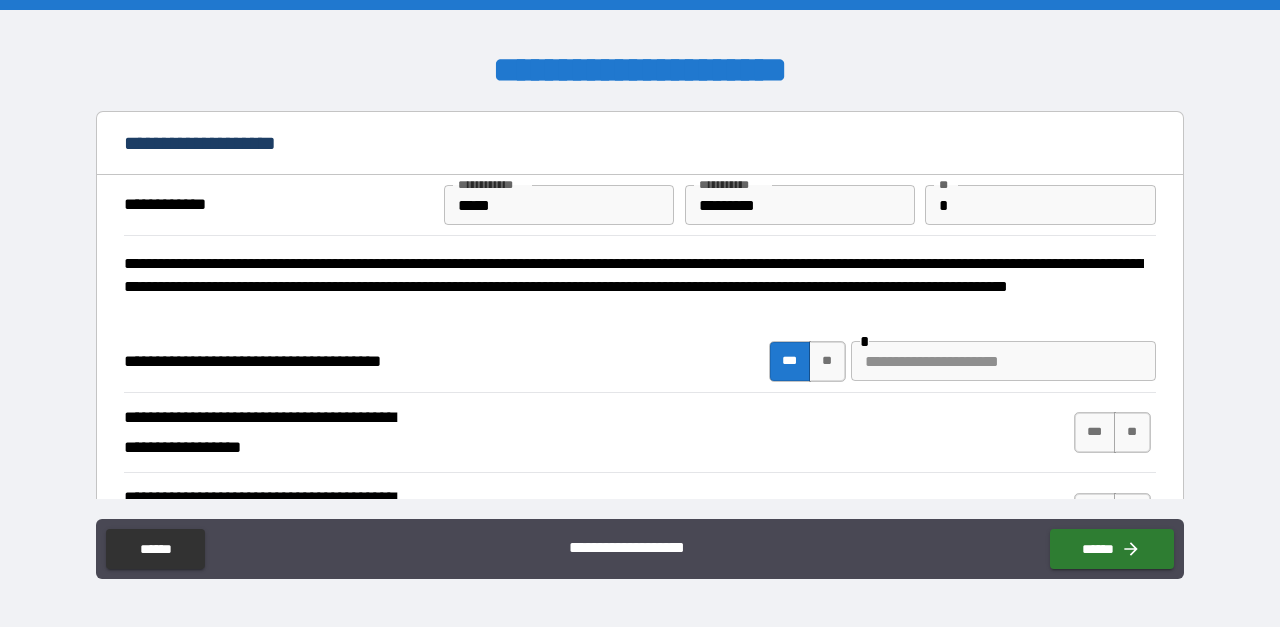 click at bounding box center (1003, 361) 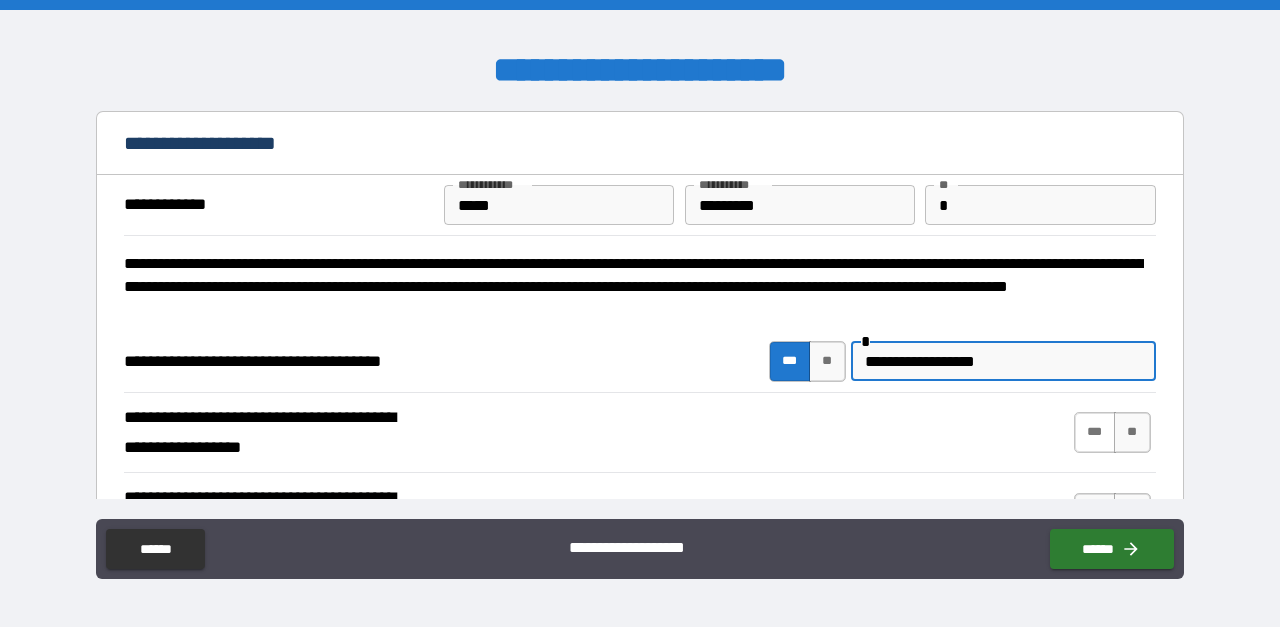 type on "**********" 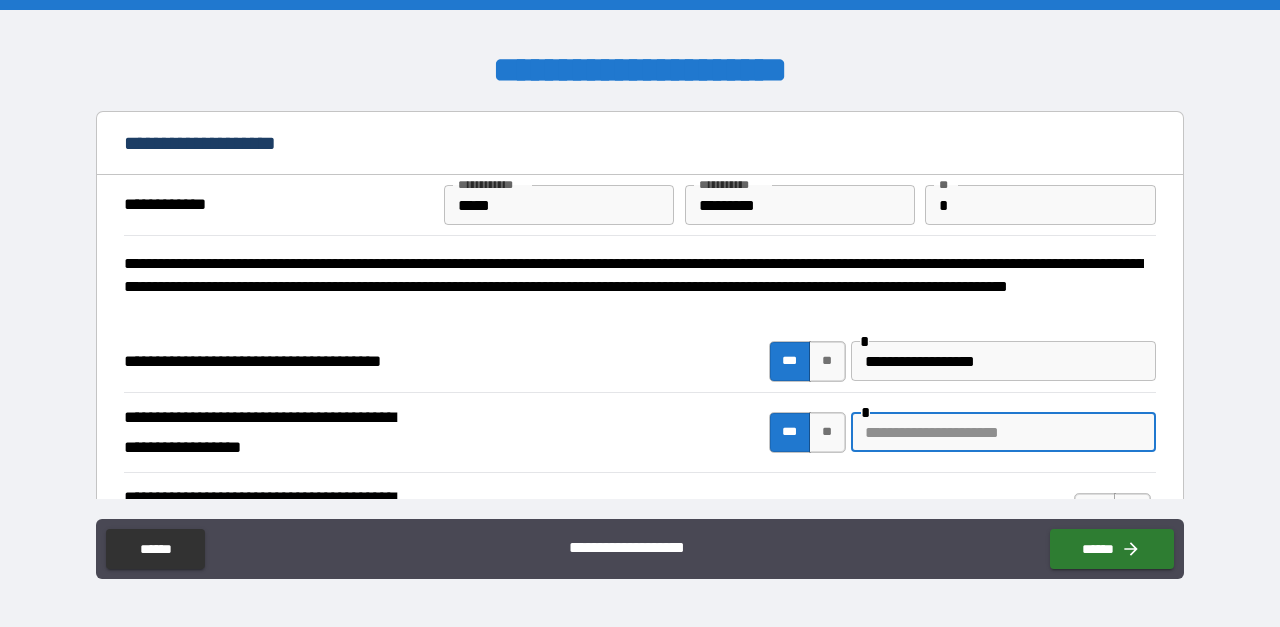 click at bounding box center [1003, 432] 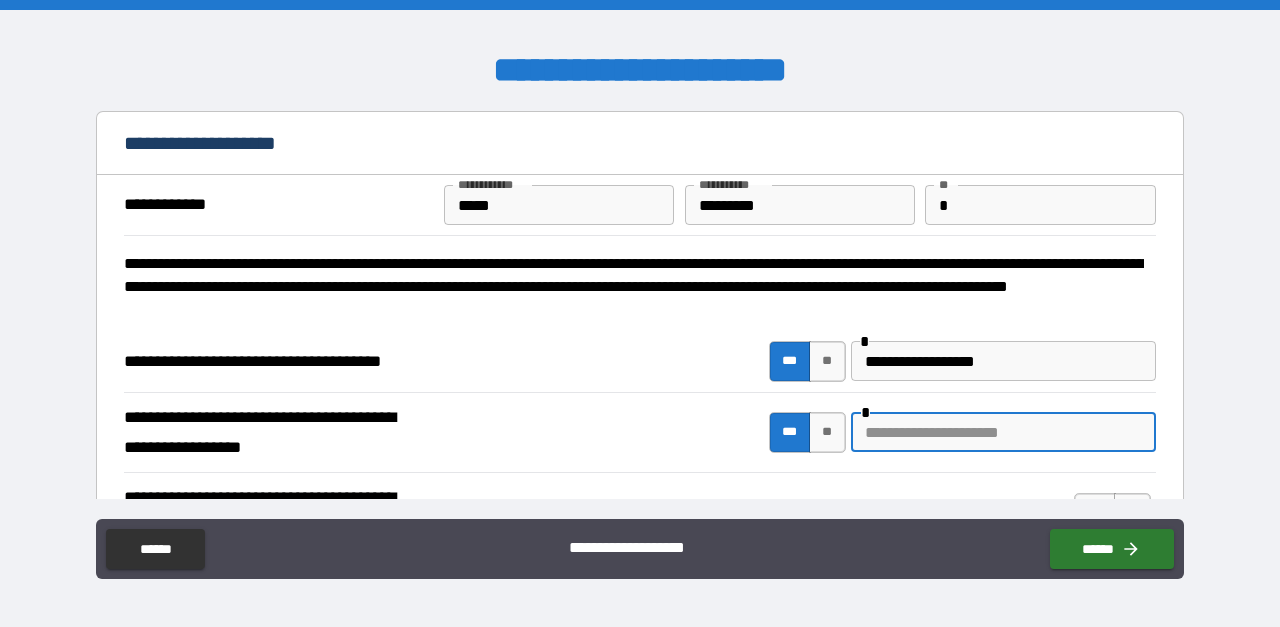 type on "*" 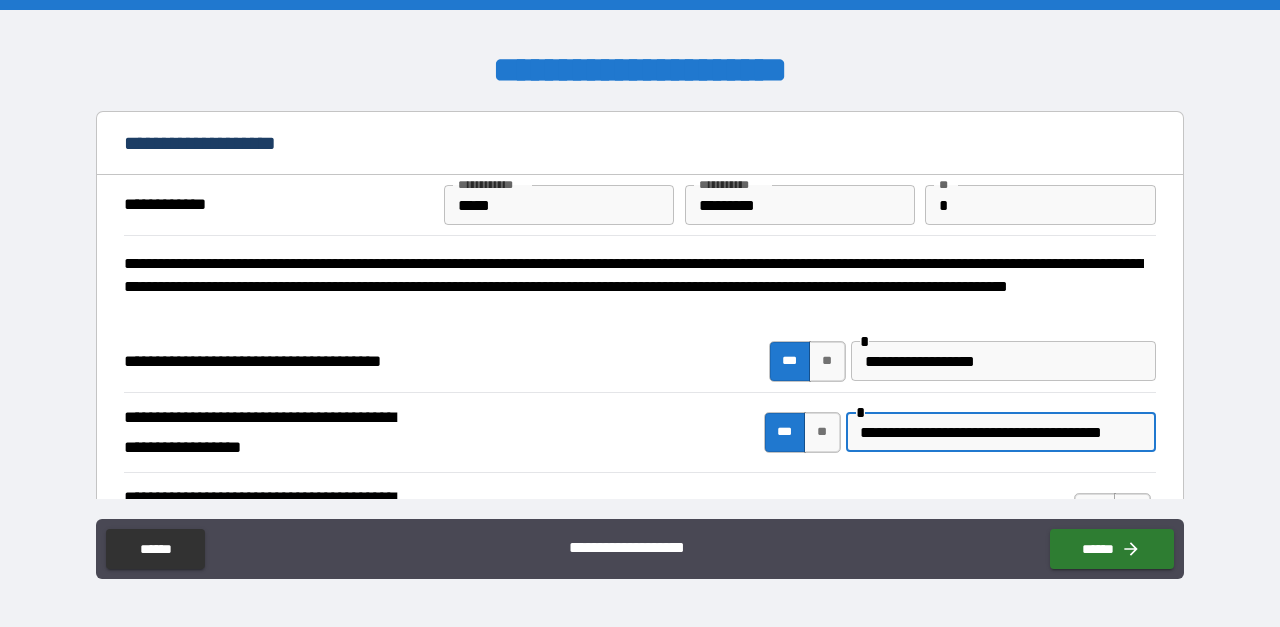 scroll, scrollTop: 0, scrollLeft: 29, axis: horizontal 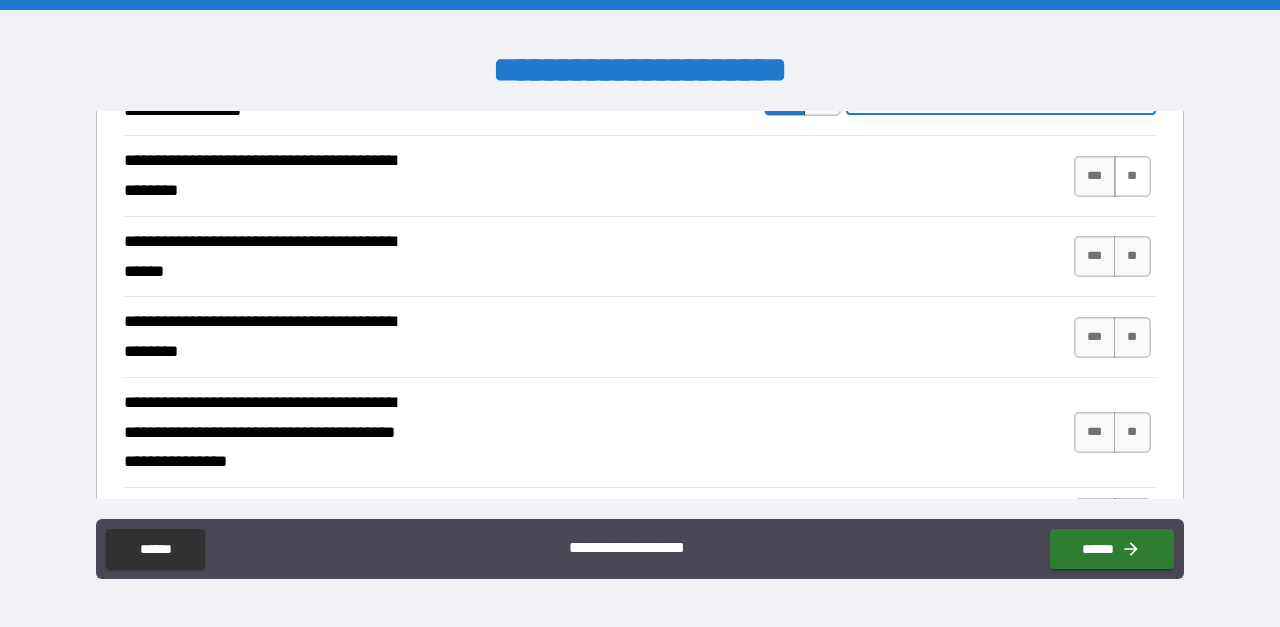 type on "**********" 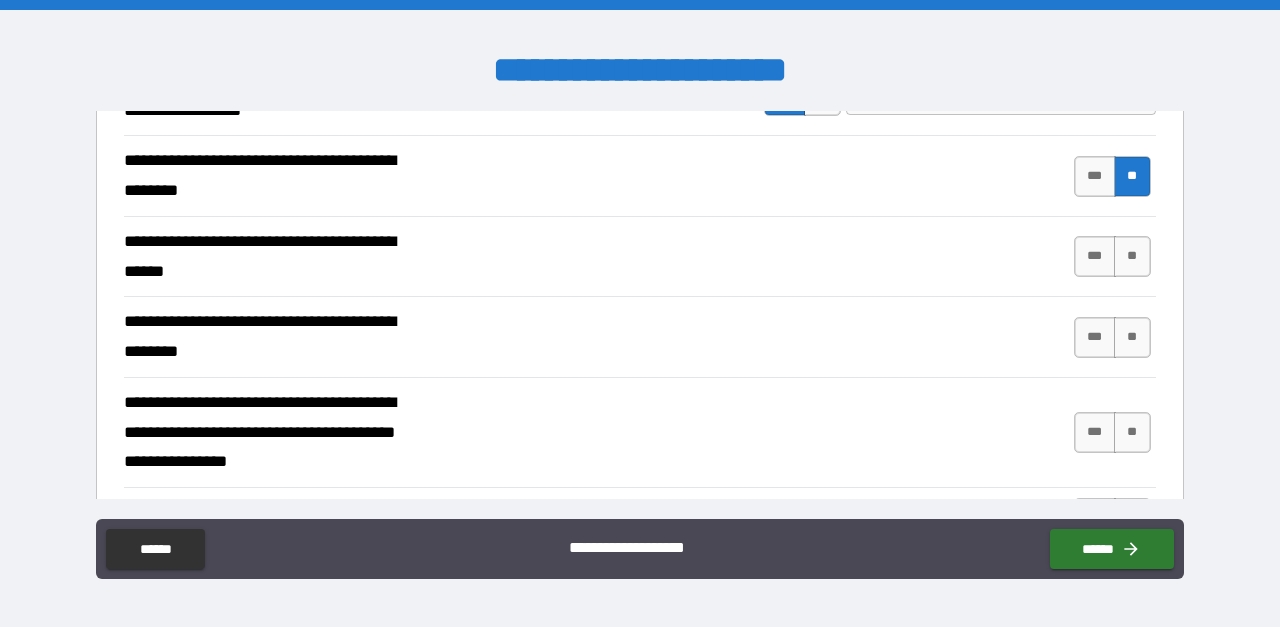 scroll, scrollTop: 0, scrollLeft: 0, axis: both 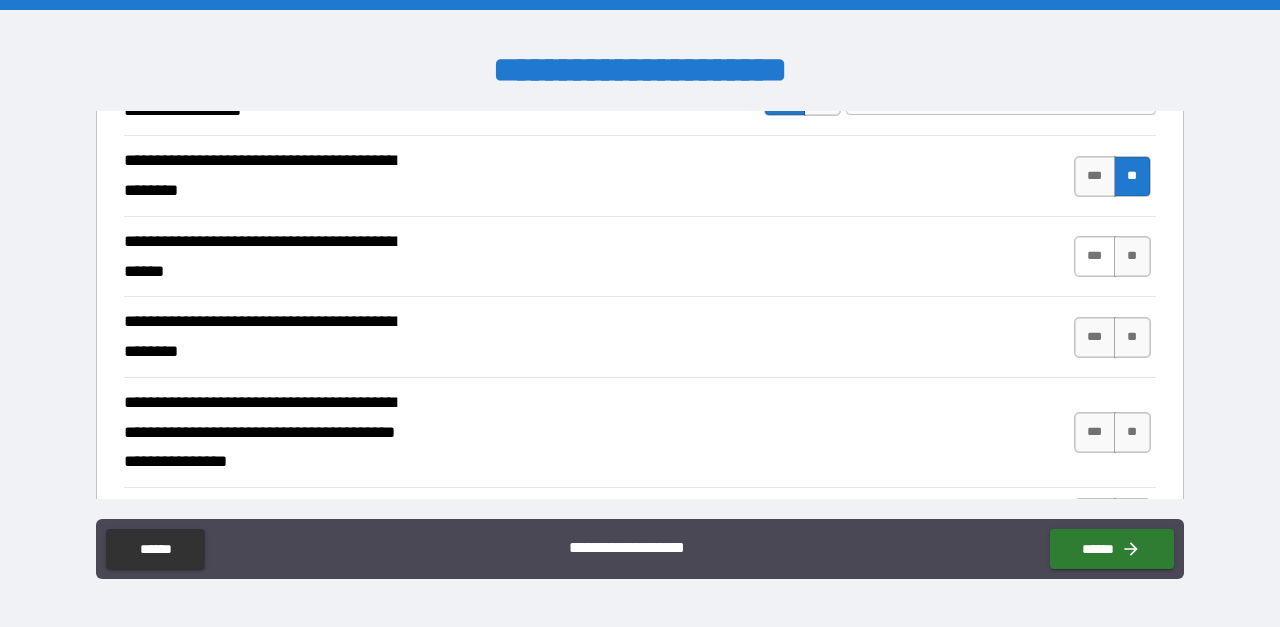 click on "***" at bounding box center (1095, 256) 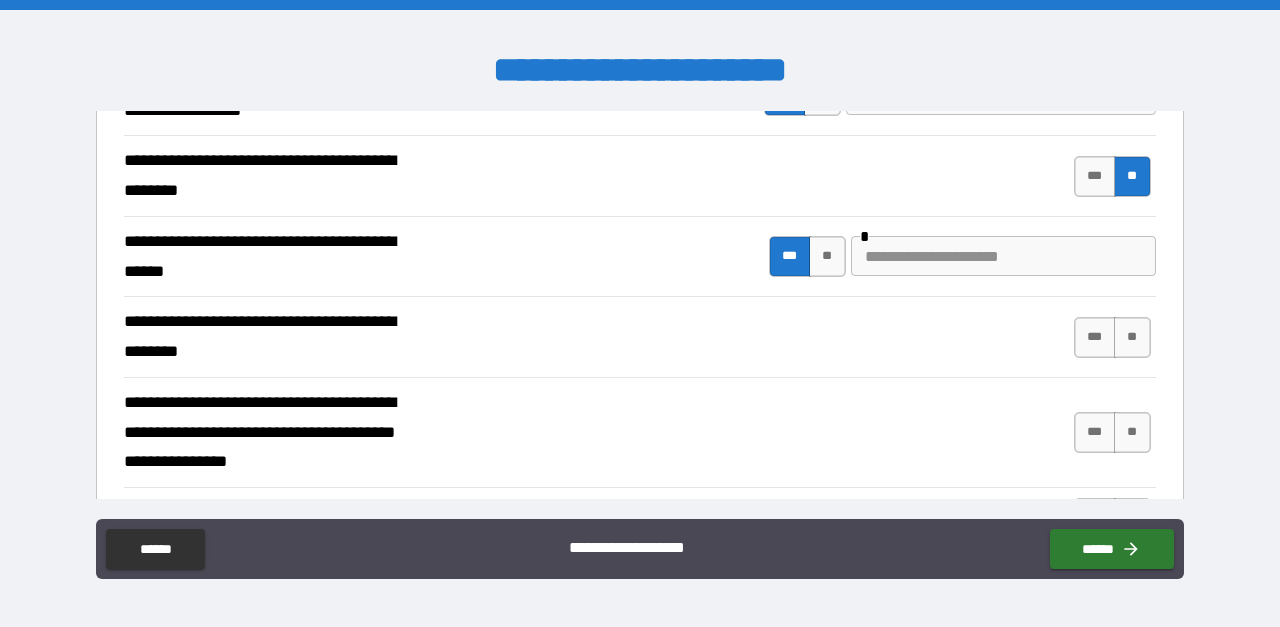 click at bounding box center [1003, 256] 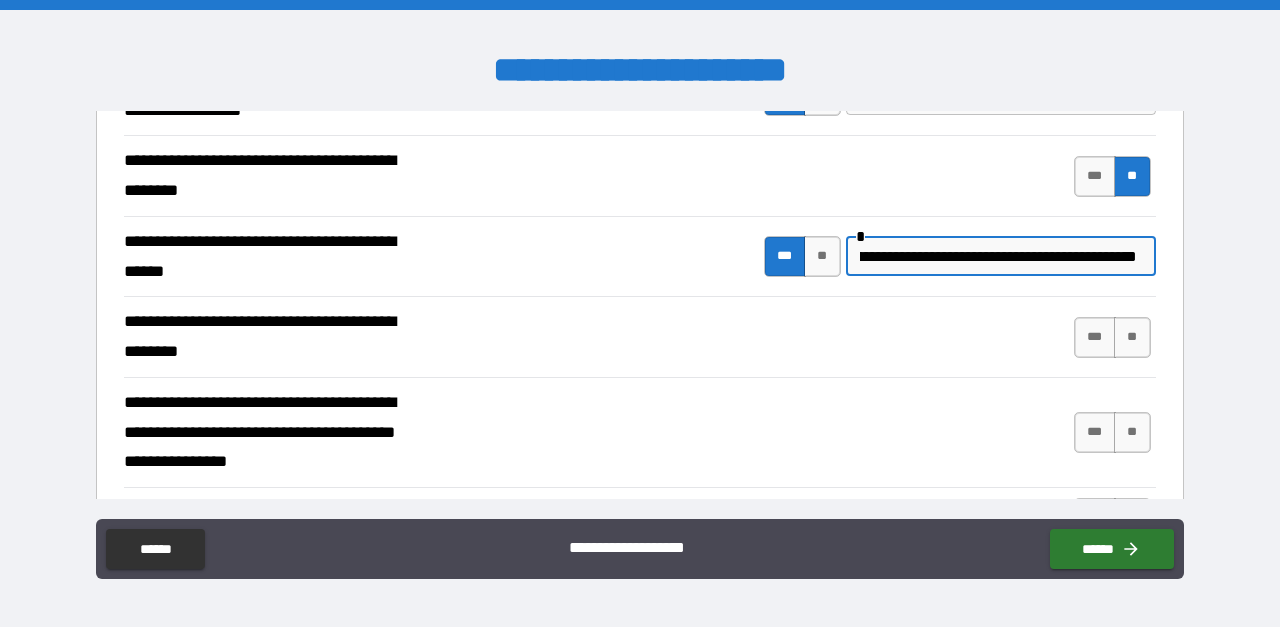 scroll, scrollTop: 0, scrollLeft: 488, axis: horizontal 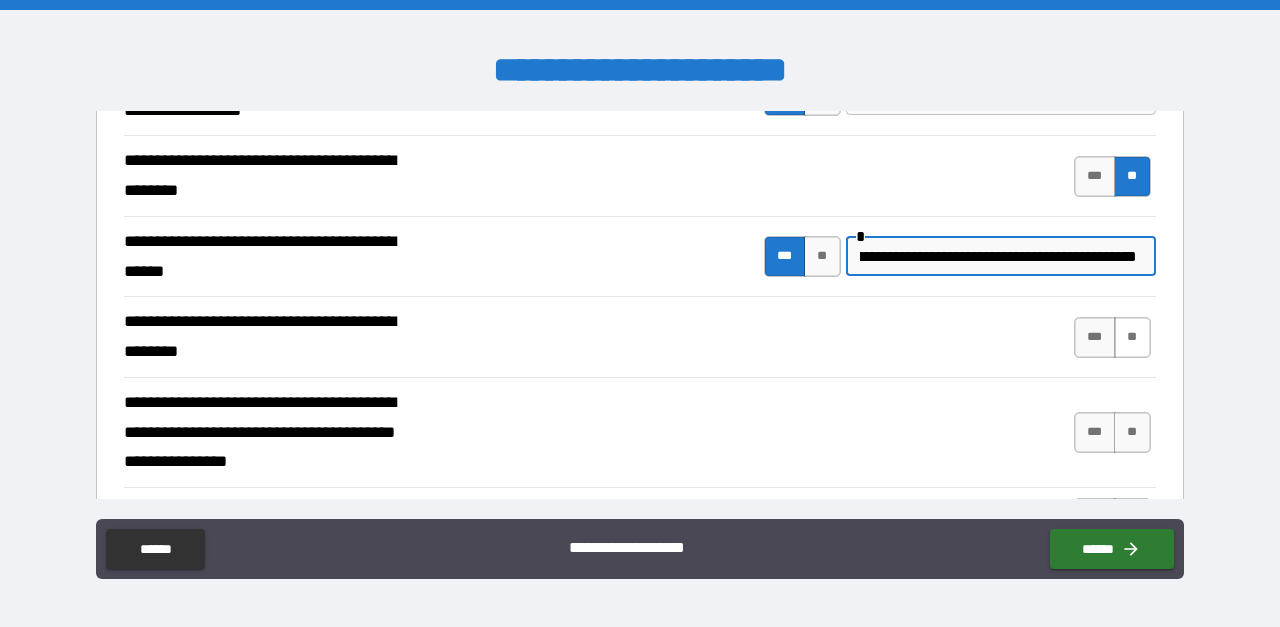 type on "**********" 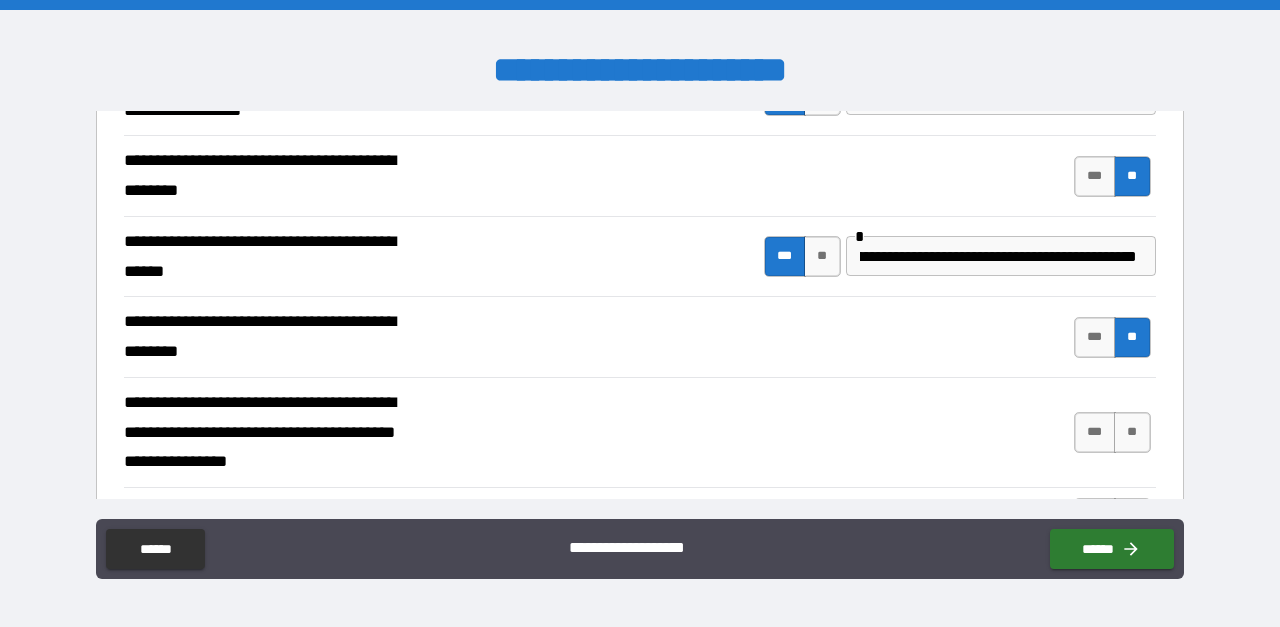scroll, scrollTop: 0, scrollLeft: 0, axis: both 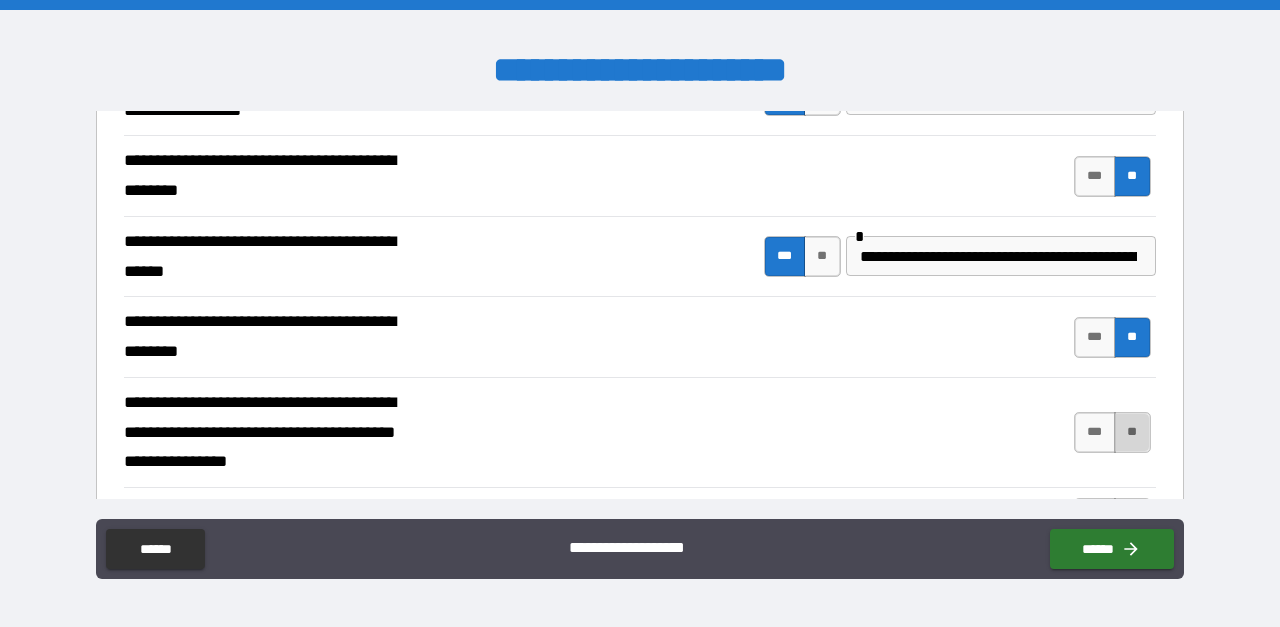 click on "**" at bounding box center [1132, 432] 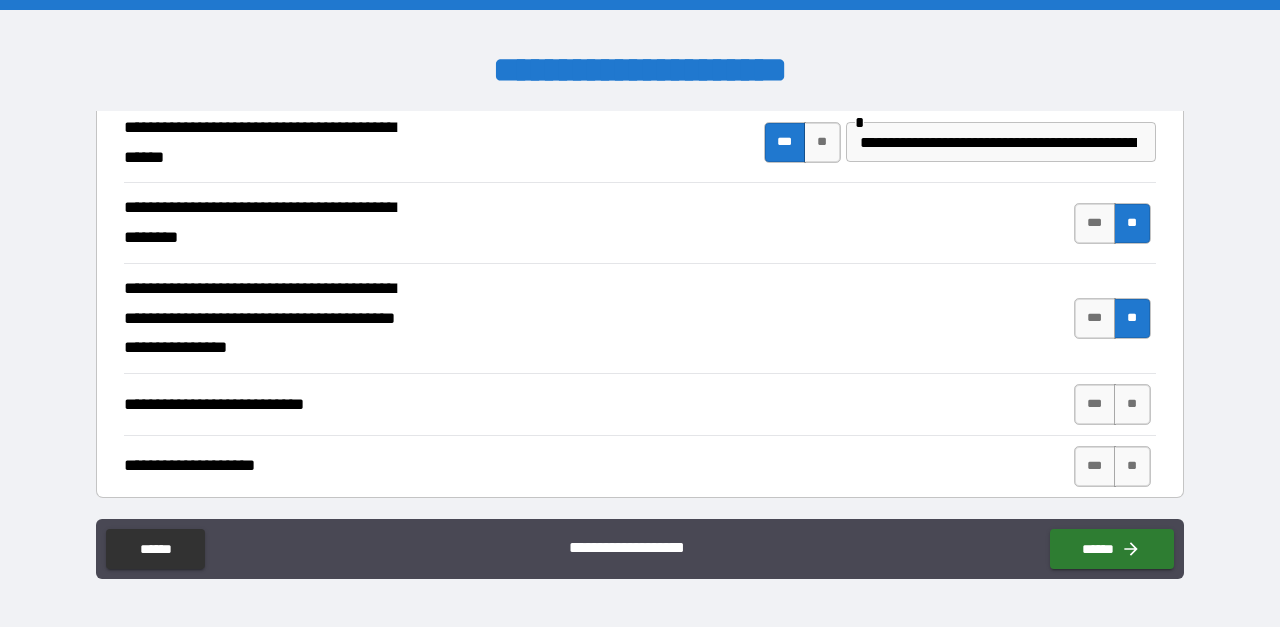 scroll, scrollTop: 459, scrollLeft: 0, axis: vertical 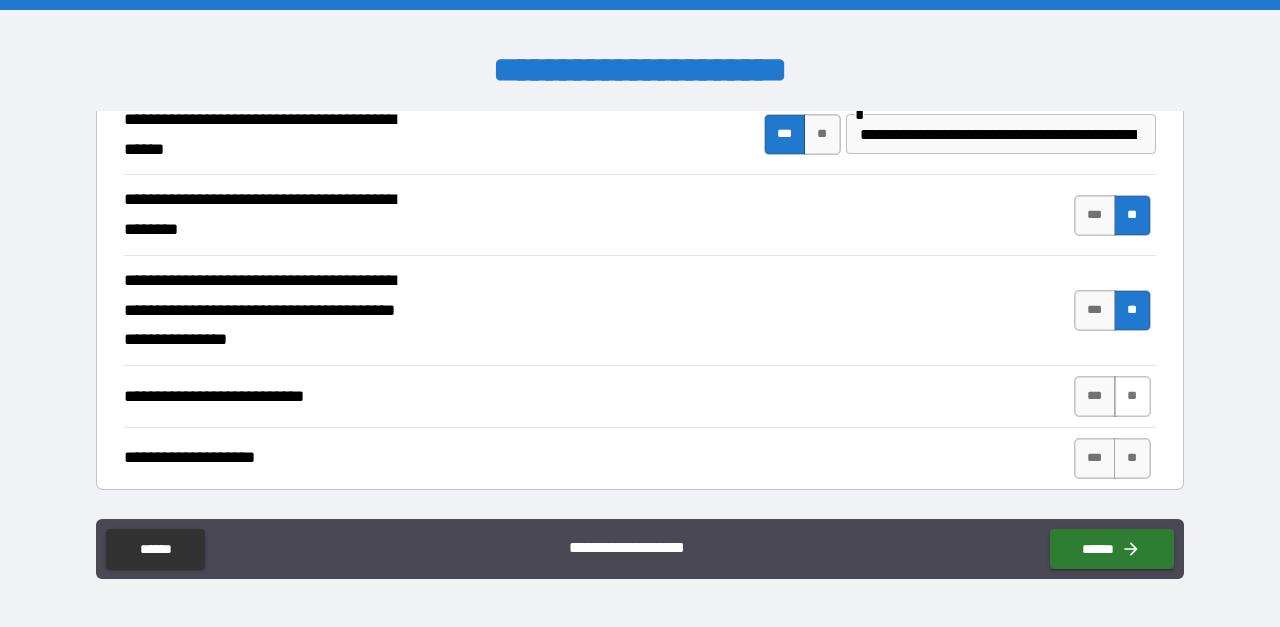 click on "**" at bounding box center [1132, 396] 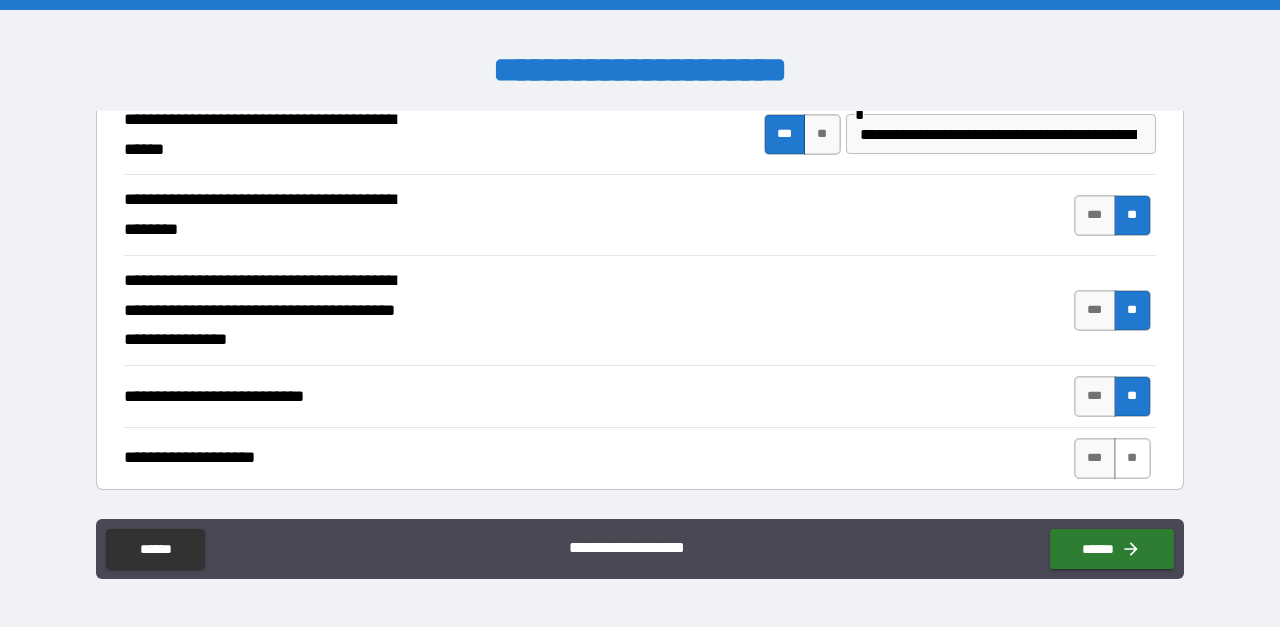 click on "**" at bounding box center [1132, 458] 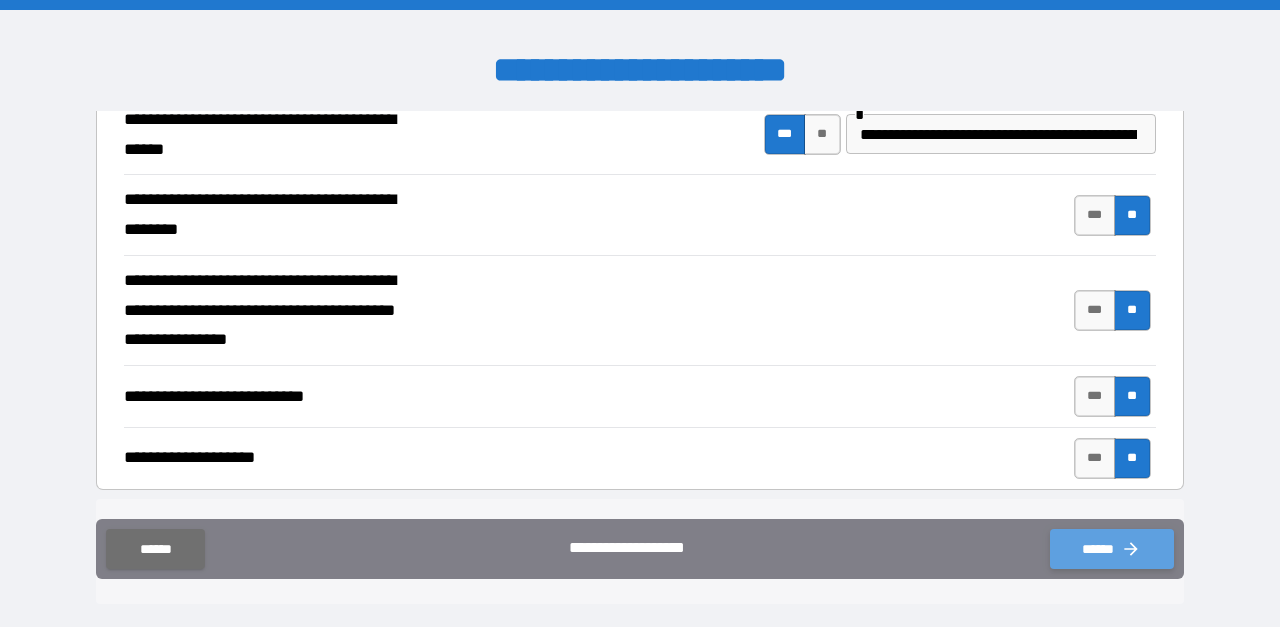 click on "******" at bounding box center [1112, 549] 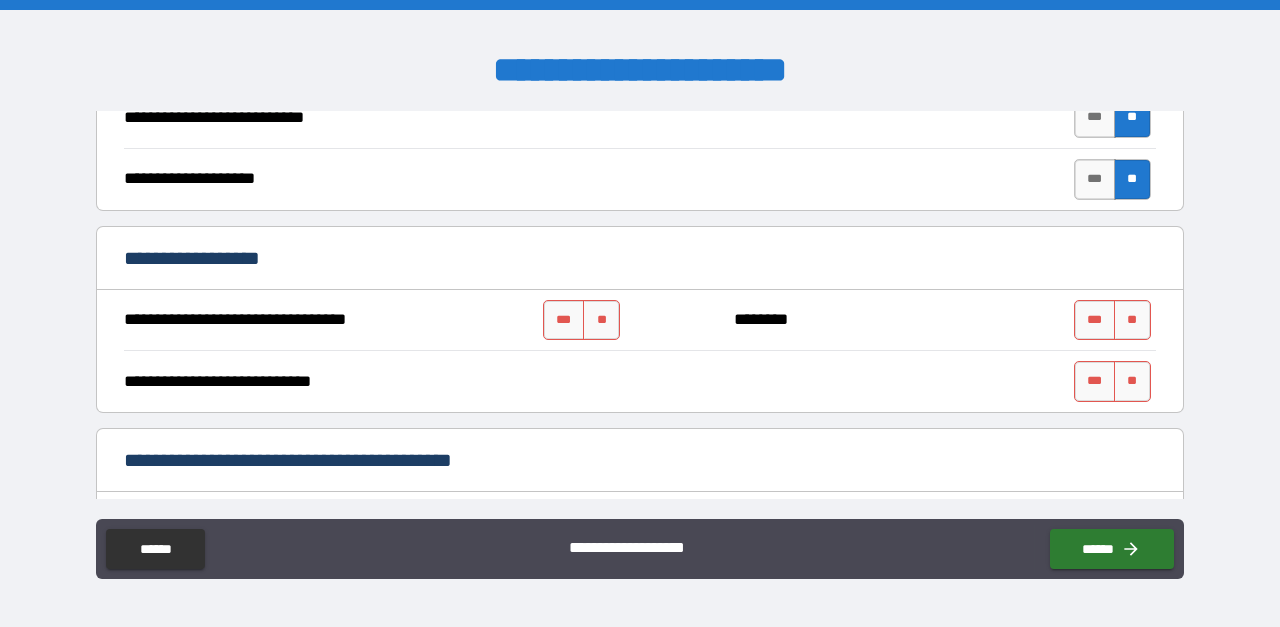 scroll, scrollTop: 739, scrollLeft: 0, axis: vertical 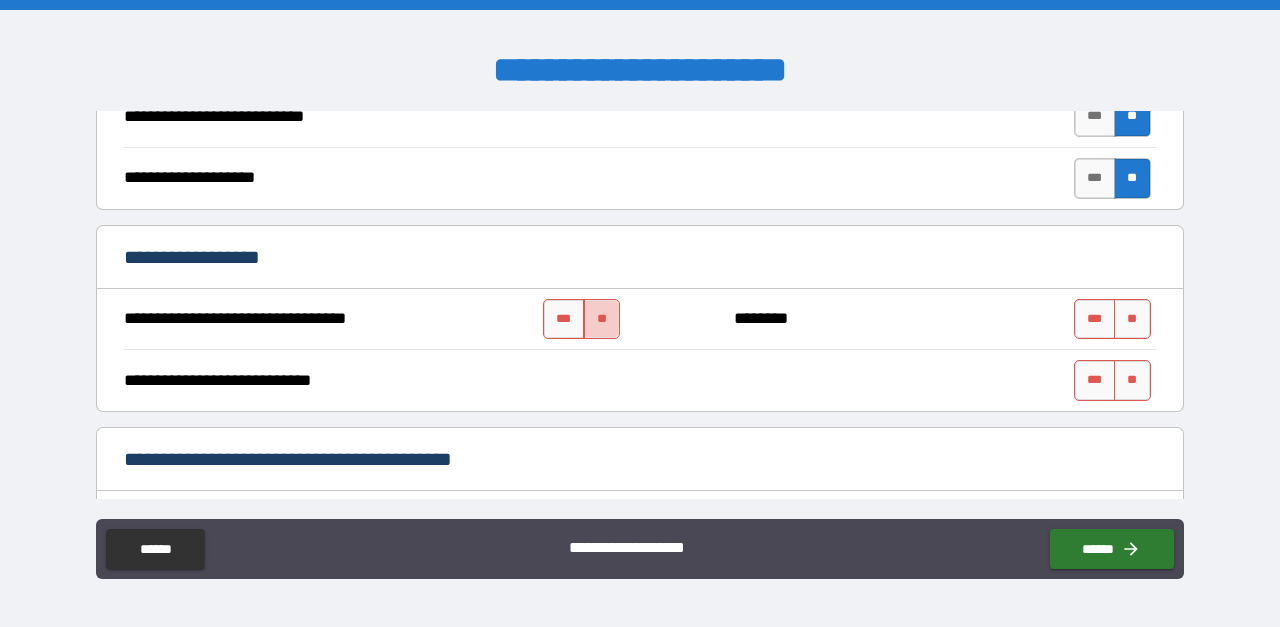 click on "**" at bounding box center [601, 319] 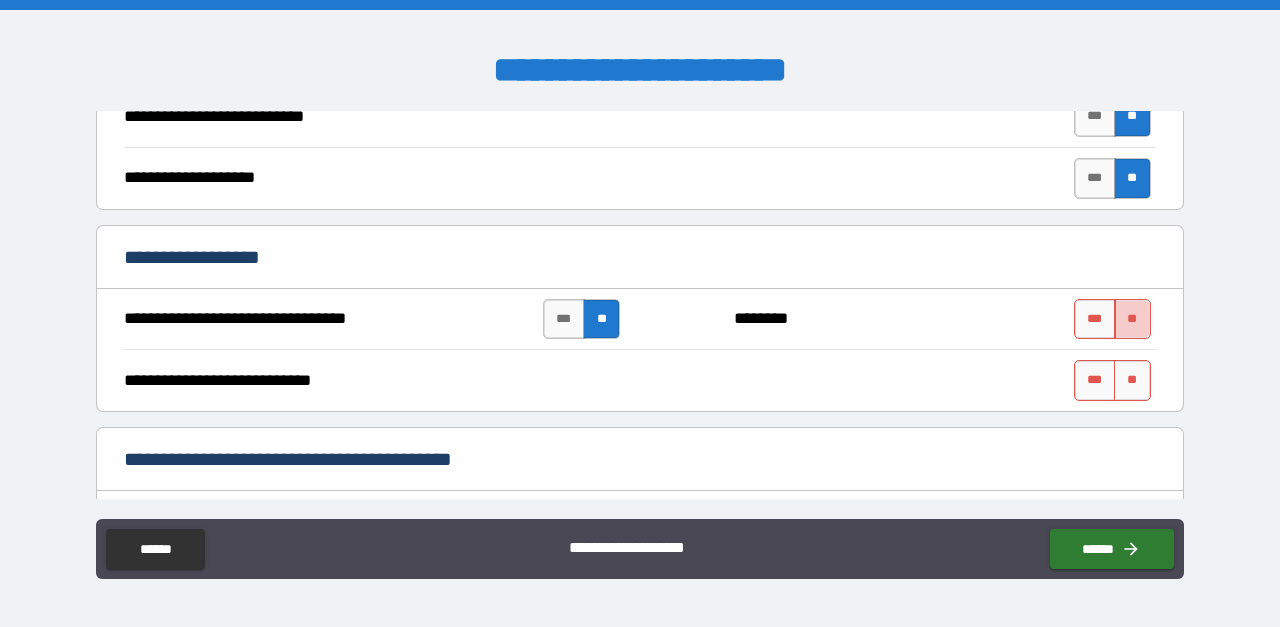 click on "**" at bounding box center [1132, 319] 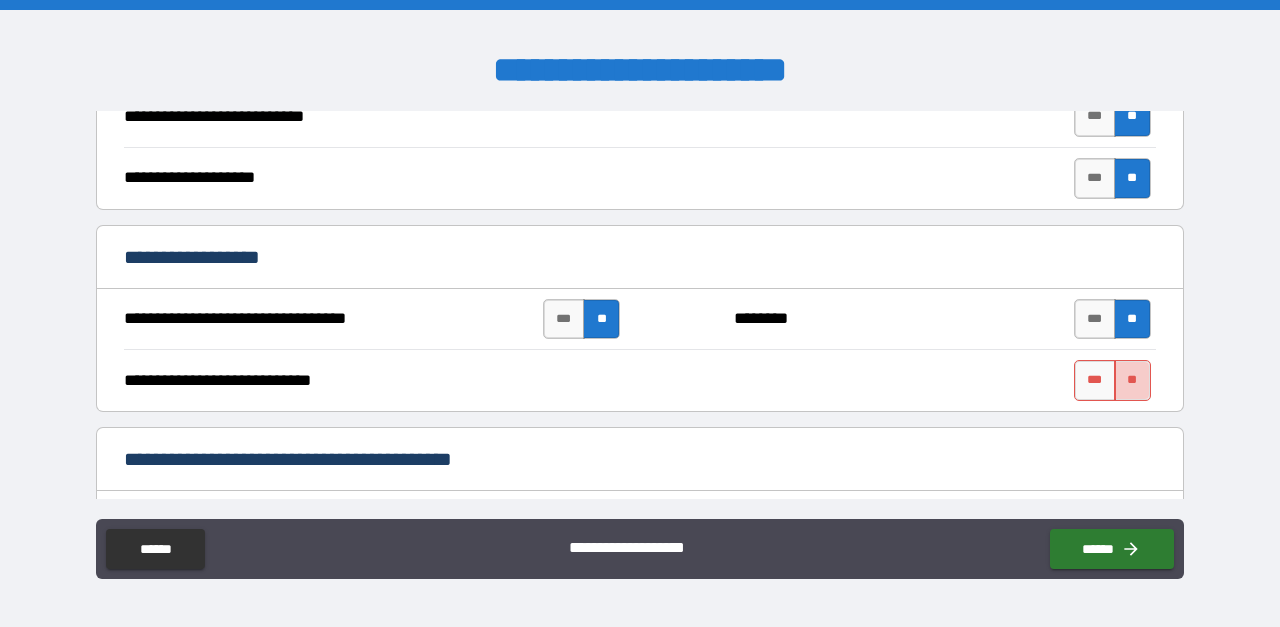 click on "**" at bounding box center (1132, 380) 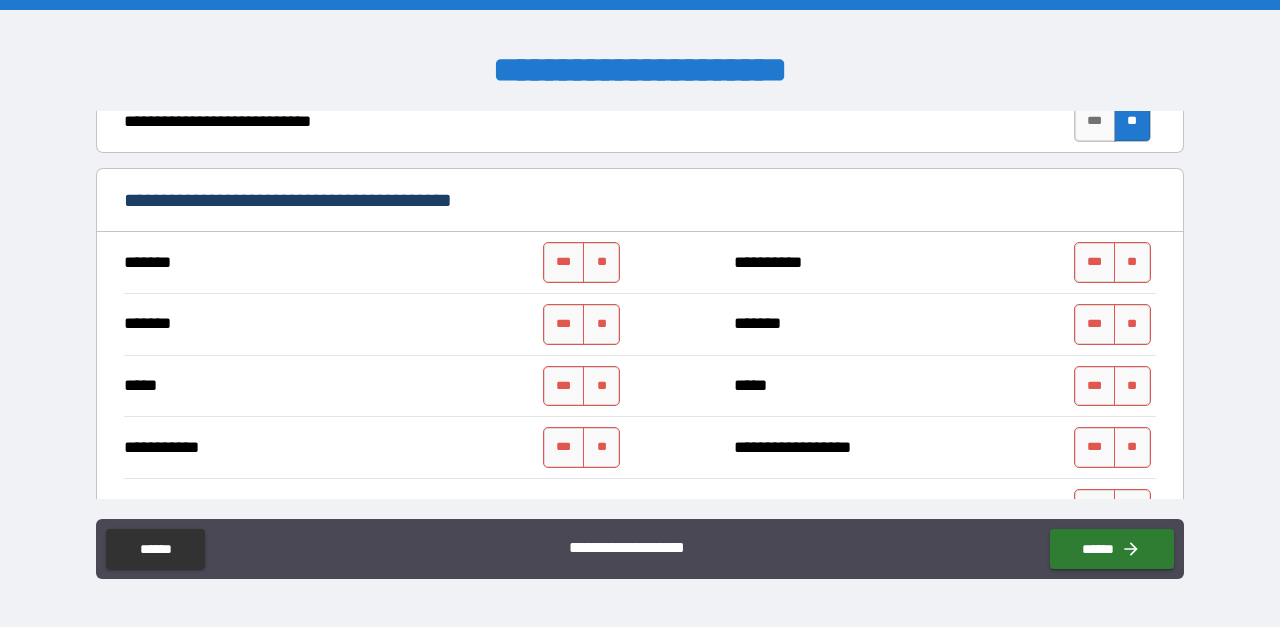 scroll, scrollTop: 1002, scrollLeft: 0, axis: vertical 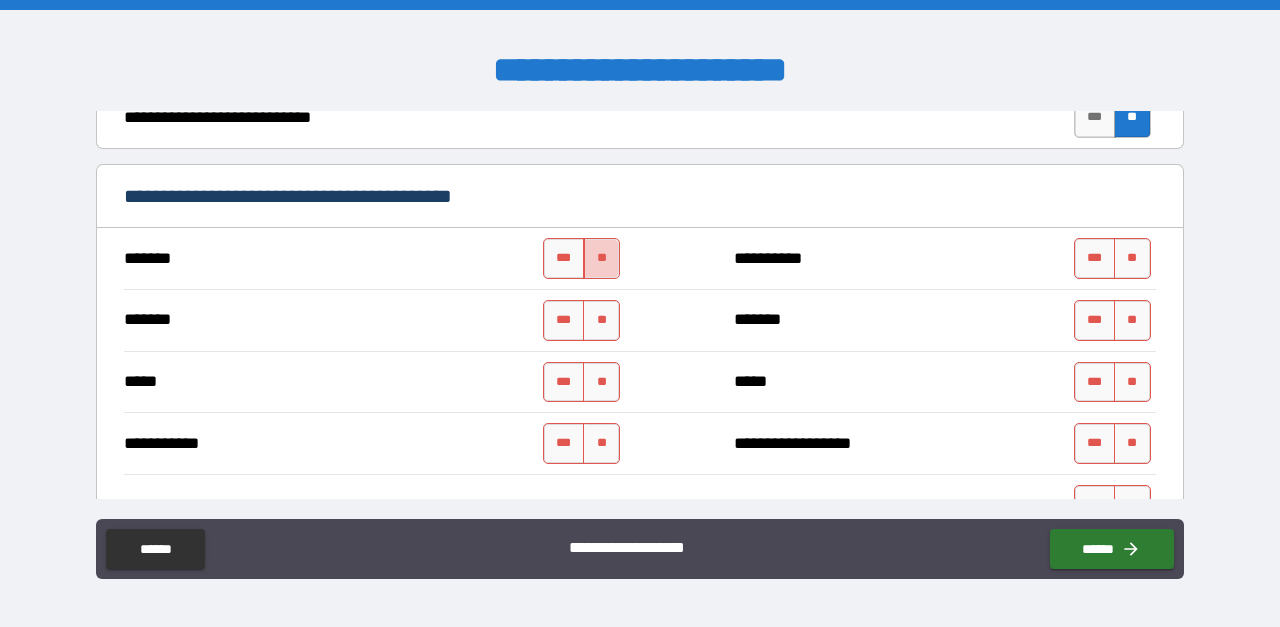 click on "**" at bounding box center (601, 258) 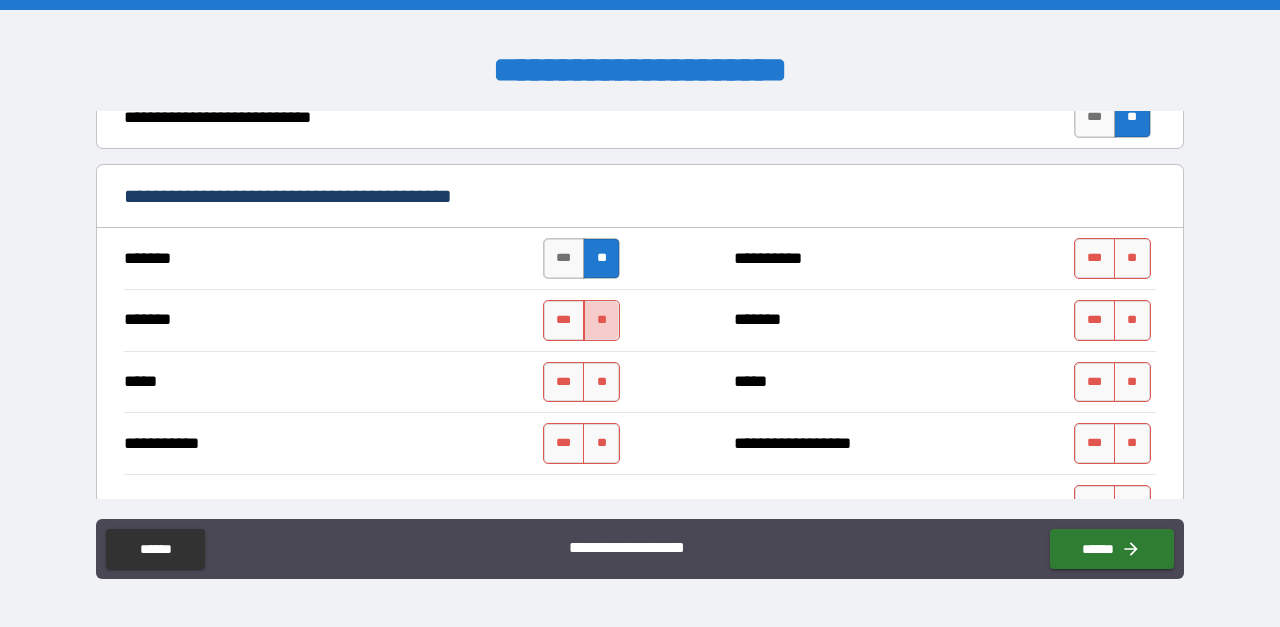 click on "**" at bounding box center (601, 320) 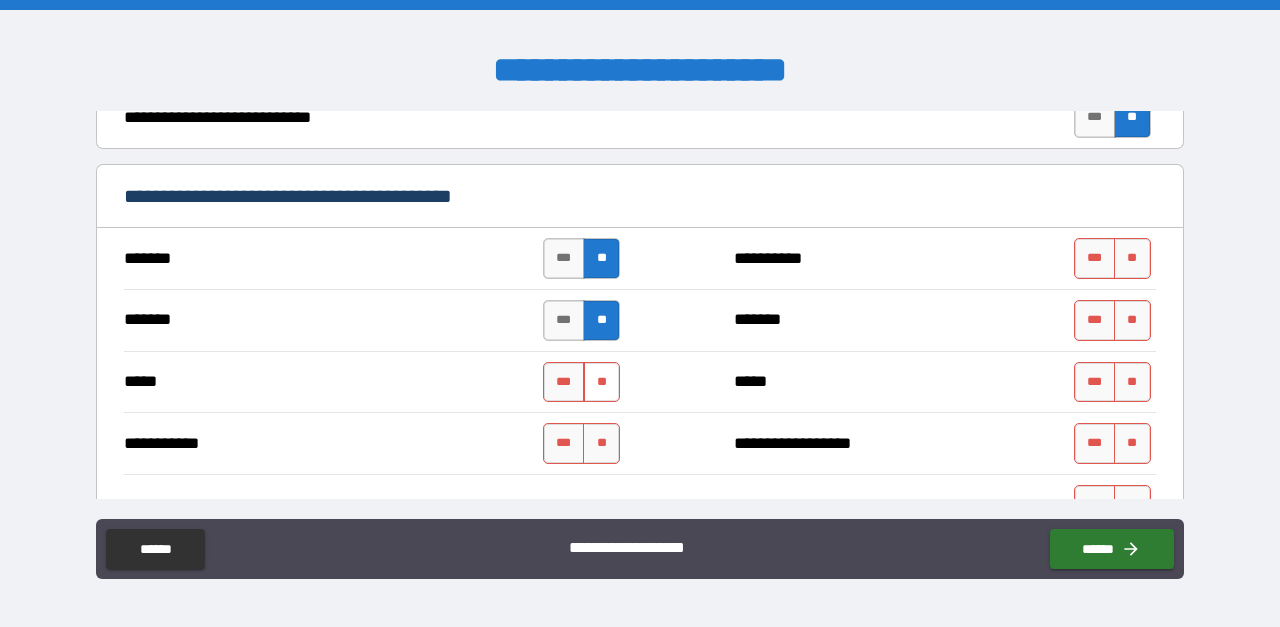 click on "**" at bounding box center [601, 382] 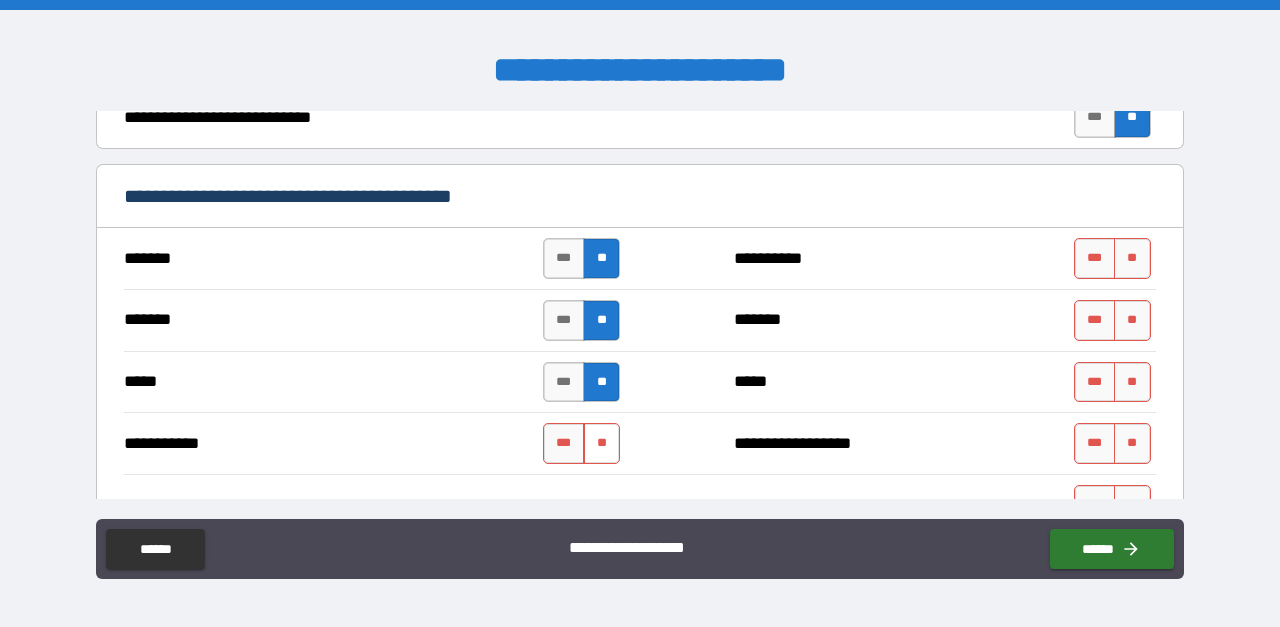click on "**" at bounding box center [601, 443] 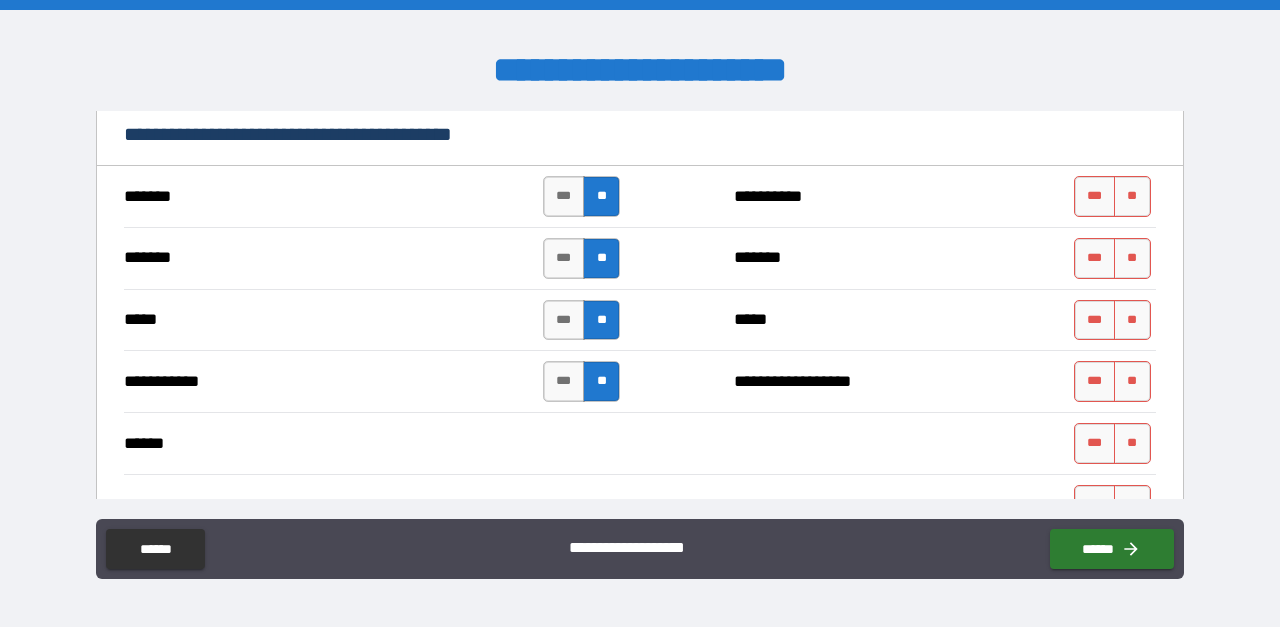scroll, scrollTop: 1103, scrollLeft: 0, axis: vertical 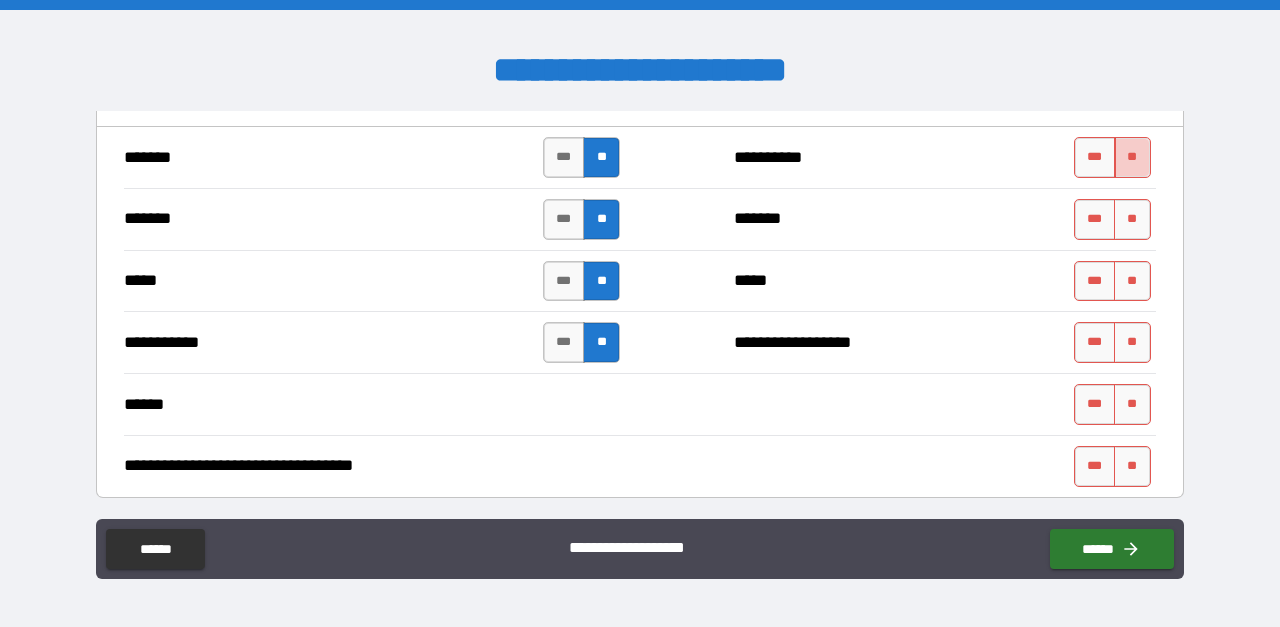 click on "**" at bounding box center (1132, 157) 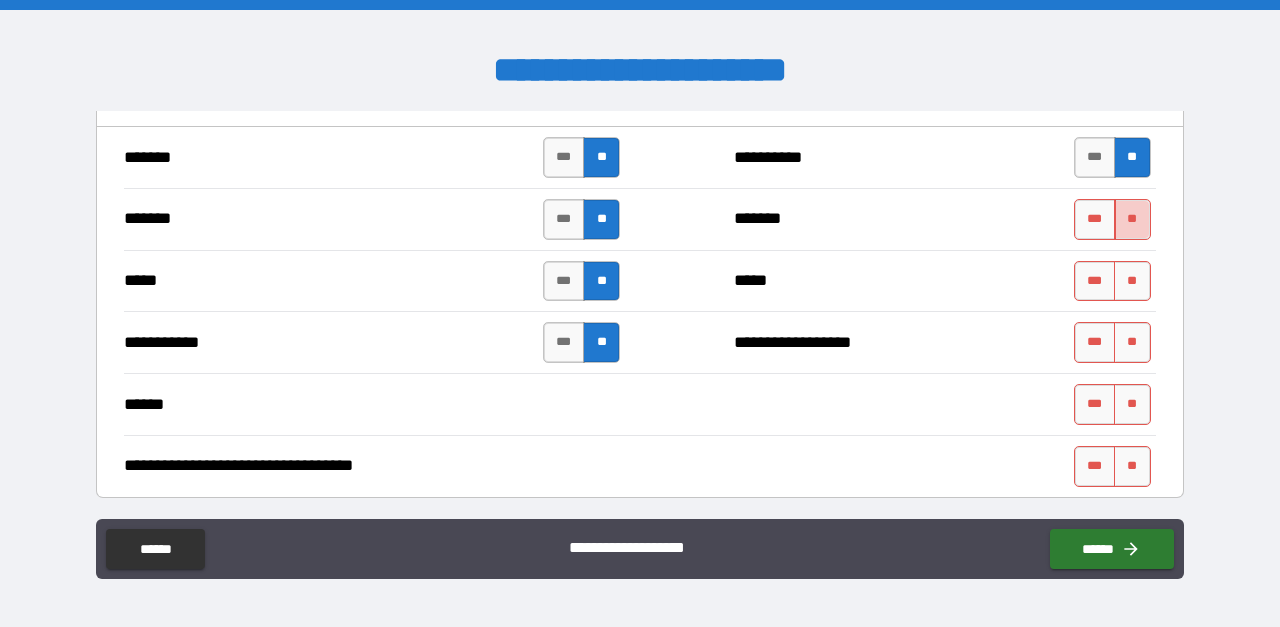 click on "**" at bounding box center [1132, 219] 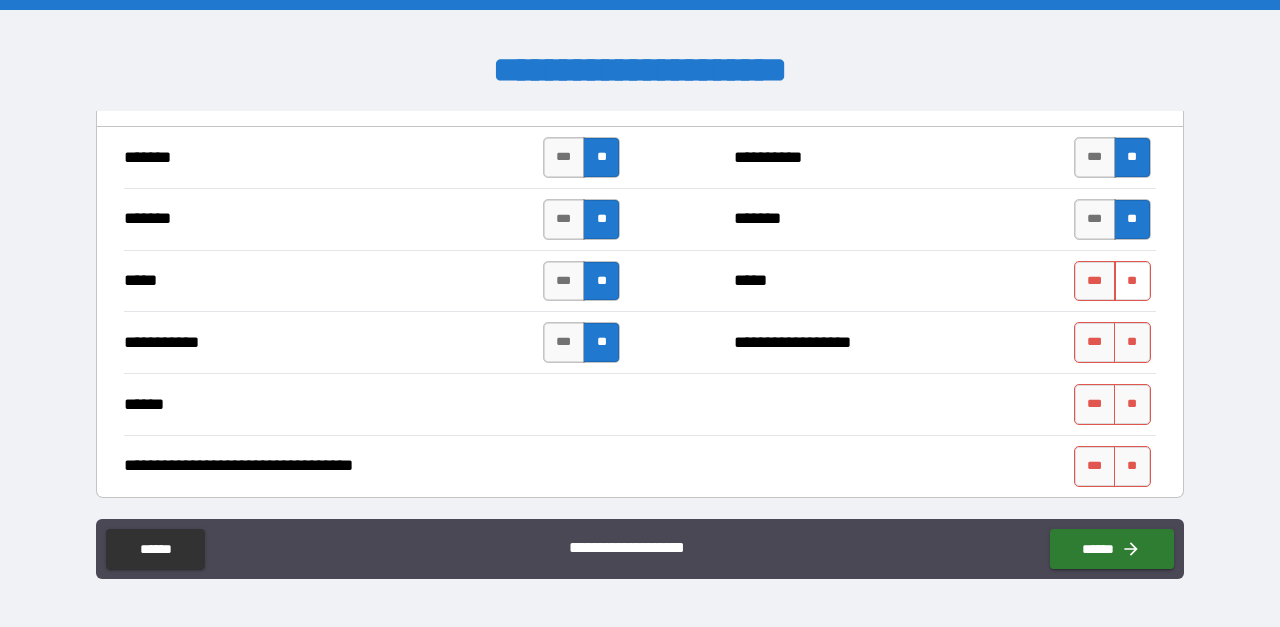 click on "**" at bounding box center (1132, 281) 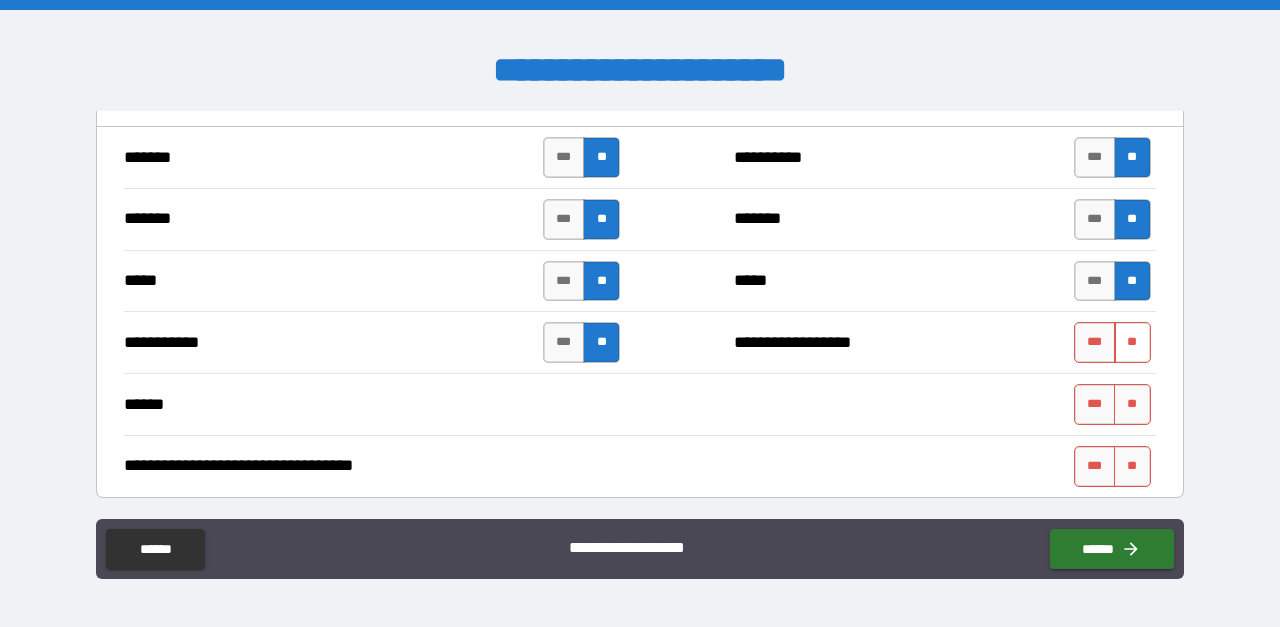 click on "**" at bounding box center (1132, 342) 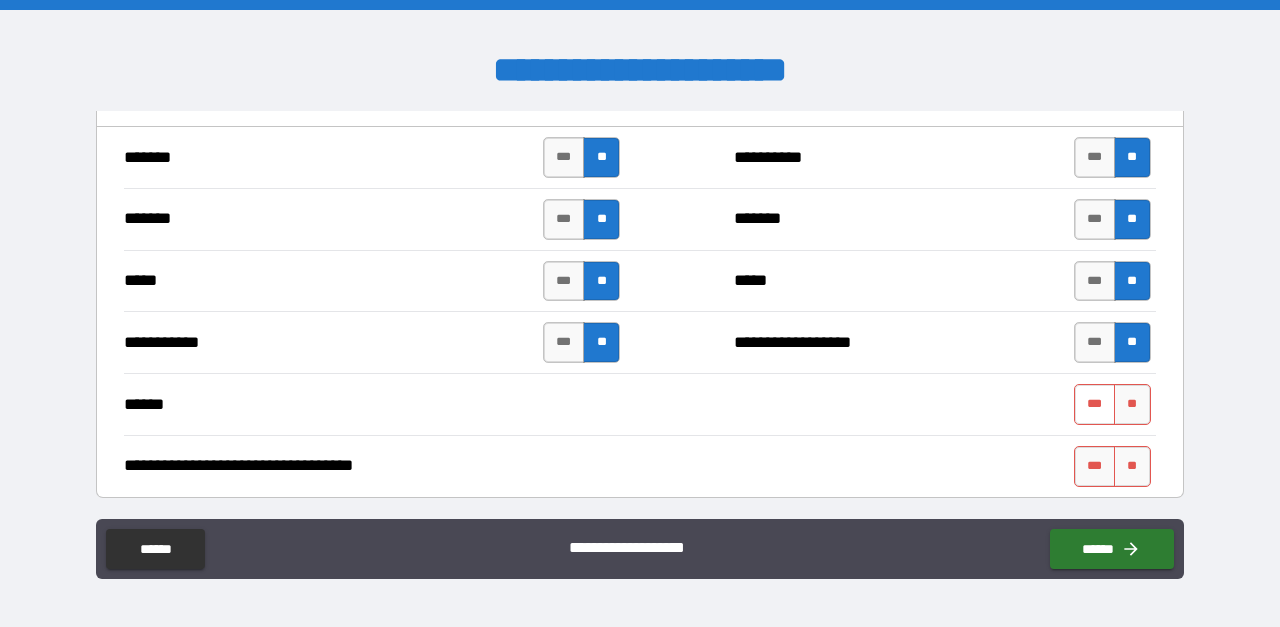 click on "***" at bounding box center [1095, 404] 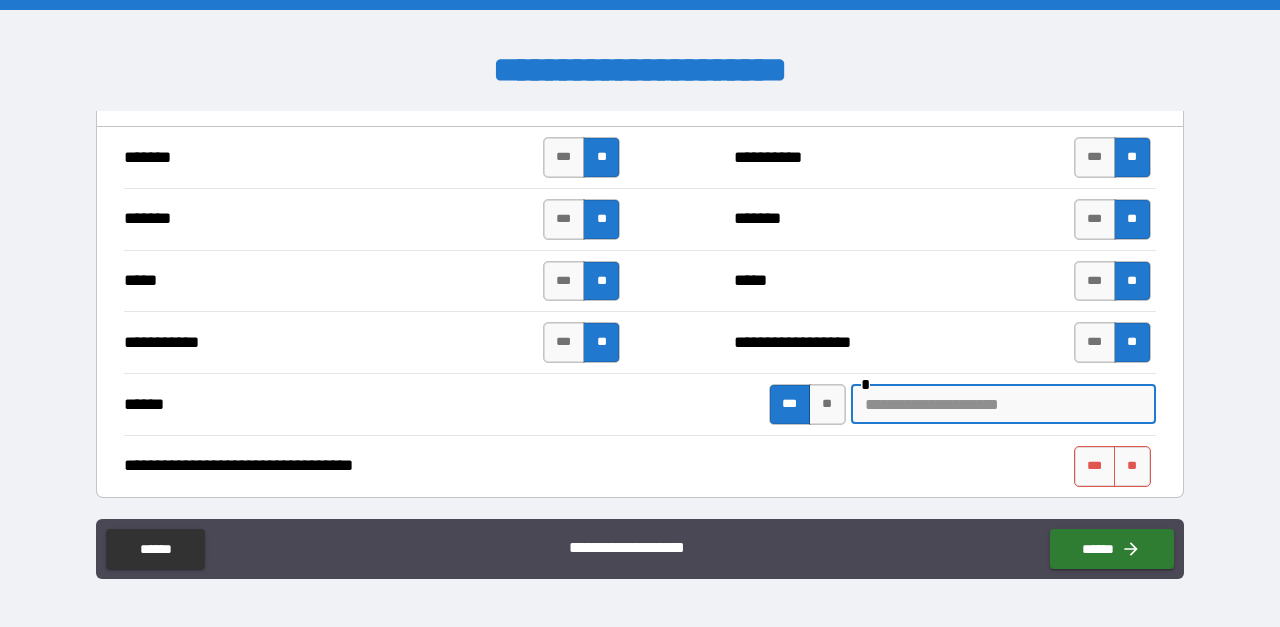 click at bounding box center (1003, 404) 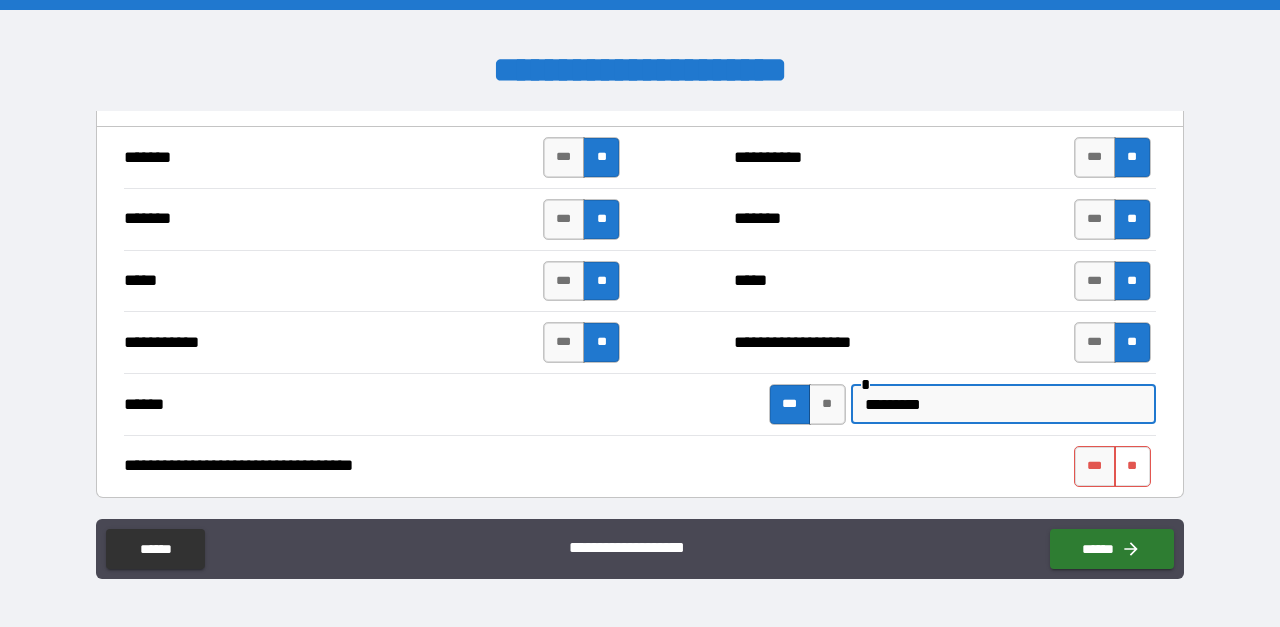 type on "*********" 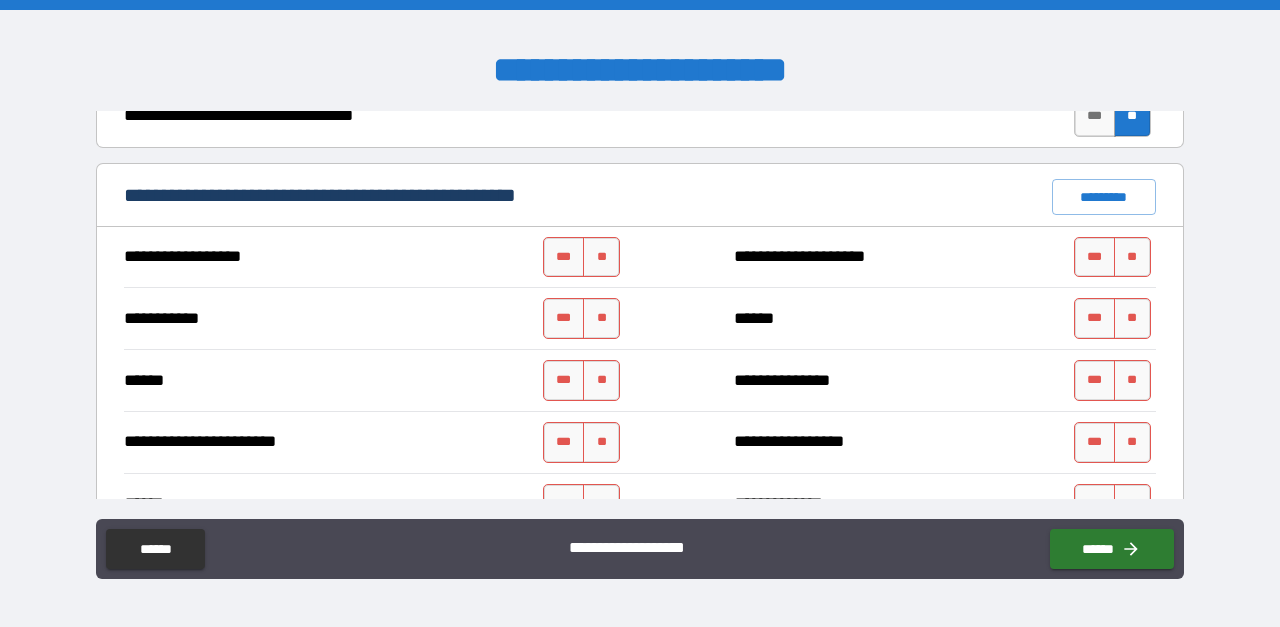 scroll, scrollTop: 1466, scrollLeft: 0, axis: vertical 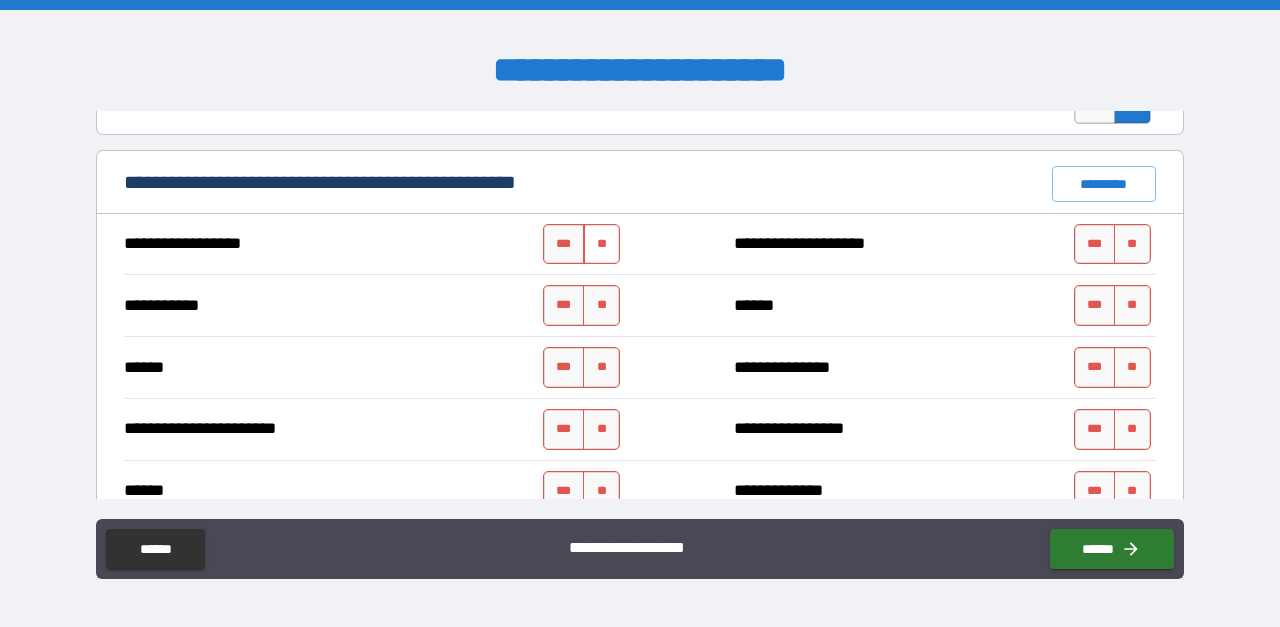 click on "**" at bounding box center (601, 244) 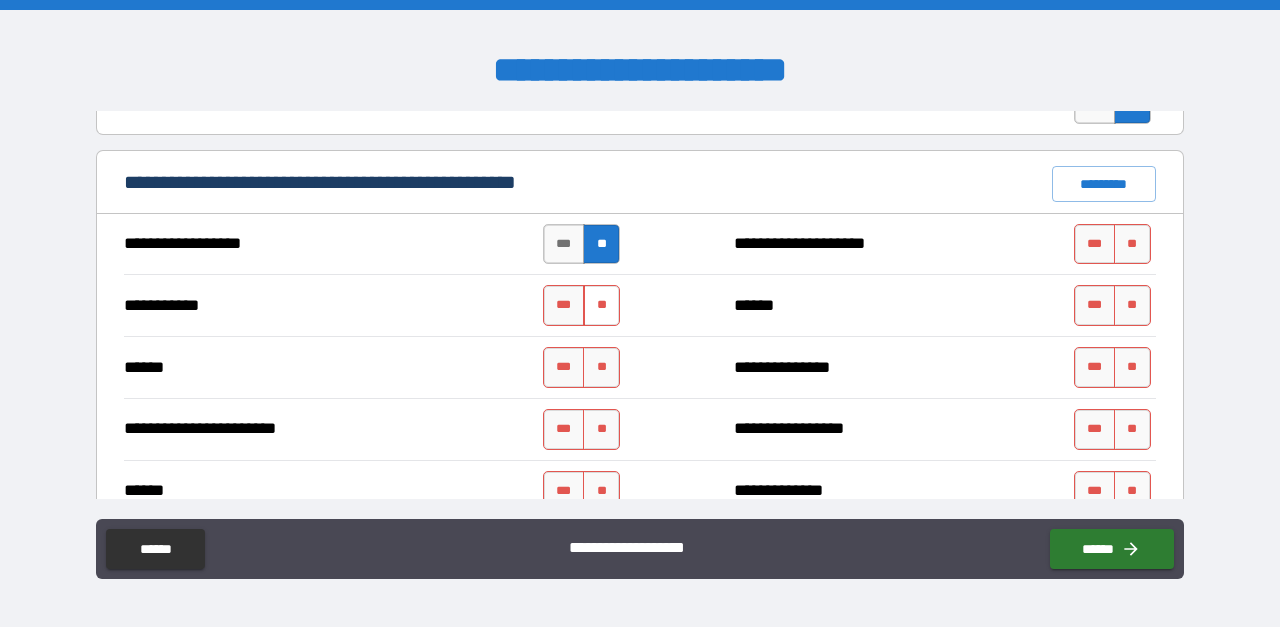 click on "**" at bounding box center (601, 305) 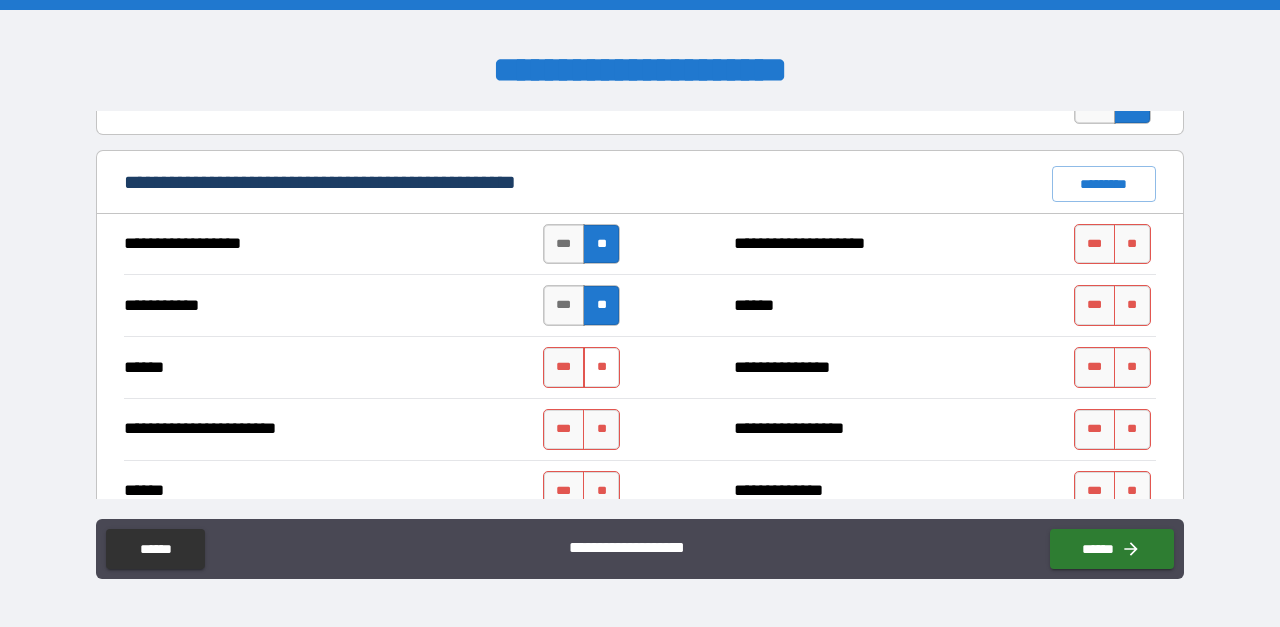 click on "**" at bounding box center [601, 367] 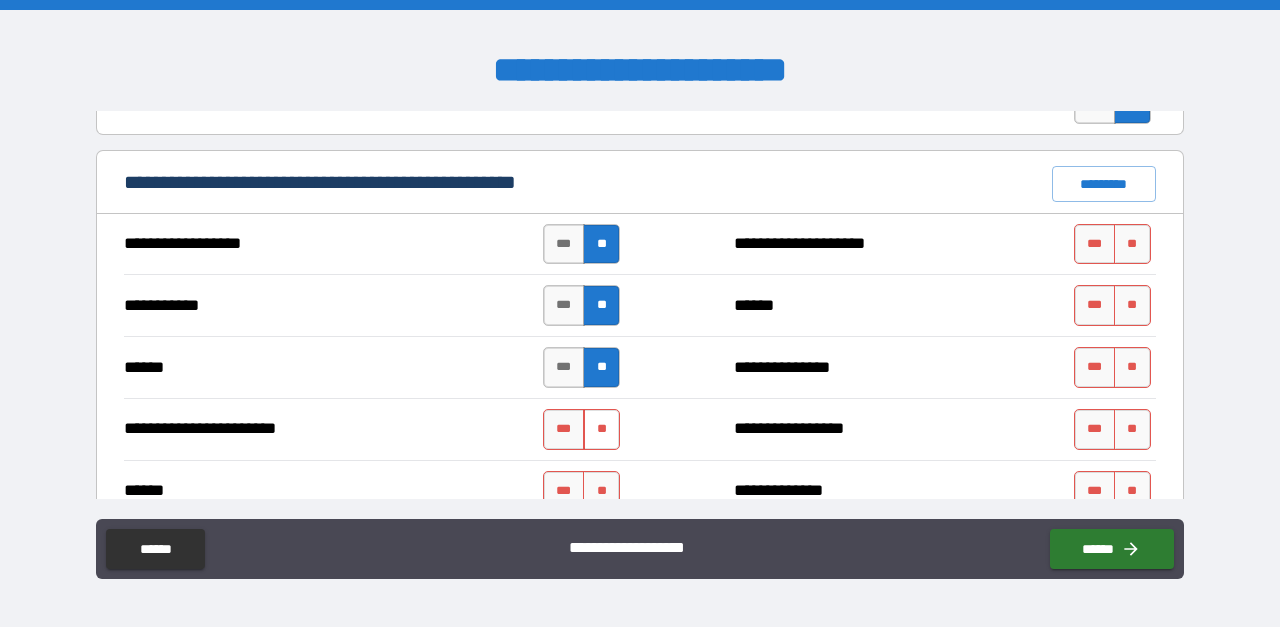click on "**" at bounding box center (601, 429) 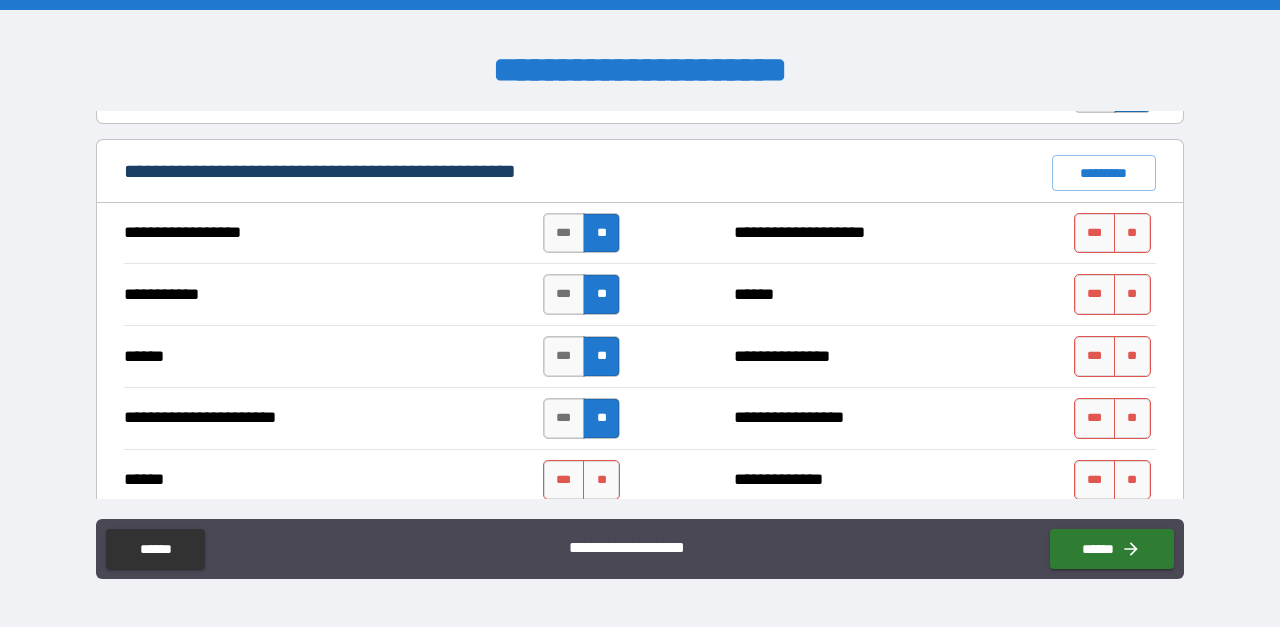 scroll, scrollTop: 1478, scrollLeft: 0, axis: vertical 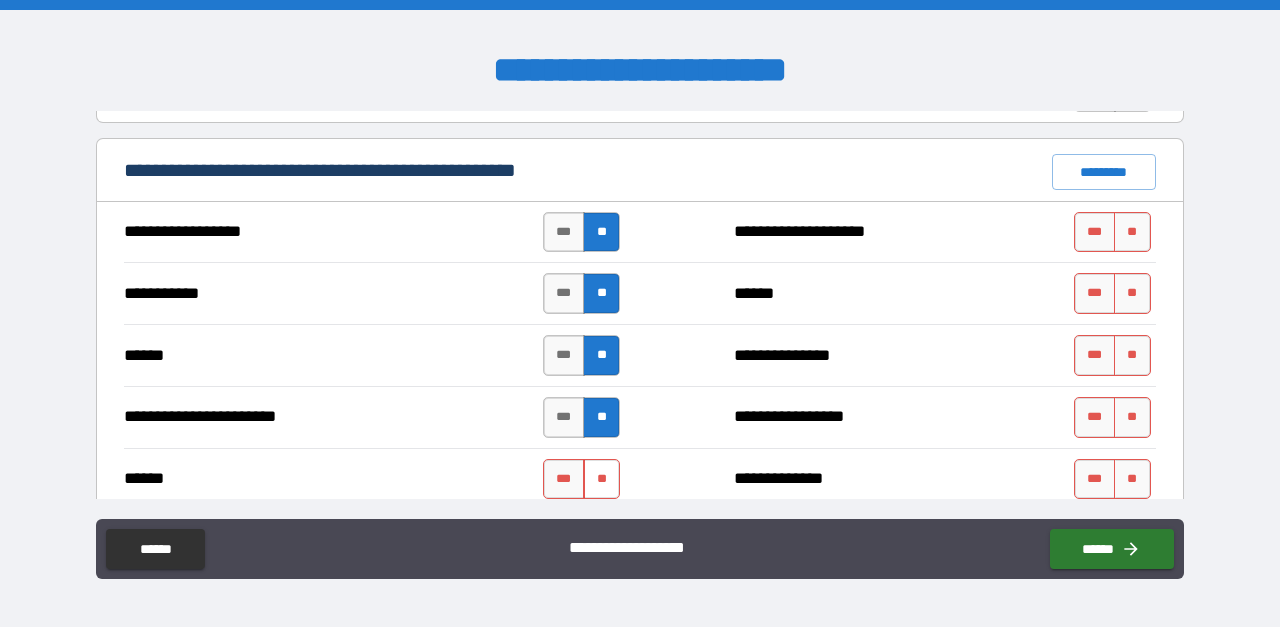 click on "**" at bounding box center (601, 479) 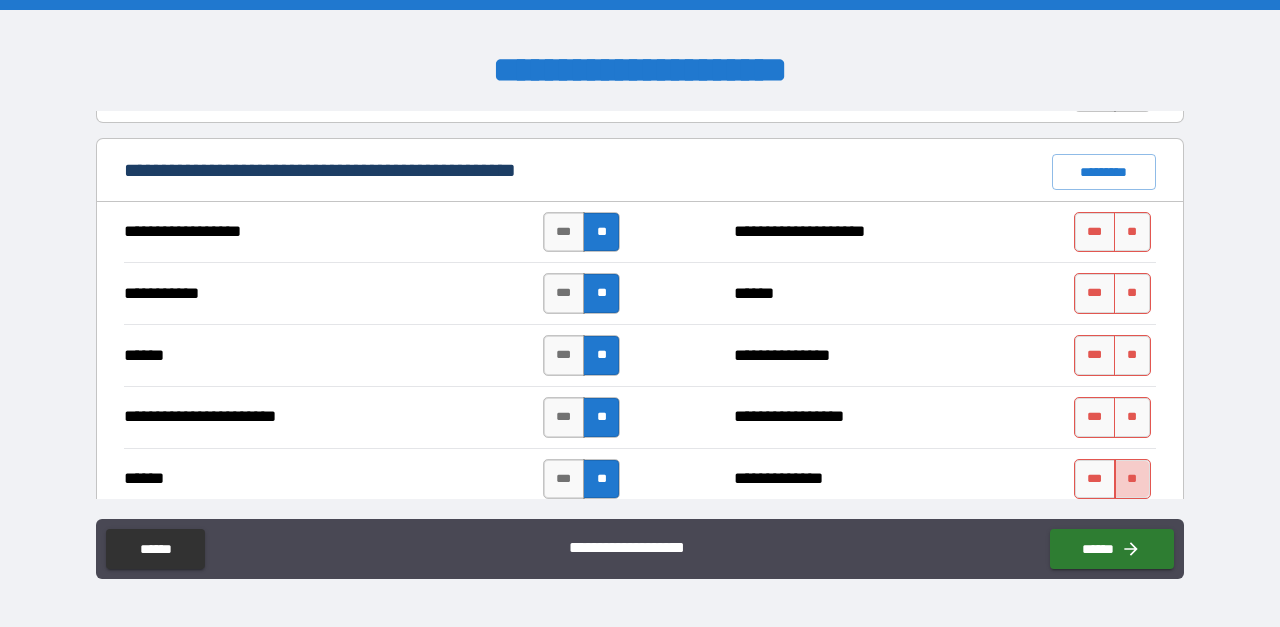 click on "**" at bounding box center (1132, 479) 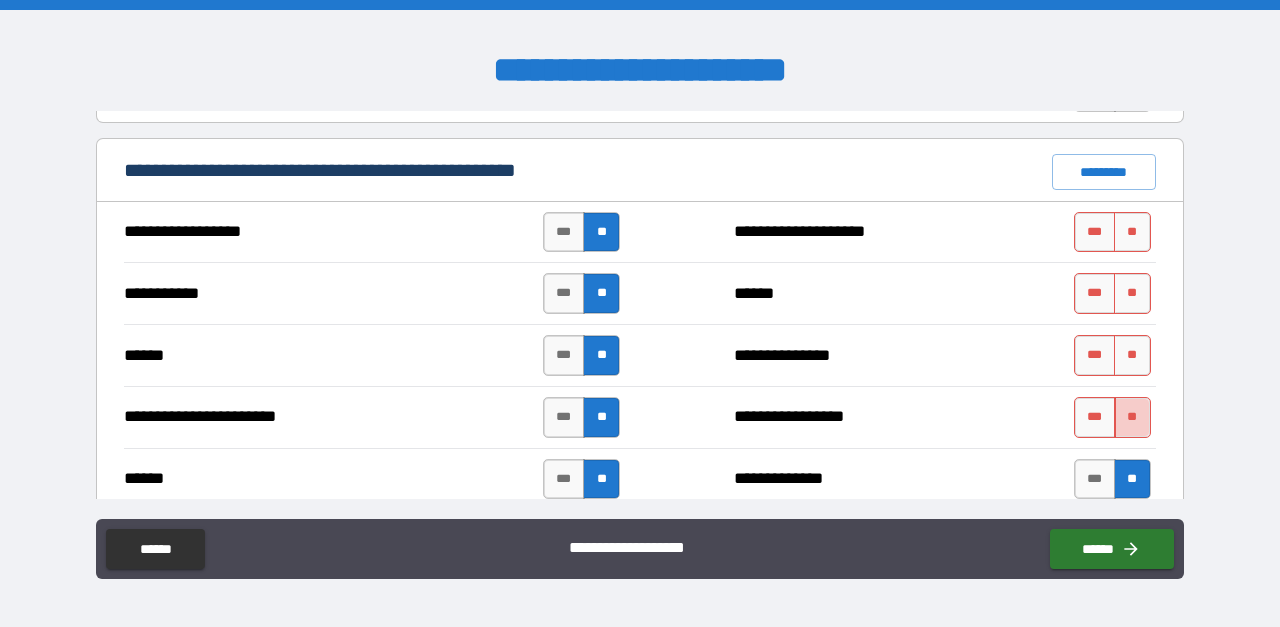 click on "**" at bounding box center (1132, 417) 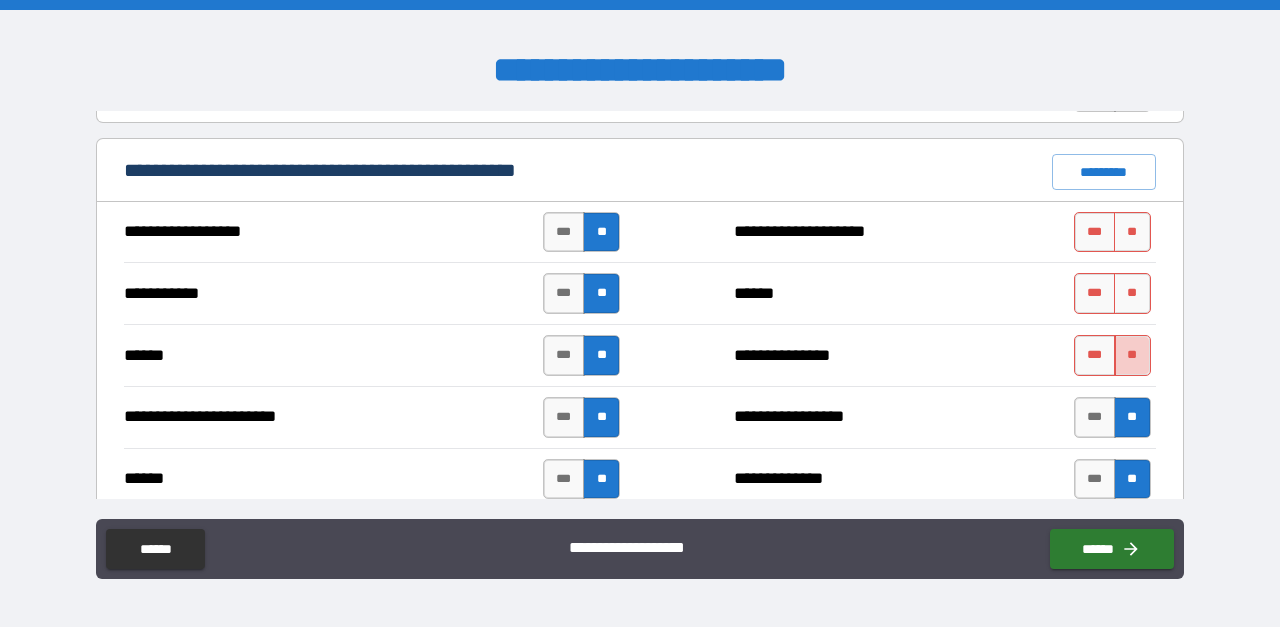 click on "**" at bounding box center [1132, 355] 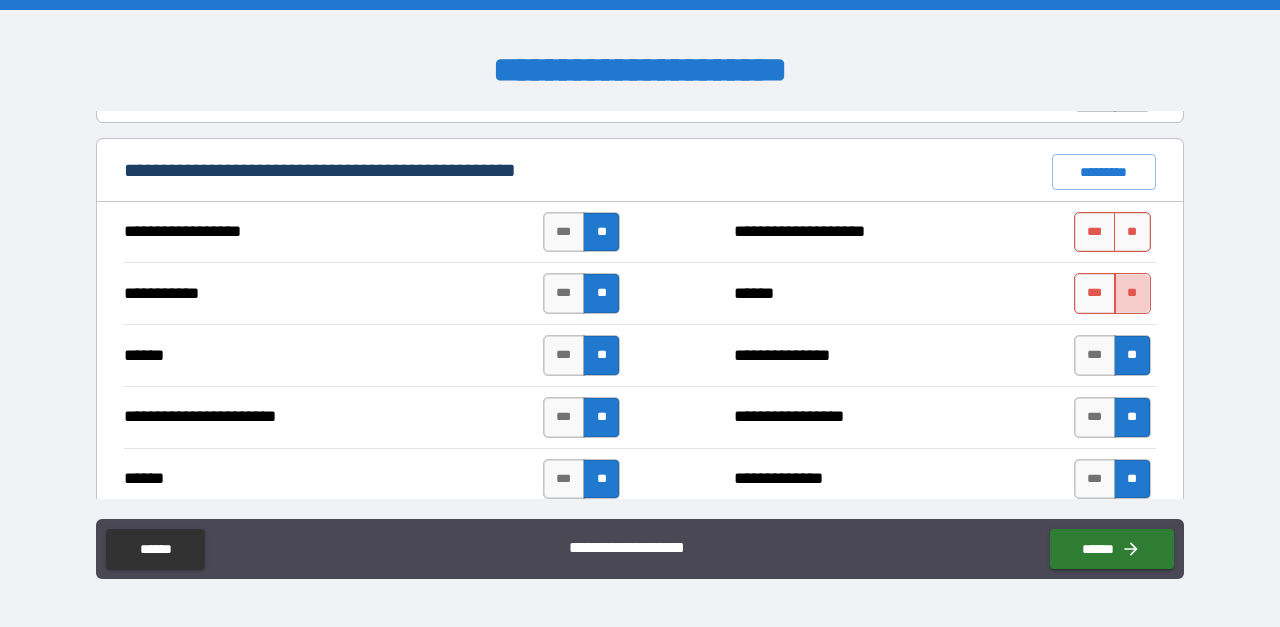click on "**" at bounding box center [1132, 293] 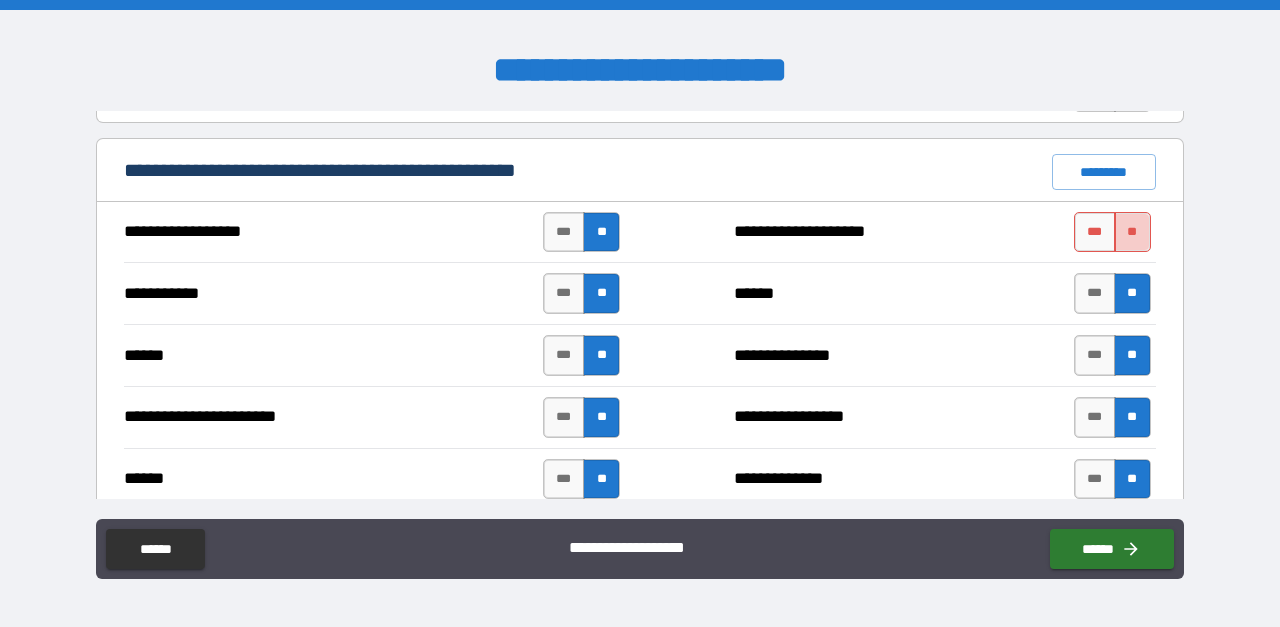 click on "**" at bounding box center [1132, 232] 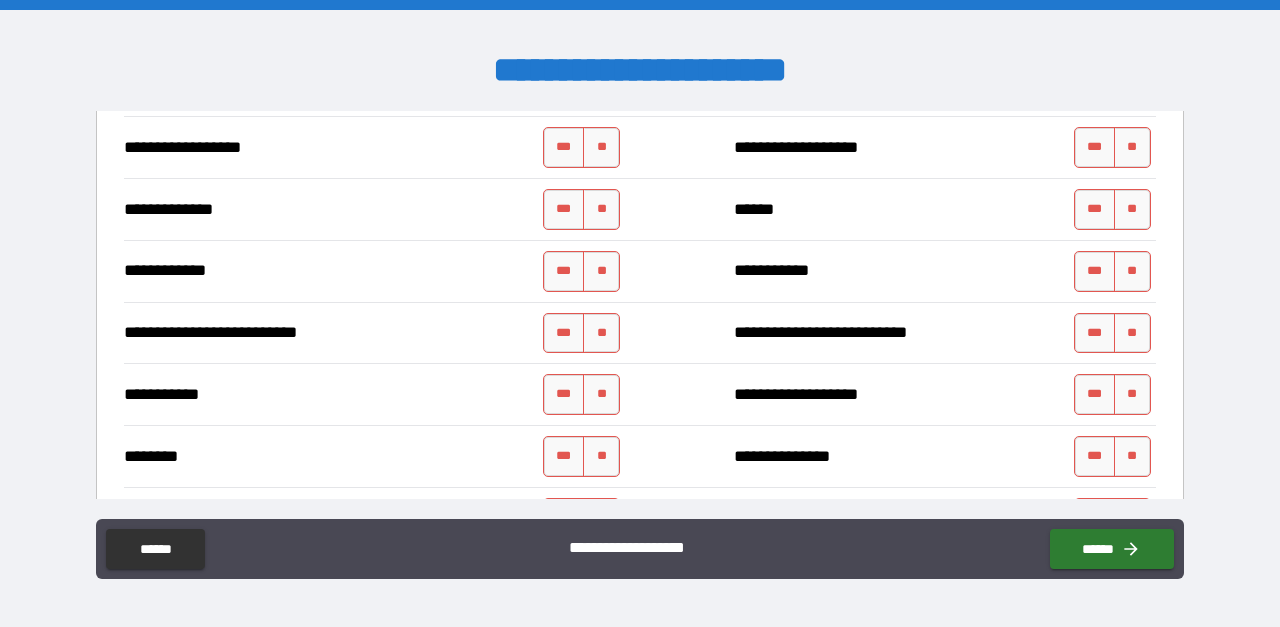 scroll, scrollTop: 1877, scrollLeft: 0, axis: vertical 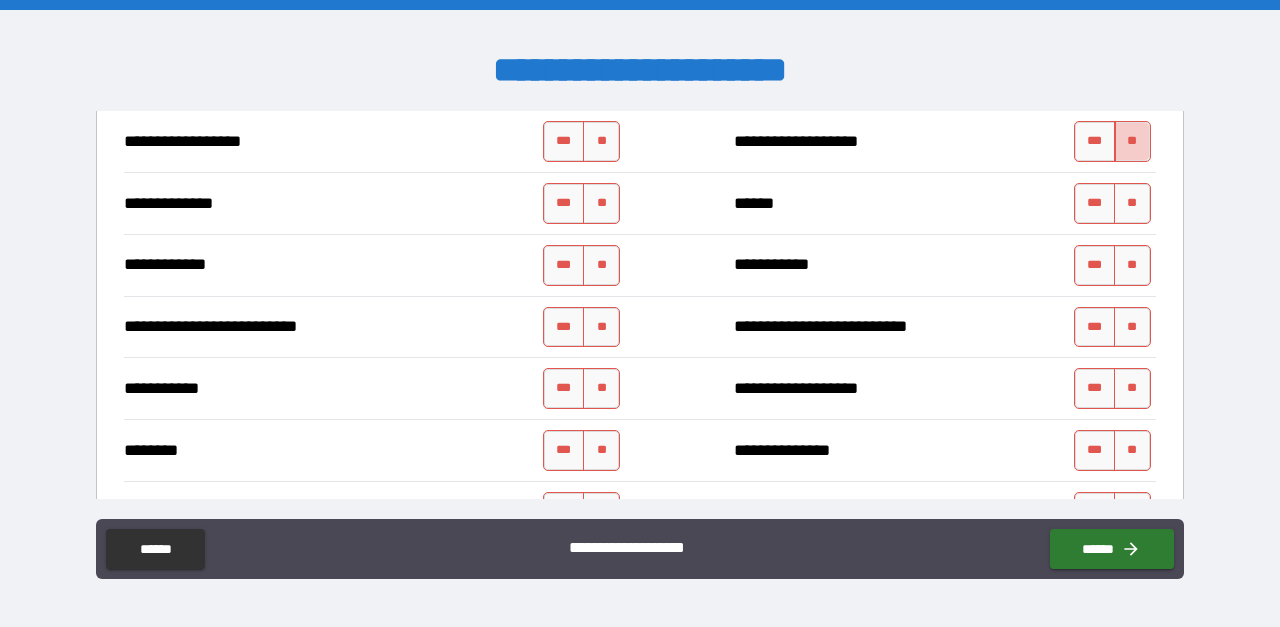 click on "**" at bounding box center [1132, 141] 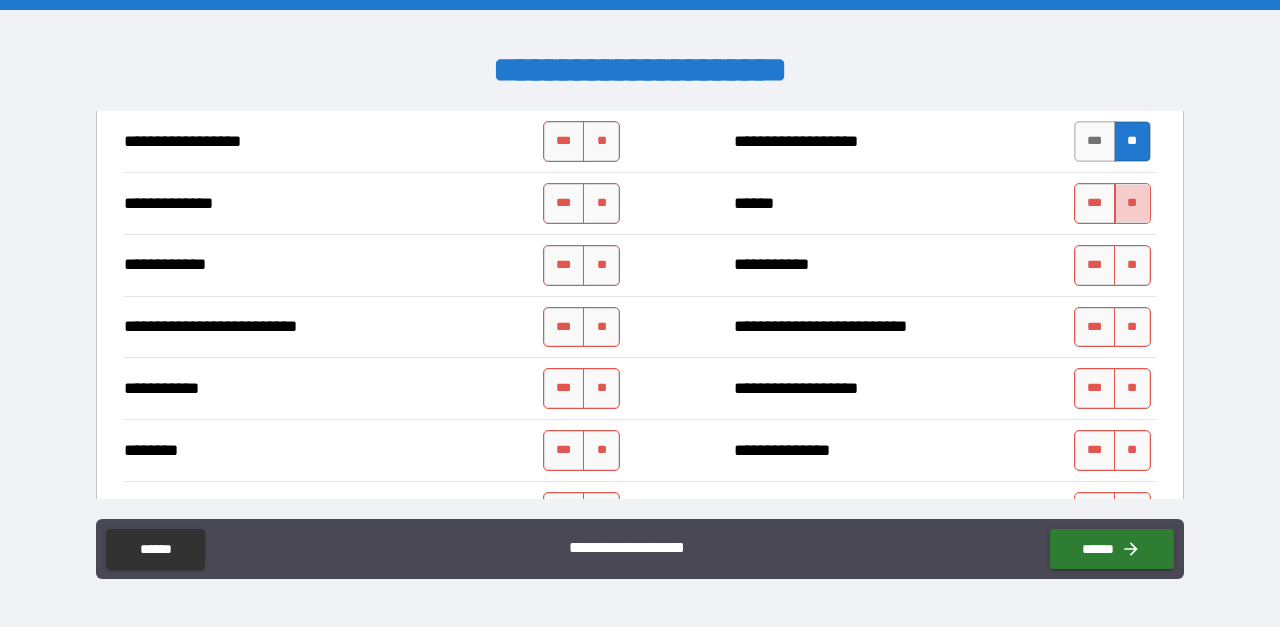 click on "**" at bounding box center [1132, 203] 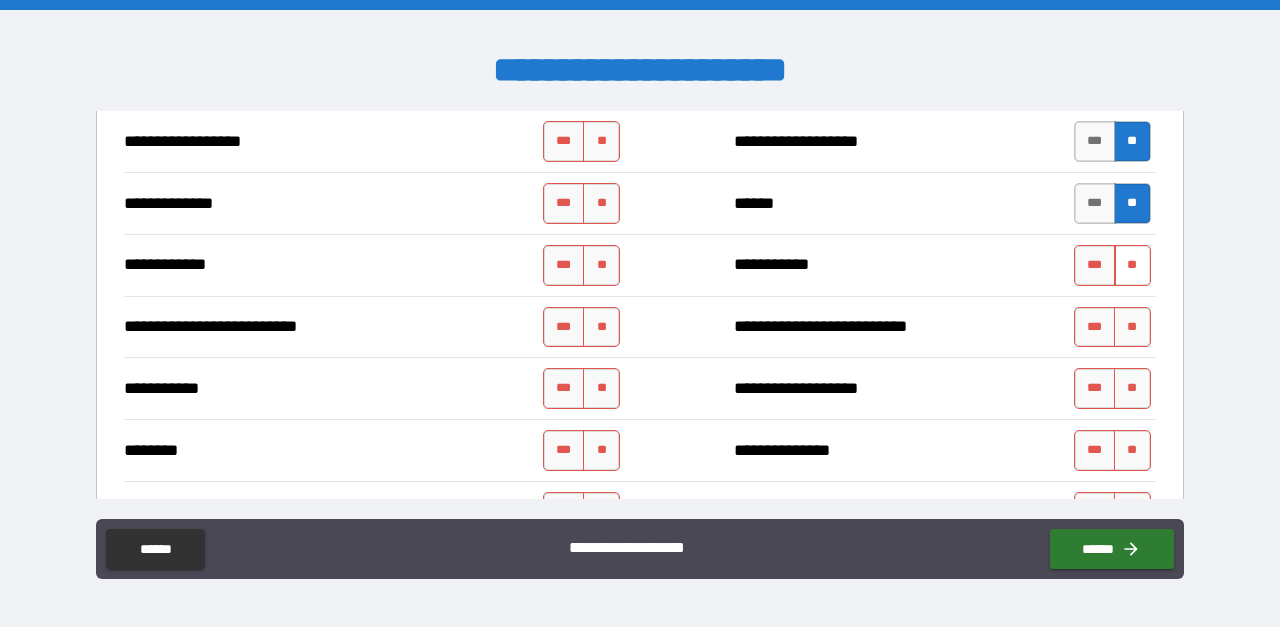 click on "**" at bounding box center (1132, 265) 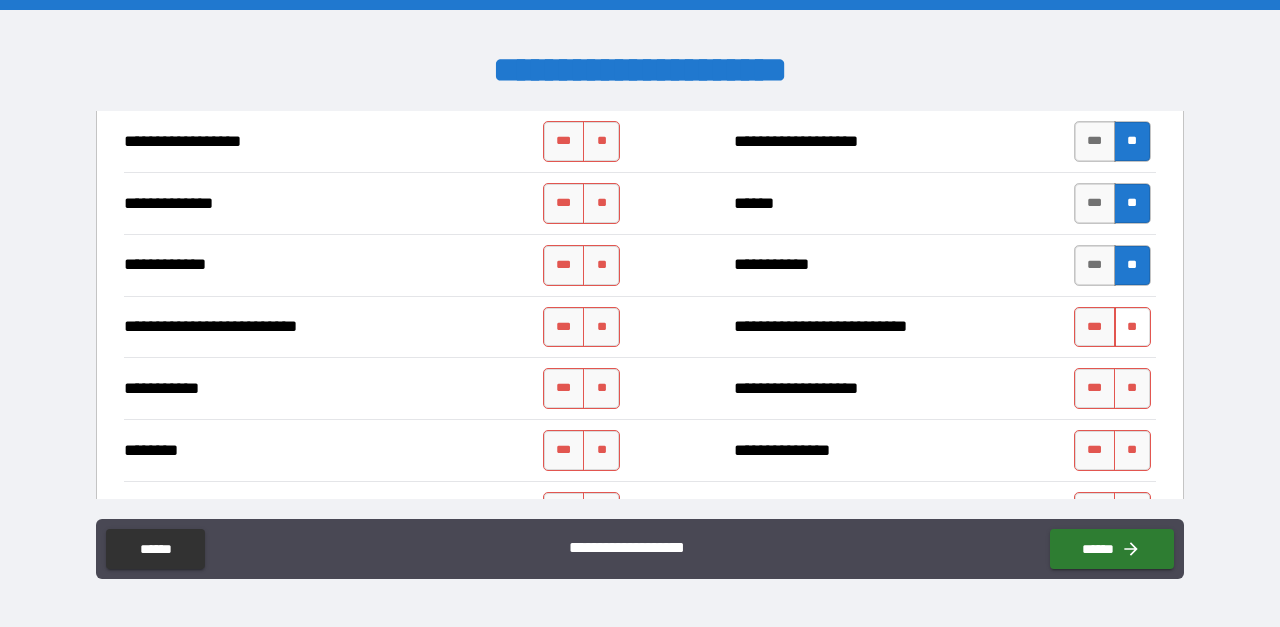 click on "**" at bounding box center [1132, 327] 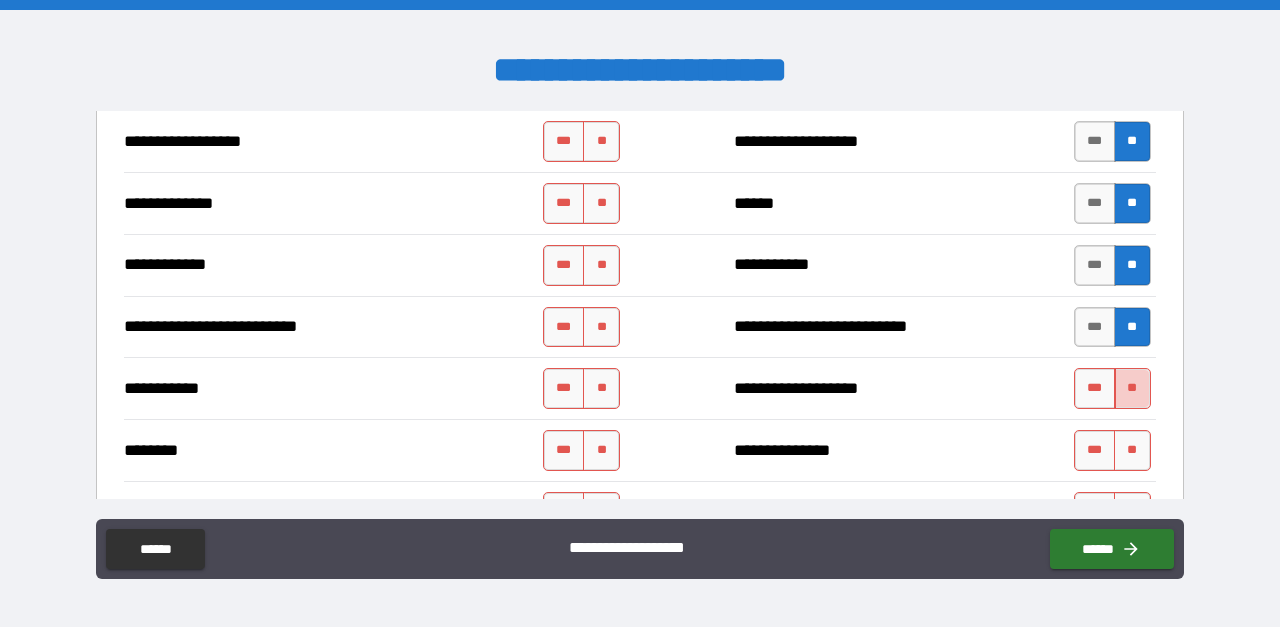 click on "**" at bounding box center (1132, 388) 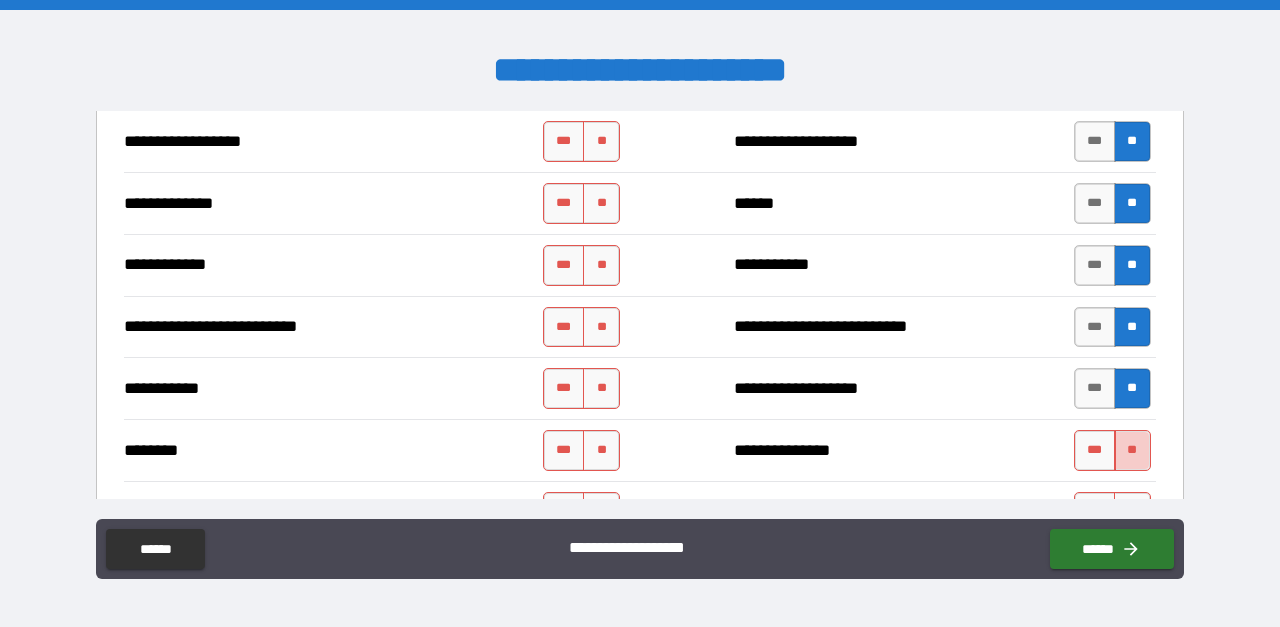 click on "**" at bounding box center (1132, 450) 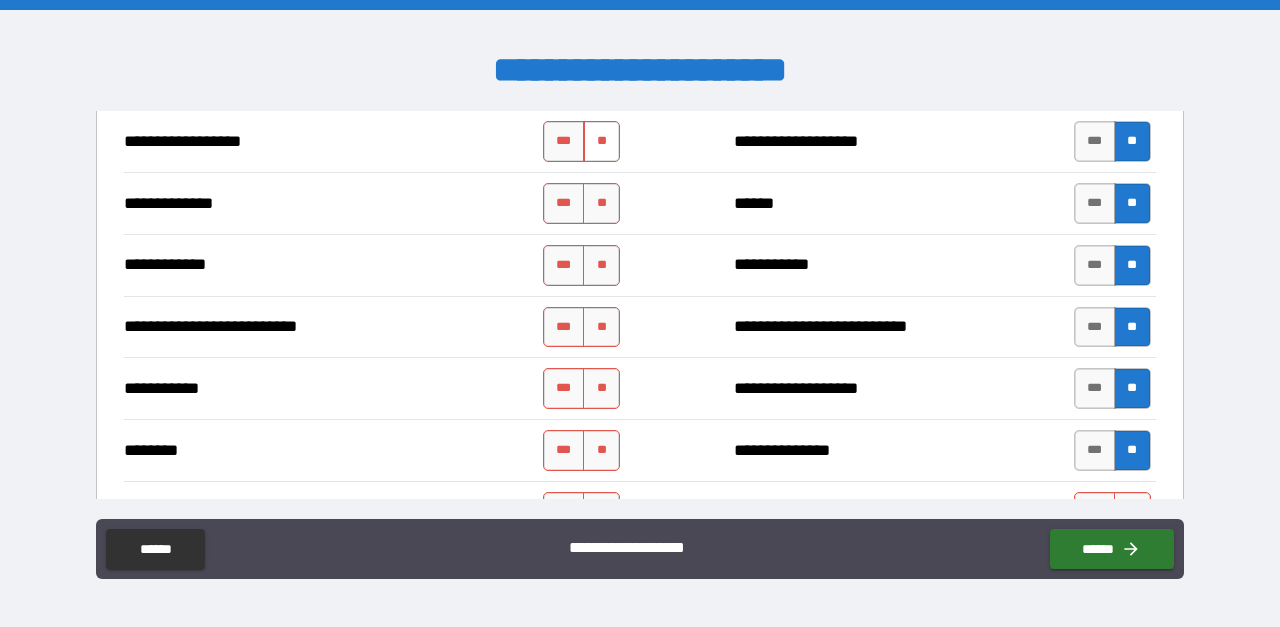 click on "**" at bounding box center (601, 141) 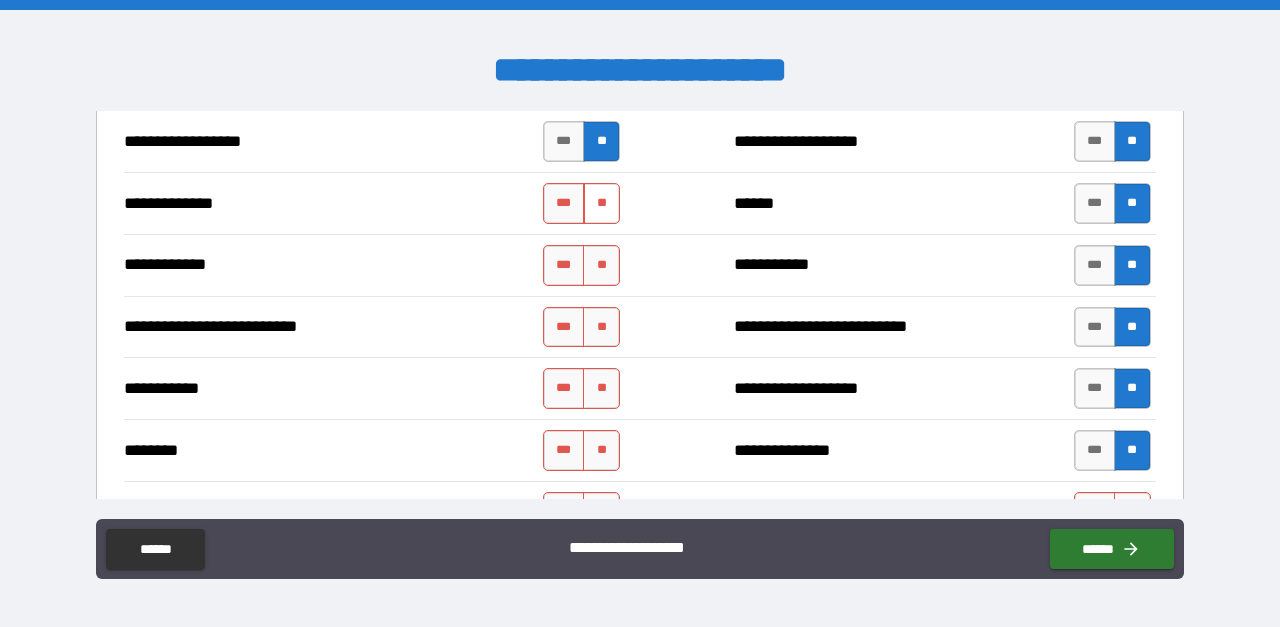 click on "**" at bounding box center (601, 203) 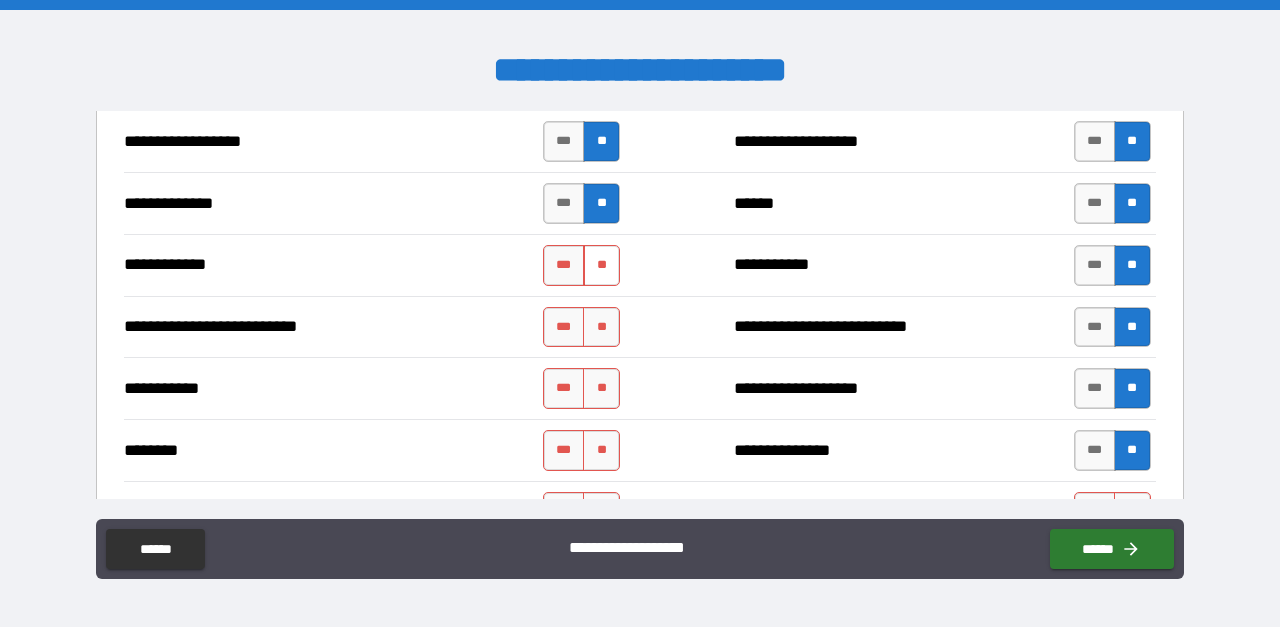 click on "**" at bounding box center (601, 265) 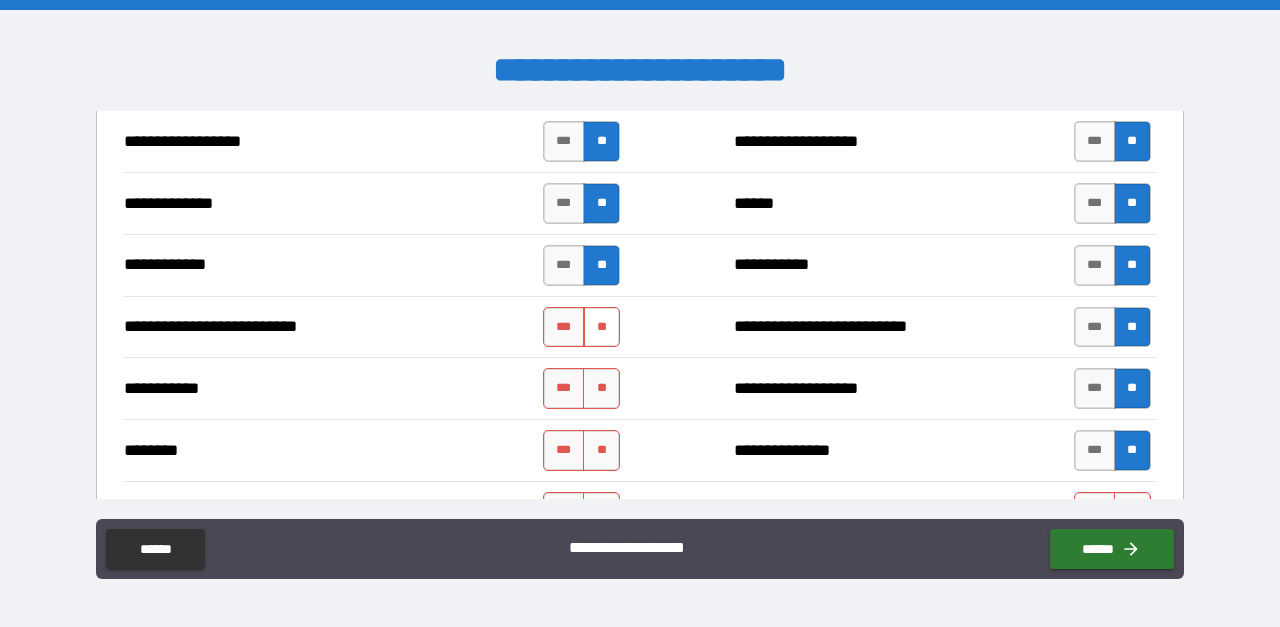 click on "**" at bounding box center [601, 327] 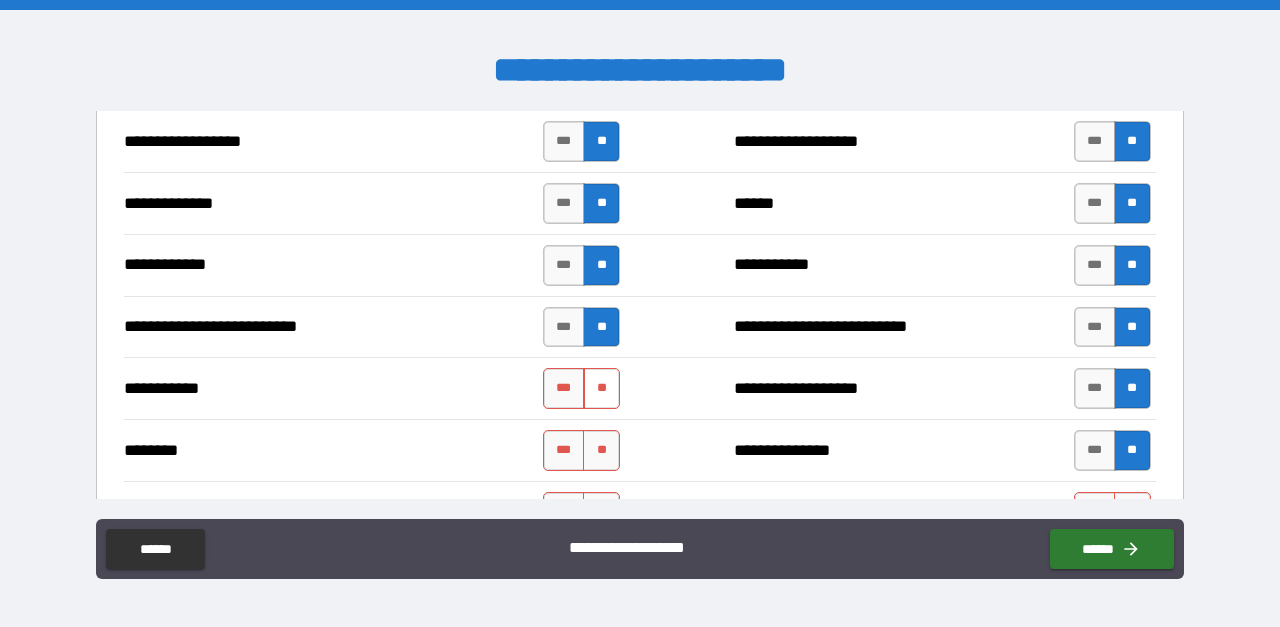 click on "**" at bounding box center (601, 388) 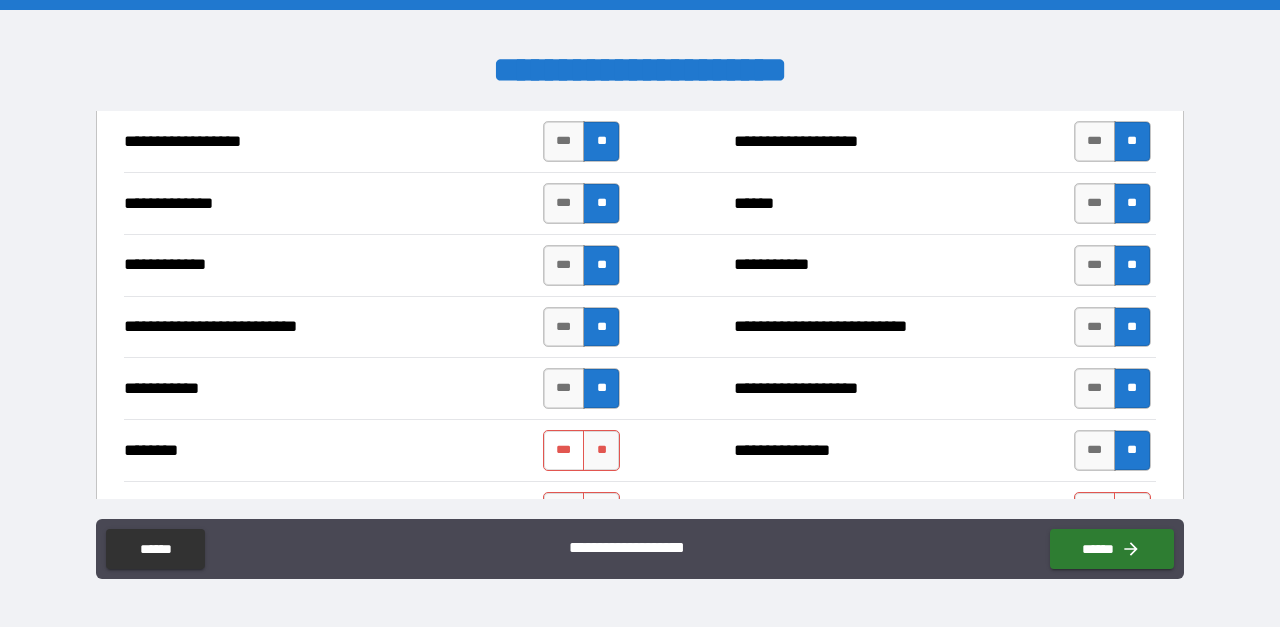 click on "***" at bounding box center [564, 450] 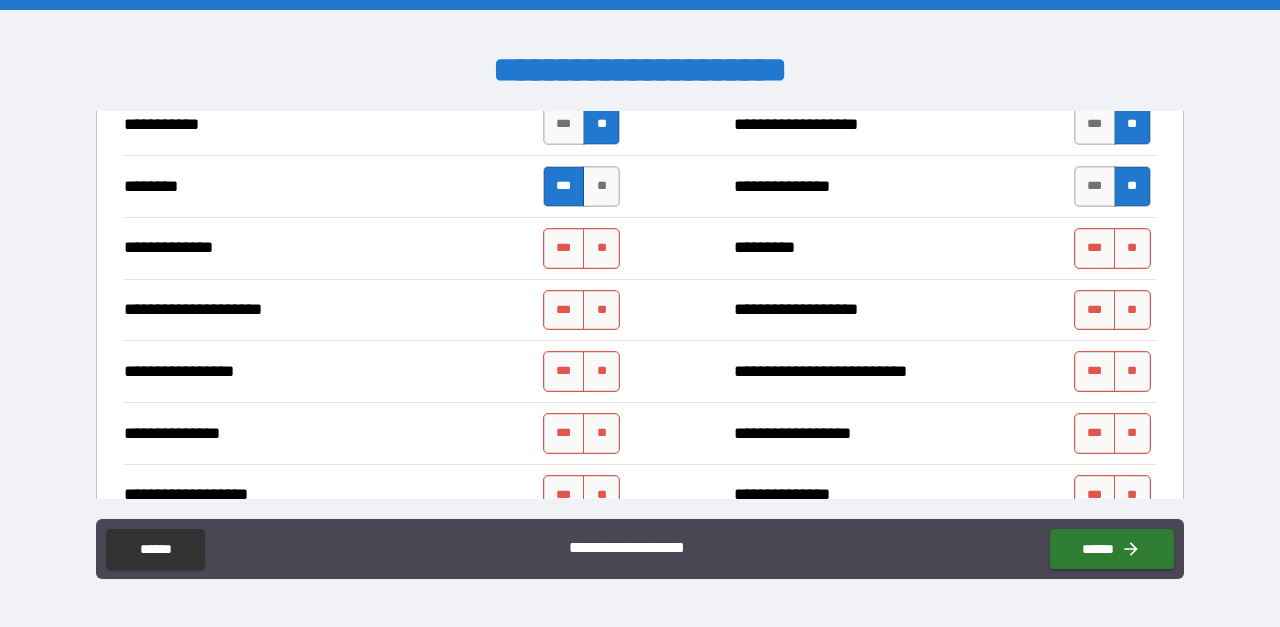 scroll, scrollTop: 2166, scrollLeft: 0, axis: vertical 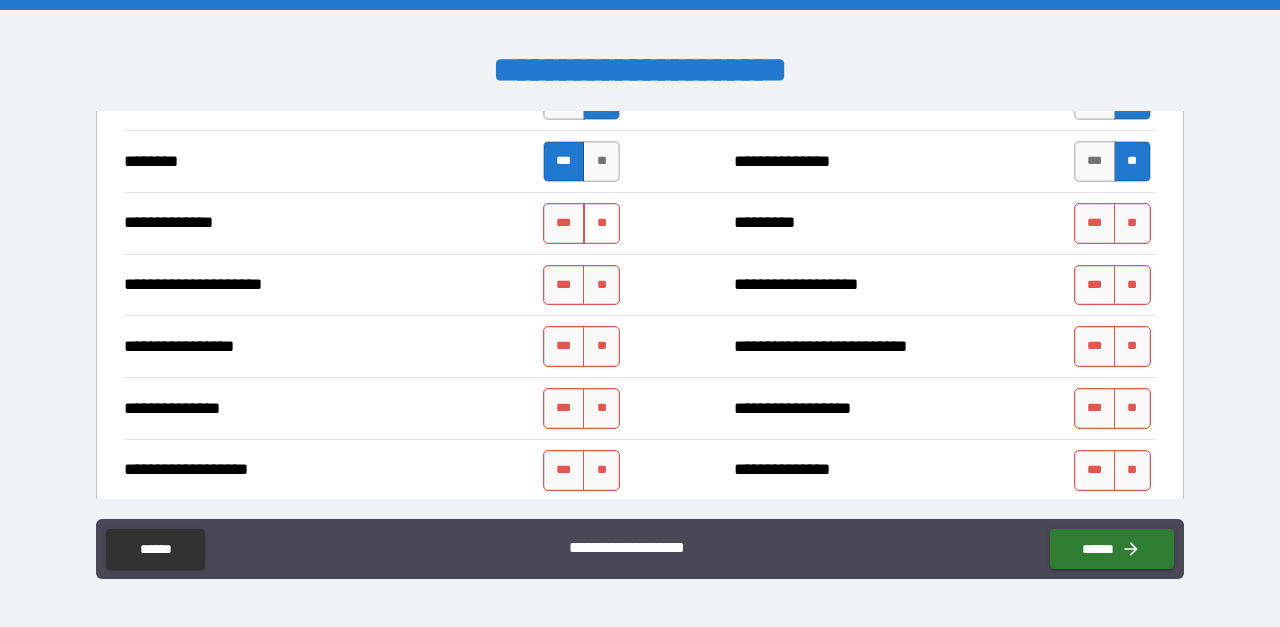 click on "**" at bounding box center [601, 223] 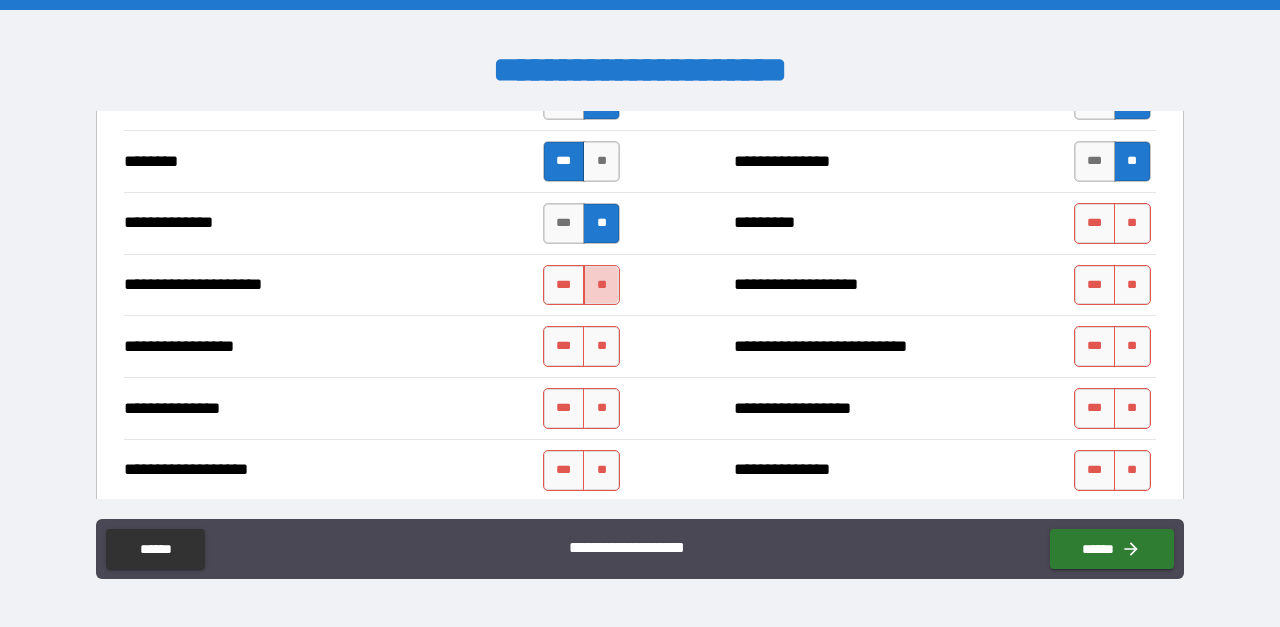 click on "**" at bounding box center [601, 285] 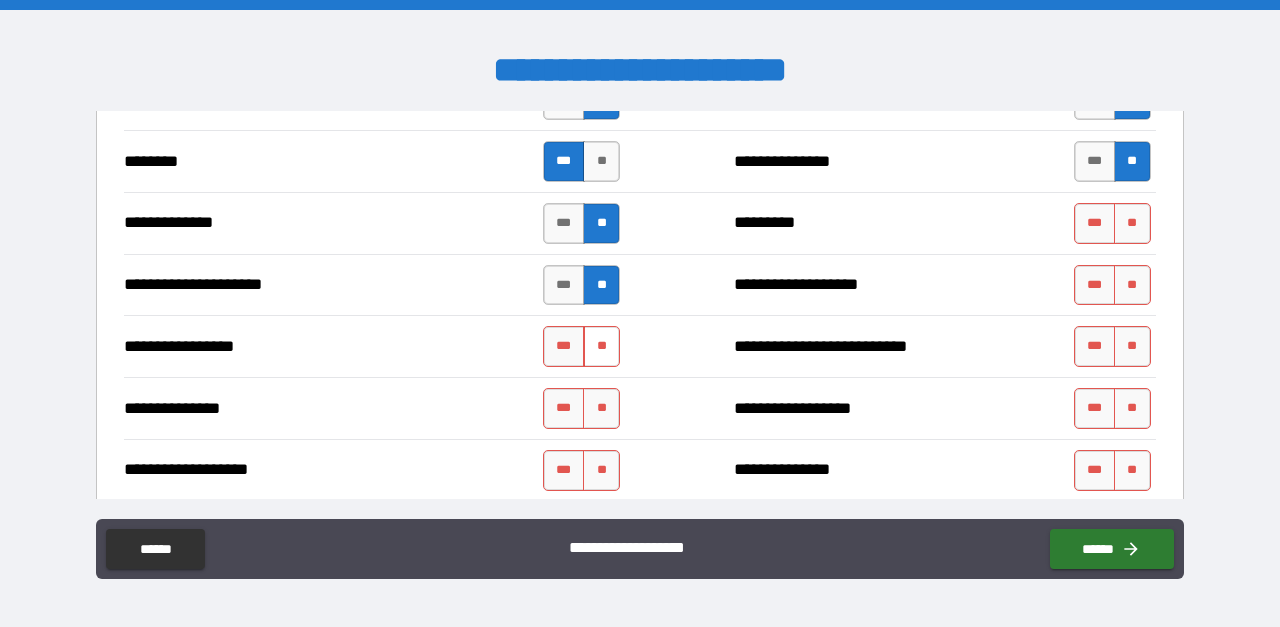 click on "**" at bounding box center (601, 346) 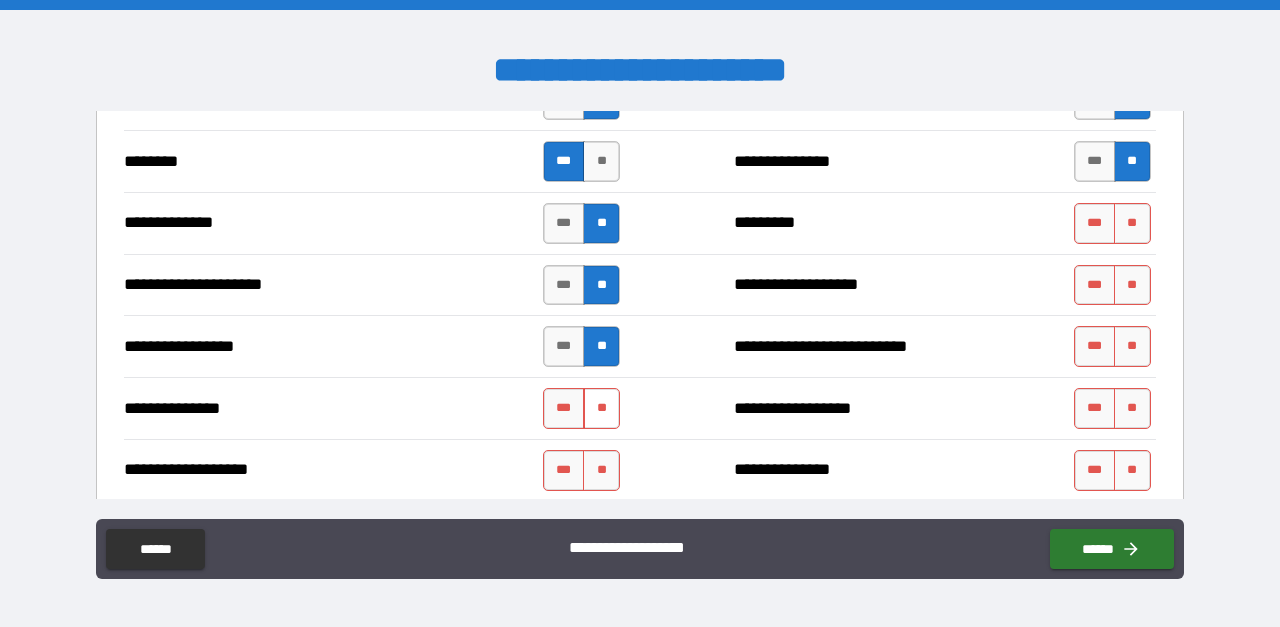click on "**" at bounding box center [601, 408] 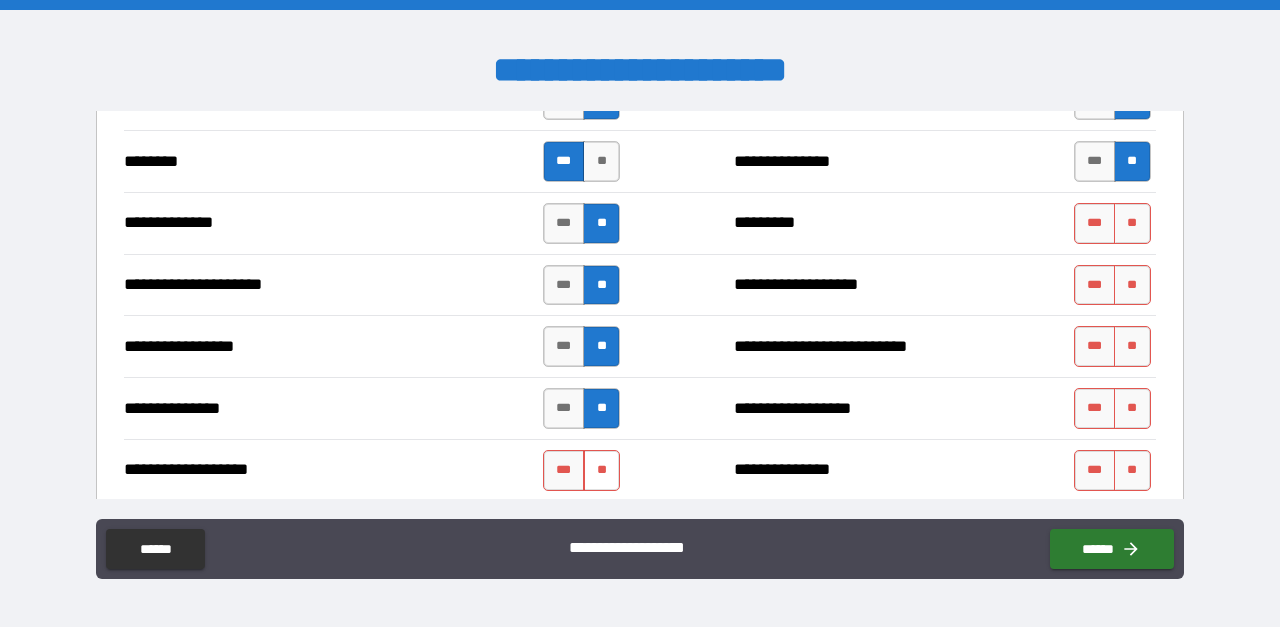 click on "**" at bounding box center (601, 470) 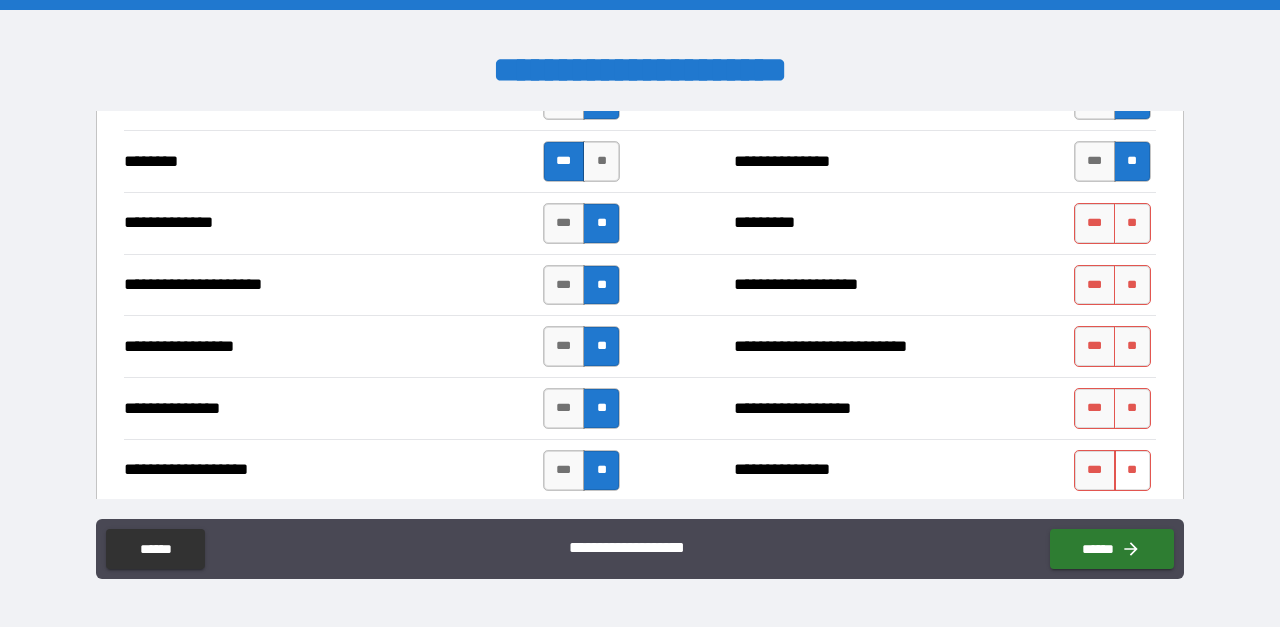 click on "**" at bounding box center [1132, 470] 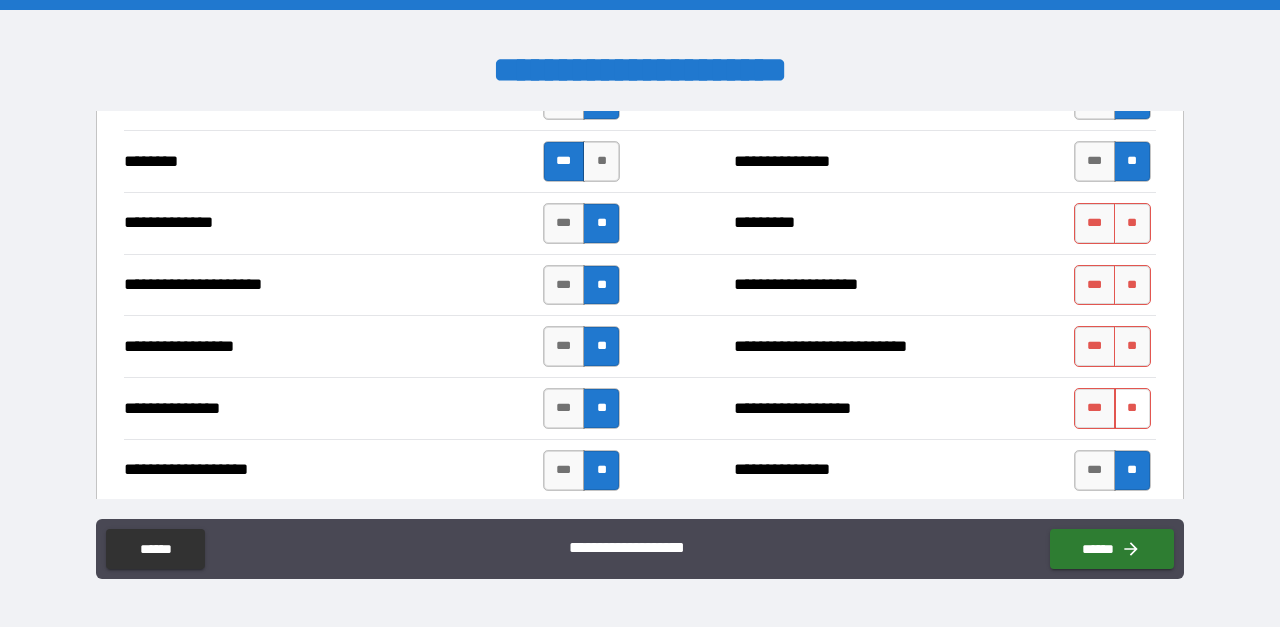 click on "**" at bounding box center (1132, 408) 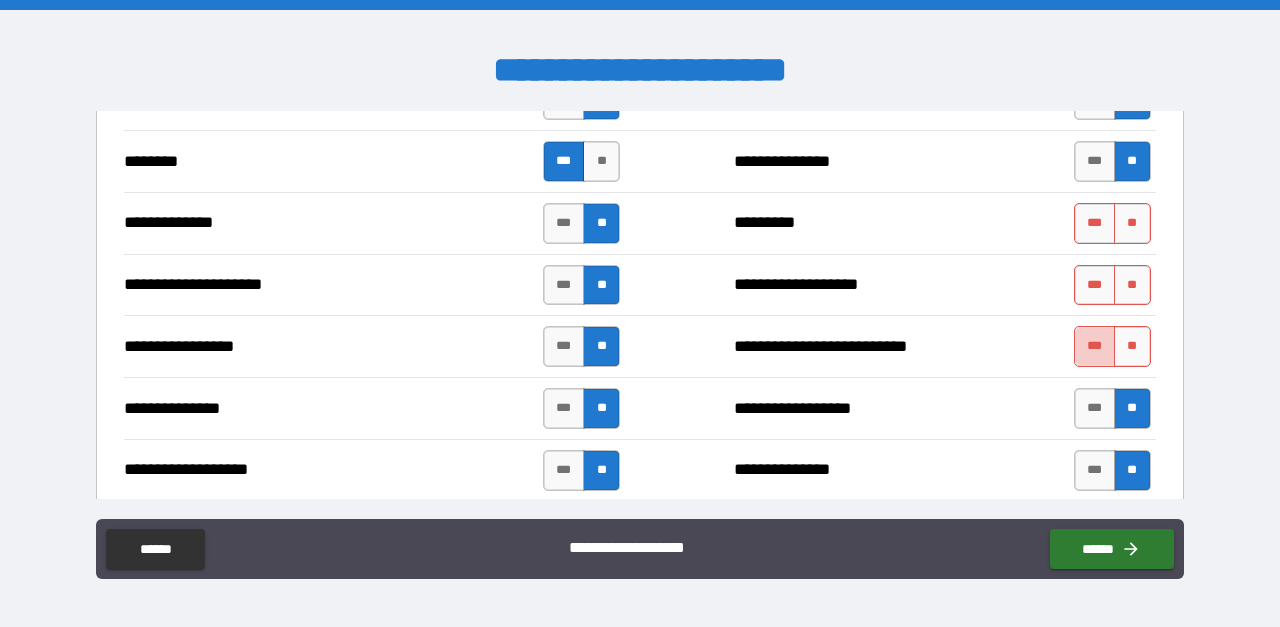 click on "***" at bounding box center (1095, 346) 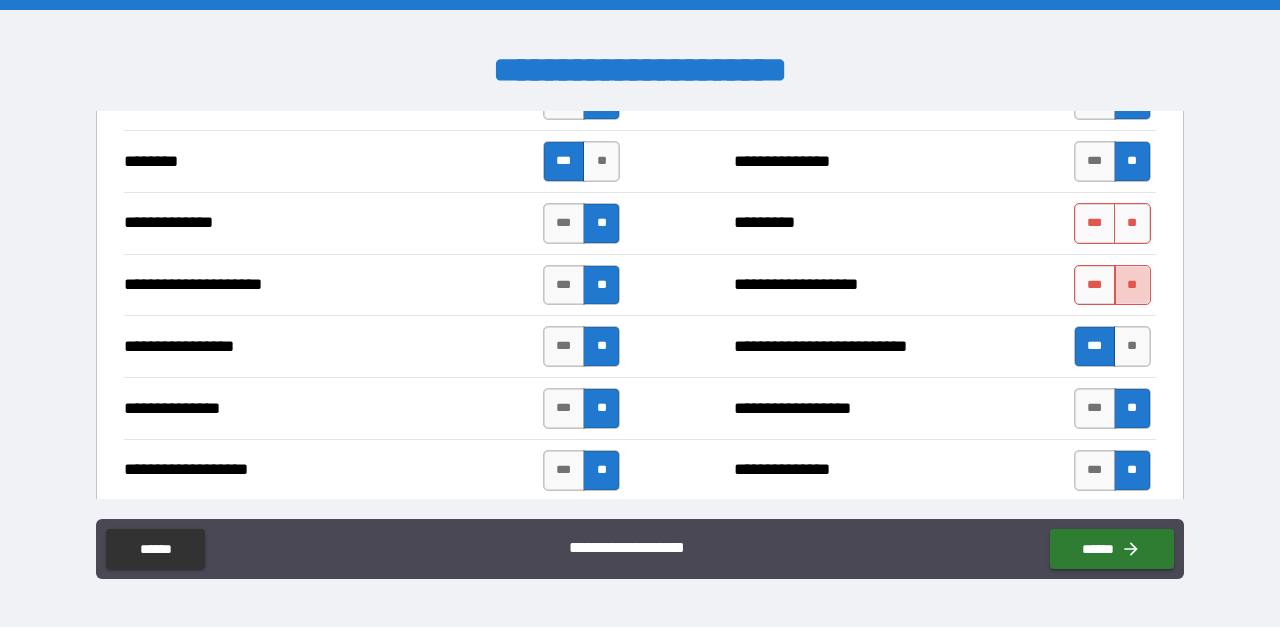 click on "**" at bounding box center [1132, 285] 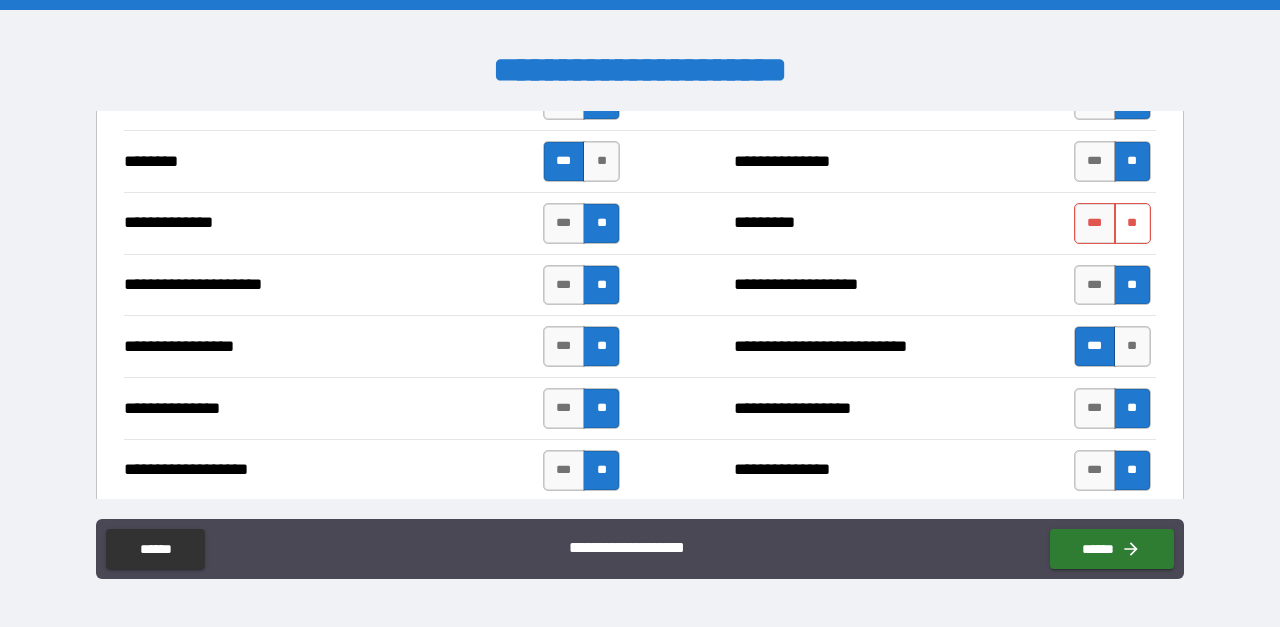 click on "**" at bounding box center (1132, 223) 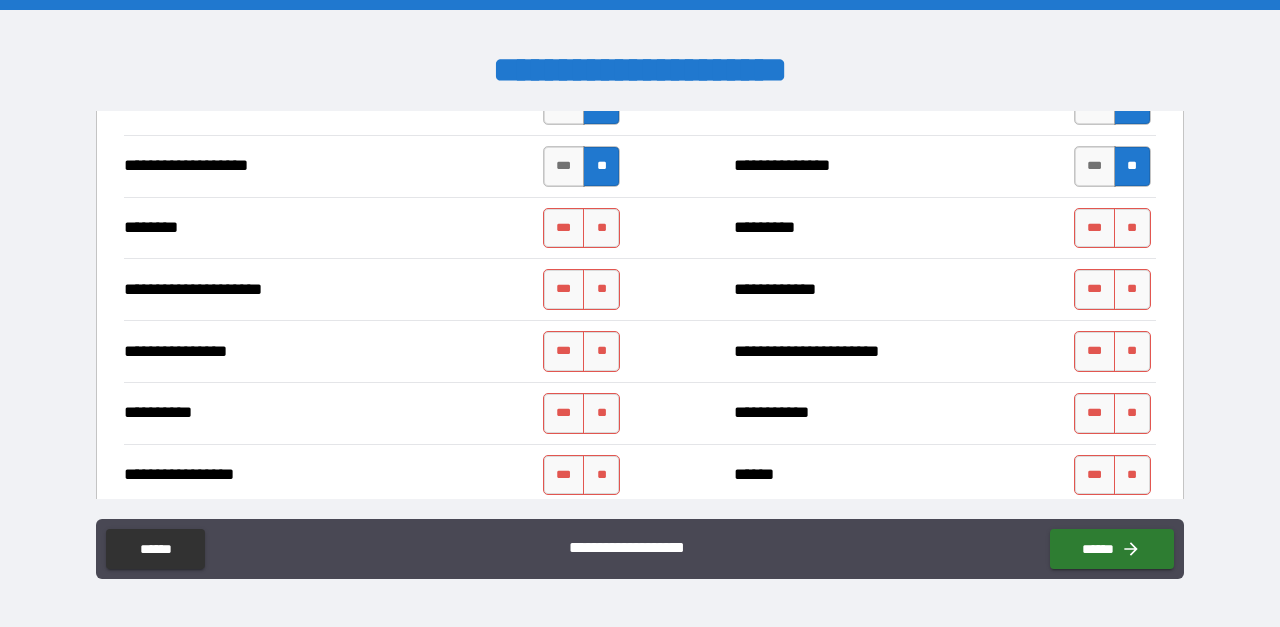 scroll, scrollTop: 2483, scrollLeft: 0, axis: vertical 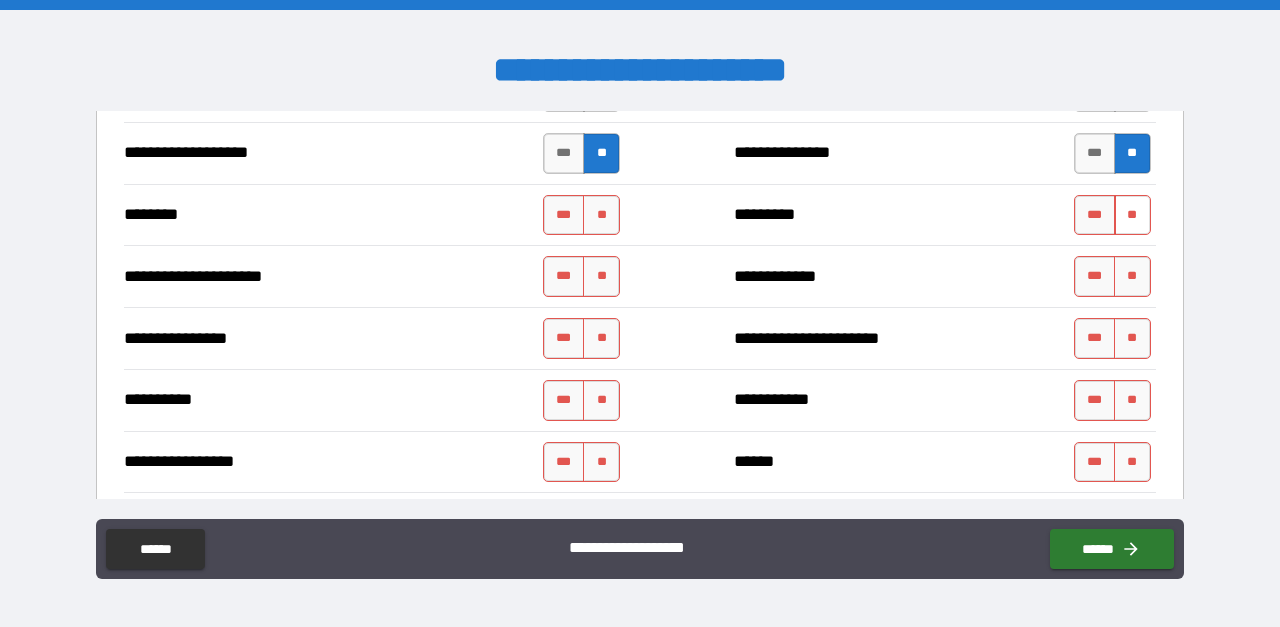click on "**" at bounding box center (1132, 215) 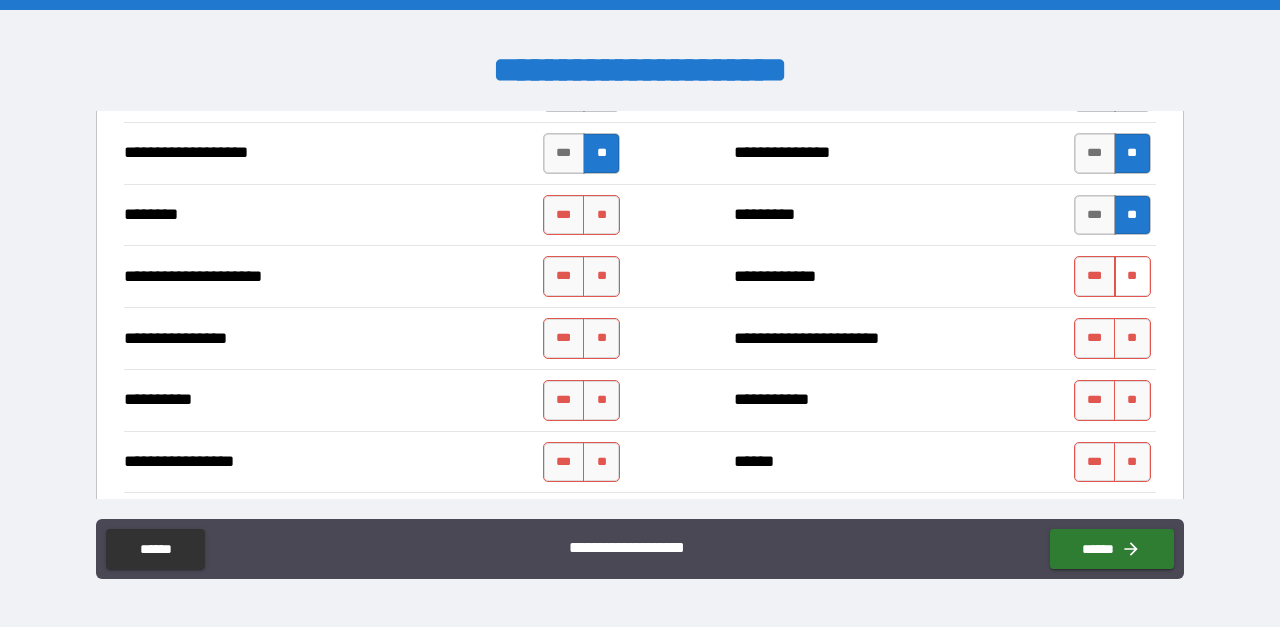 click on "**" at bounding box center [1132, 276] 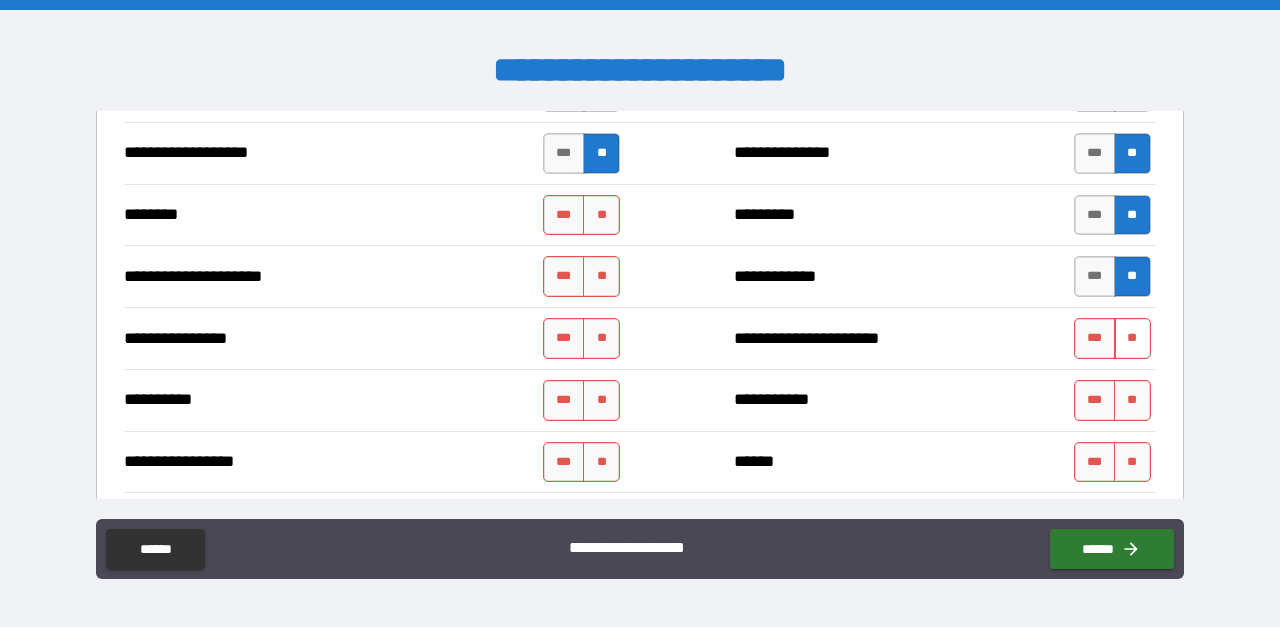 click on "**" at bounding box center (1132, 338) 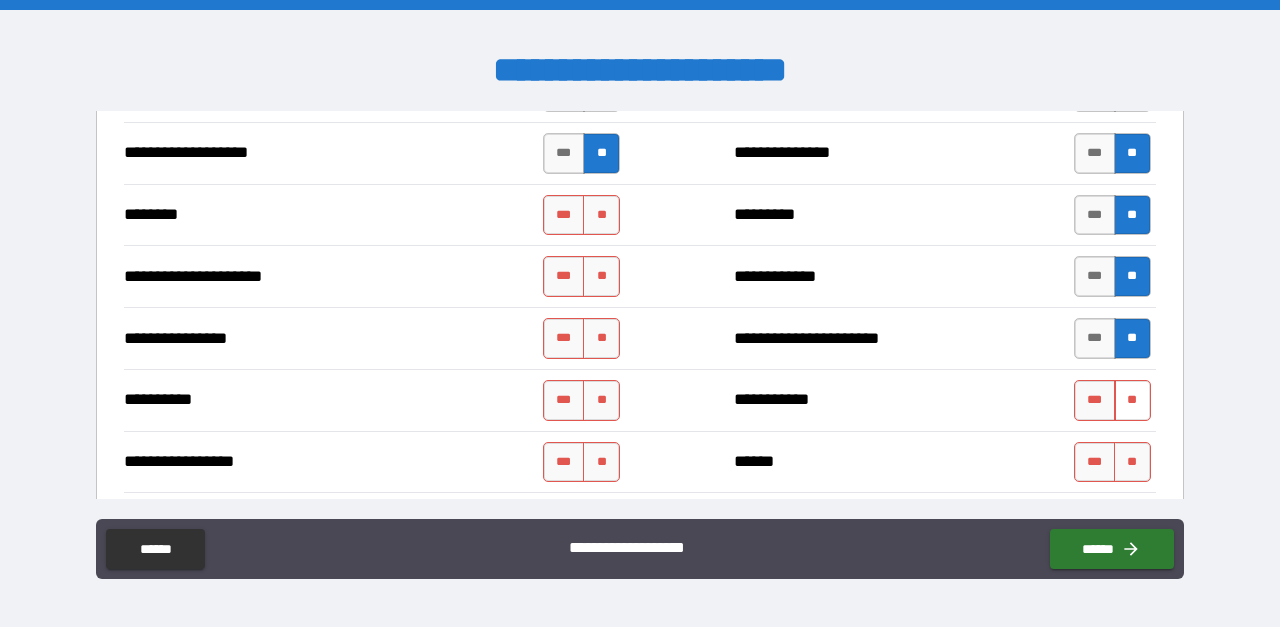 click on "**" at bounding box center (1132, 400) 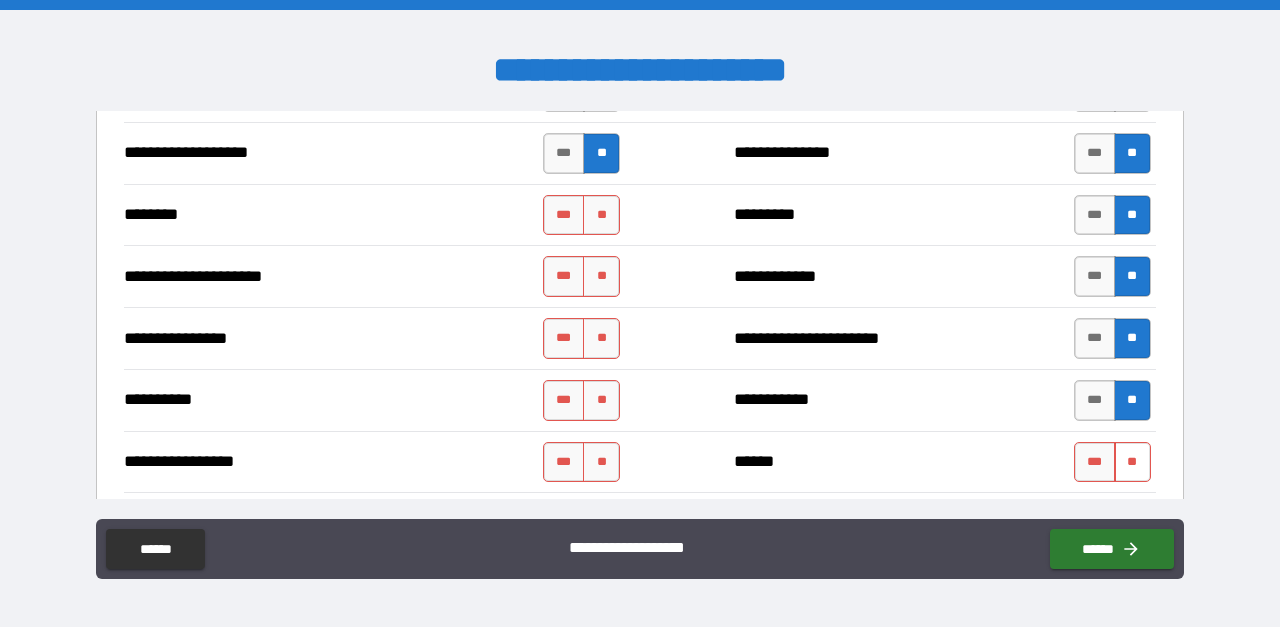 click on "**" at bounding box center [1132, 462] 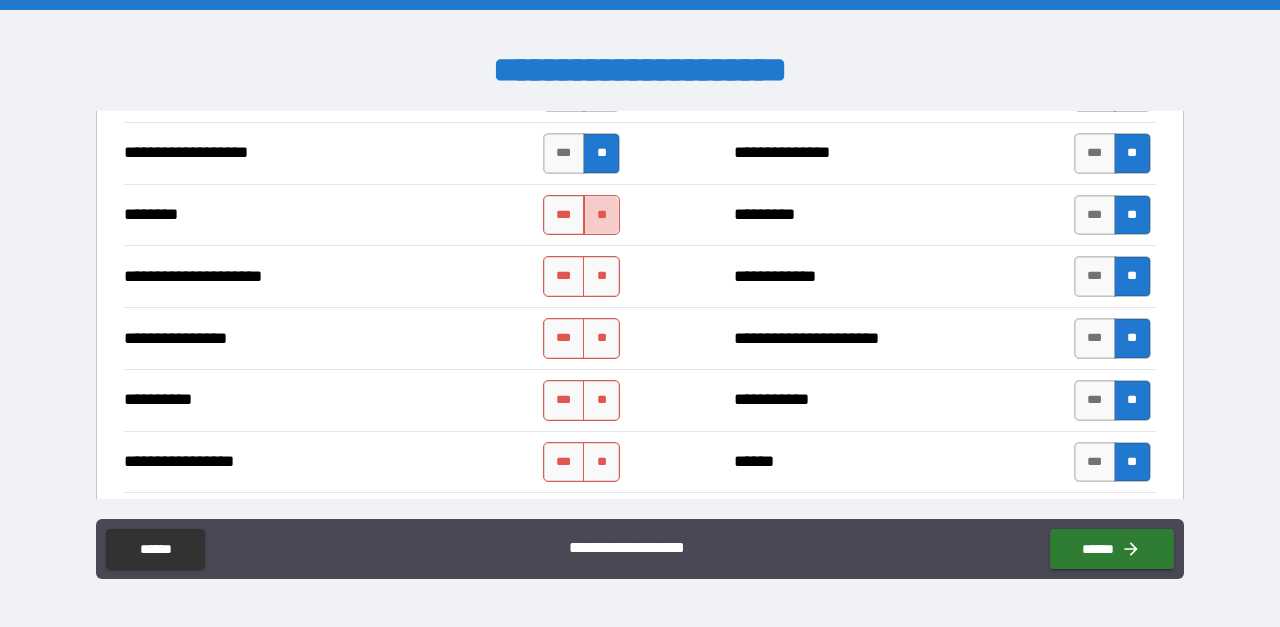 click on "**" at bounding box center [601, 215] 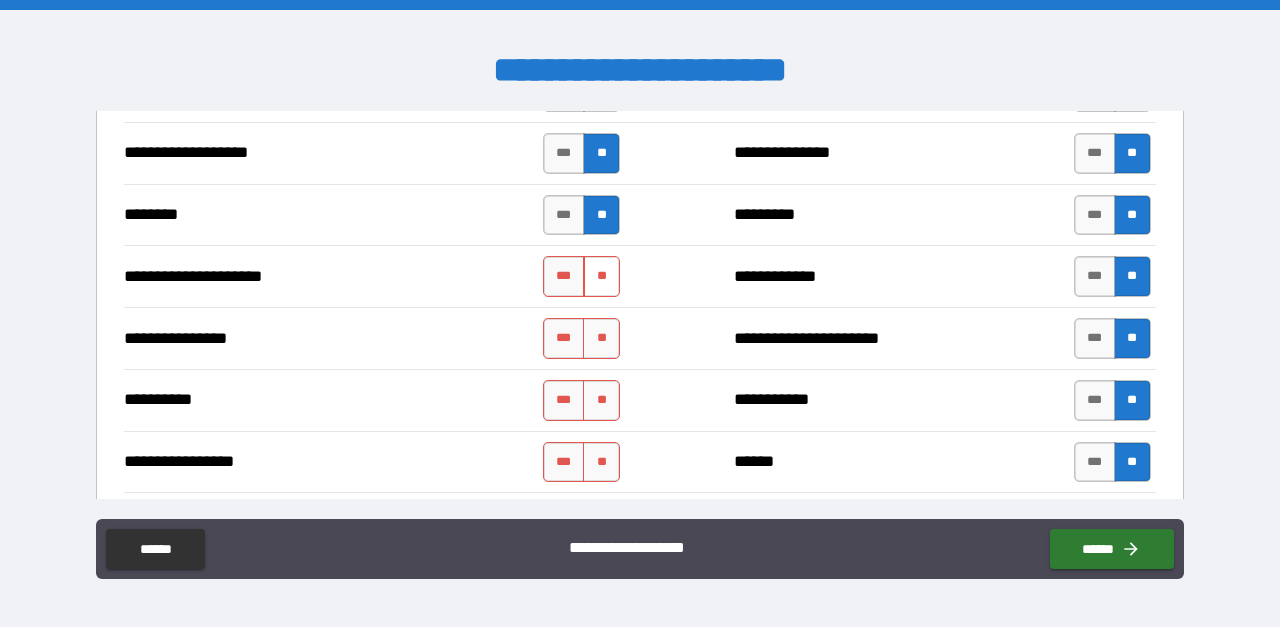 click on "**" at bounding box center [601, 276] 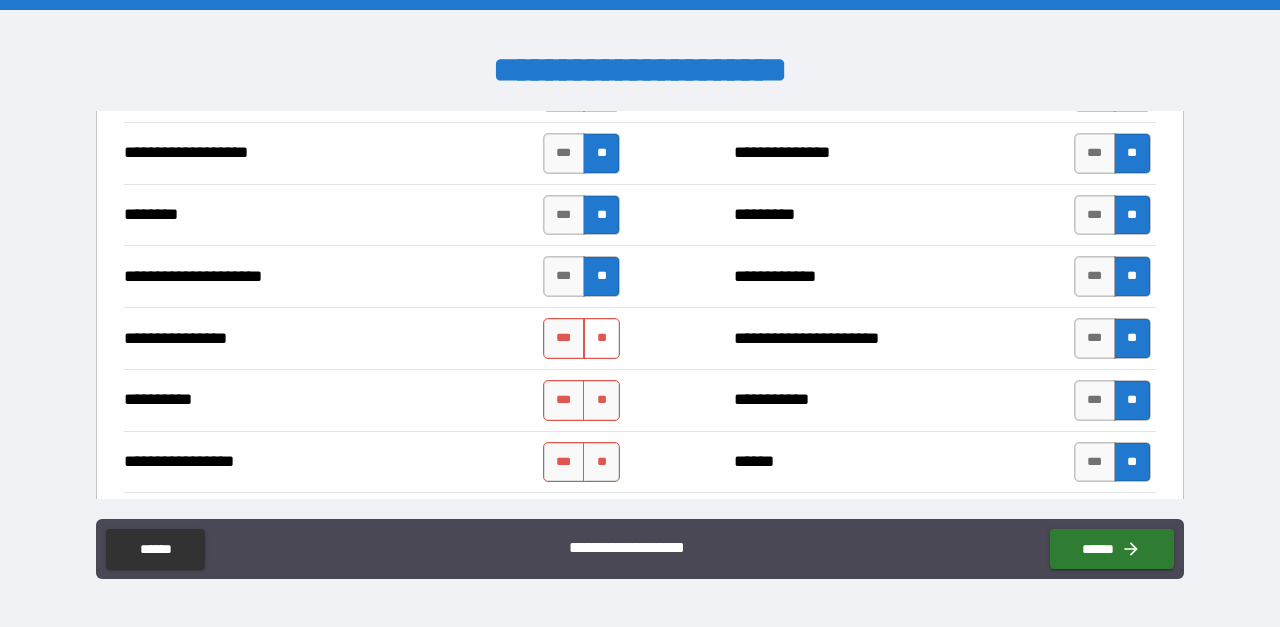 click on "**" at bounding box center [601, 338] 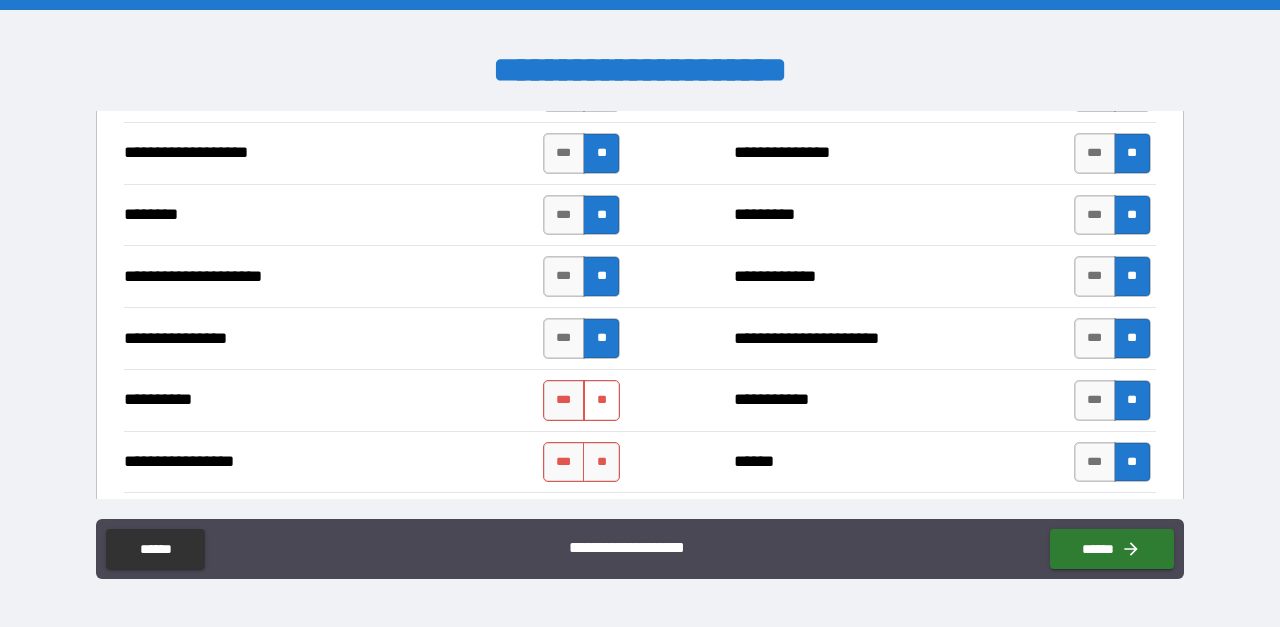 click on "**" at bounding box center (601, 400) 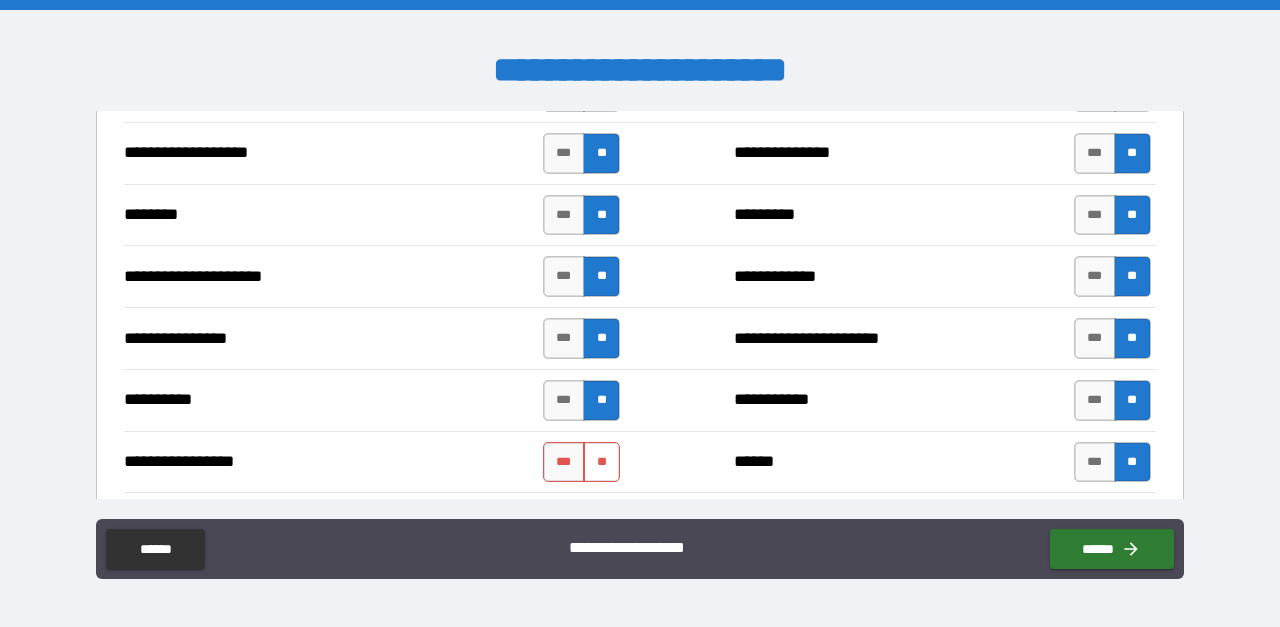 click on "**" at bounding box center [601, 462] 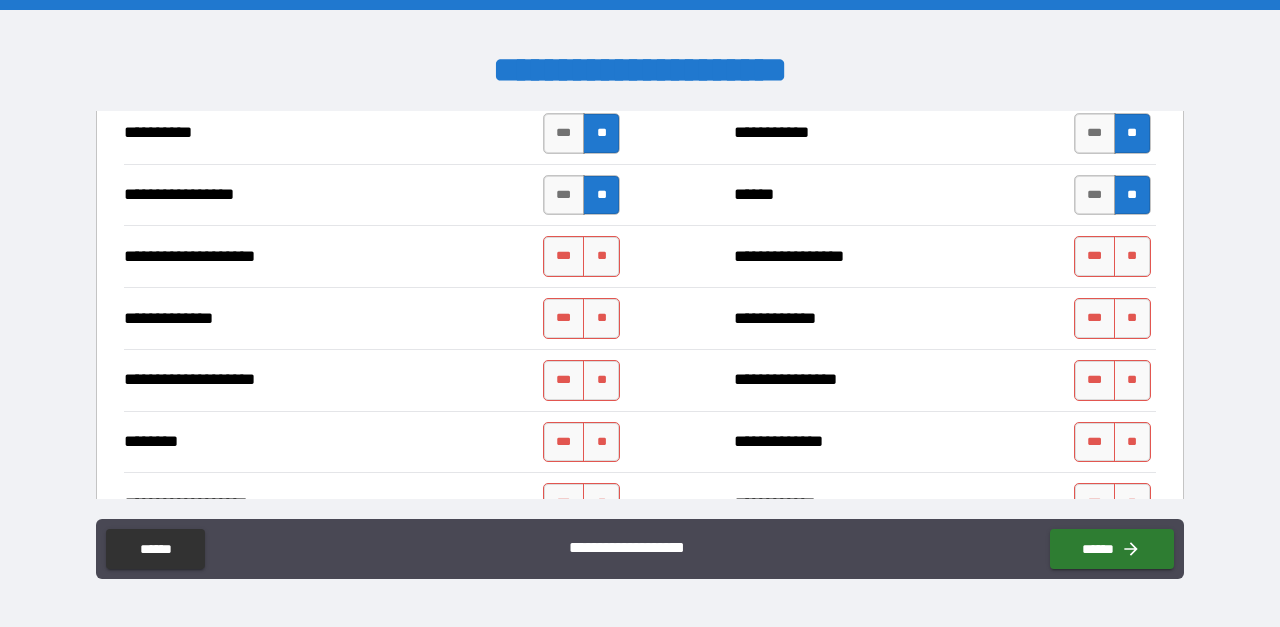 scroll, scrollTop: 2760, scrollLeft: 0, axis: vertical 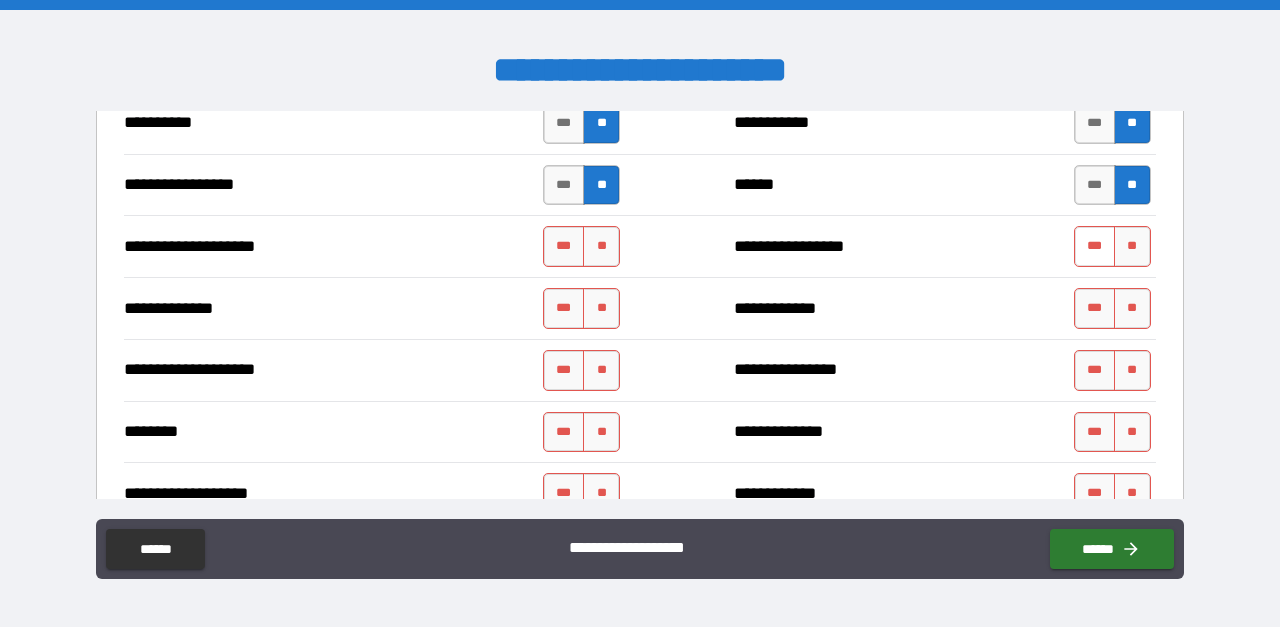 click on "***" at bounding box center (1095, 246) 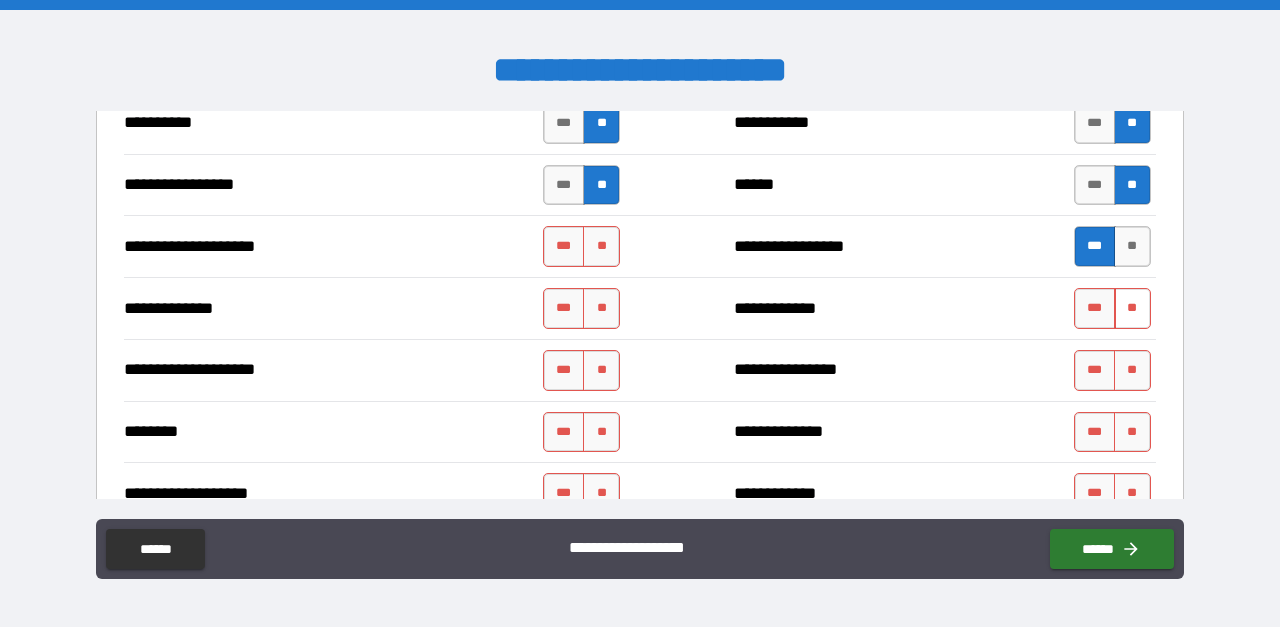 click on "**" at bounding box center (1132, 308) 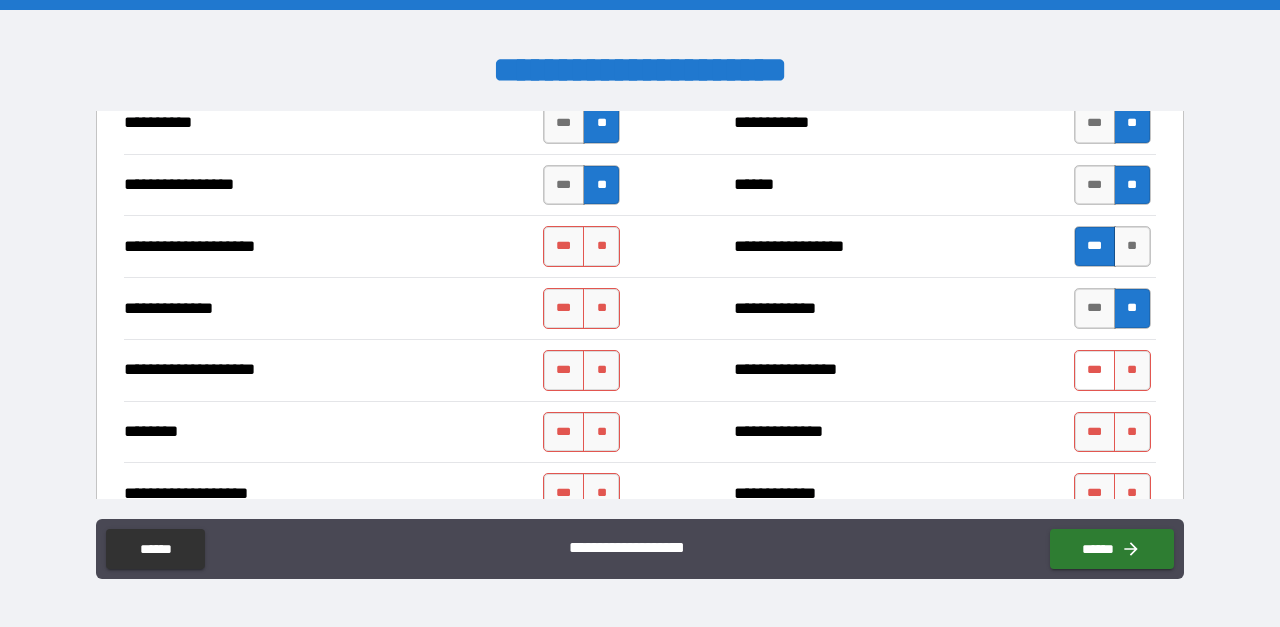 click on "***" at bounding box center [1095, 370] 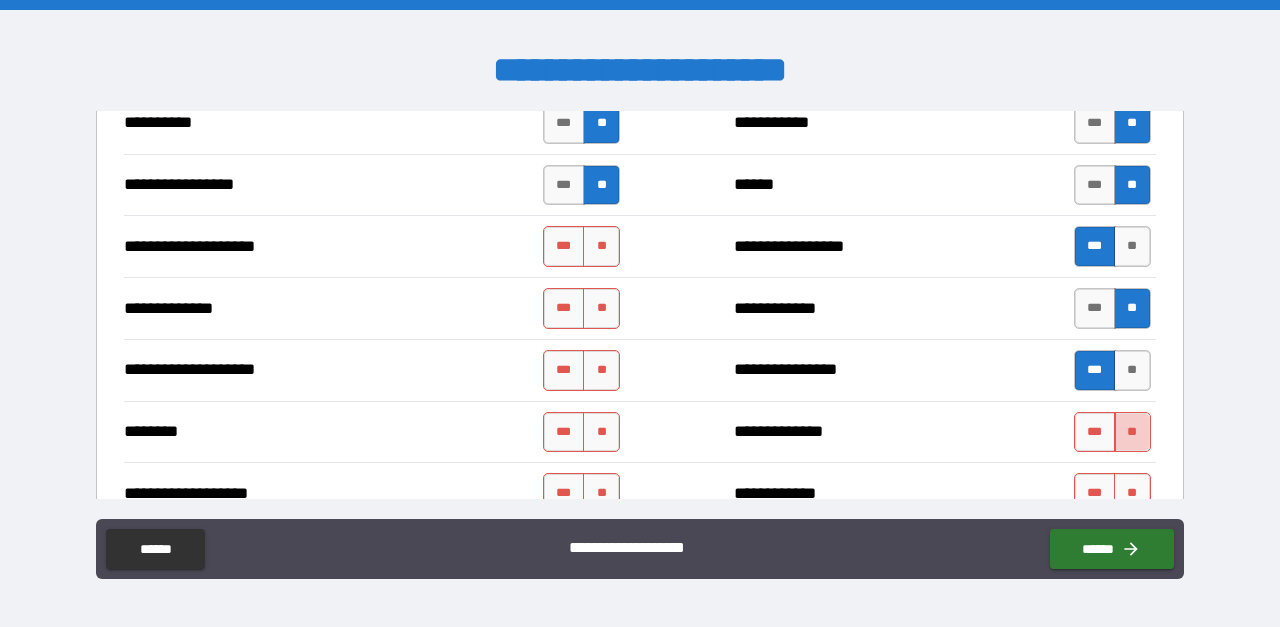 click on "**" at bounding box center (1132, 432) 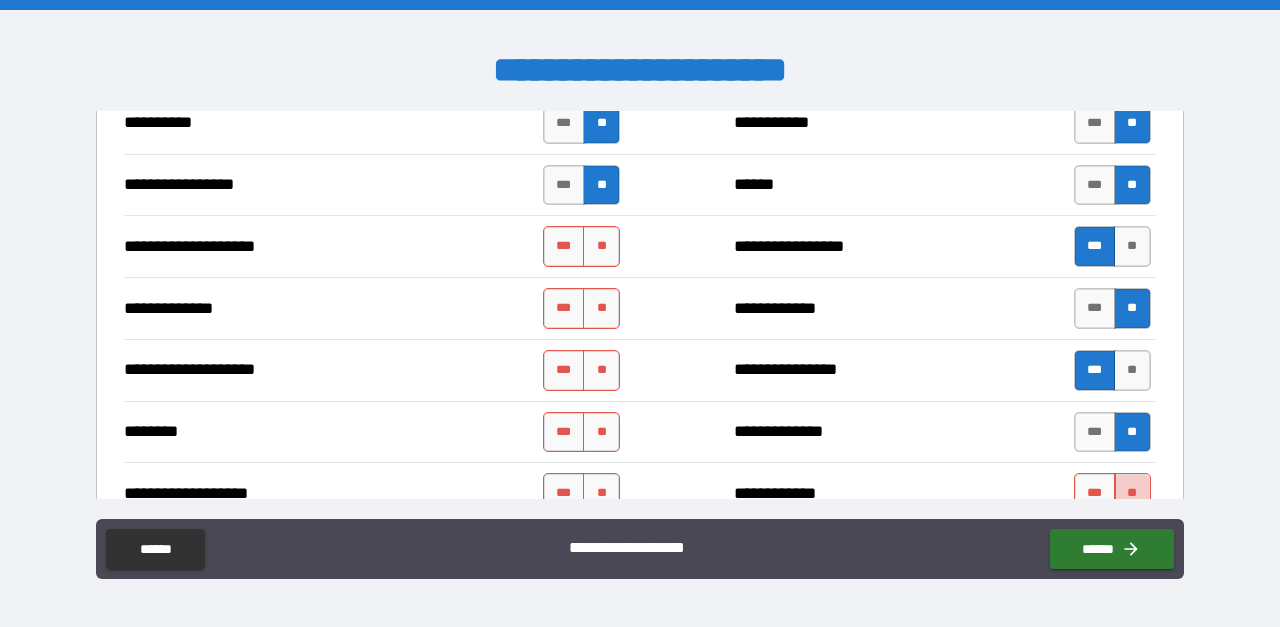 click on "**" at bounding box center (1132, 493) 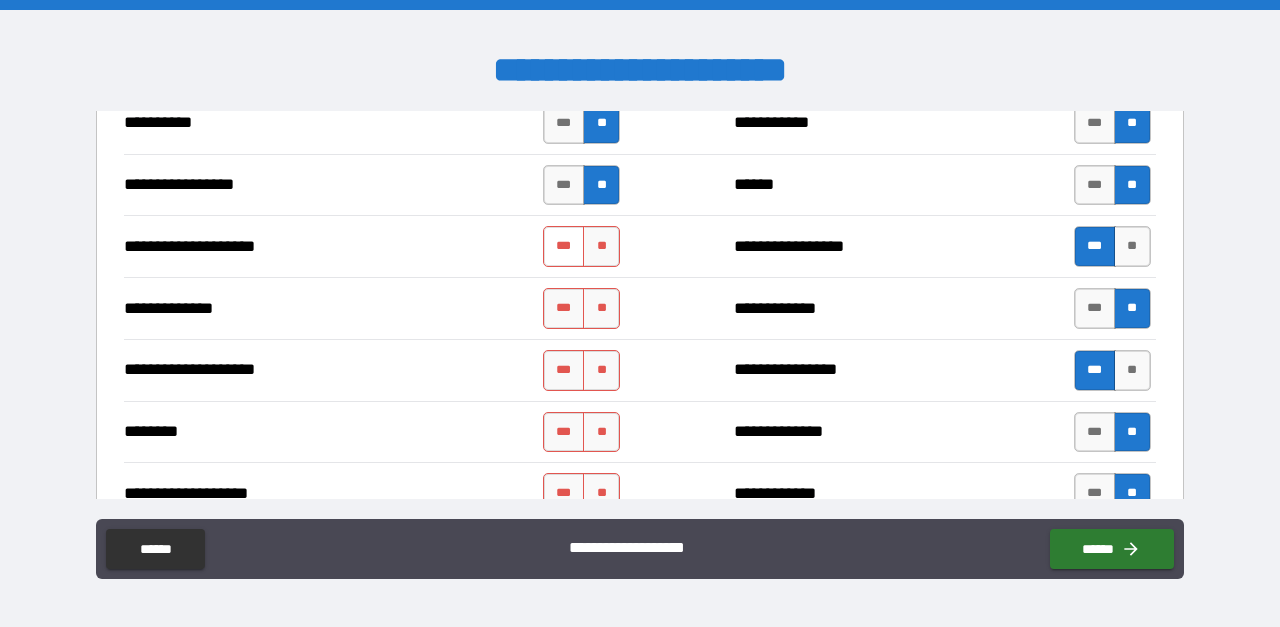 click on "***" at bounding box center (564, 246) 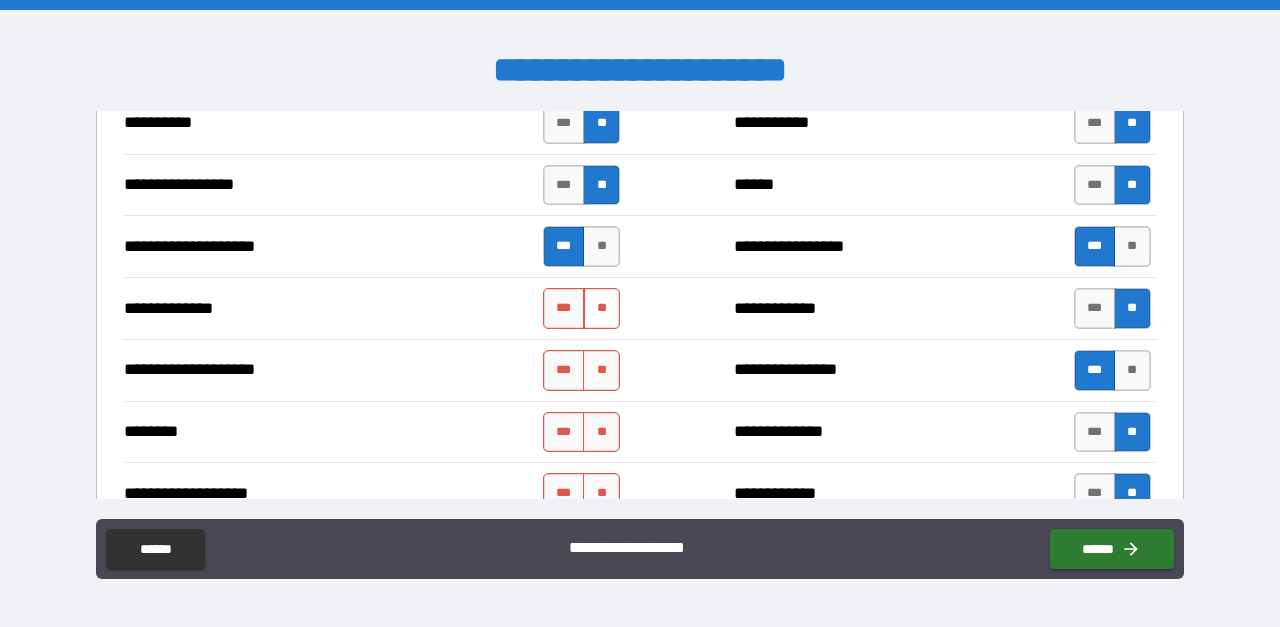 click on "**" at bounding box center (601, 308) 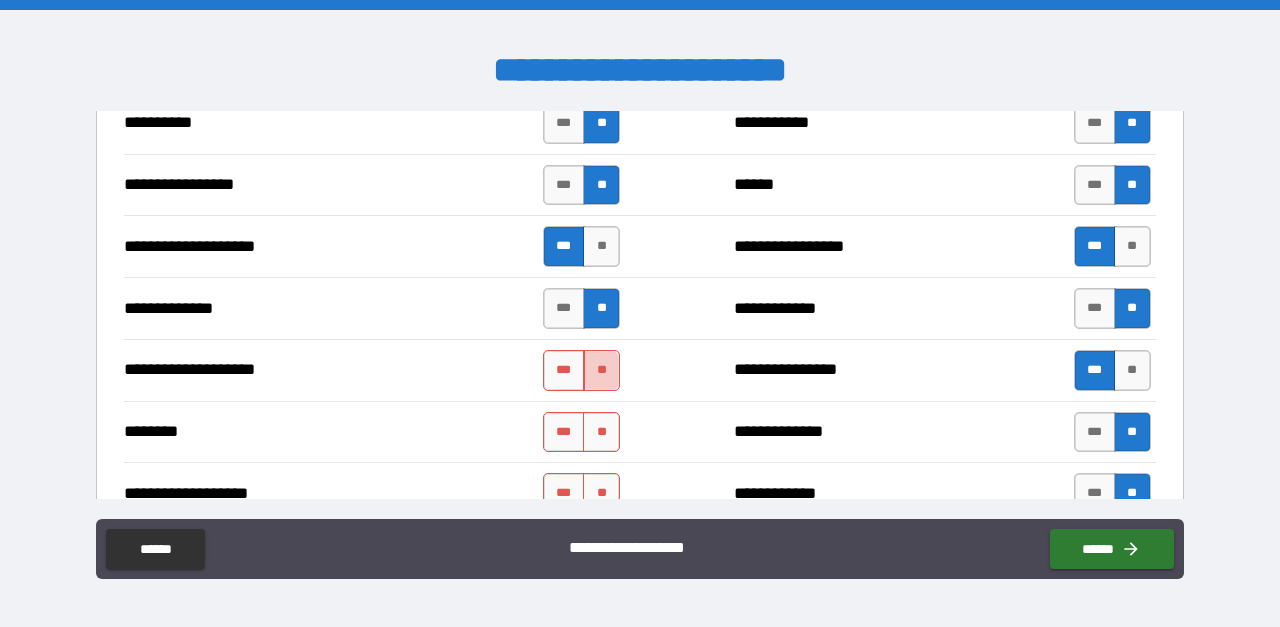 click on "**" at bounding box center [601, 370] 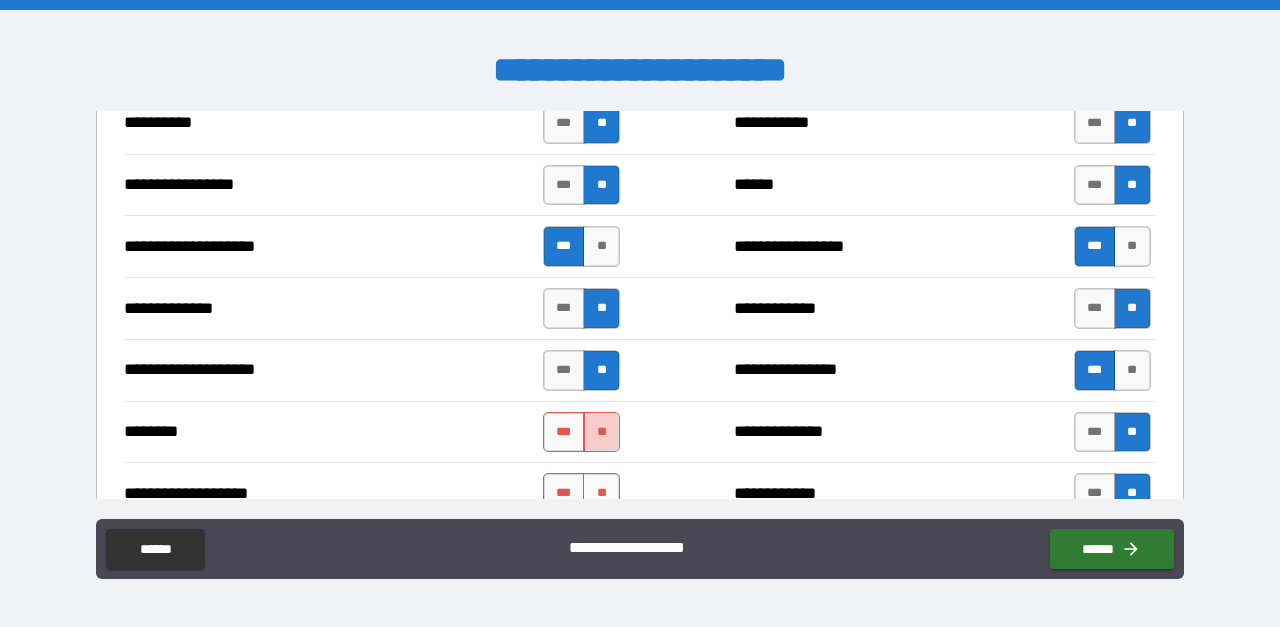 click on "**" at bounding box center (601, 432) 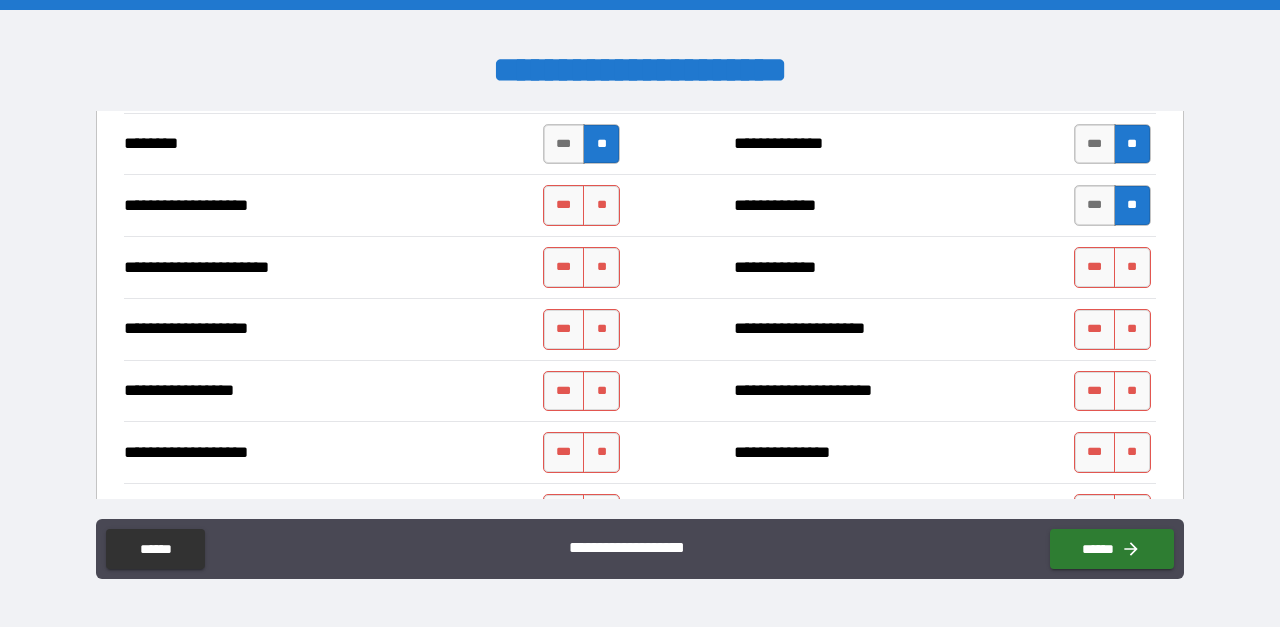 scroll, scrollTop: 3050, scrollLeft: 0, axis: vertical 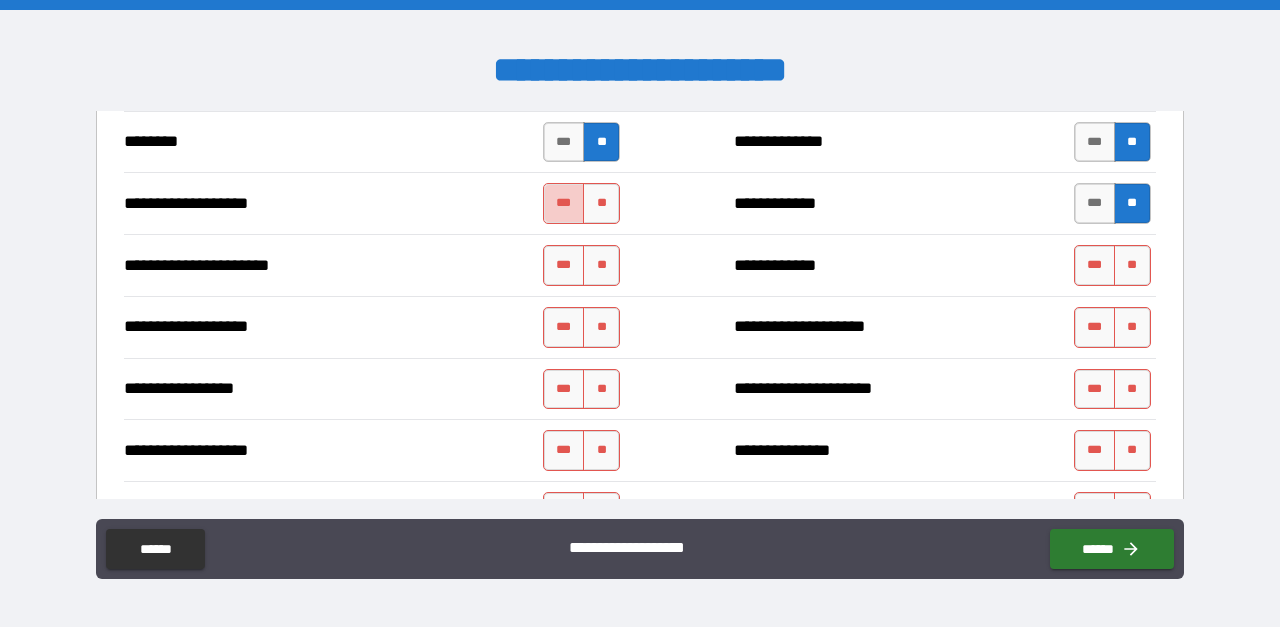 click on "***" at bounding box center (564, 203) 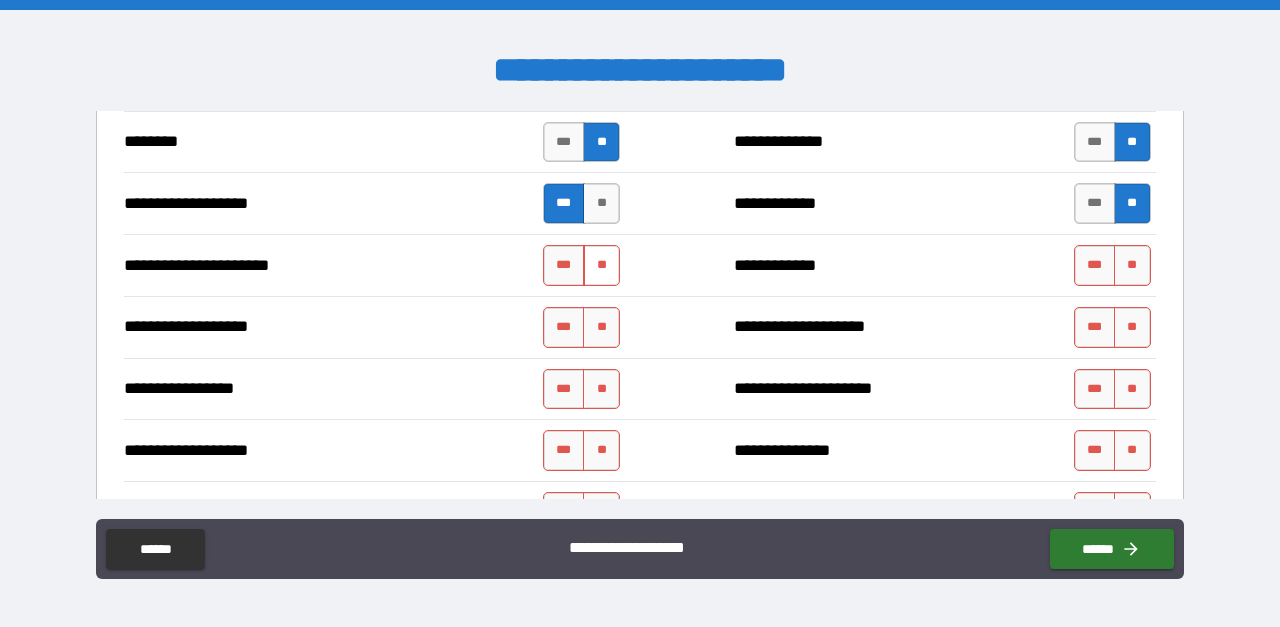 click on "**" at bounding box center (601, 265) 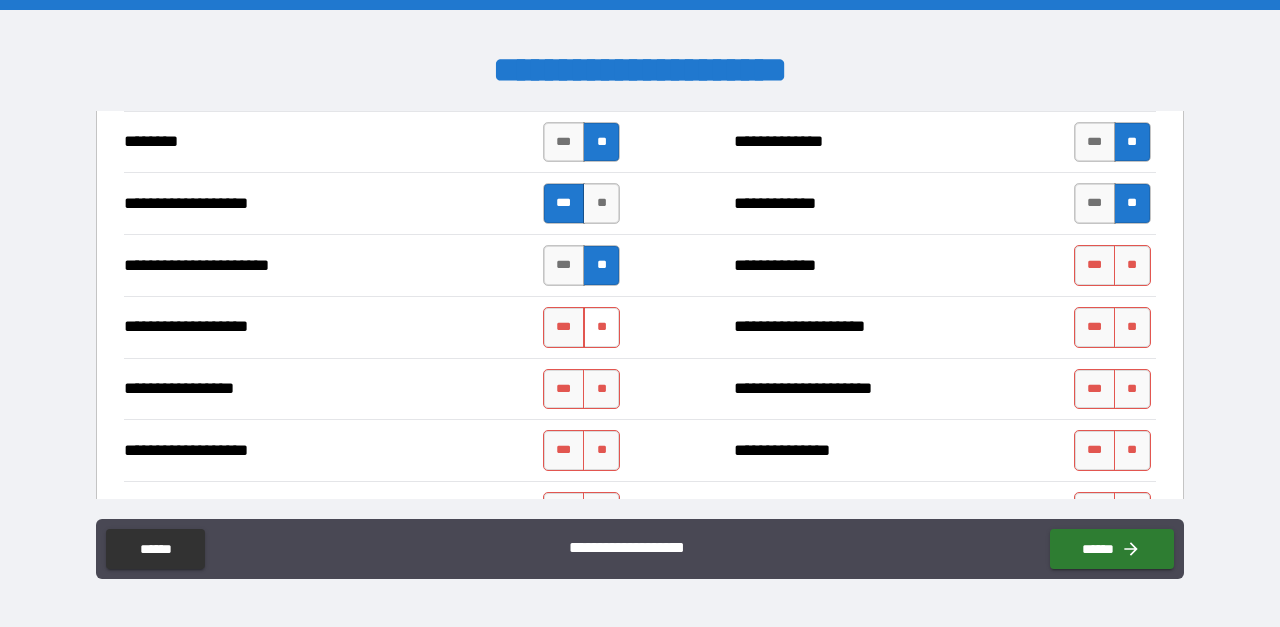 click on "**" at bounding box center (601, 327) 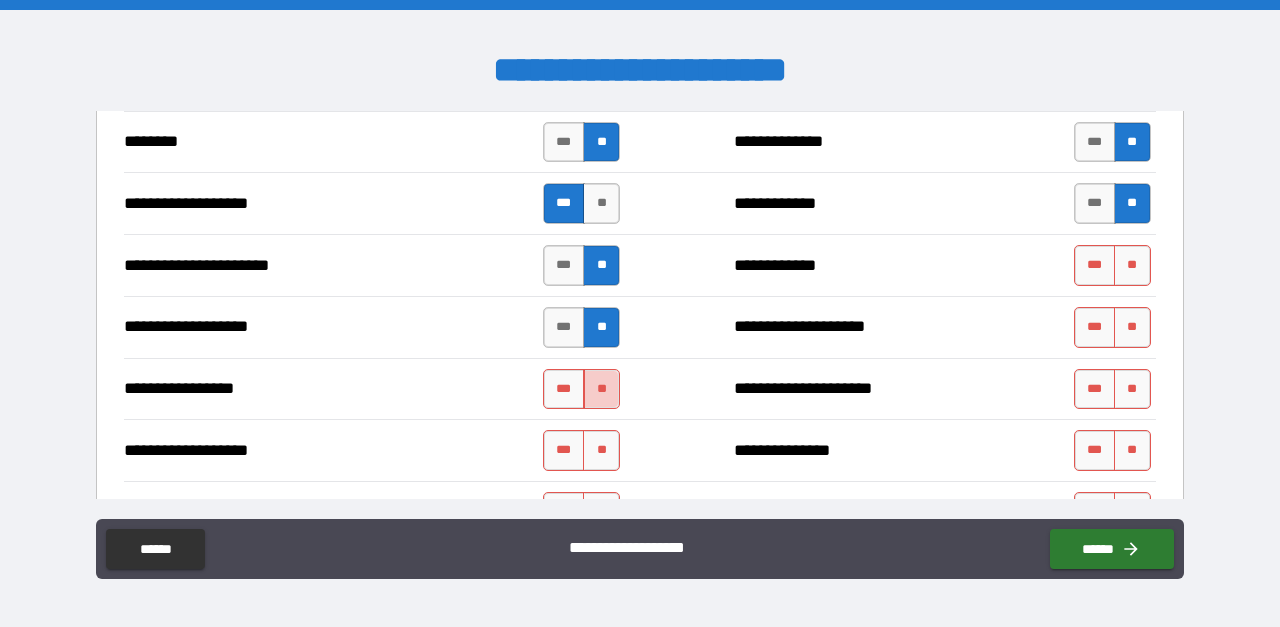 click on "**" at bounding box center (601, 389) 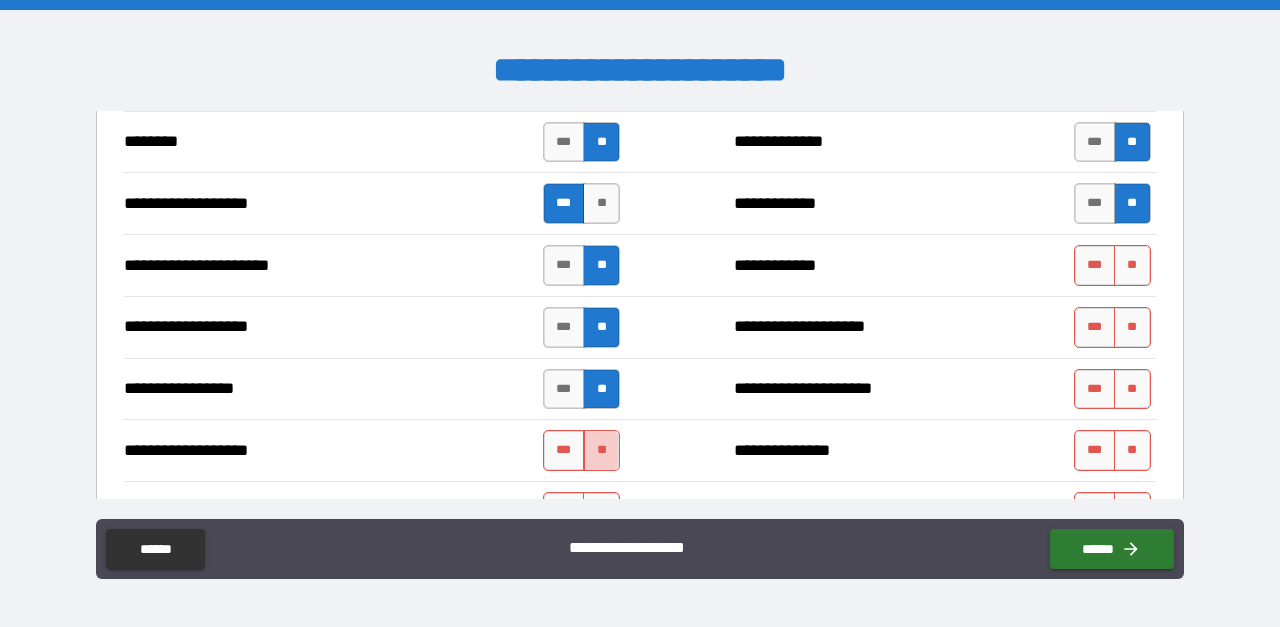 click on "**" at bounding box center (601, 450) 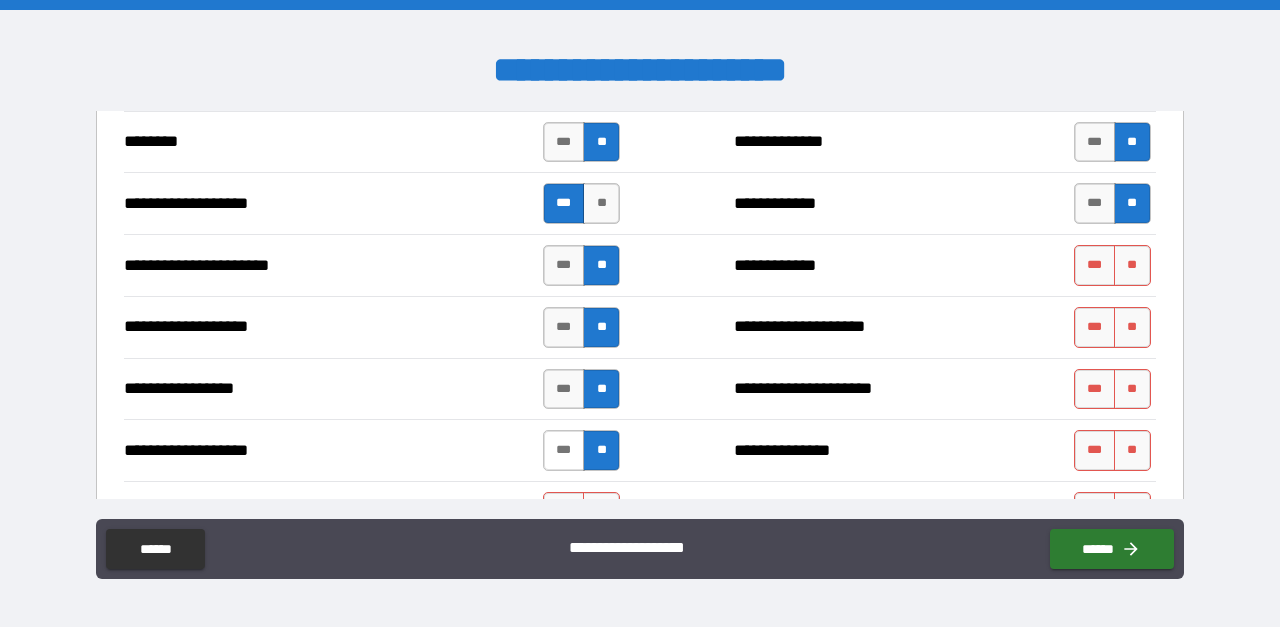 click on "***" at bounding box center [564, 450] 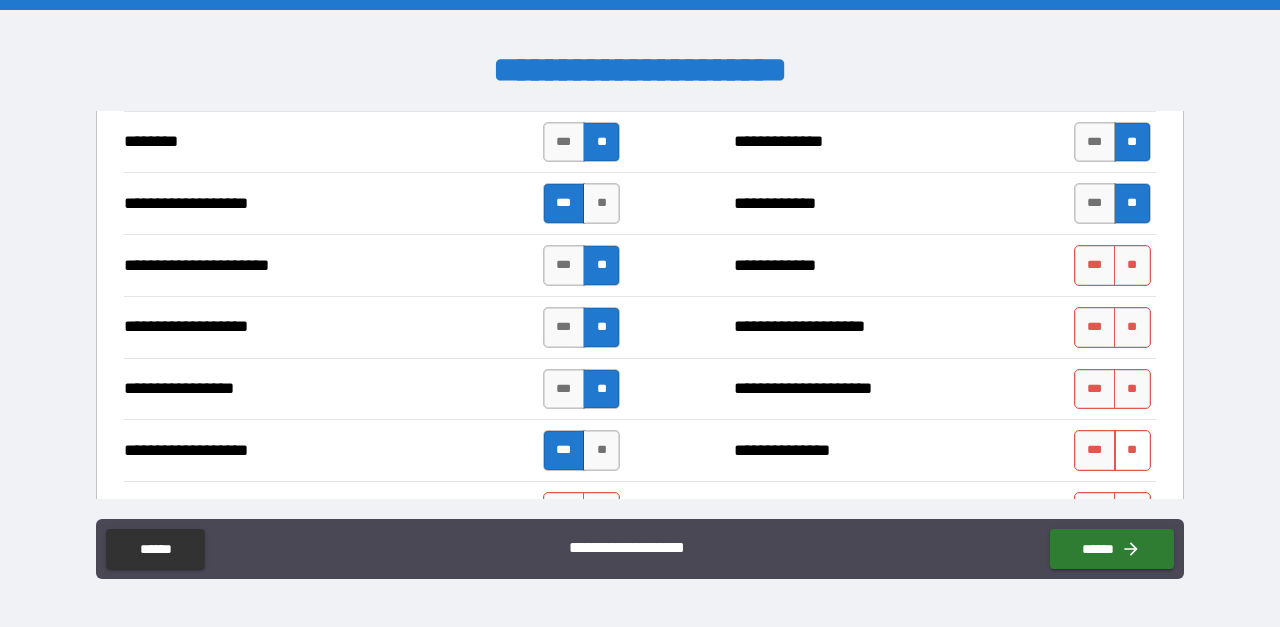 click on "**" at bounding box center (1132, 450) 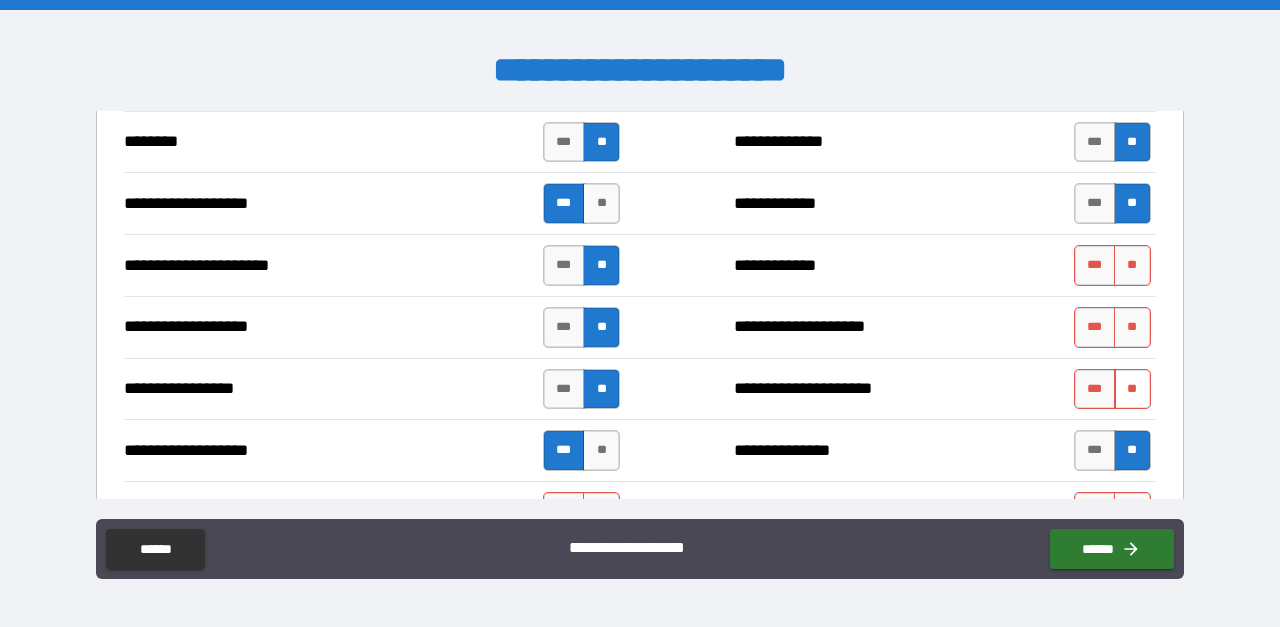 click on "**" at bounding box center [1132, 389] 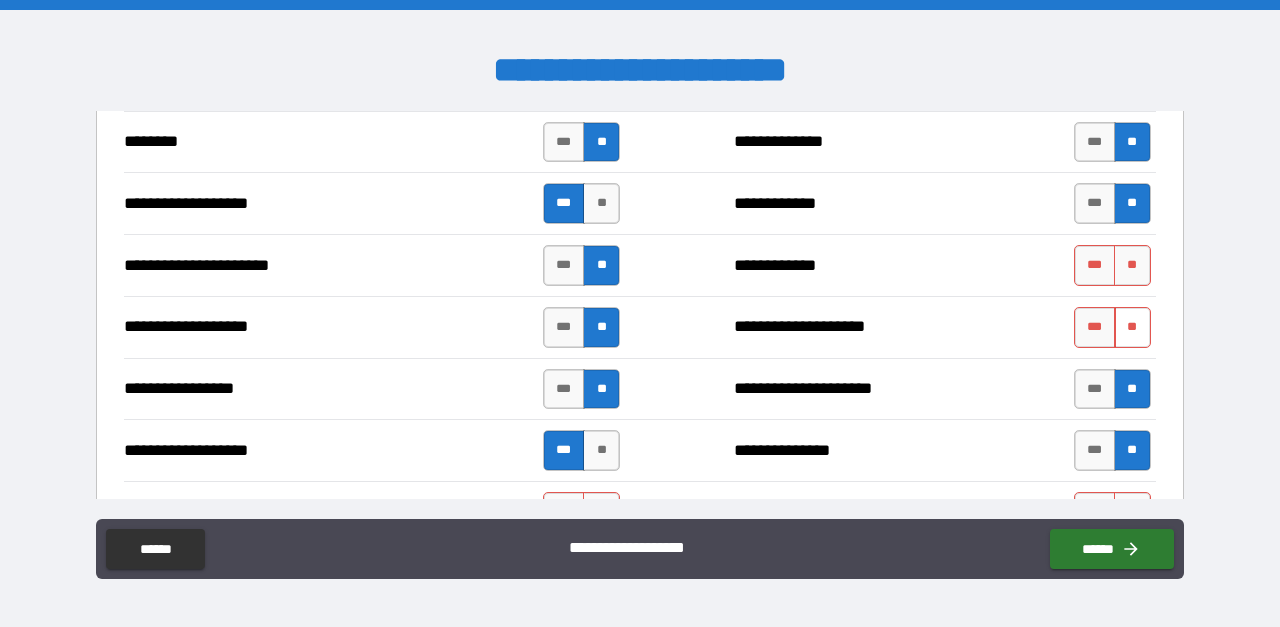 click on "**" at bounding box center (1132, 327) 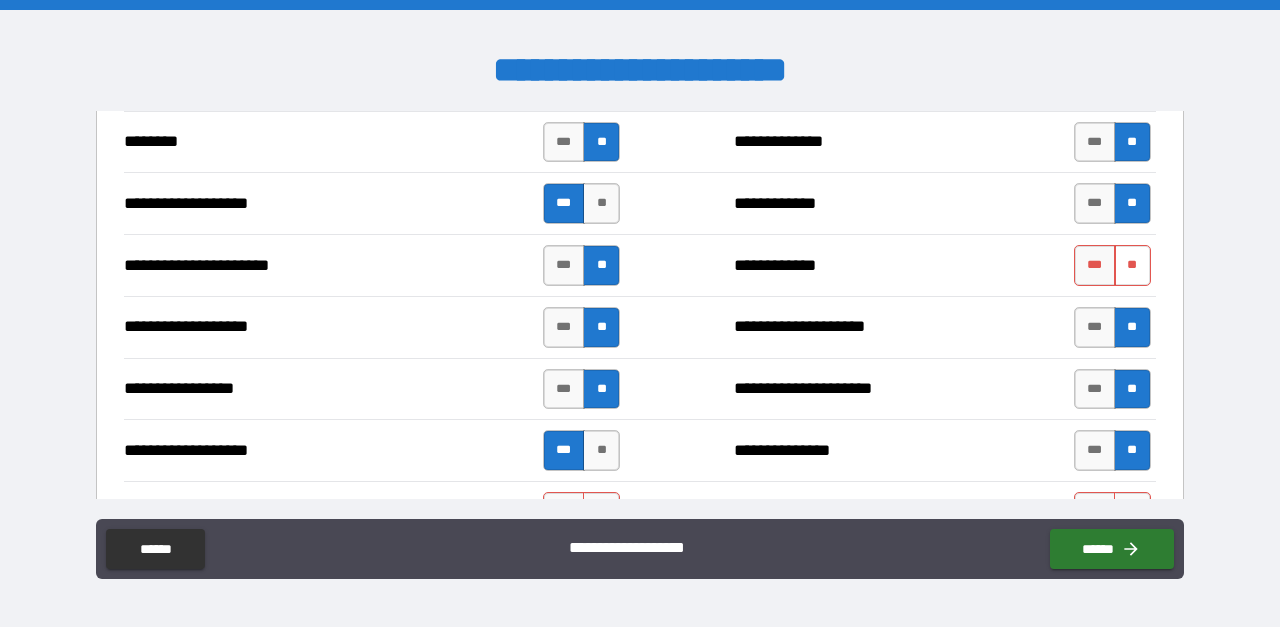 click on "**" at bounding box center (1132, 265) 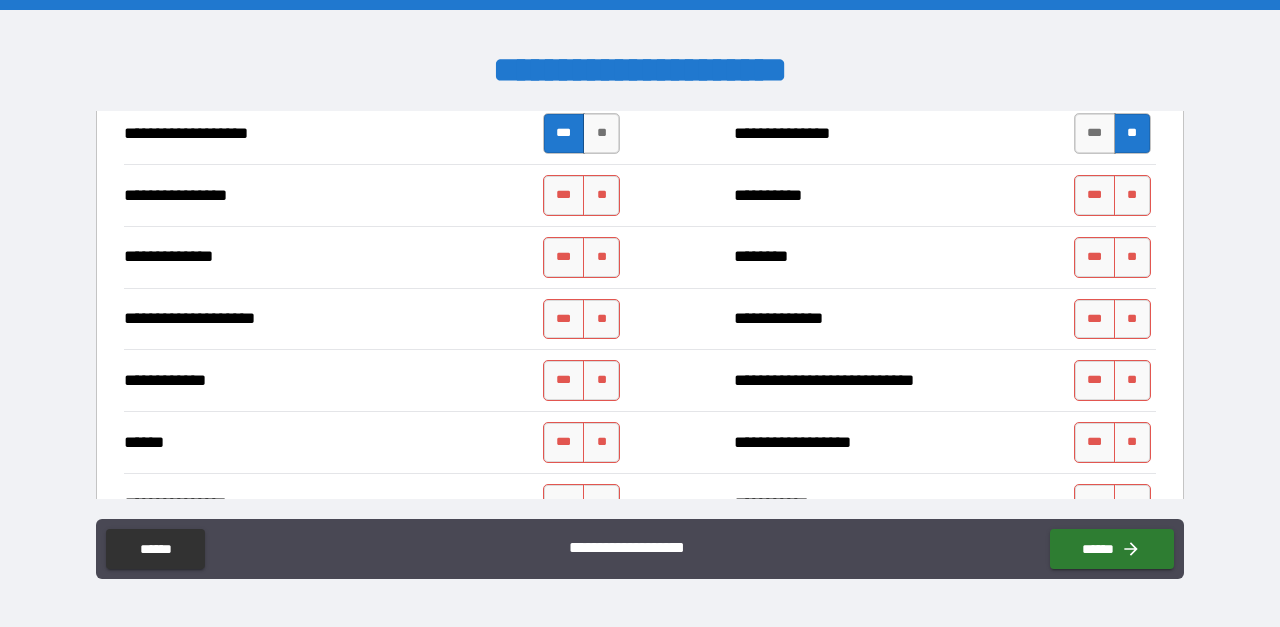 scroll, scrollTop: 3373, scrollLeft: 0, axis: vertical 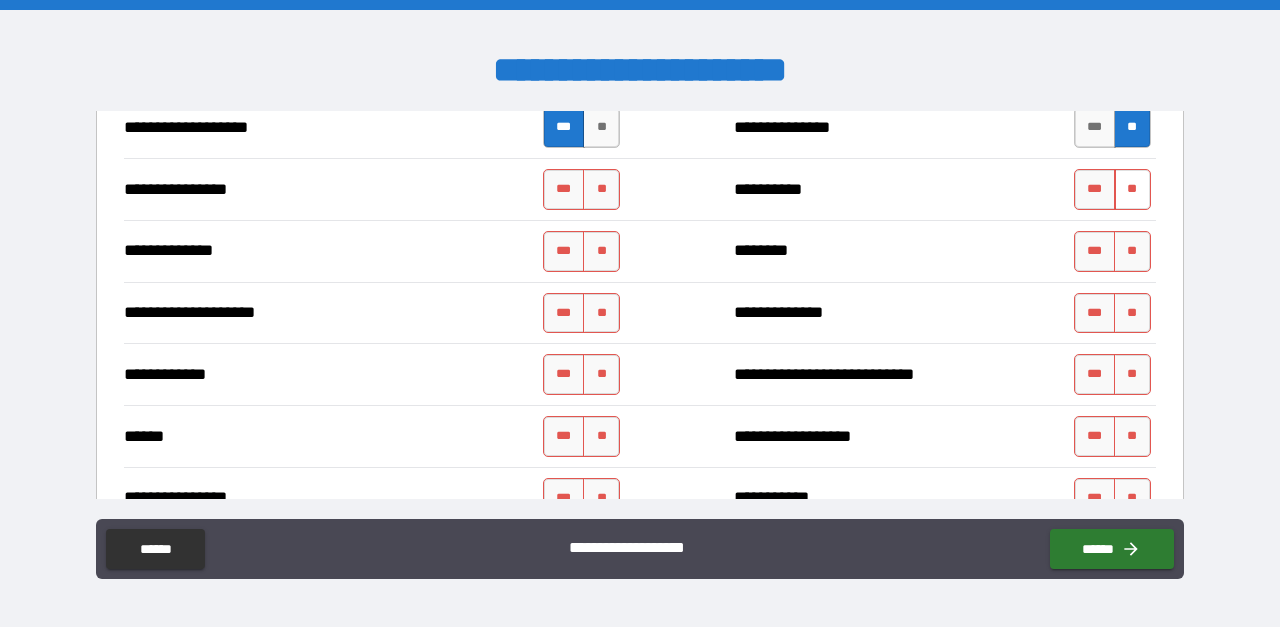 click on "**" at bounding box center (1132, 189) 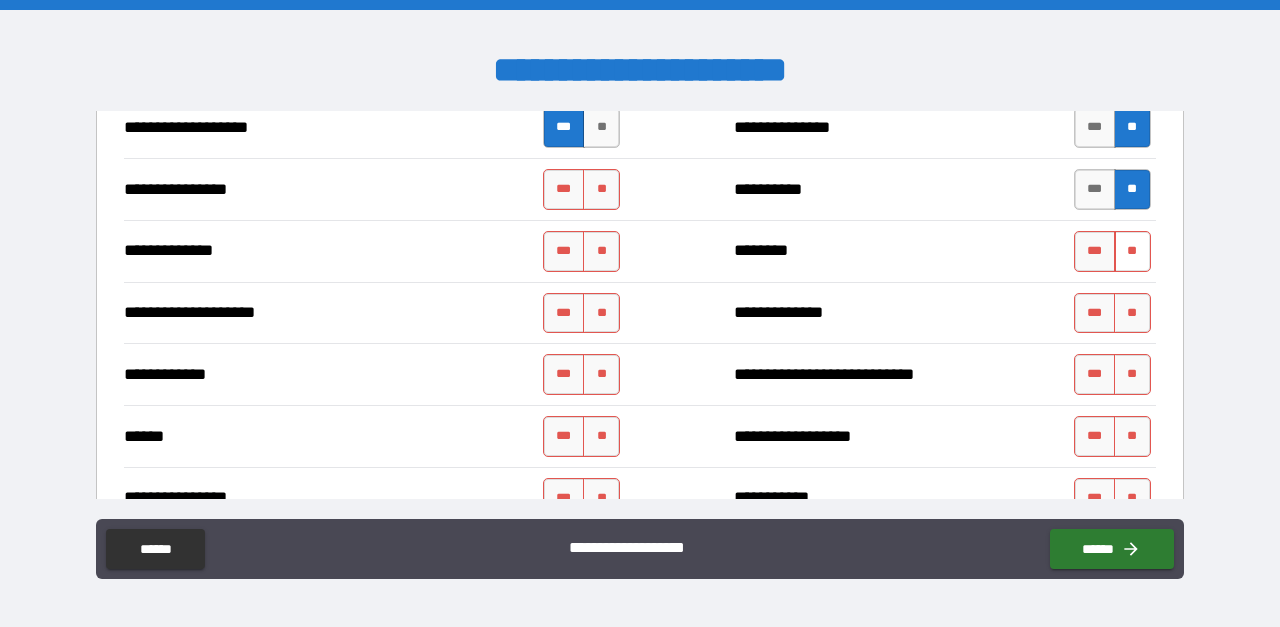 click on "**" at bounding box center (1132, 251) 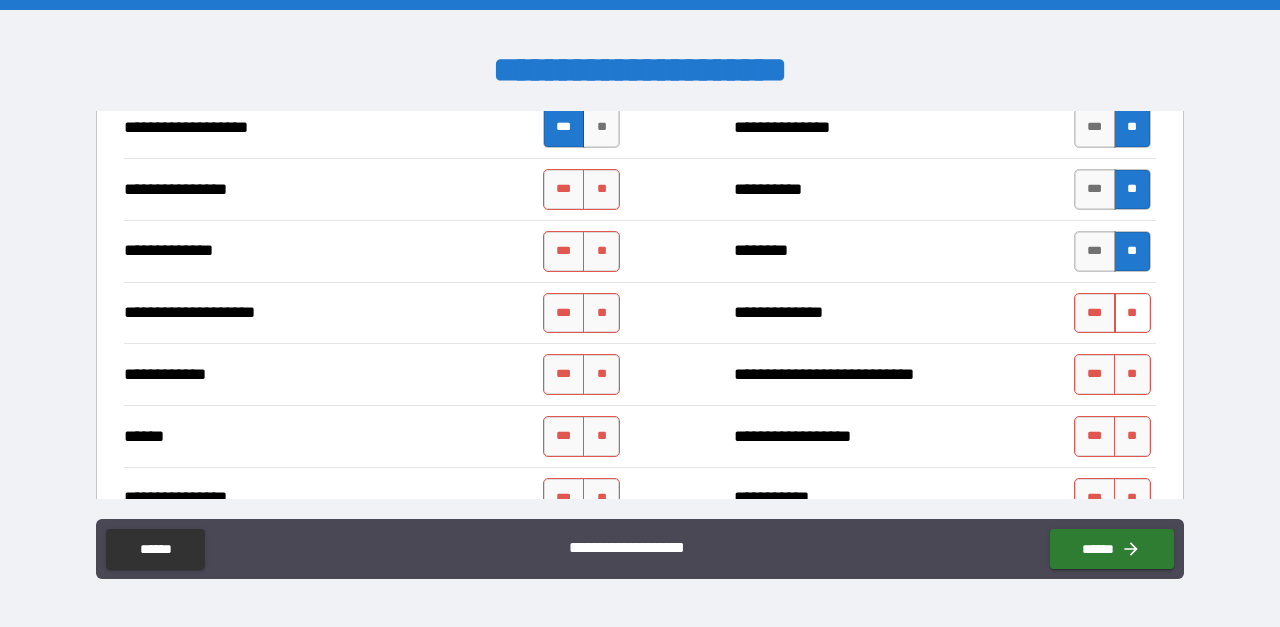 click on "**" at bounding box center (1132, 313) 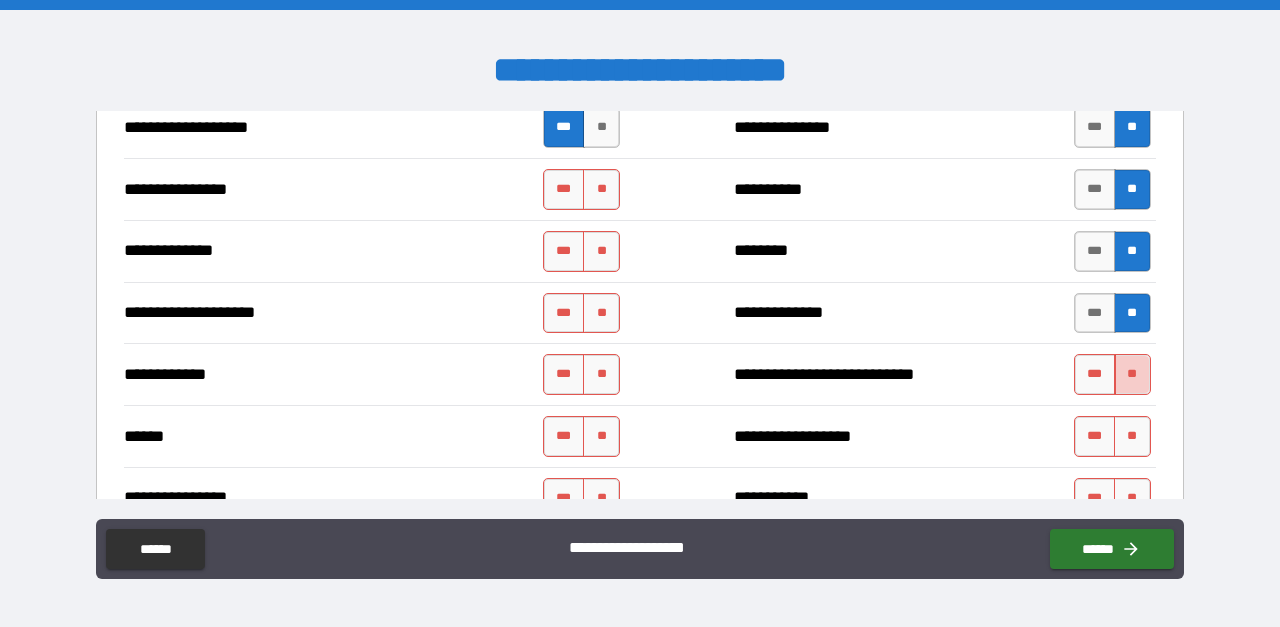 click on "**" at bounding box center (1132, 374) 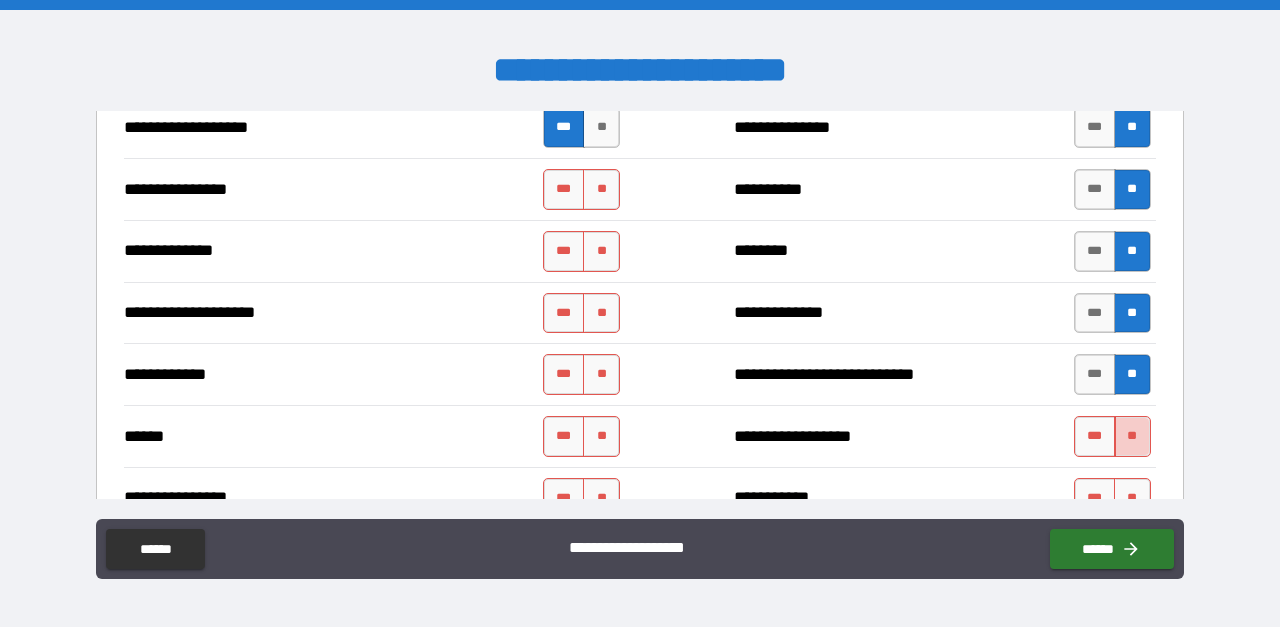 click on "**" at bounding box center (1132, 436) 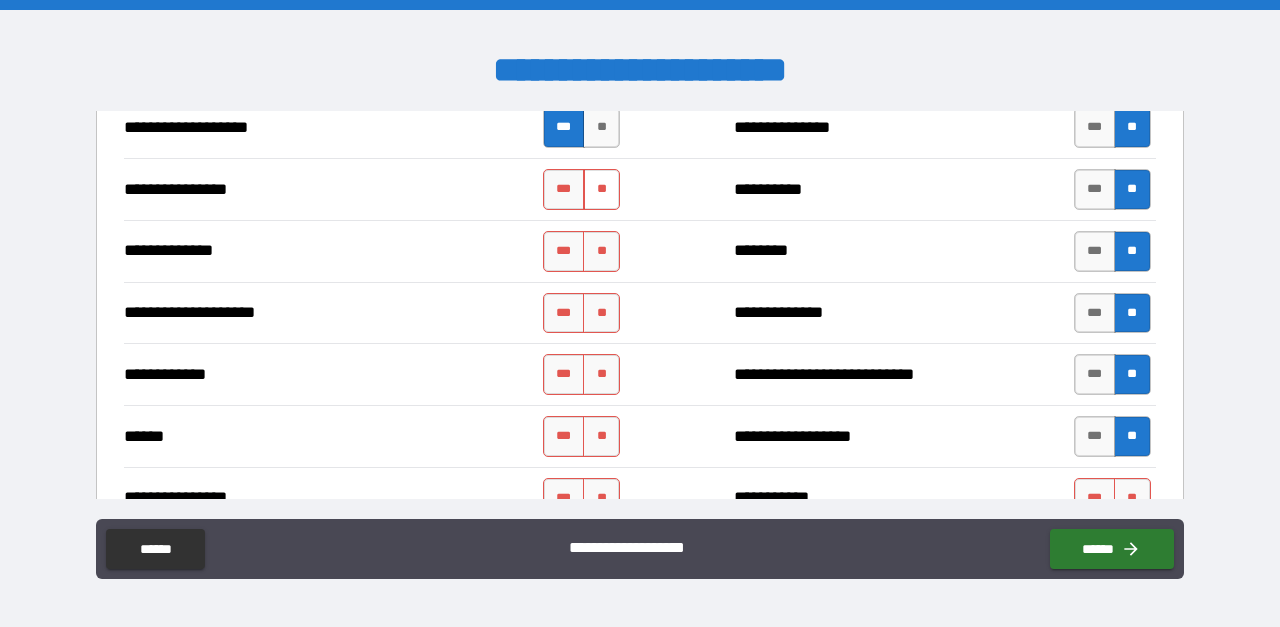 click on "**" at bounding box center [601, 189] 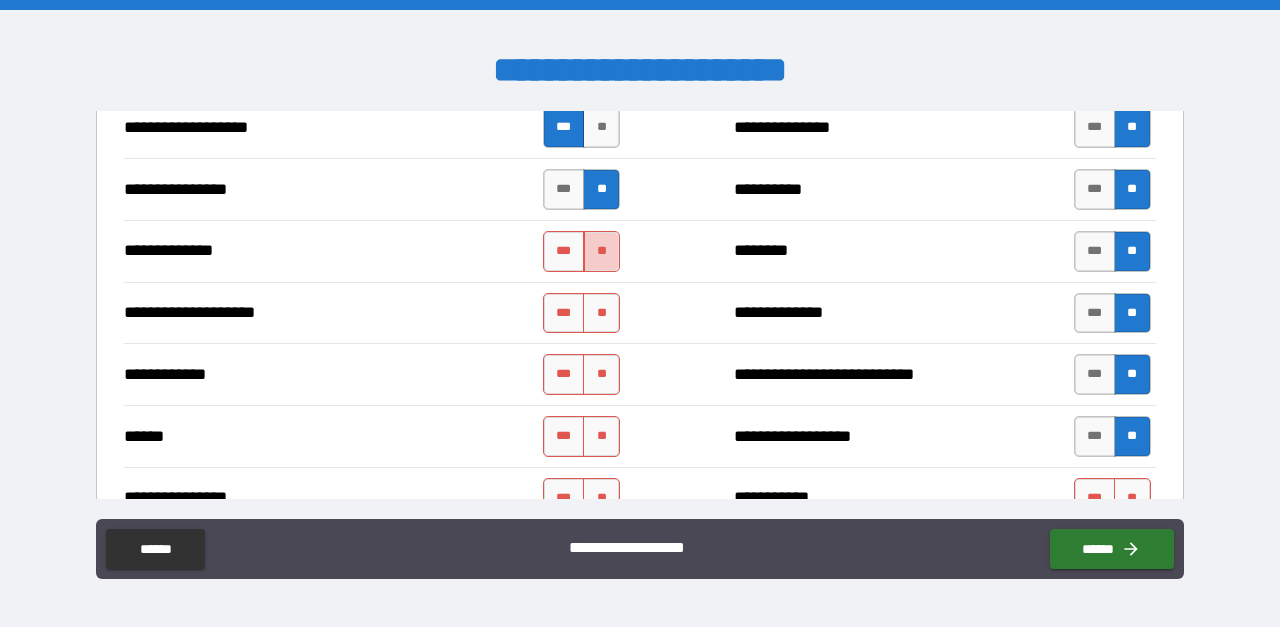 click on "**" at bounding box center [601, 251] 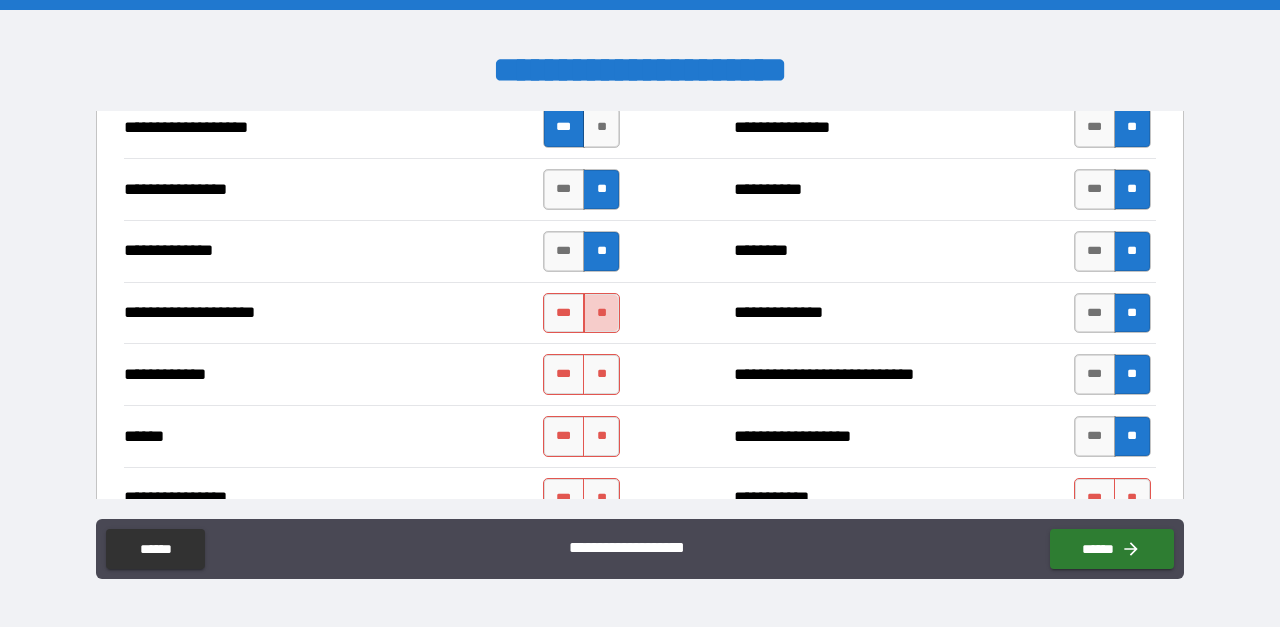click on "**" at bounding box center [601, 313] 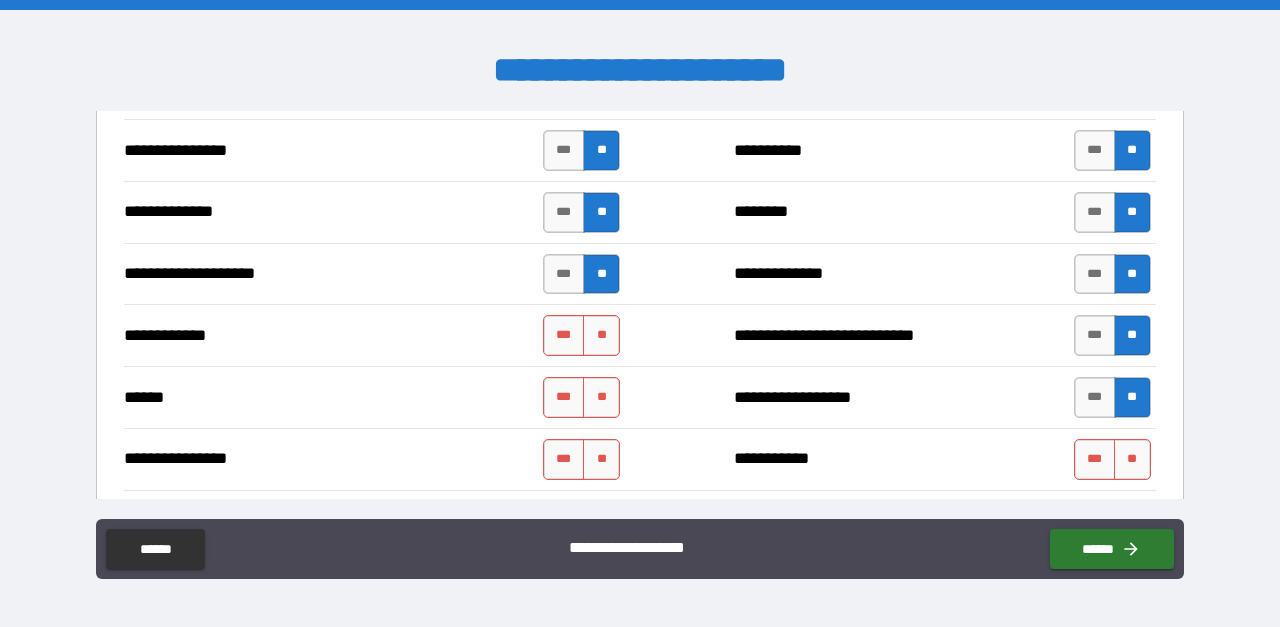 scroll, scrollTop: 3416, scrollLeft: 0, axis: vertical 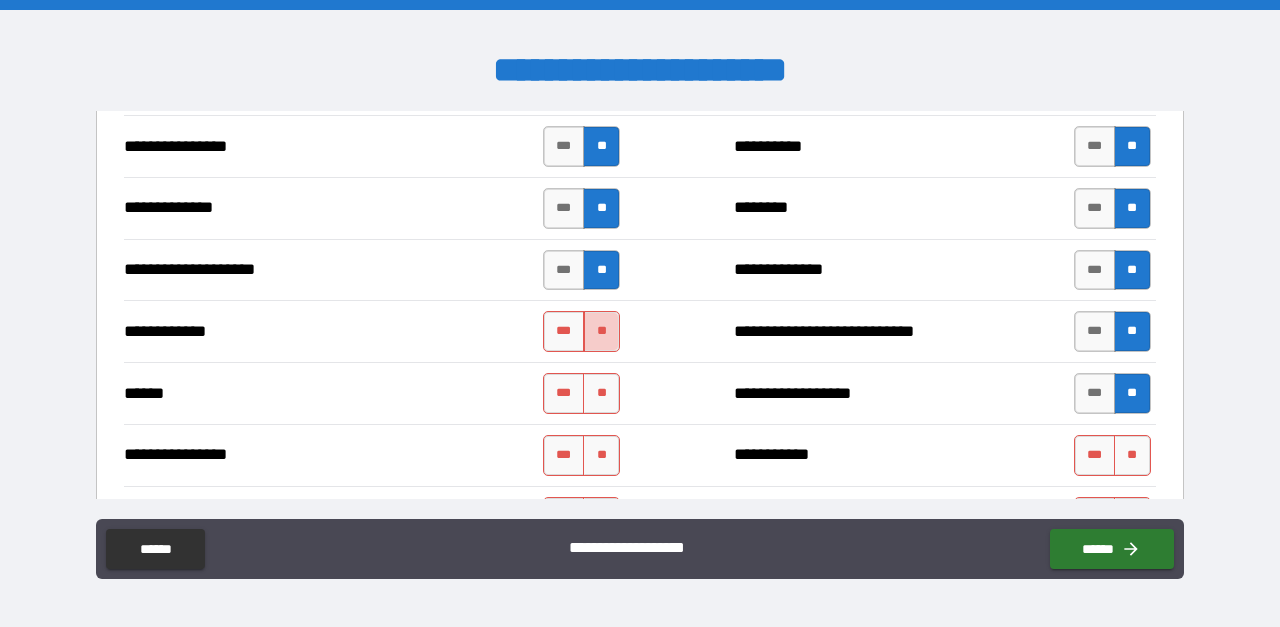 click on "**" at bounding box center (601, 331) 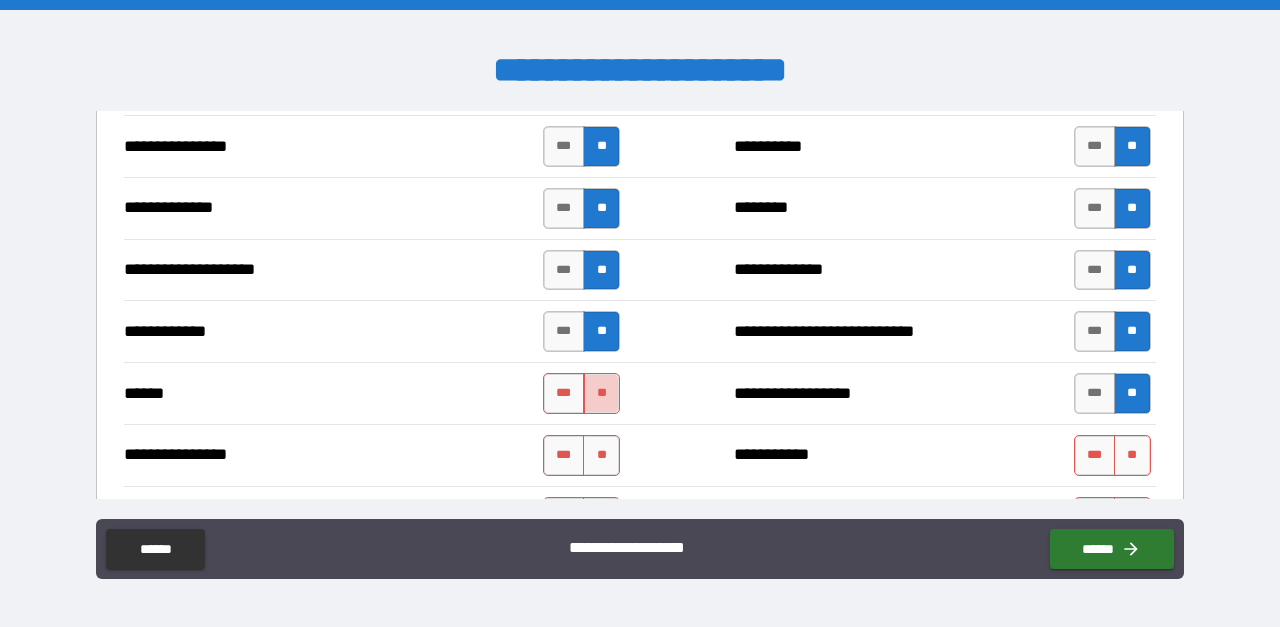 click on "**" at bounding box center (601, 393) 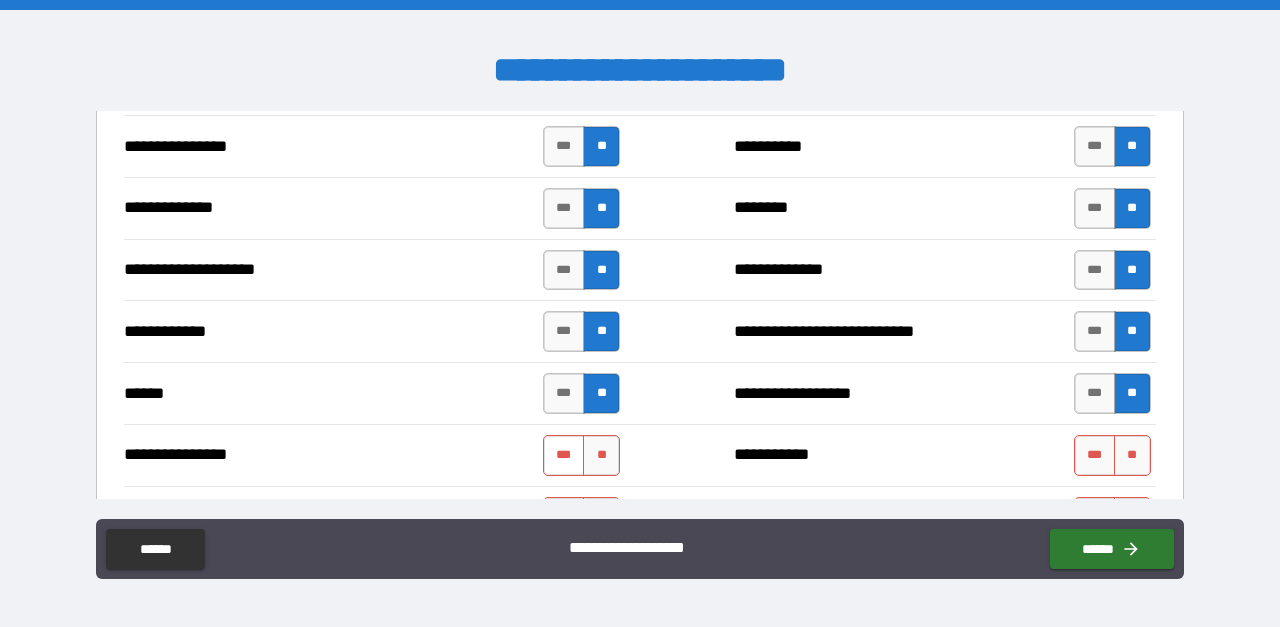 click on "***" at bounding box center [564, 455] 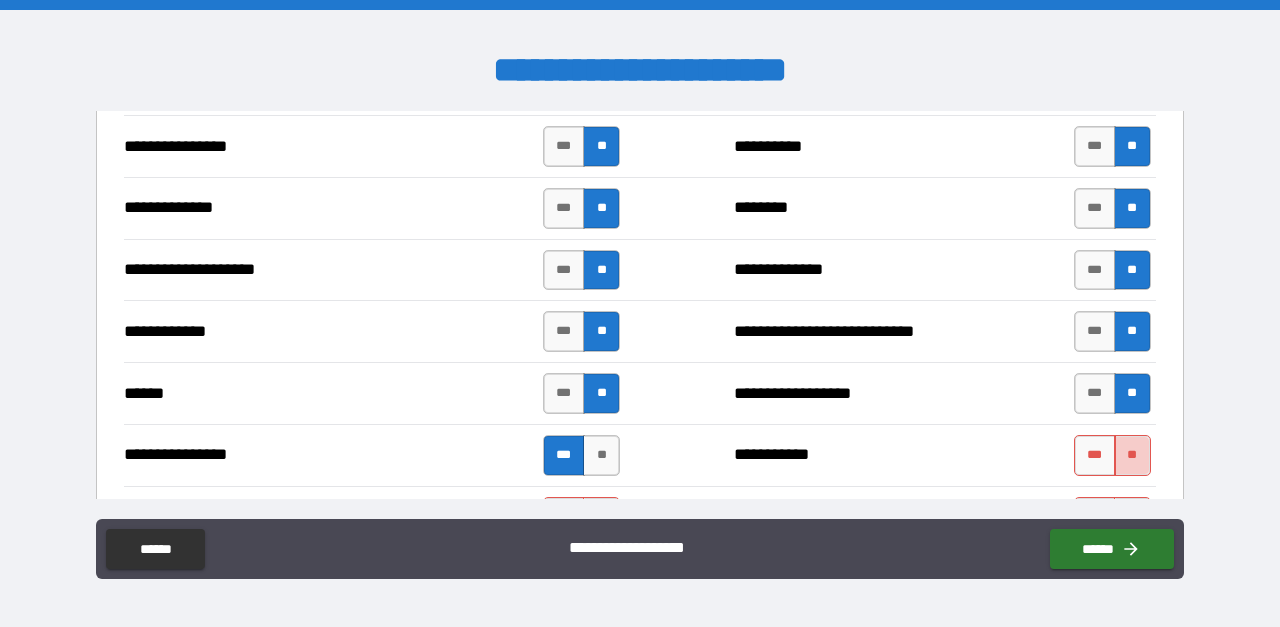 click on "**" at bounding box center (1132, 455) 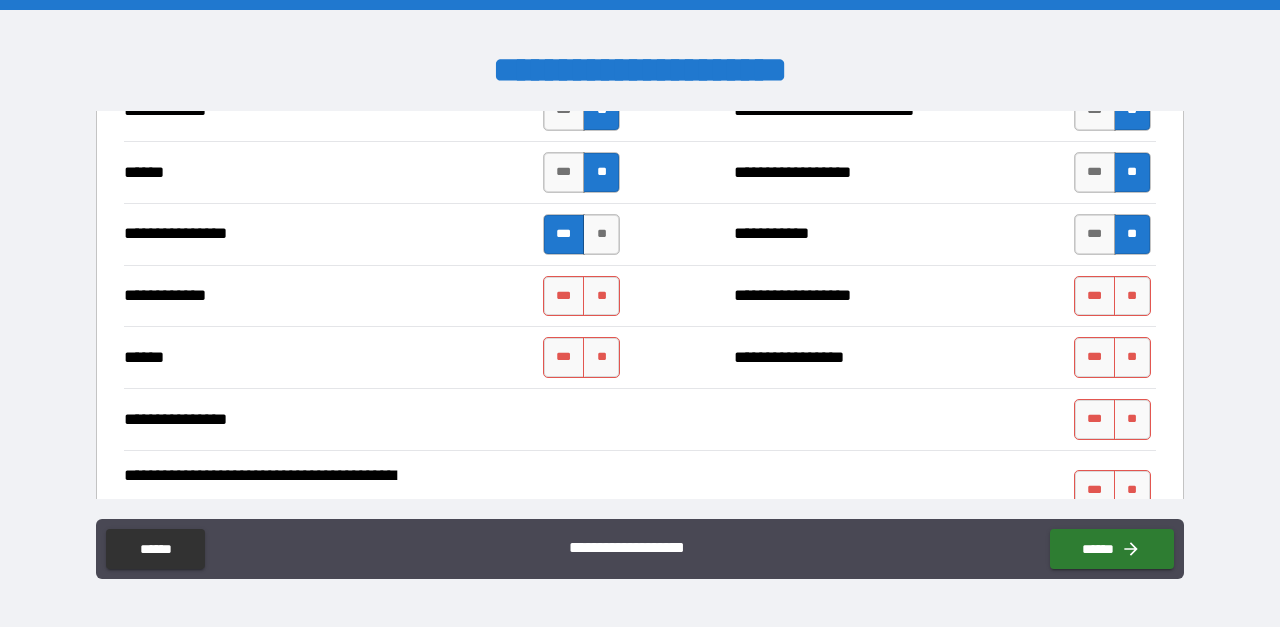 scroll, scrollTop: 3641, scrollLeft: 0, axis: vertical 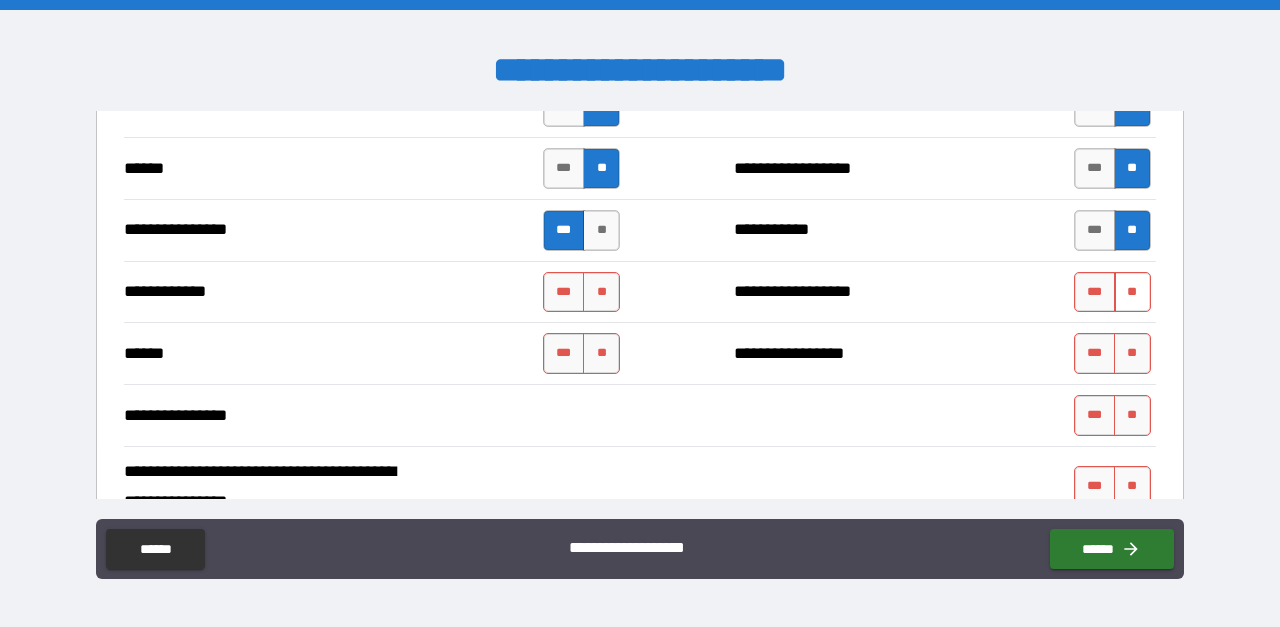 click on "**" at bounding box center (1132, 292) 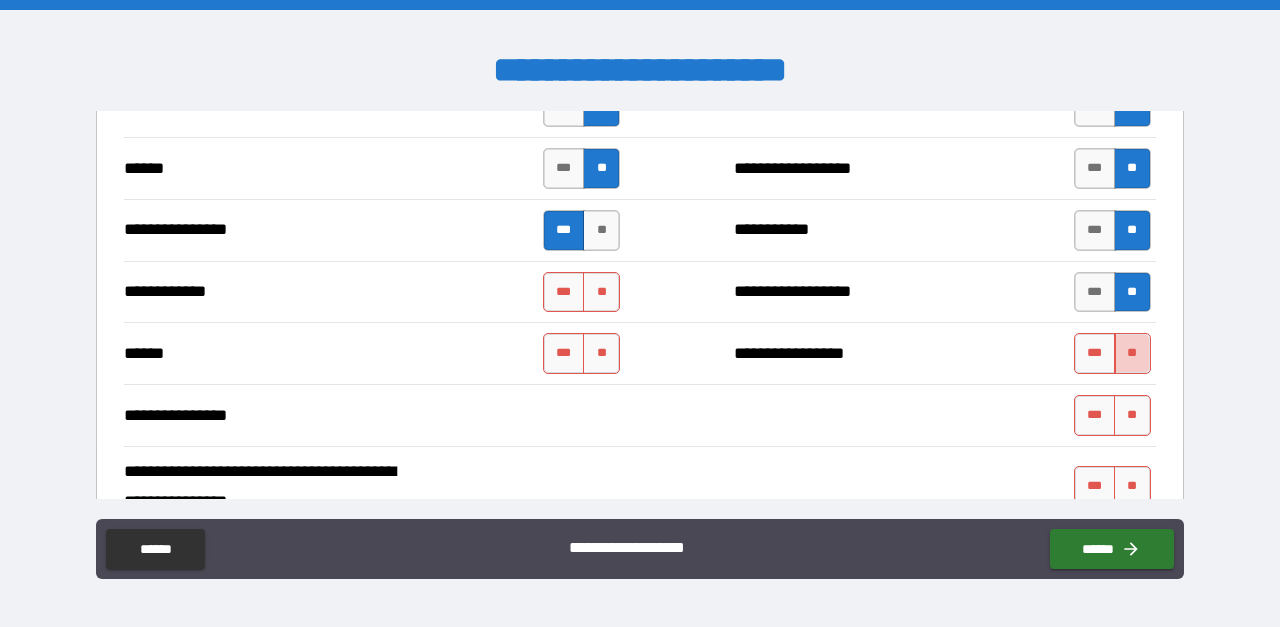 click on "**" at bounding box center (1132, 353) 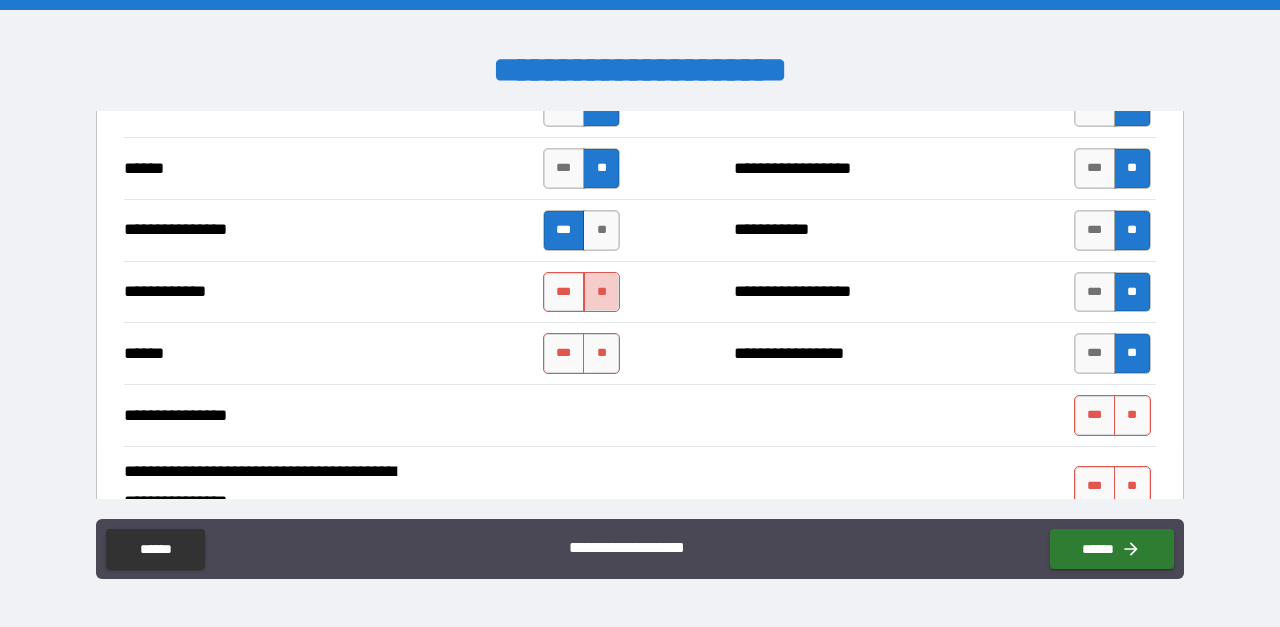 click on "**" at bounding box center [601, 292] 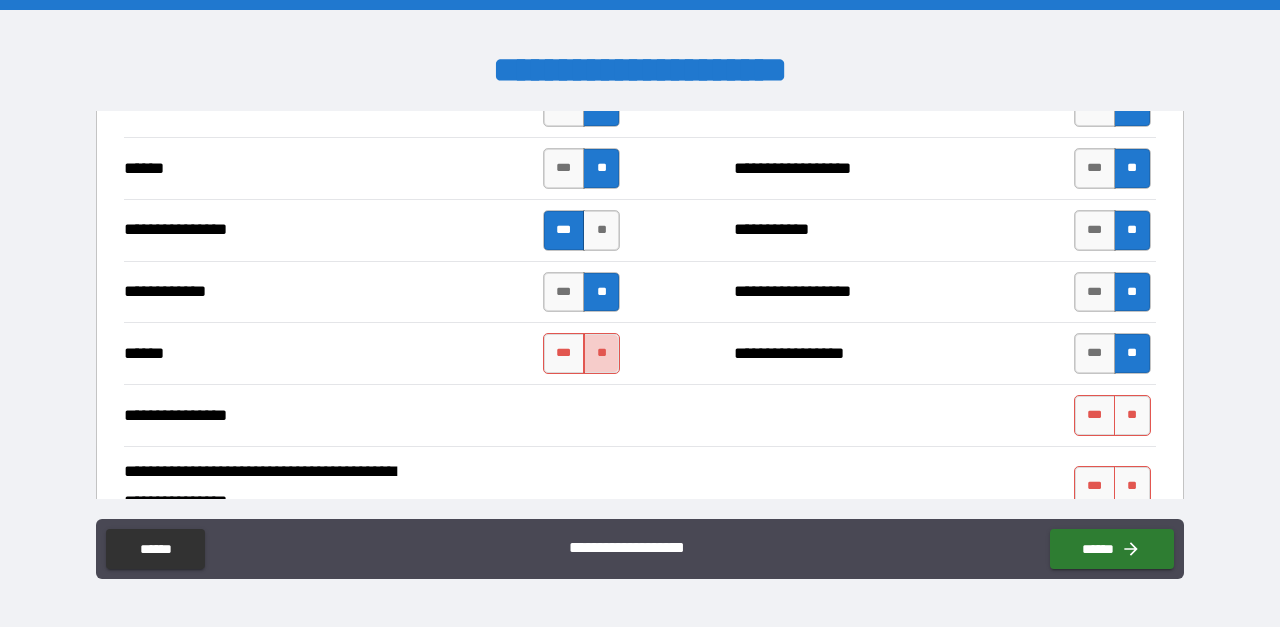 click on "**" at bounding box center [601, 353] 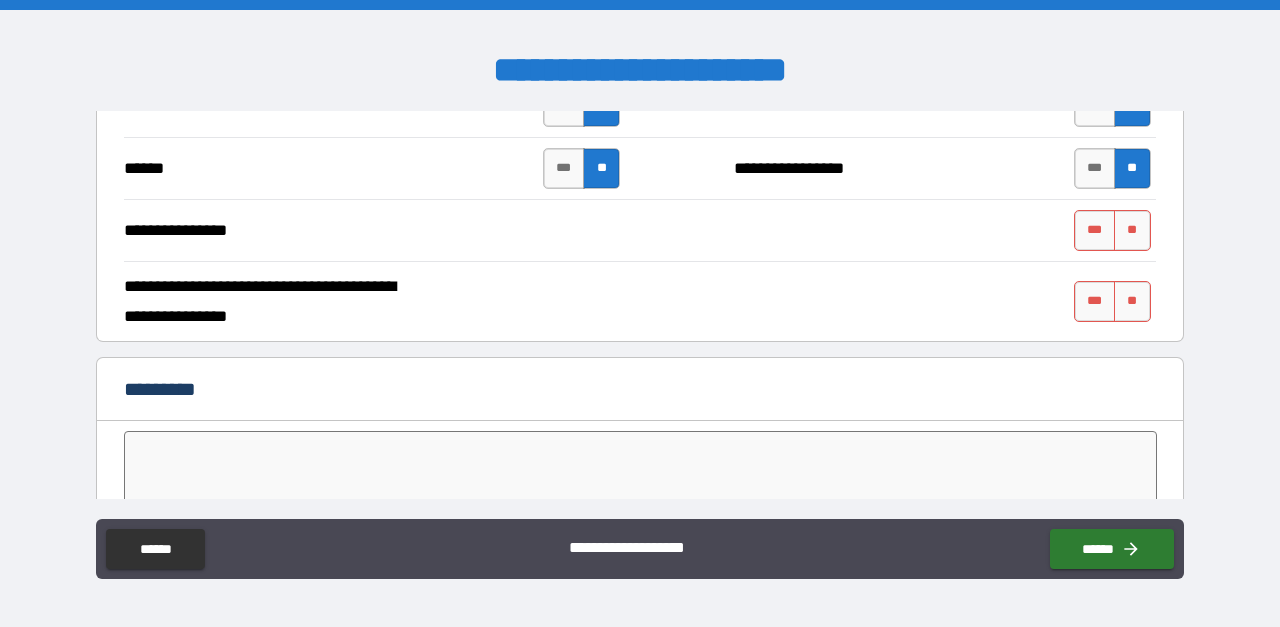 scroll, scrollTop: 3833, scrollLeft: 0, axis: vertical 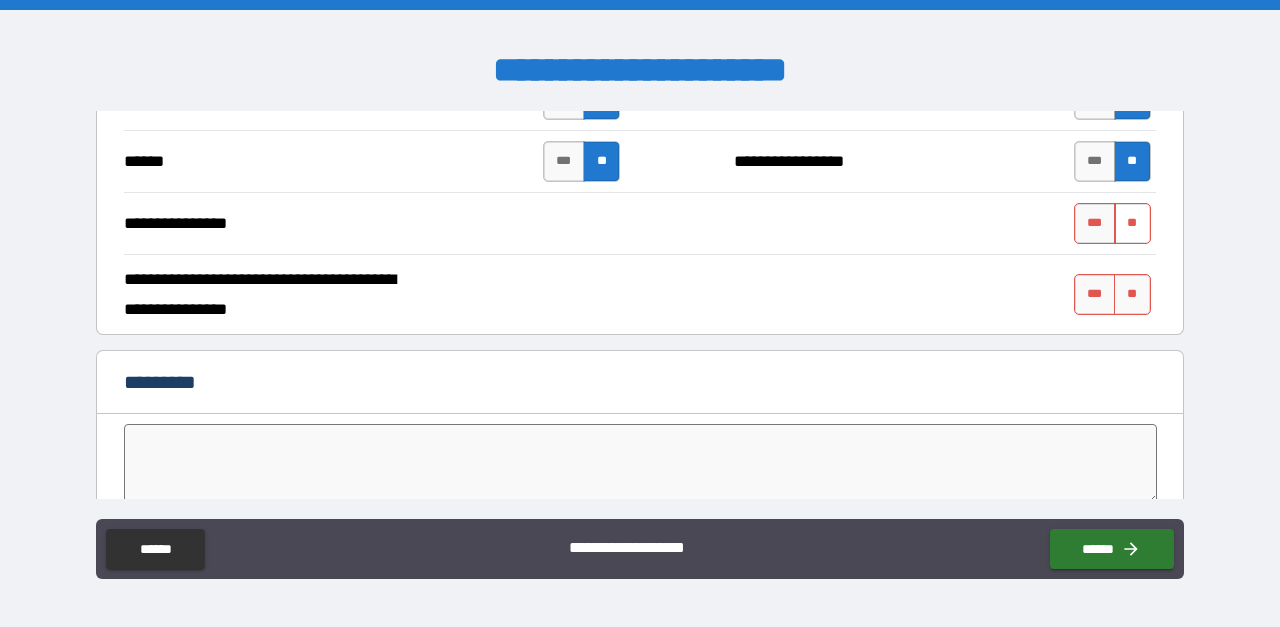 click on "**" at bounding box center (1132, 223) 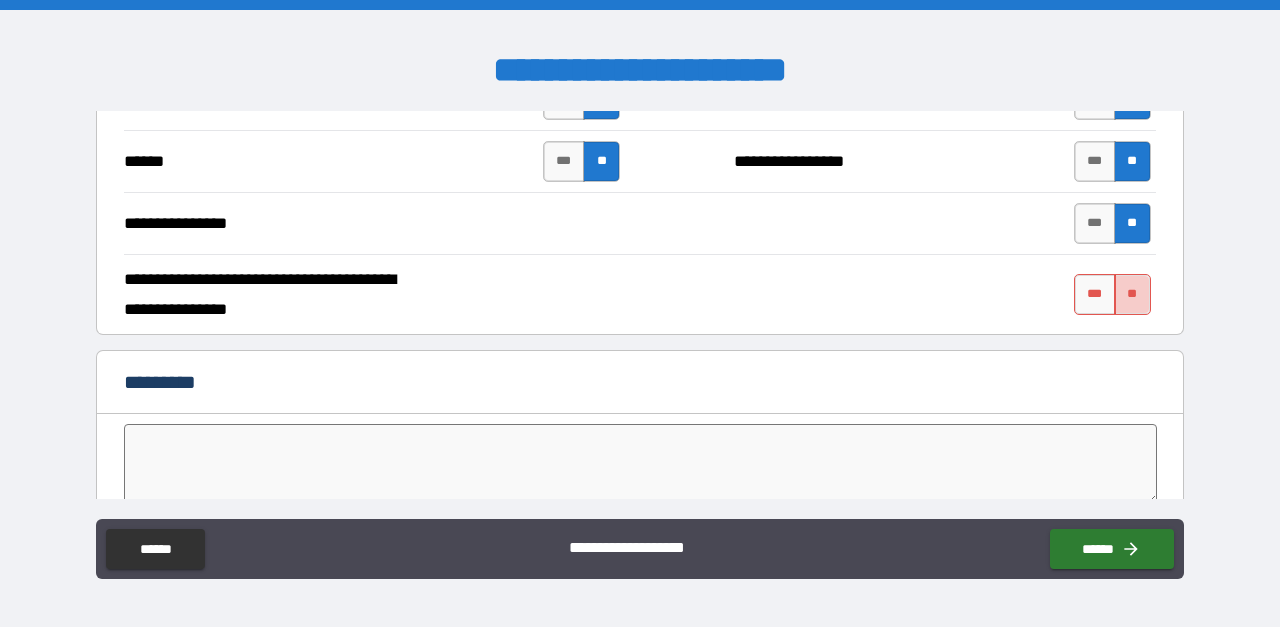 click on "**" at bounding box center [1132, 294] 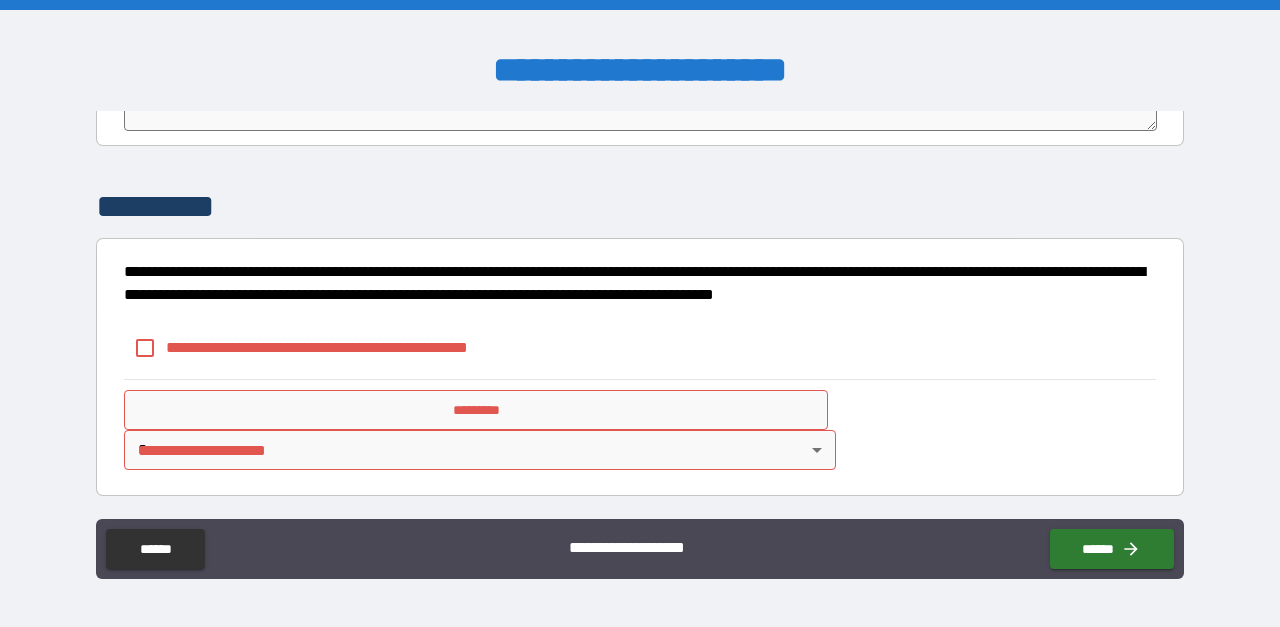 scroll, scrollTop: 4209, scrollLeft: 0, axis: vertical 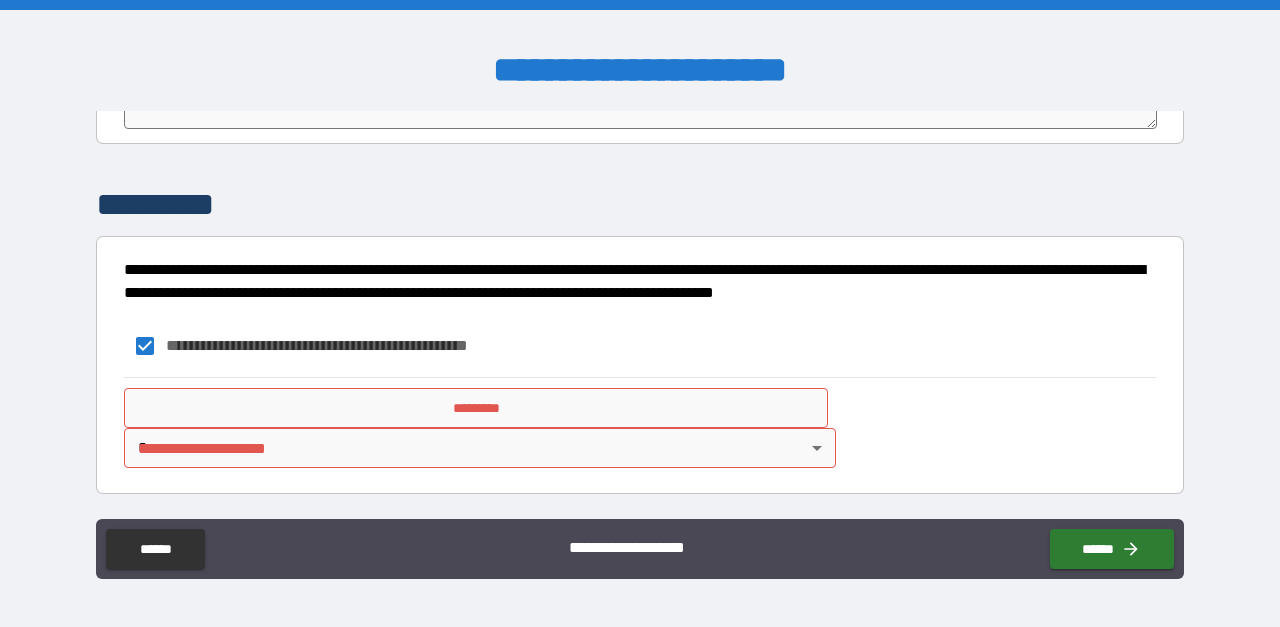 click on "*********" at bounding box center (476, 408) 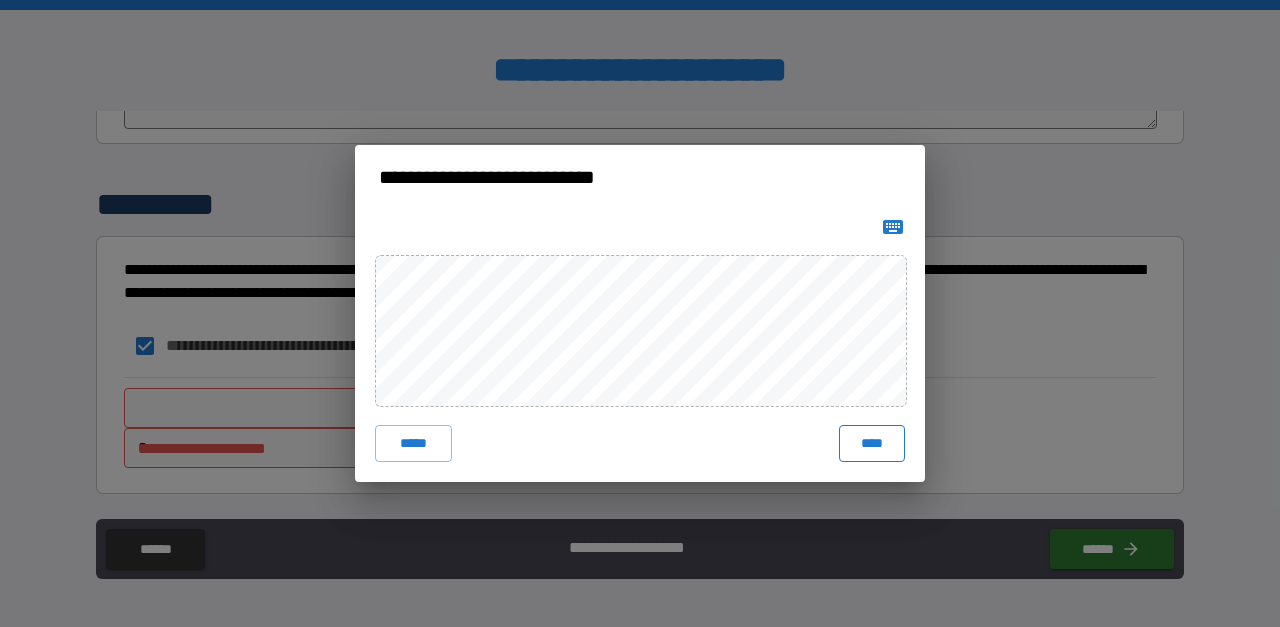 click on "****" at bounding box center (872, 443) 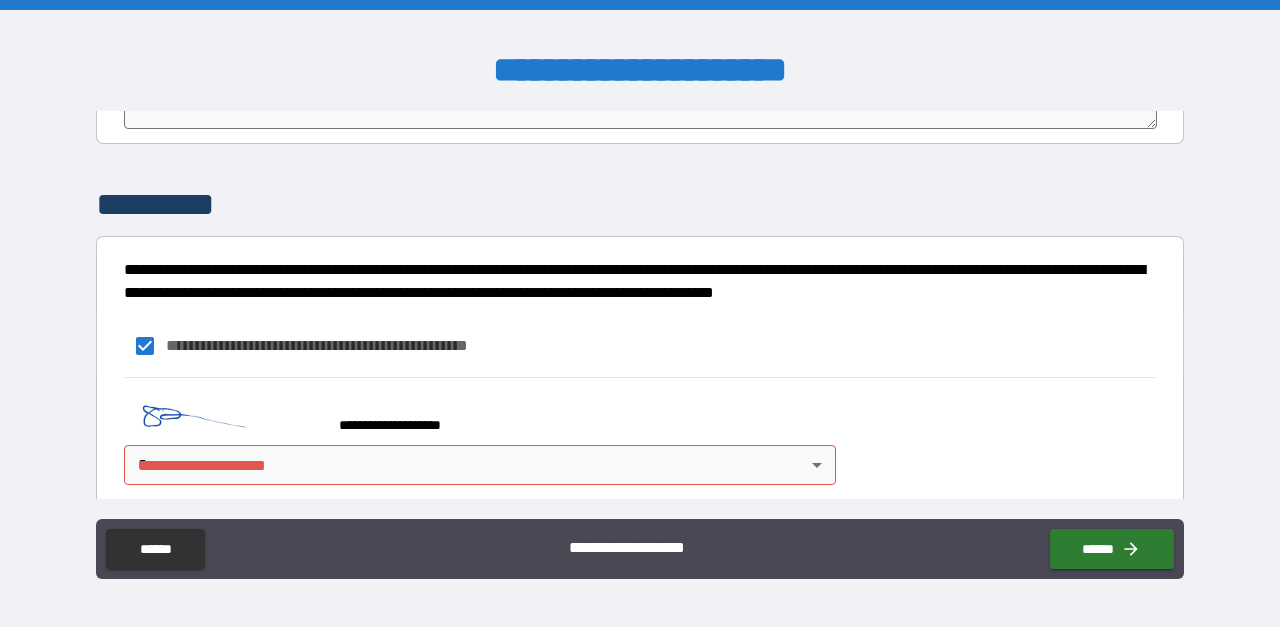click on "**********" at bounding box center (640, 313) 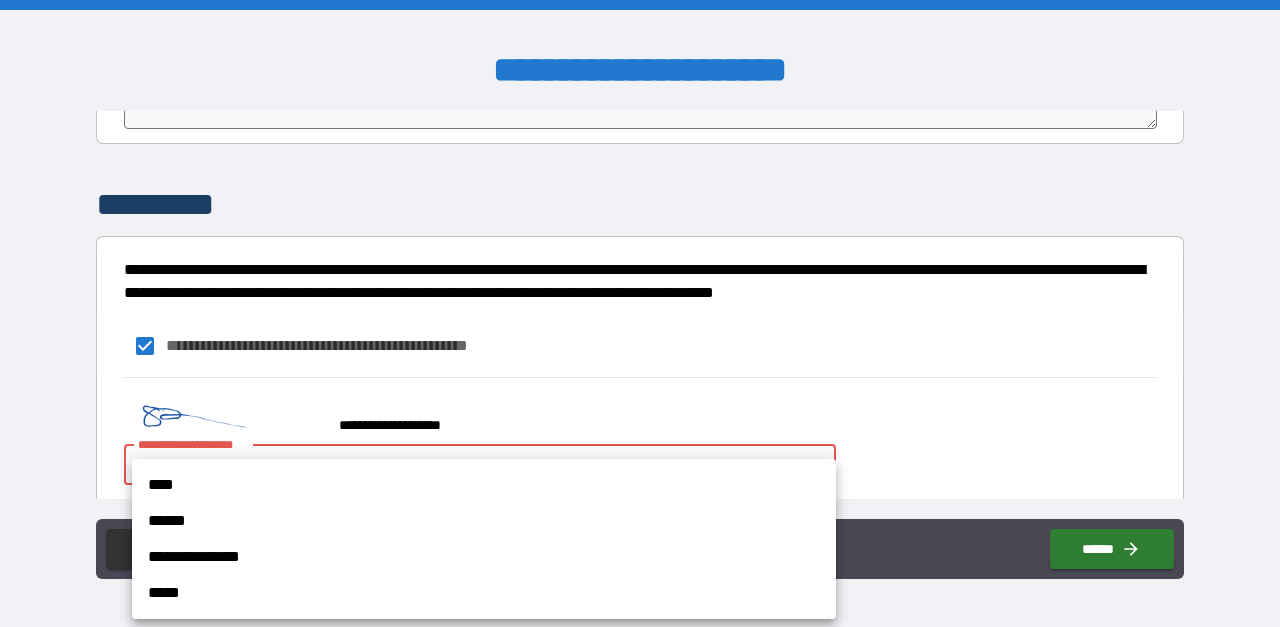 click on "****" at bounding box center [484, 485] 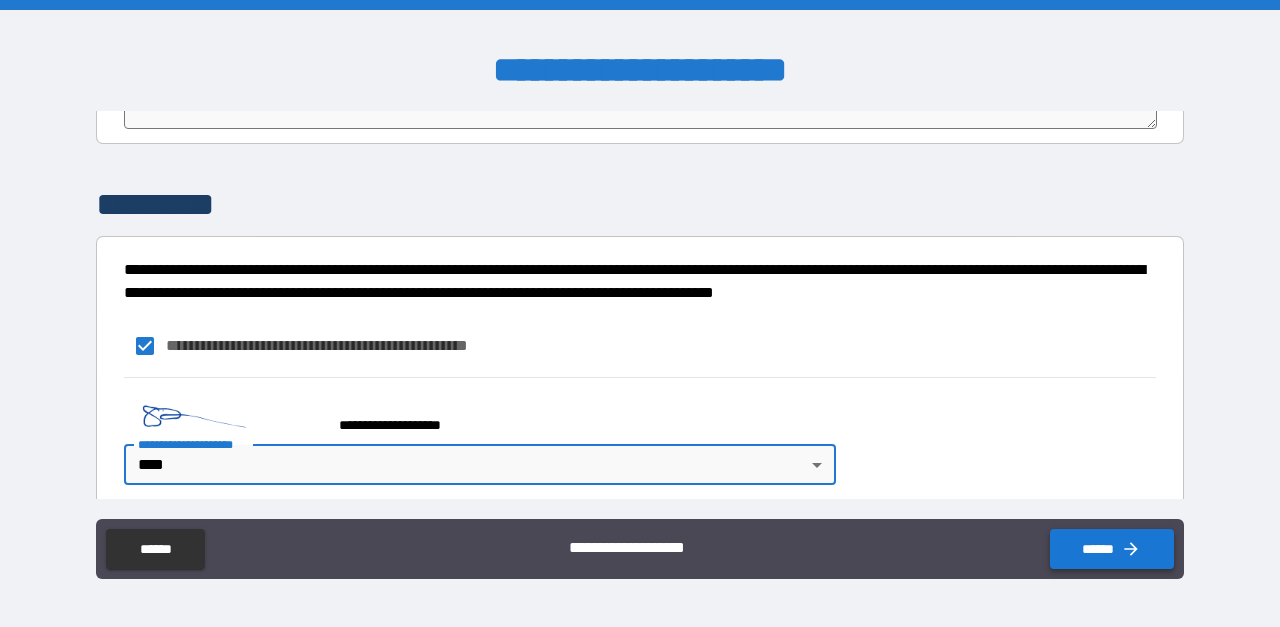 click on "******" at bounding box center [1112, 549] 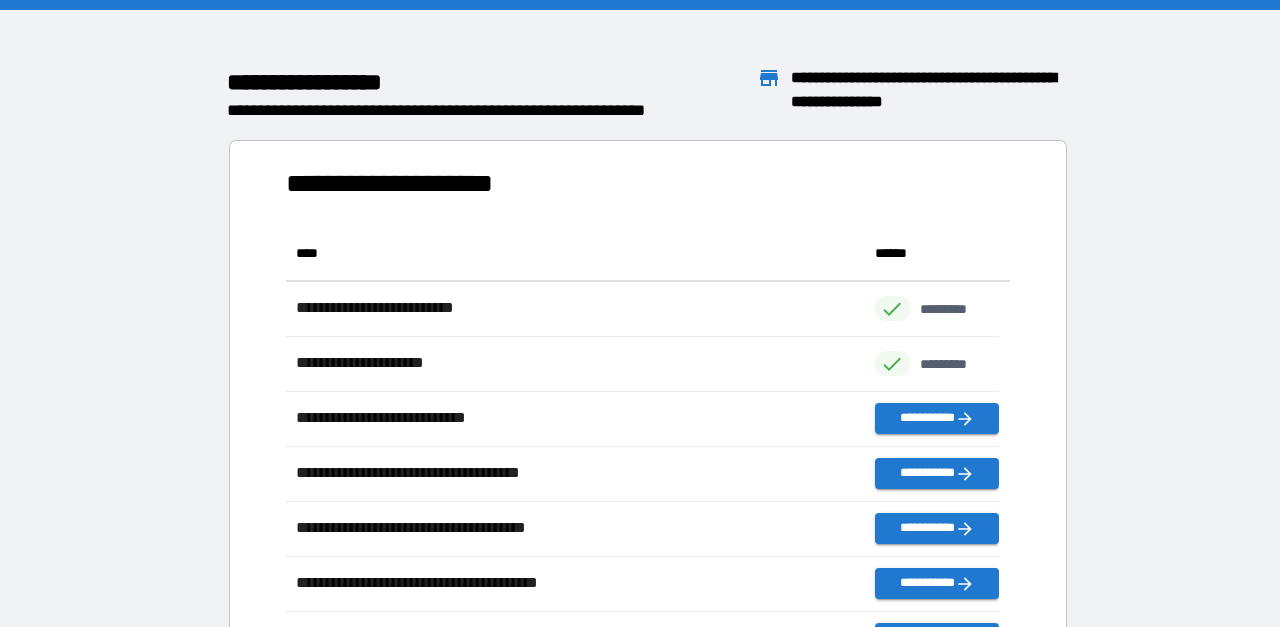 scroll, scrollTop: 16, scrollLeft: 16, axis: both 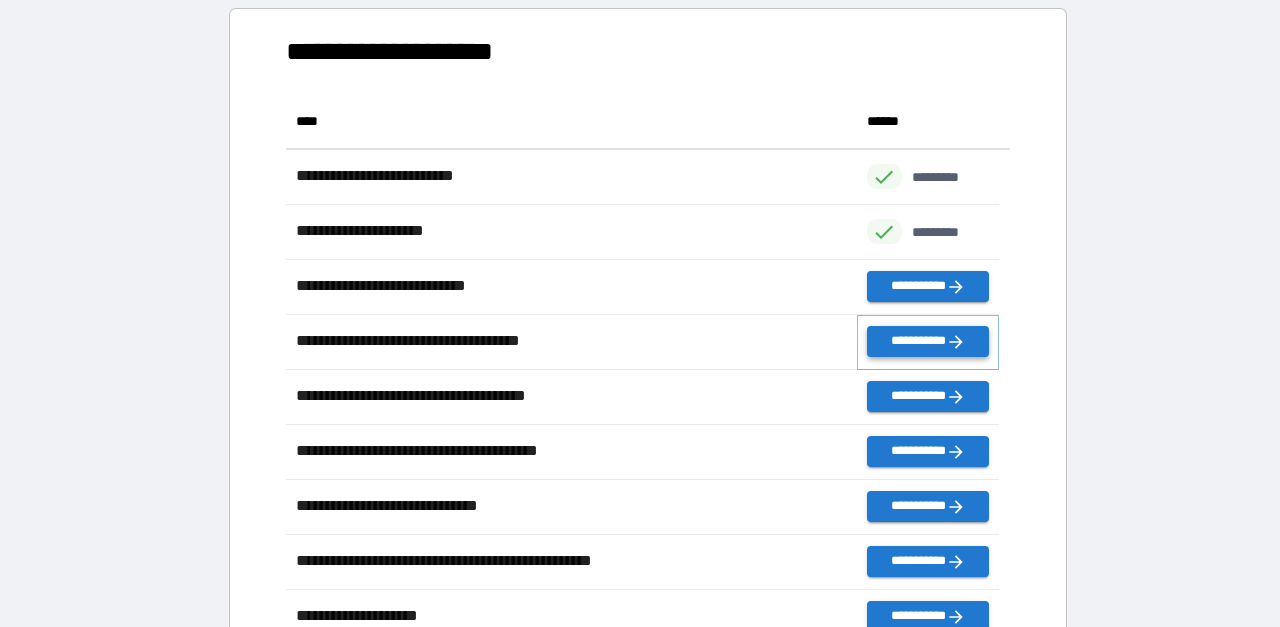 click on "**********" at bounding box center [928, 341] 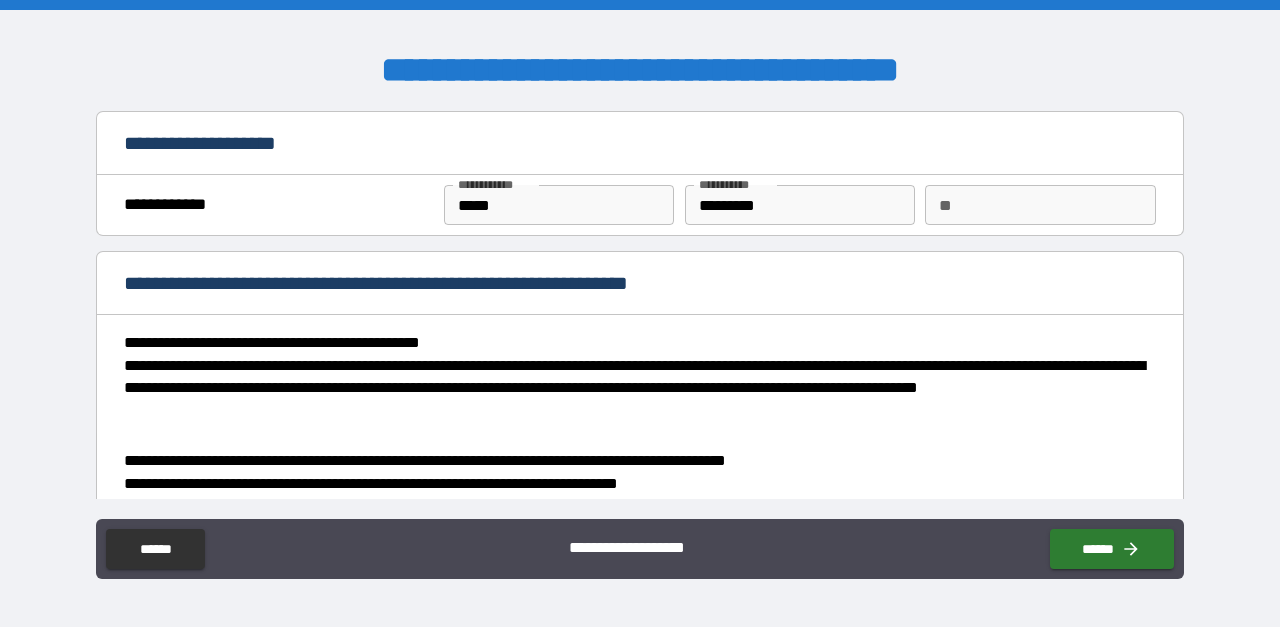 click on "**" at bounding box center [1040, 205] 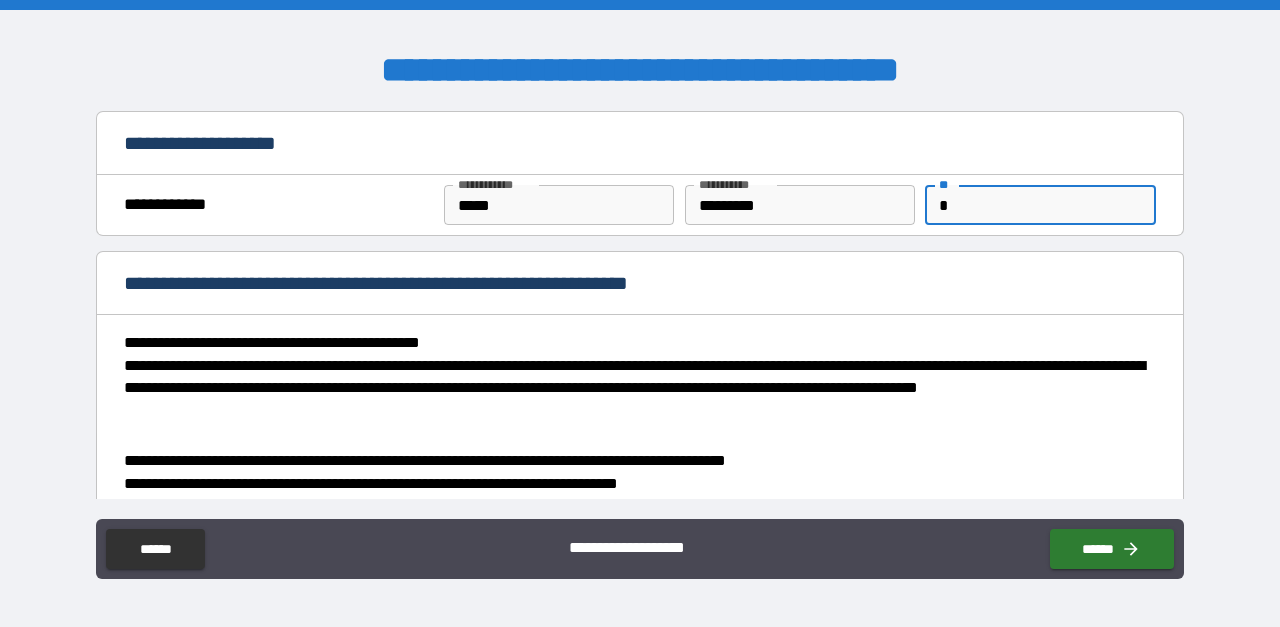 type on "*" 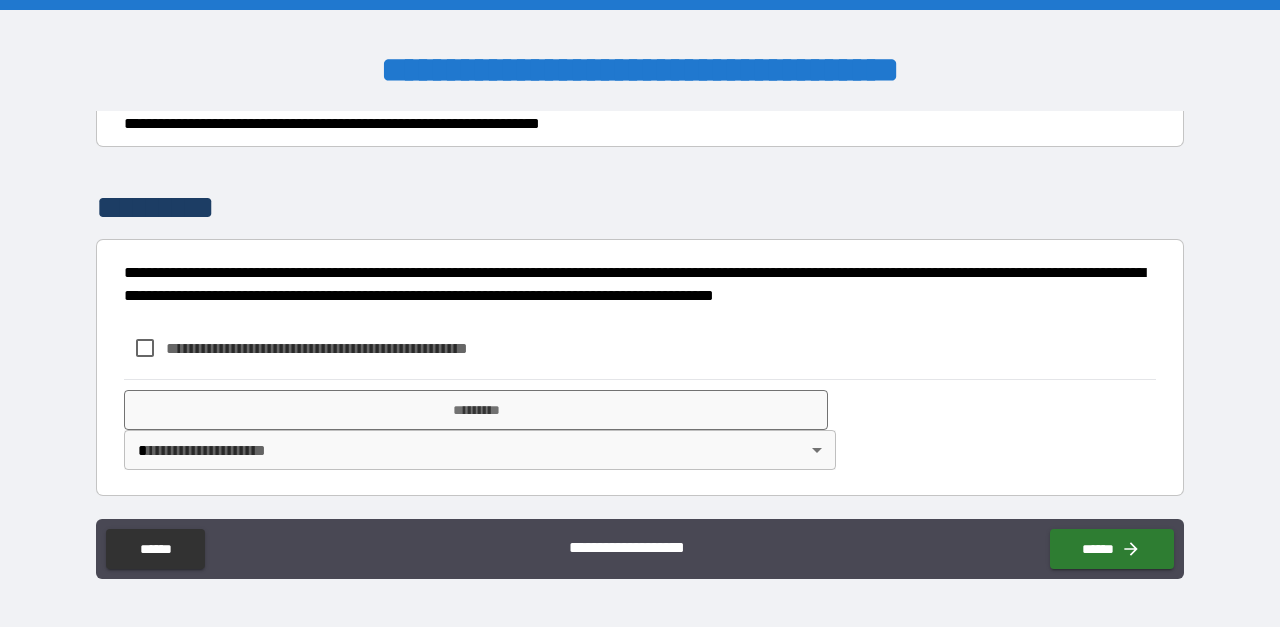 scroll, scrollTop: 384, scrollLeft: 0, axis: vertical 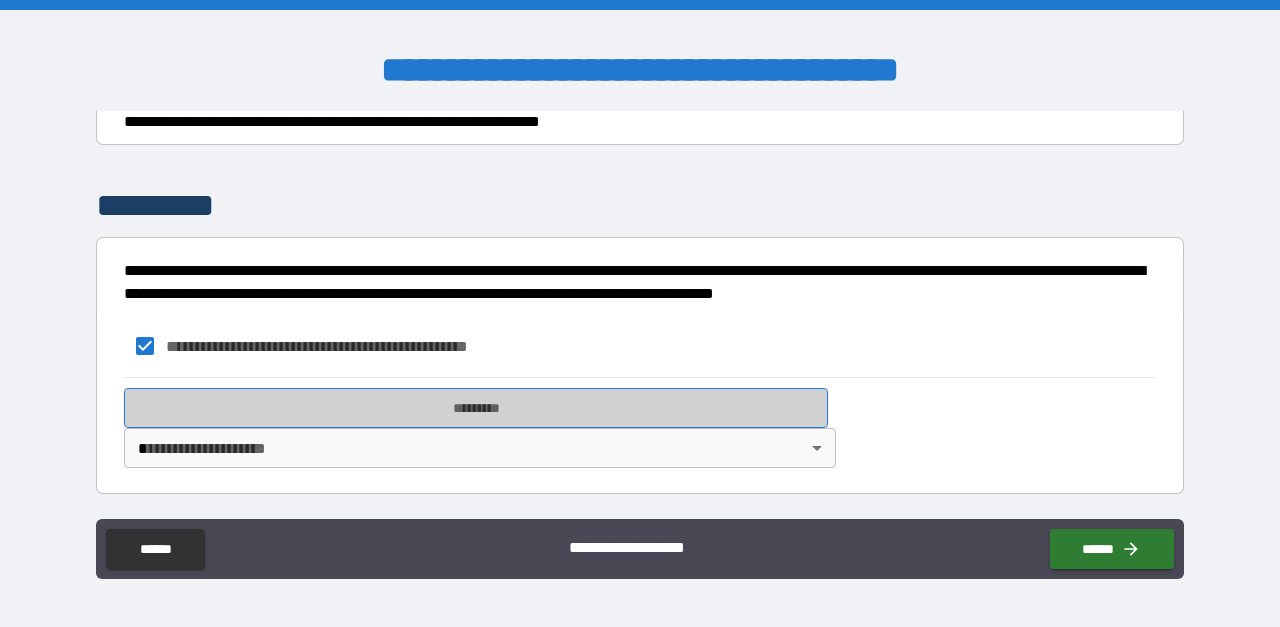 click on "*********" at bounding box center (476, 408) 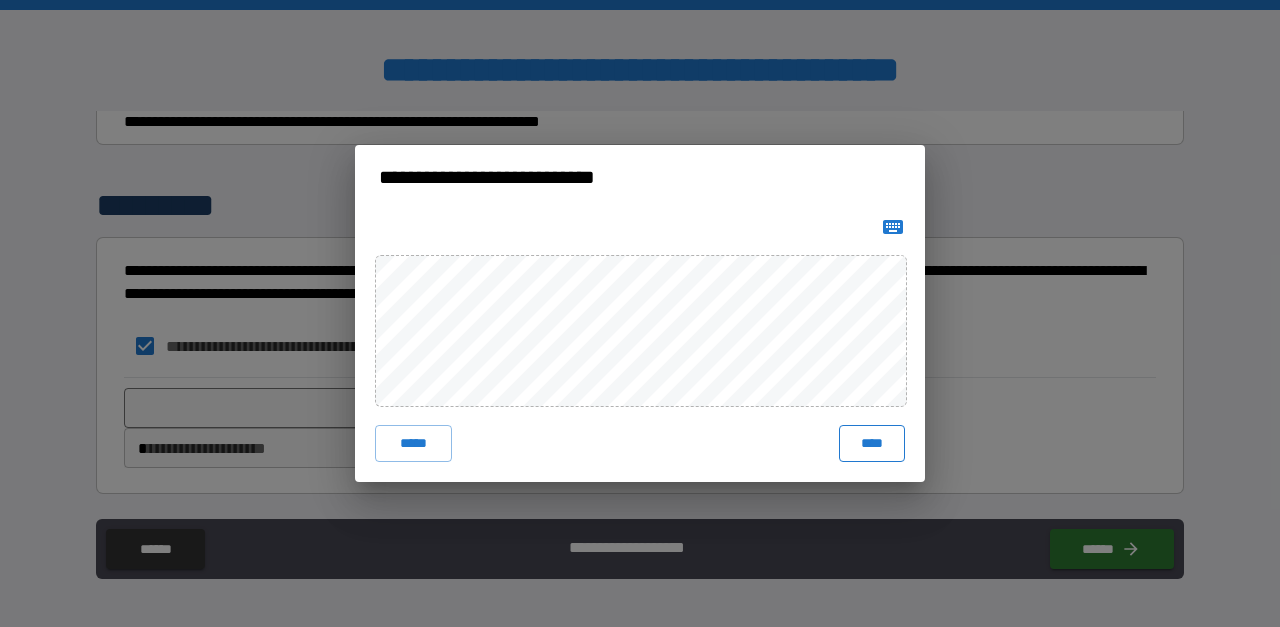 click on "****" at bounding box center [872, 443] 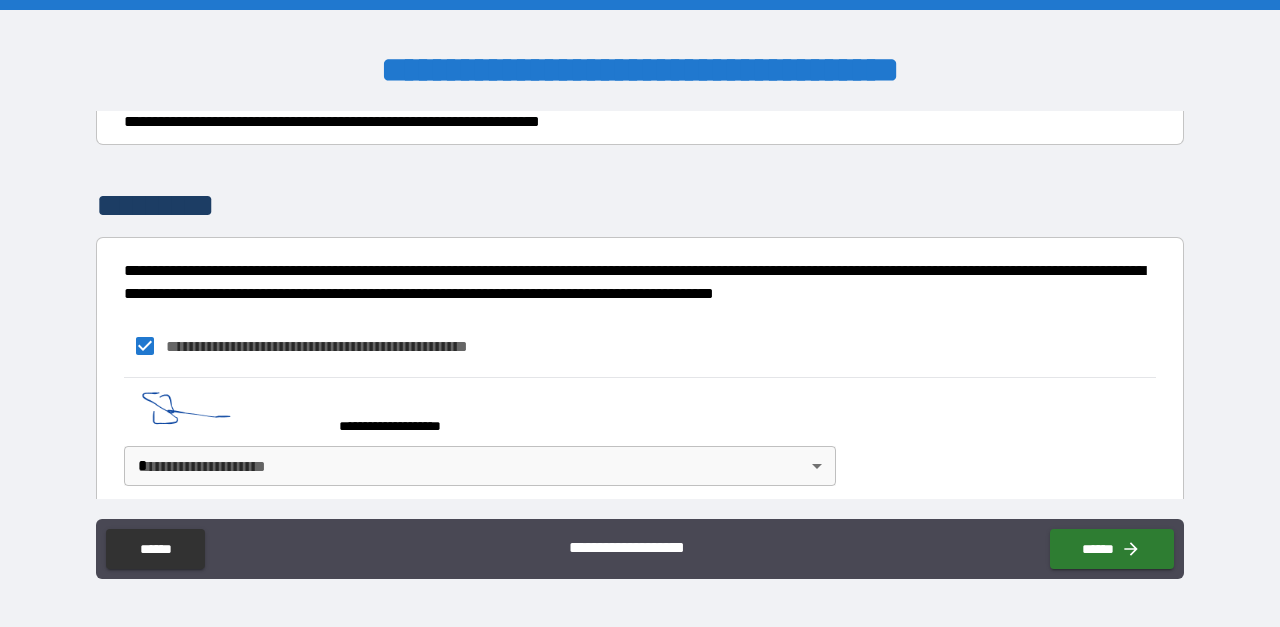 click on "**********" at bounding box center [640, 313] 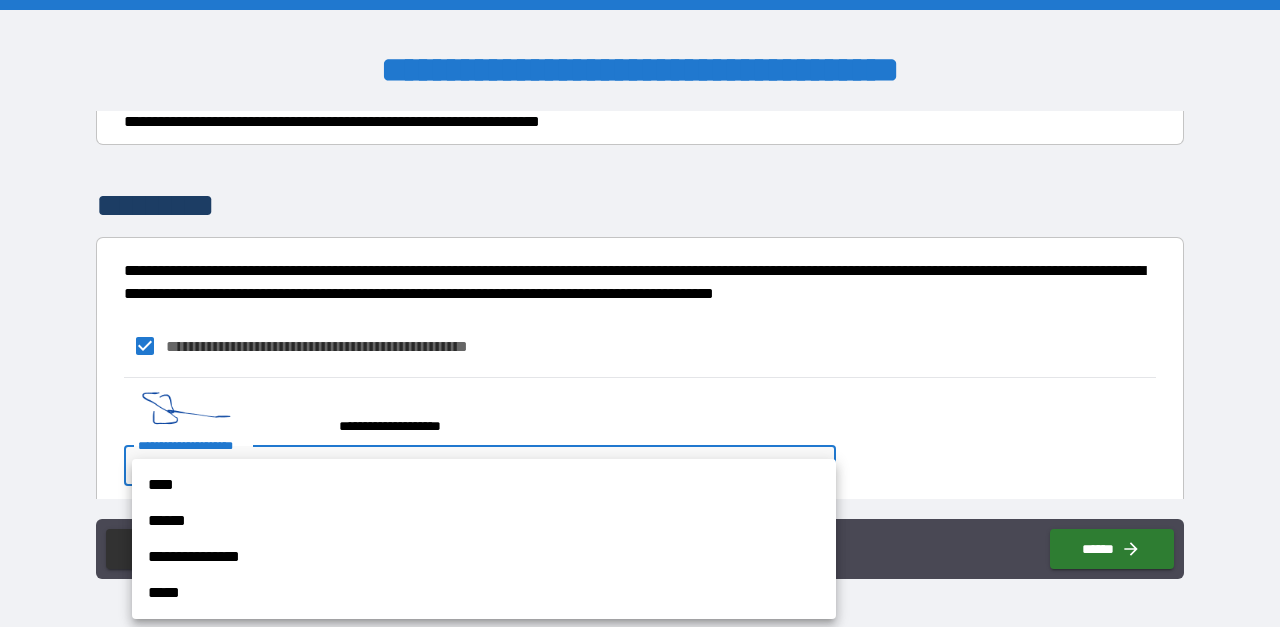 click on "****" at bounding box center (484, 485) 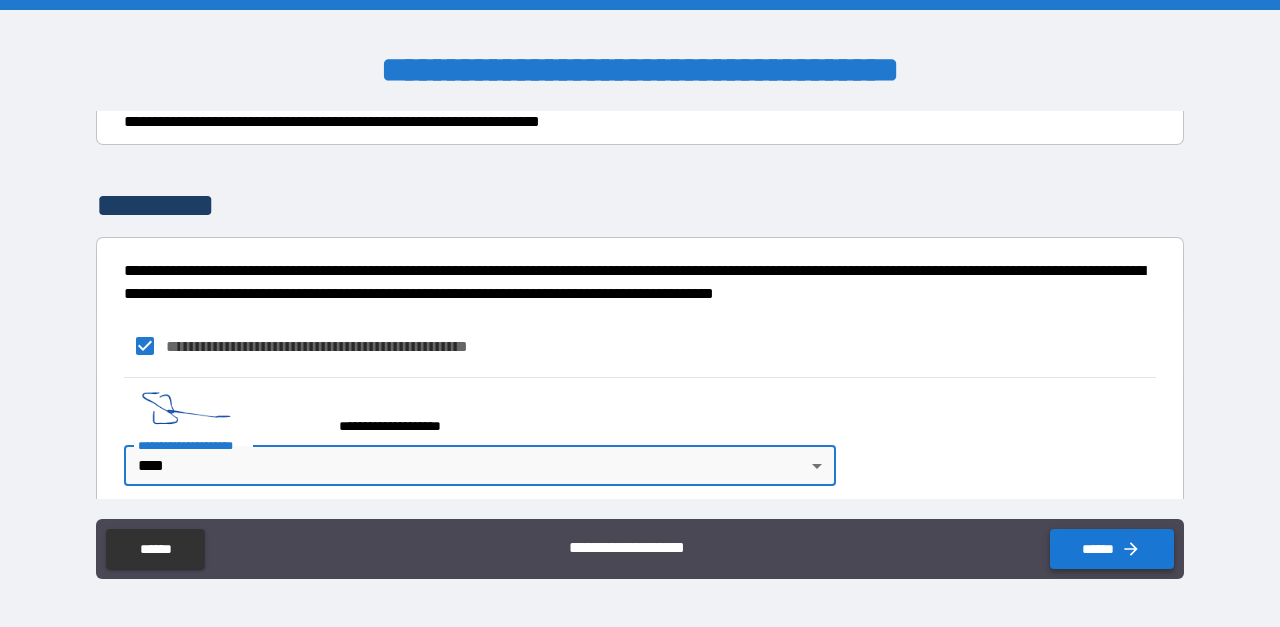 click on "******" at bounding box center [1112, 549] 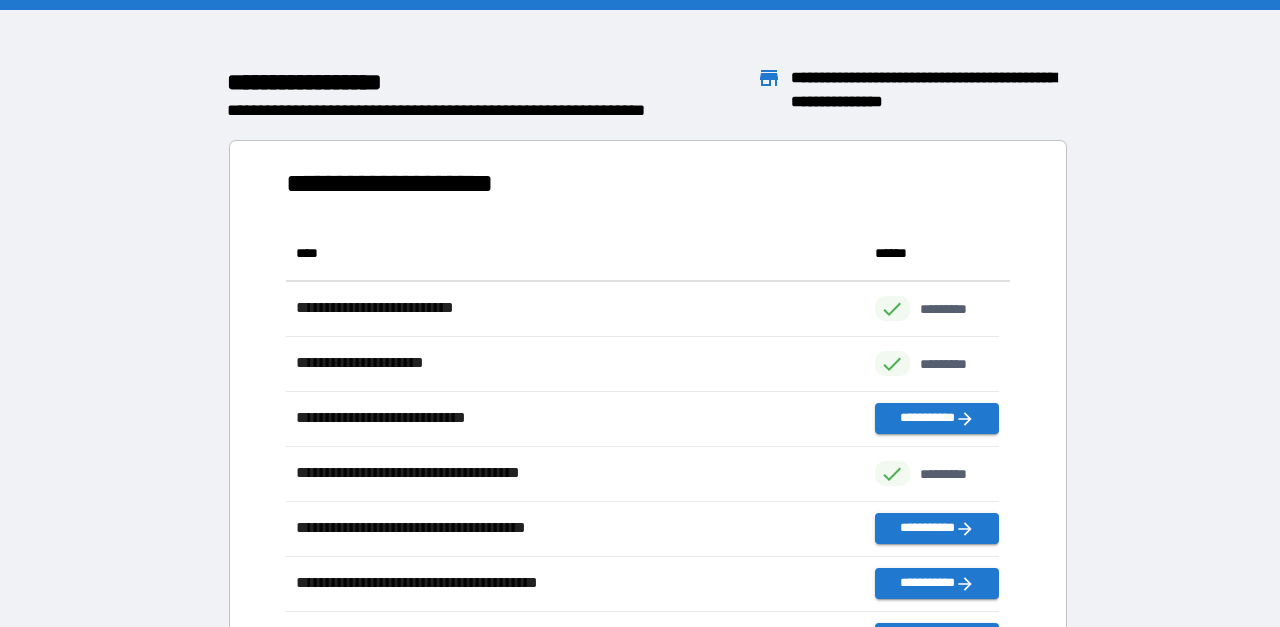 scroll, scrollTop: 701, scrollLeft: 699, axis: both 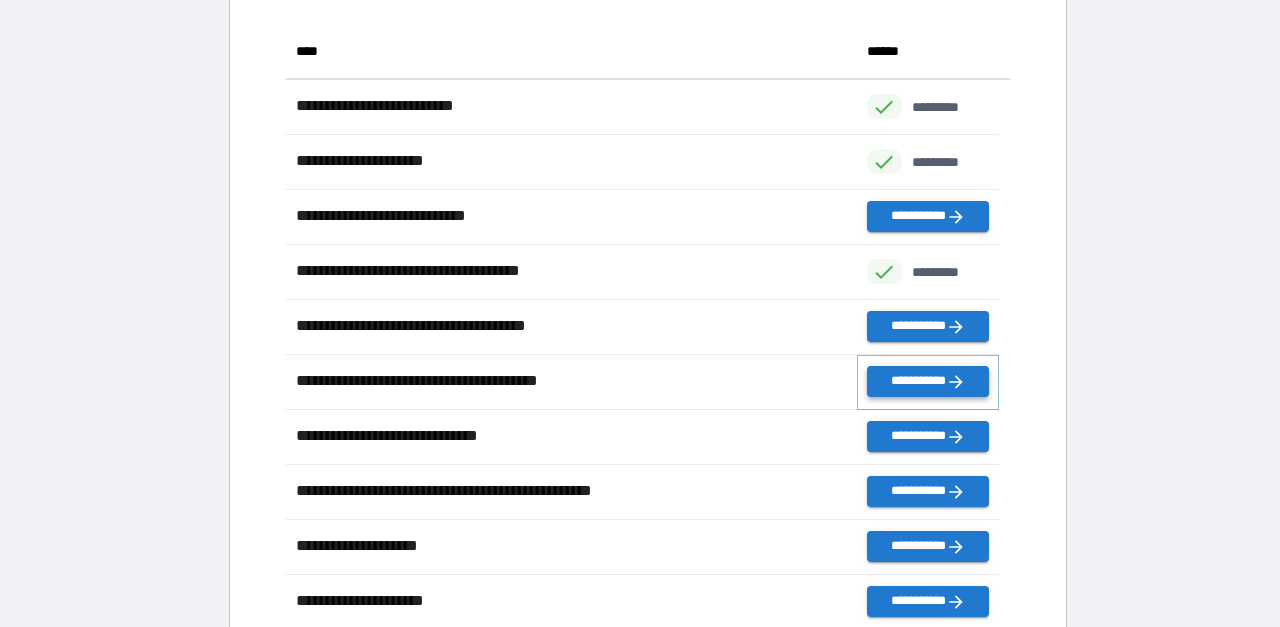 click on "**********" at bounding box center (928, 381) 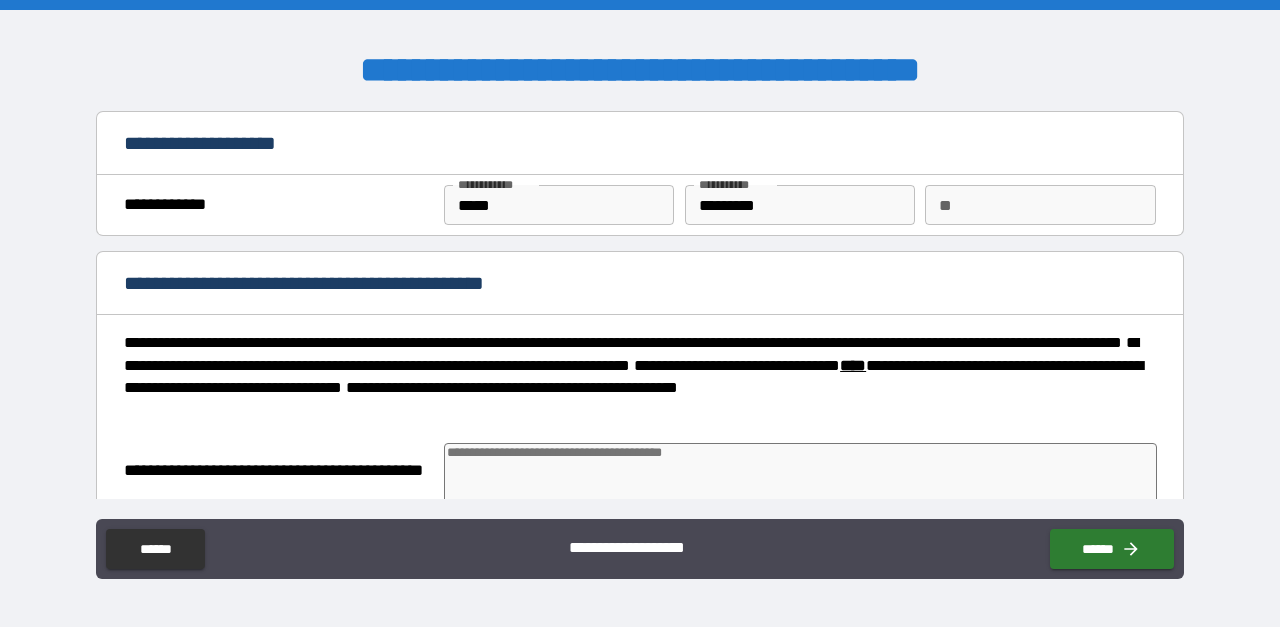 type on "*" 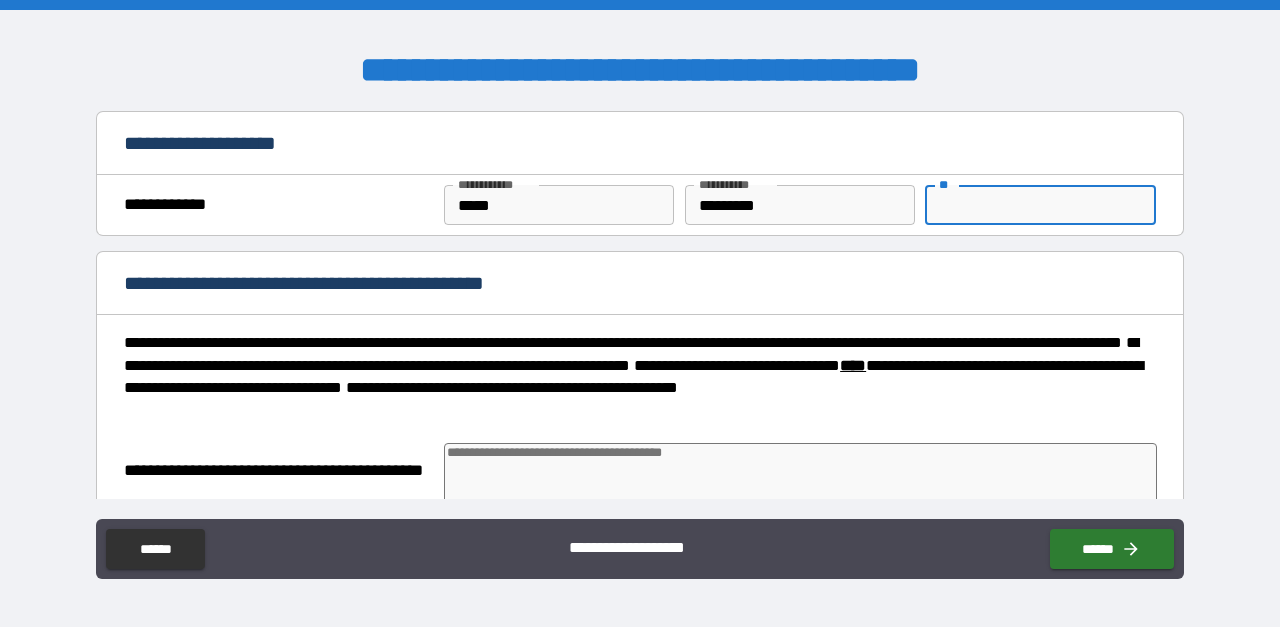 click on "**" at bounding box center [1040, 205] 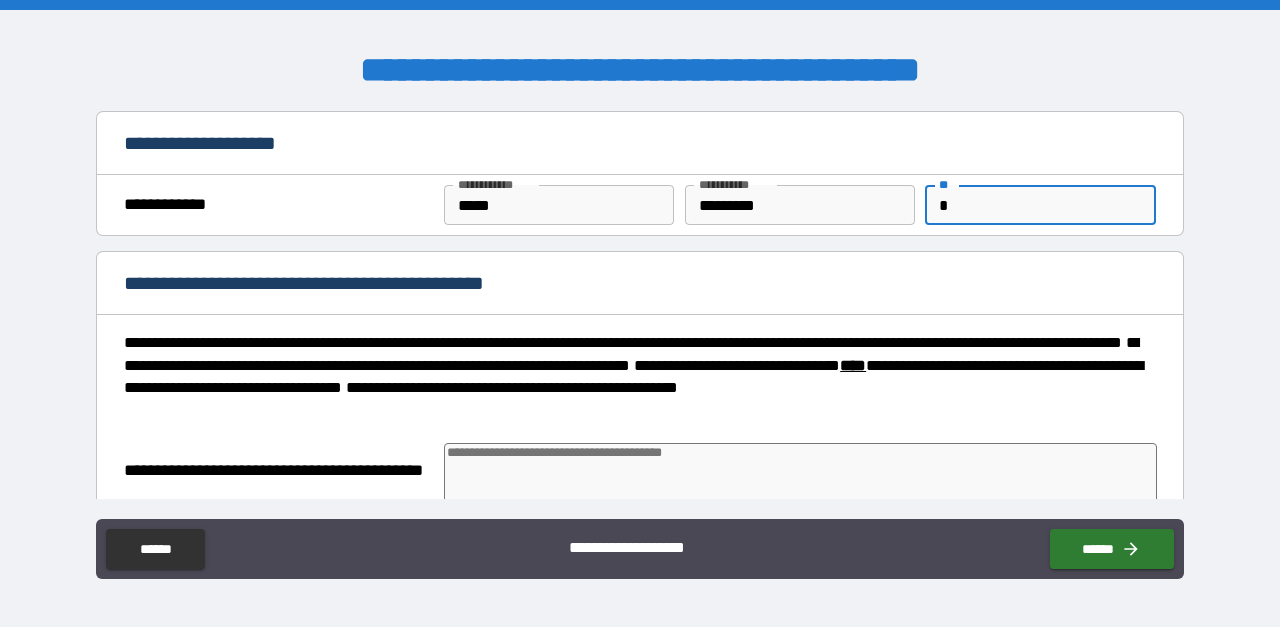 type on "*" 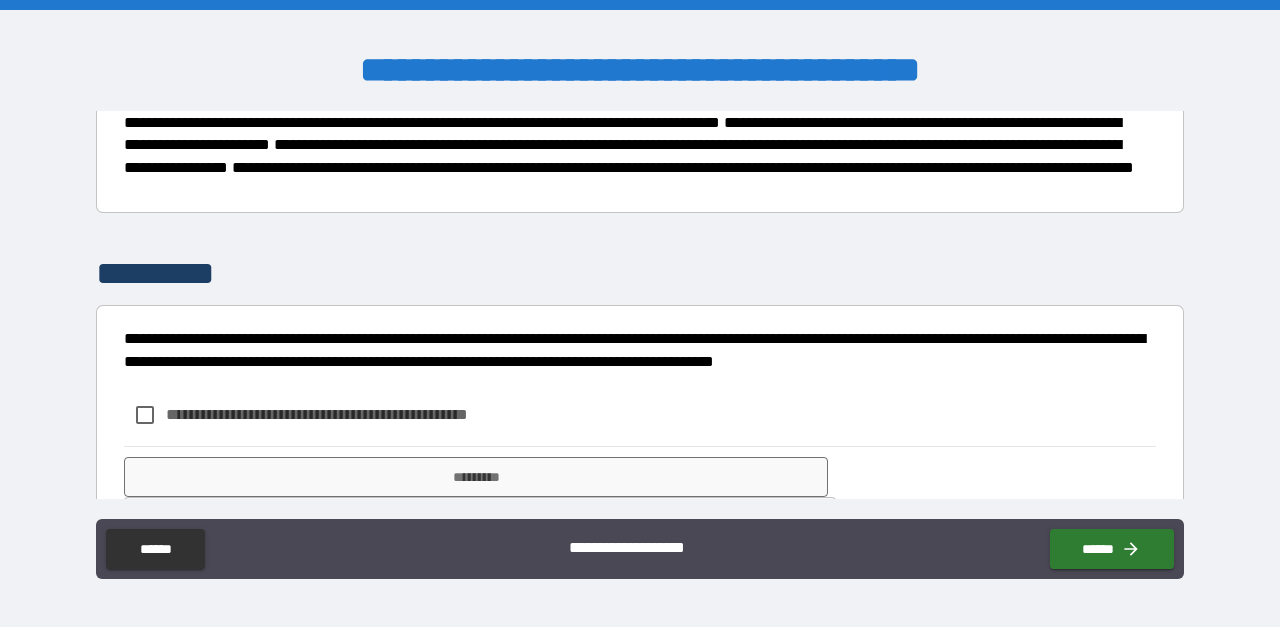 scroll, scrollTop: 535, scrollLeft: 0, axis: vertical 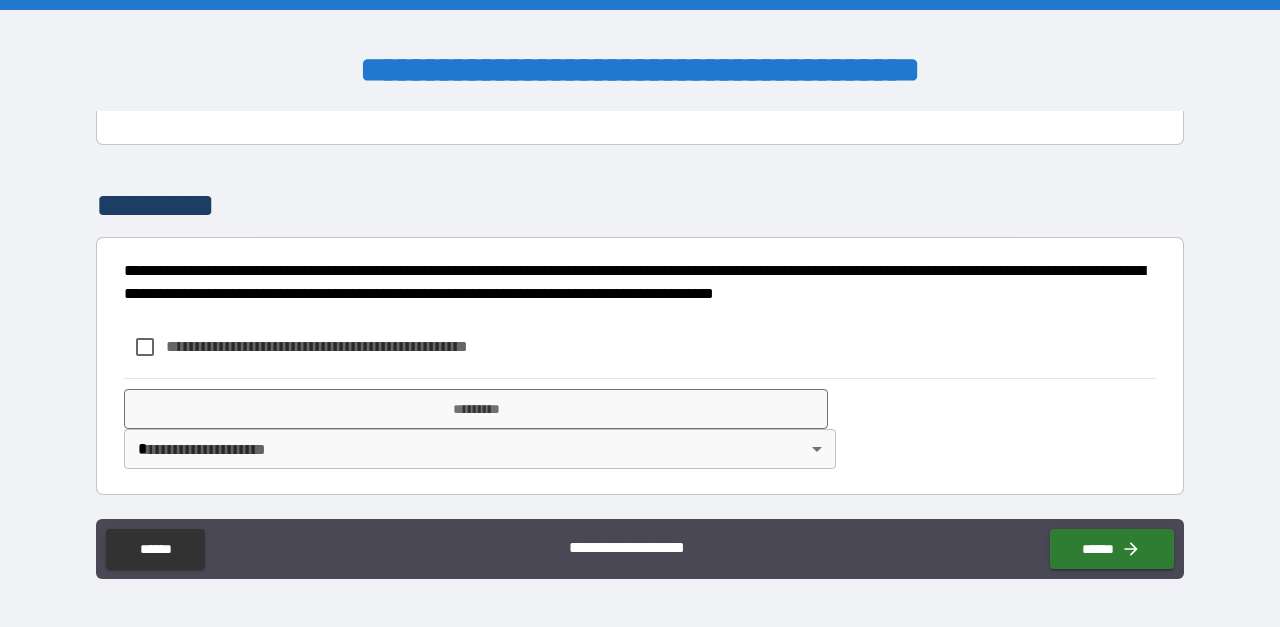 type on "*" 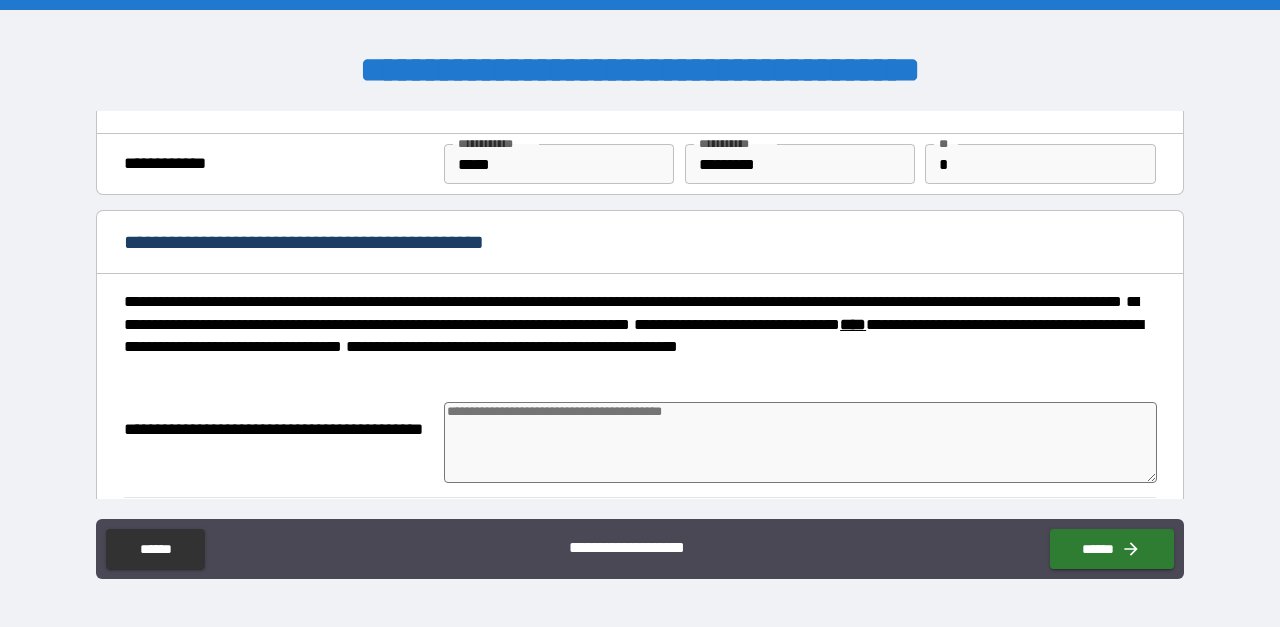 scroll, scrollTop: 34, scrollLeft: 0, axis: vertical 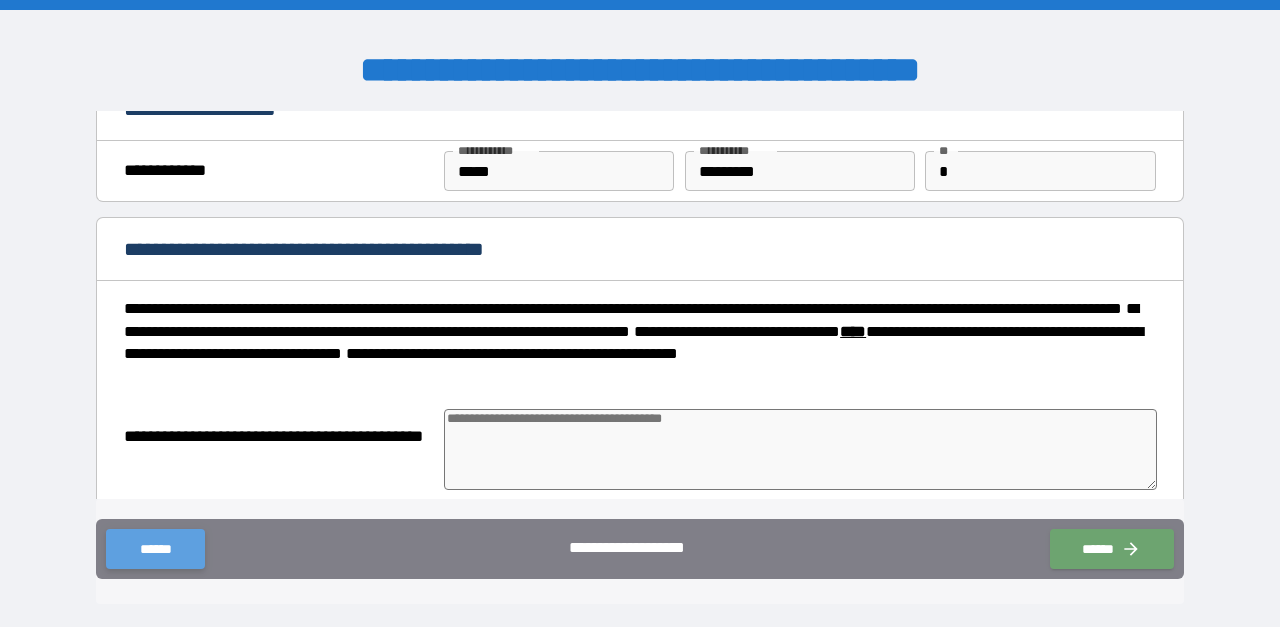 click on "******" at bounding box center [155, 549] 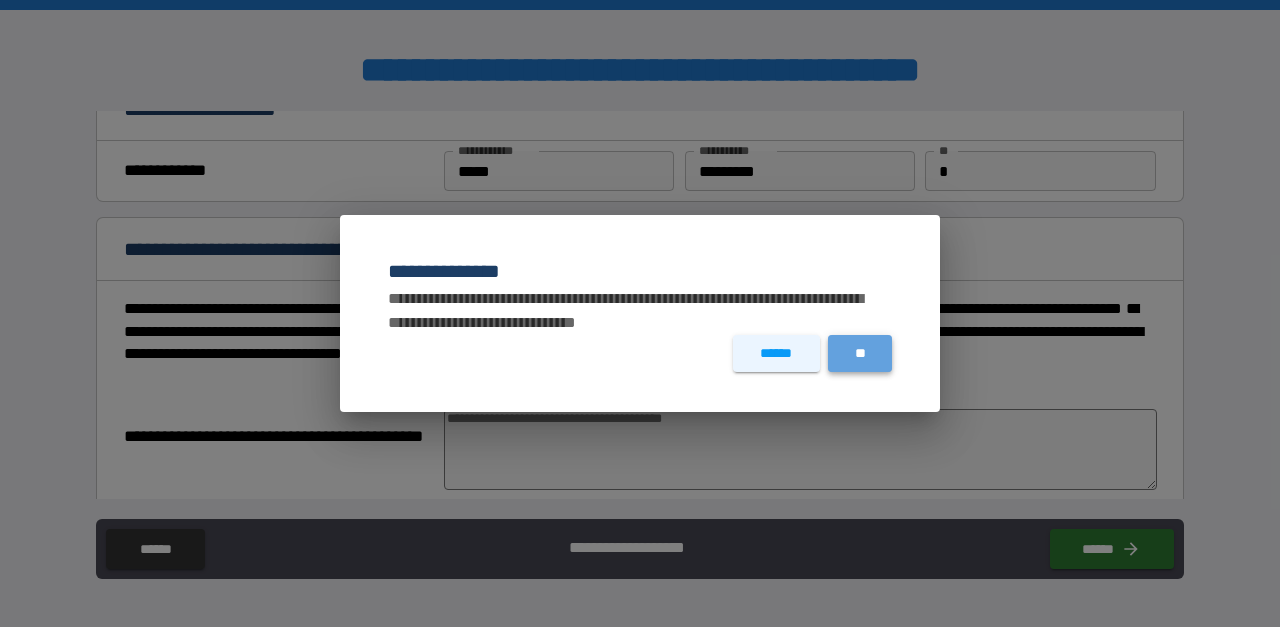 click on "**" at bounding box center (860, 353) 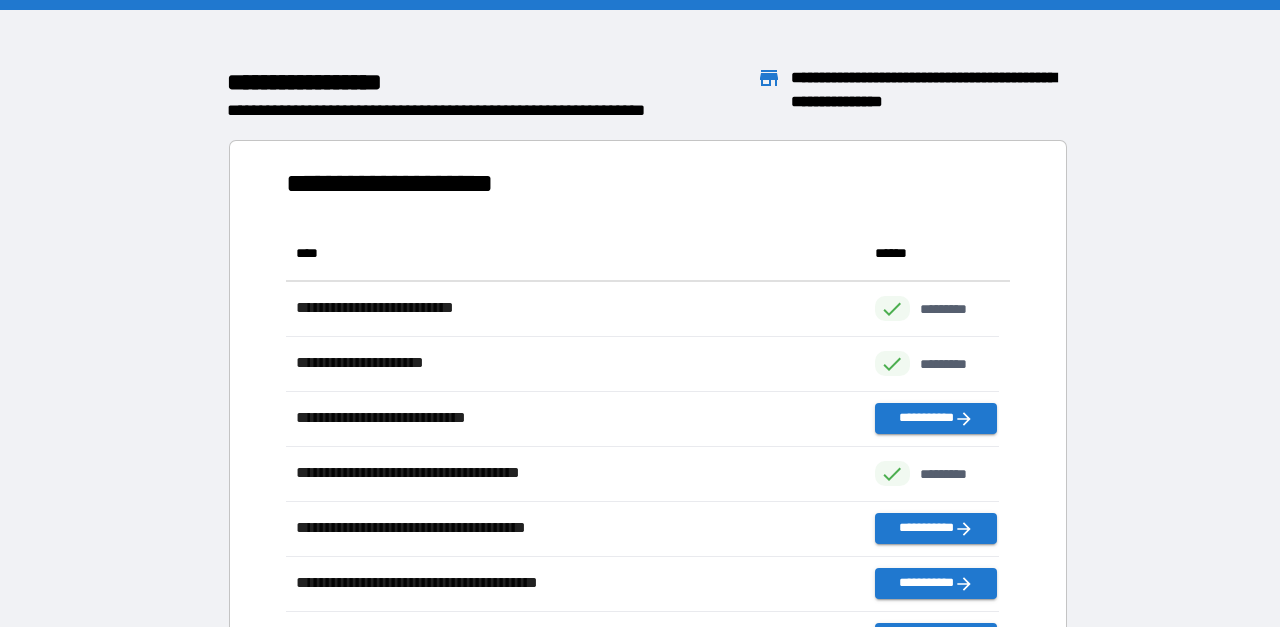 scroll, scrollTop: 701, scrollLeft: 699, axis: both 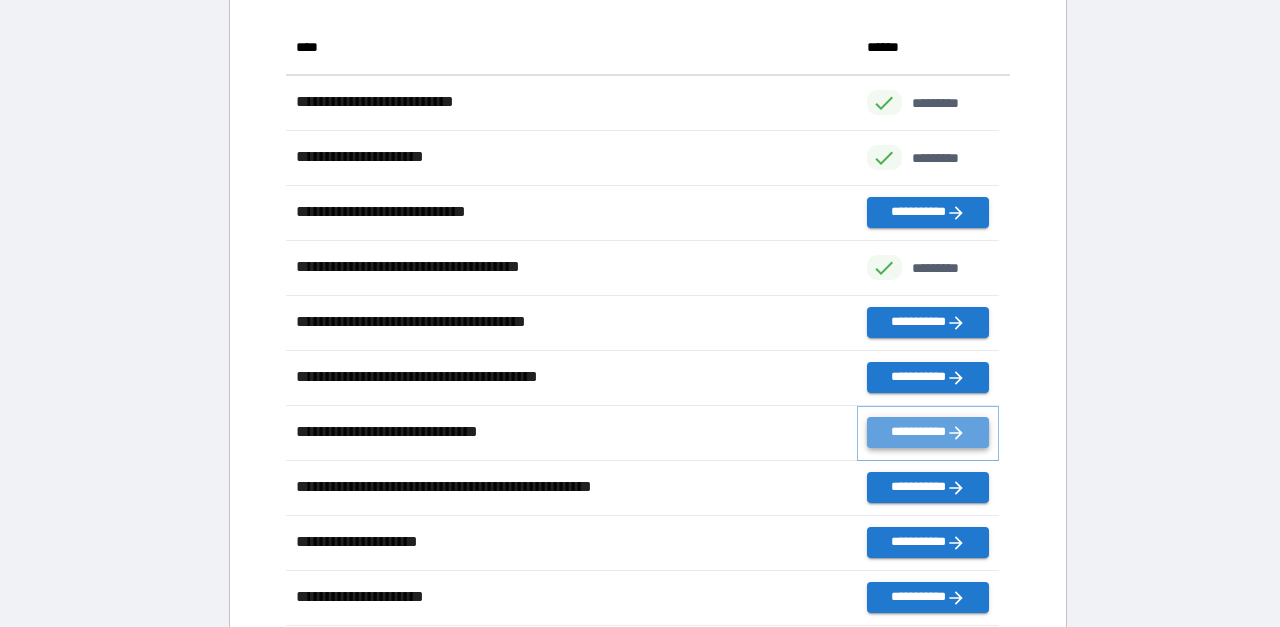 click on "**********" at bounding box center [928, 432] 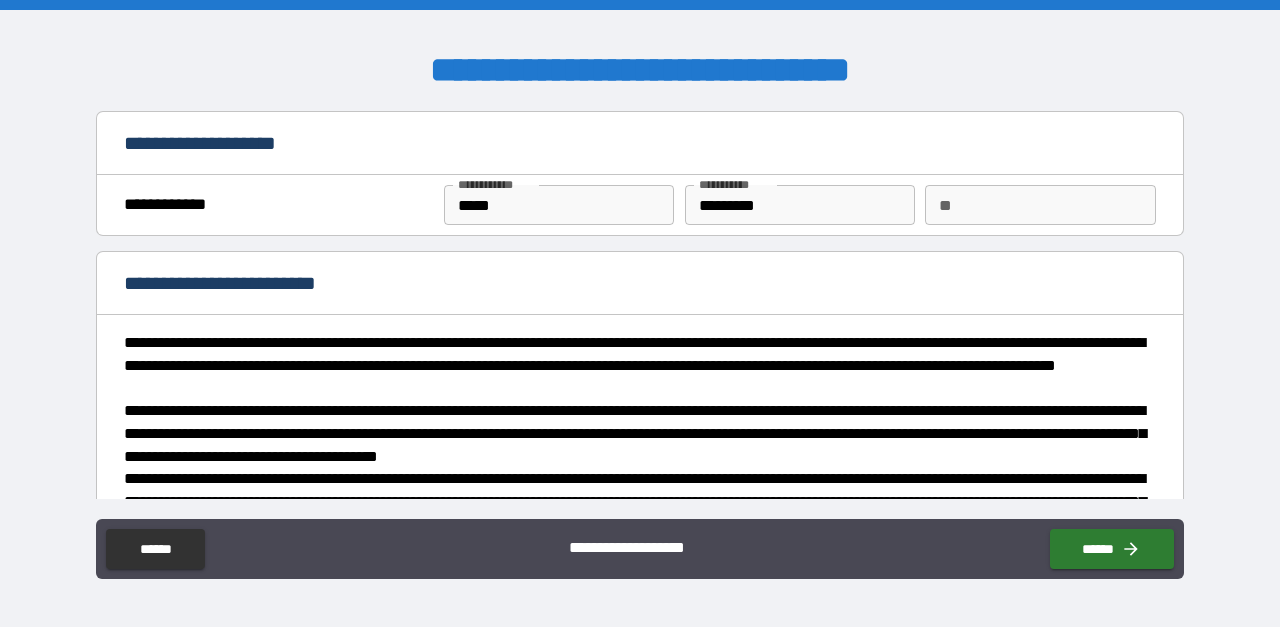 click on "**" at bounding box center [1040, 205] 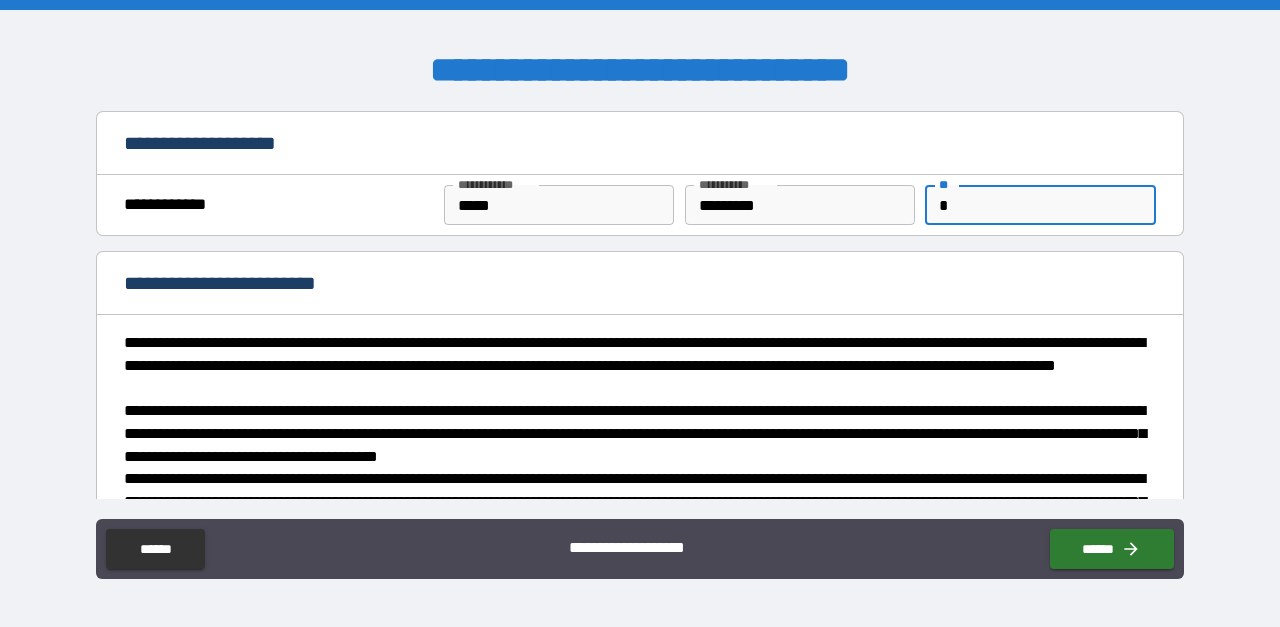 type on "*" 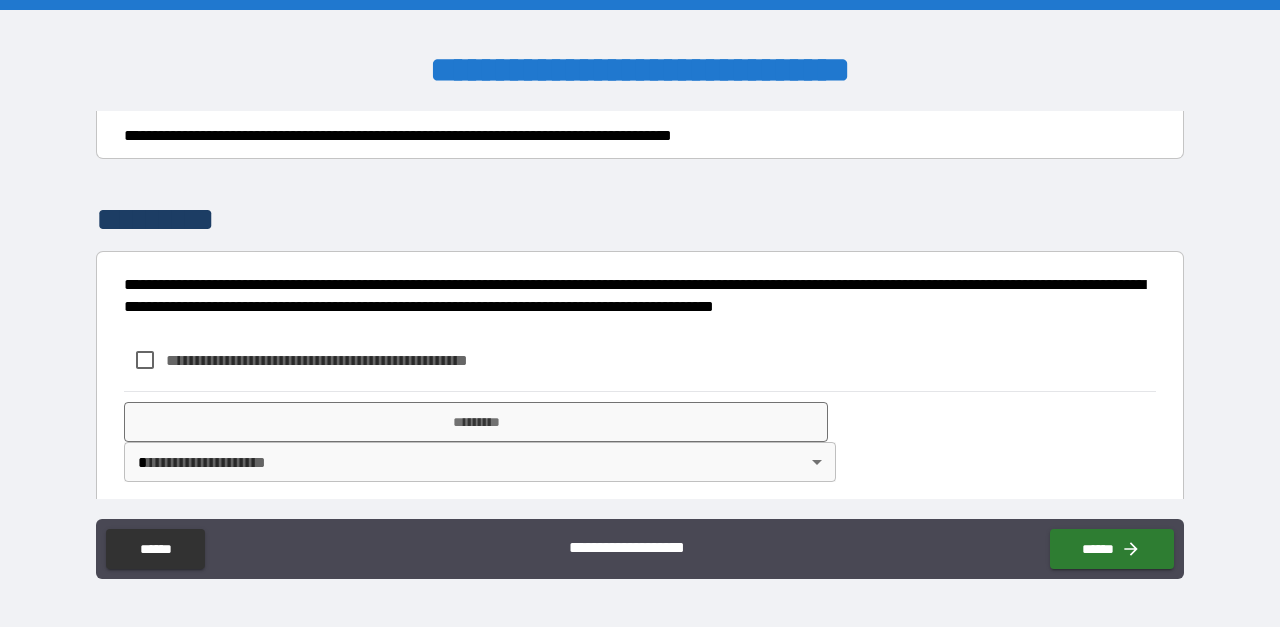 scroll, scrollTop: 539, scrollLeft: 0, axis: vertical 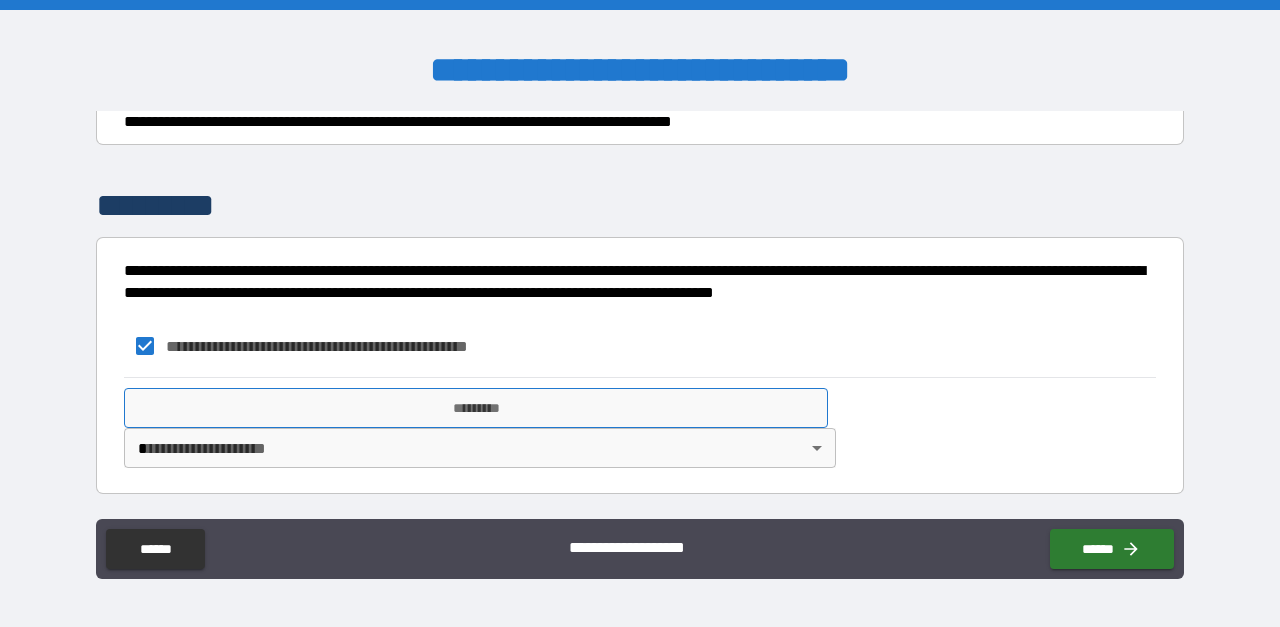 click on "*********" at bounding box center [476, 408] 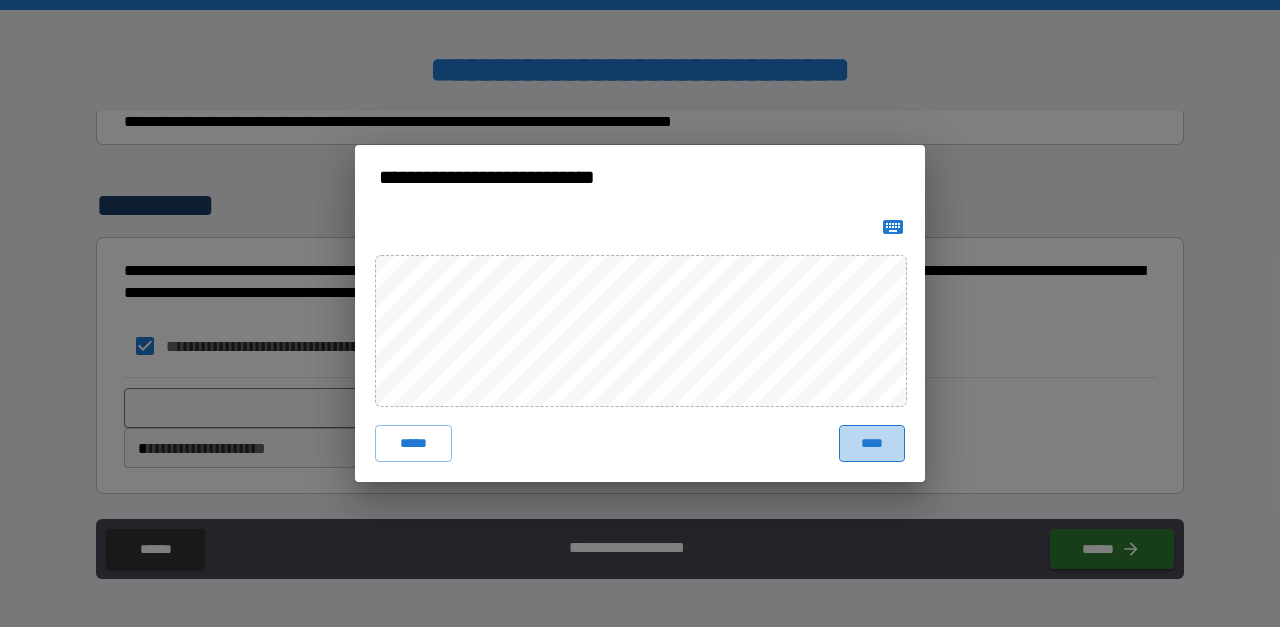 click on "****" at bounding box center (872, 443) 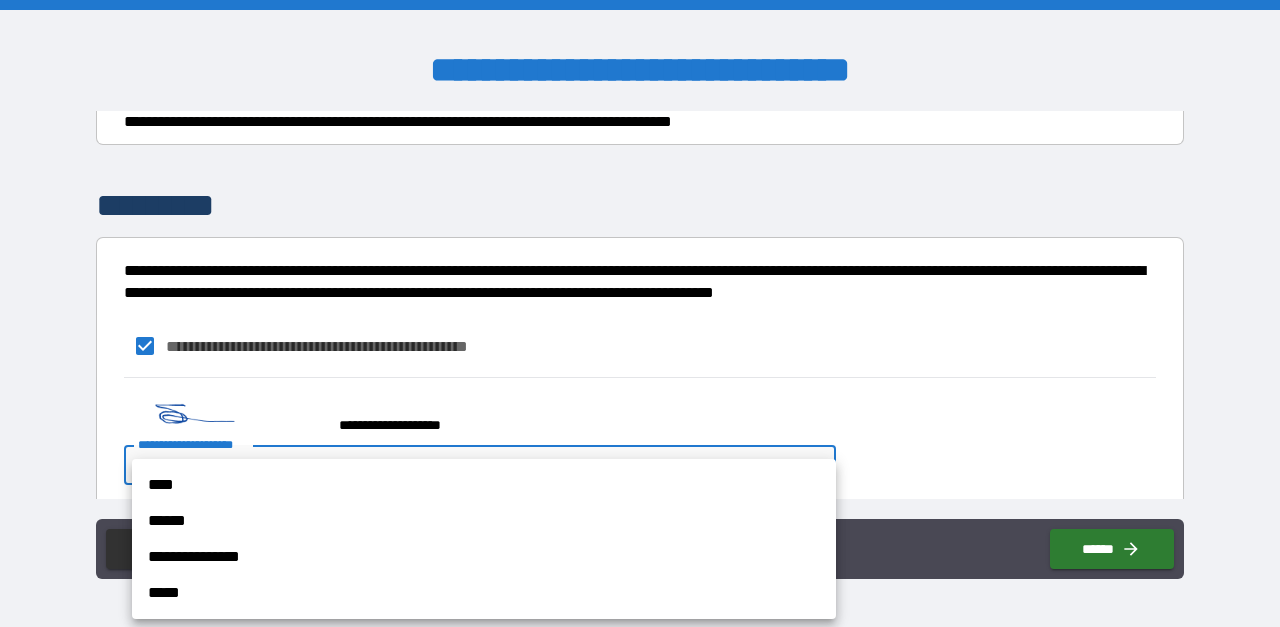 click on "**********" at bounding box center [640, 313] 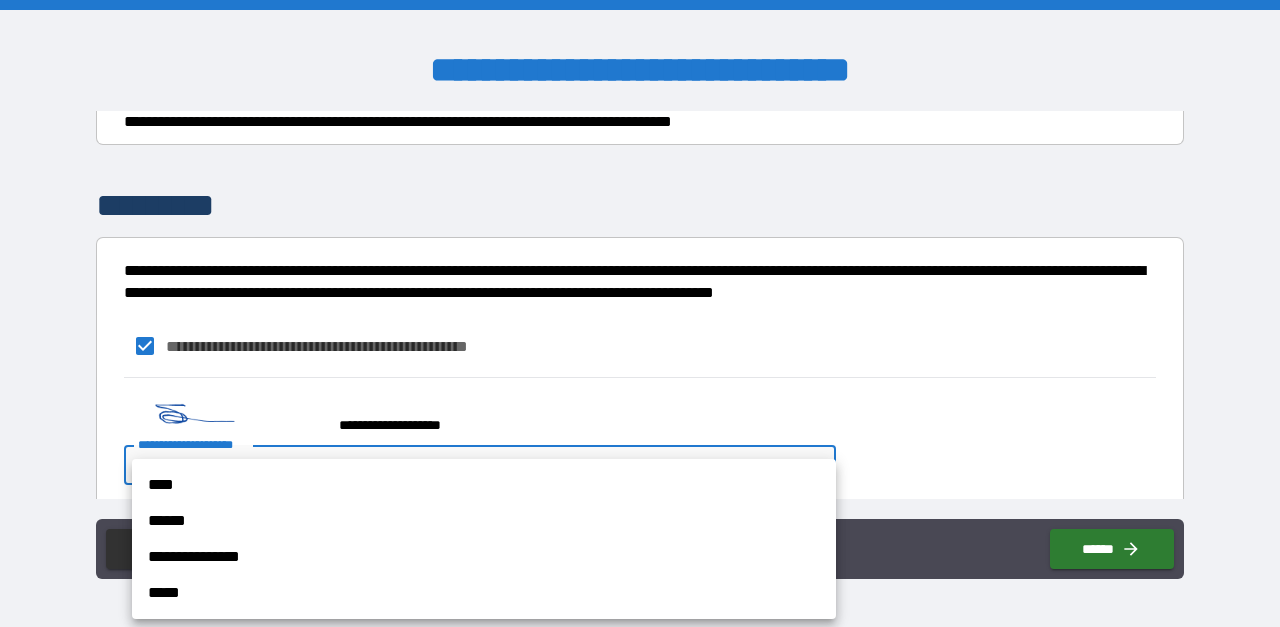 click on "****" at bounding box center [484, 485] 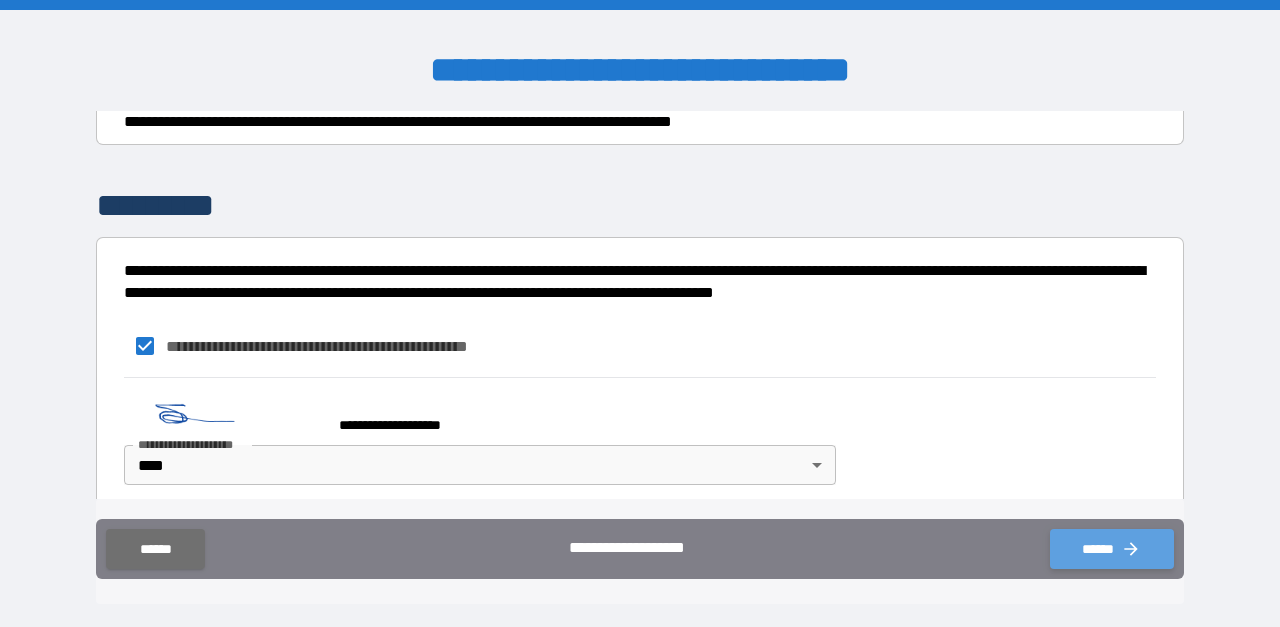 click on "******" at bounding box center [1112, 549] 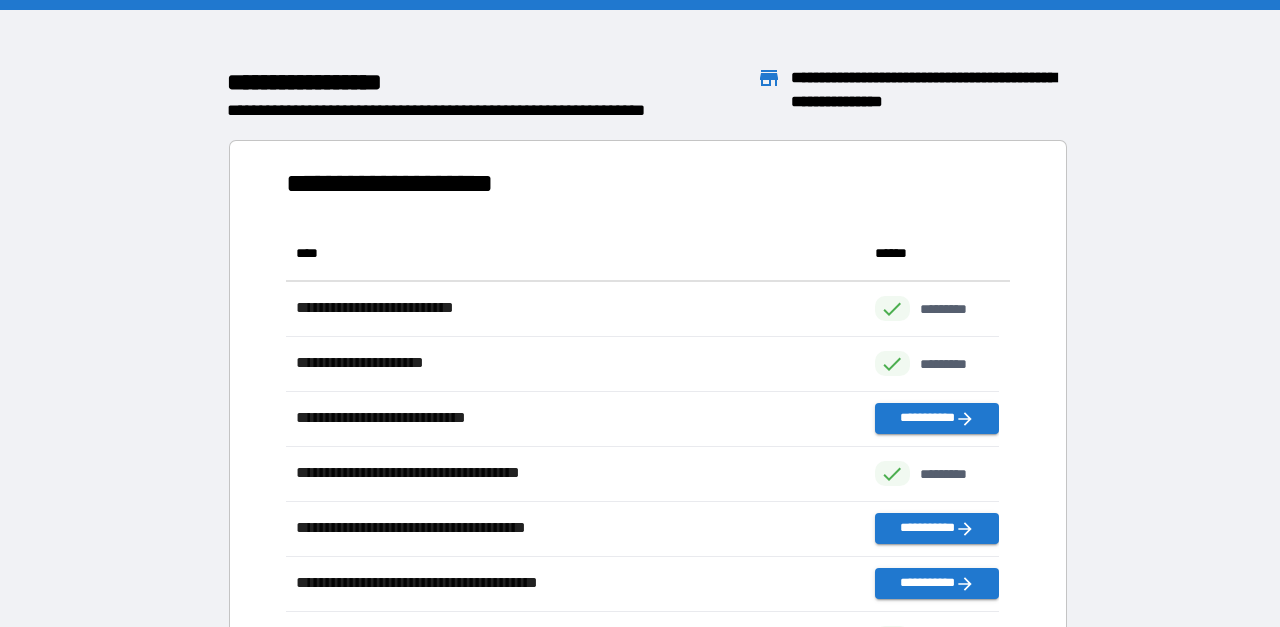 scroll, scrollTop: 16, scrollLeft: 16, axis: both 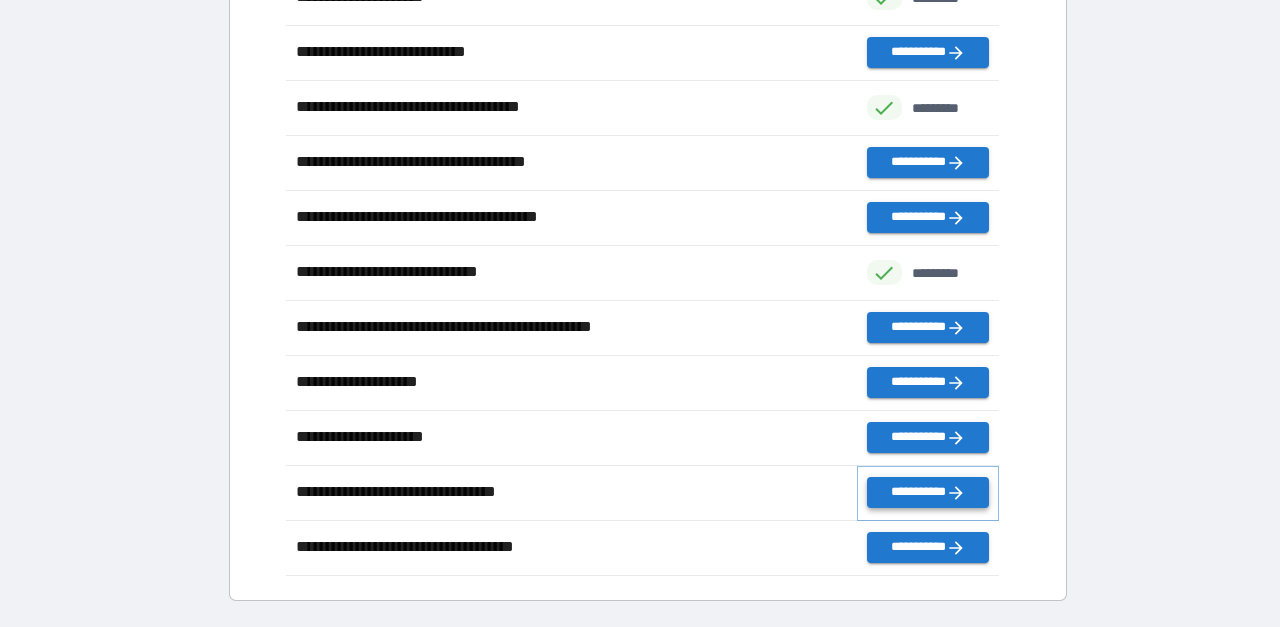 click on "**********" at bounding box center (928, 492) 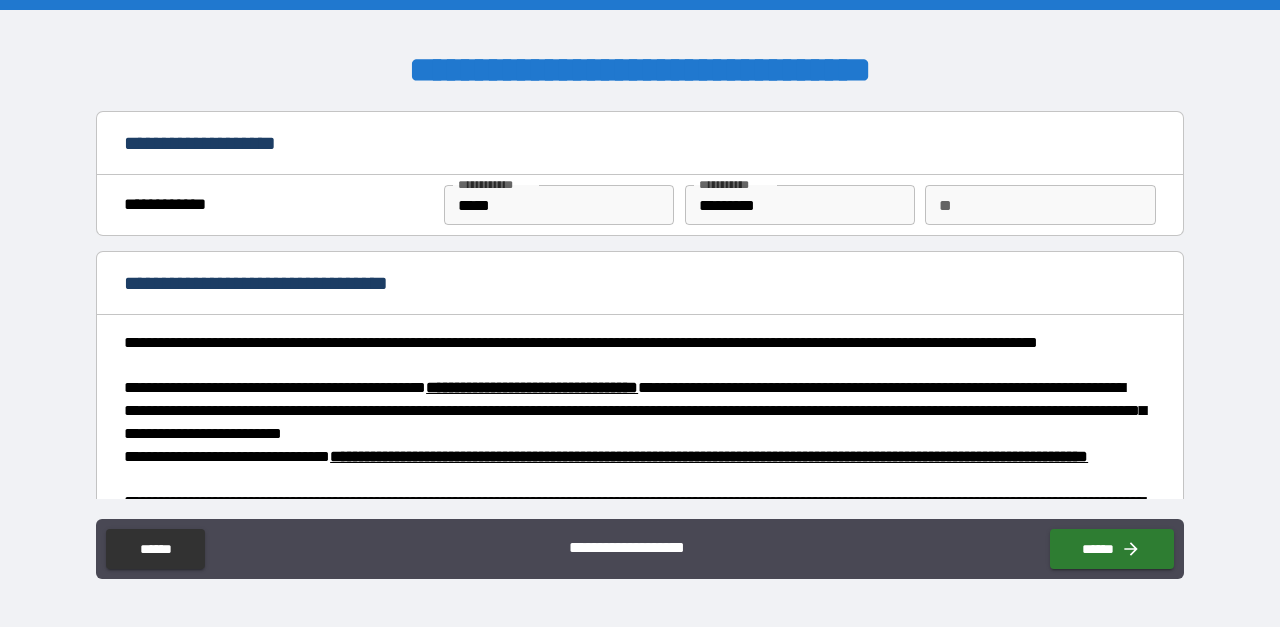 click on "**" at bounding box center [1040, 205] 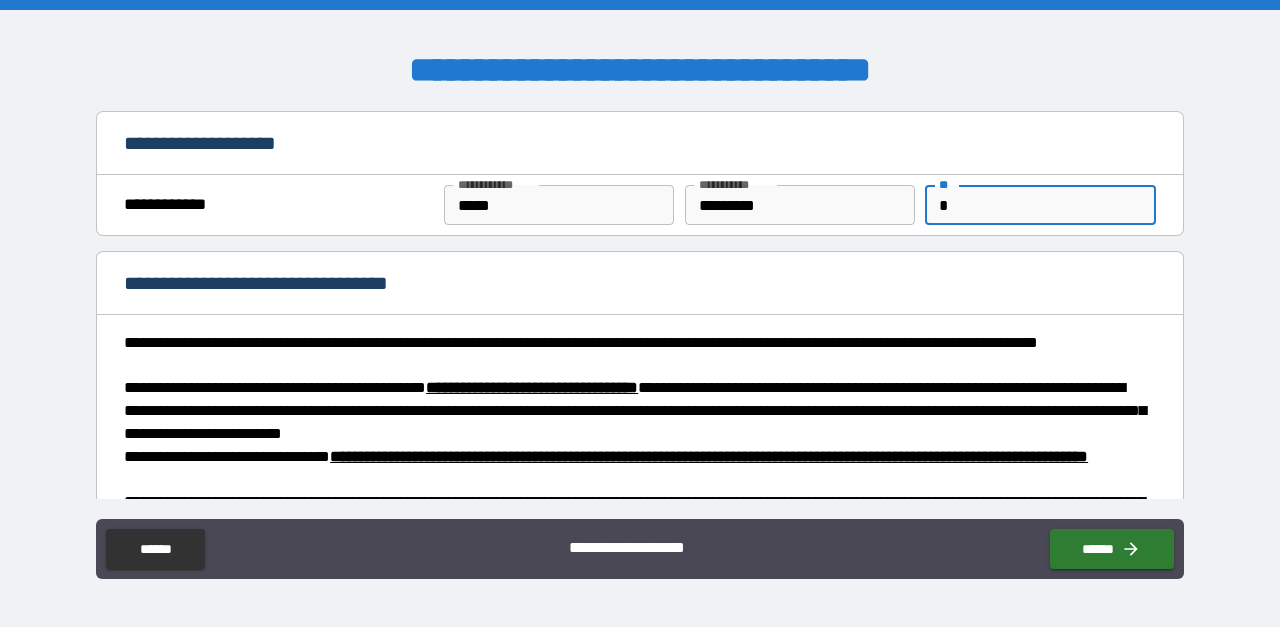 type on "*" 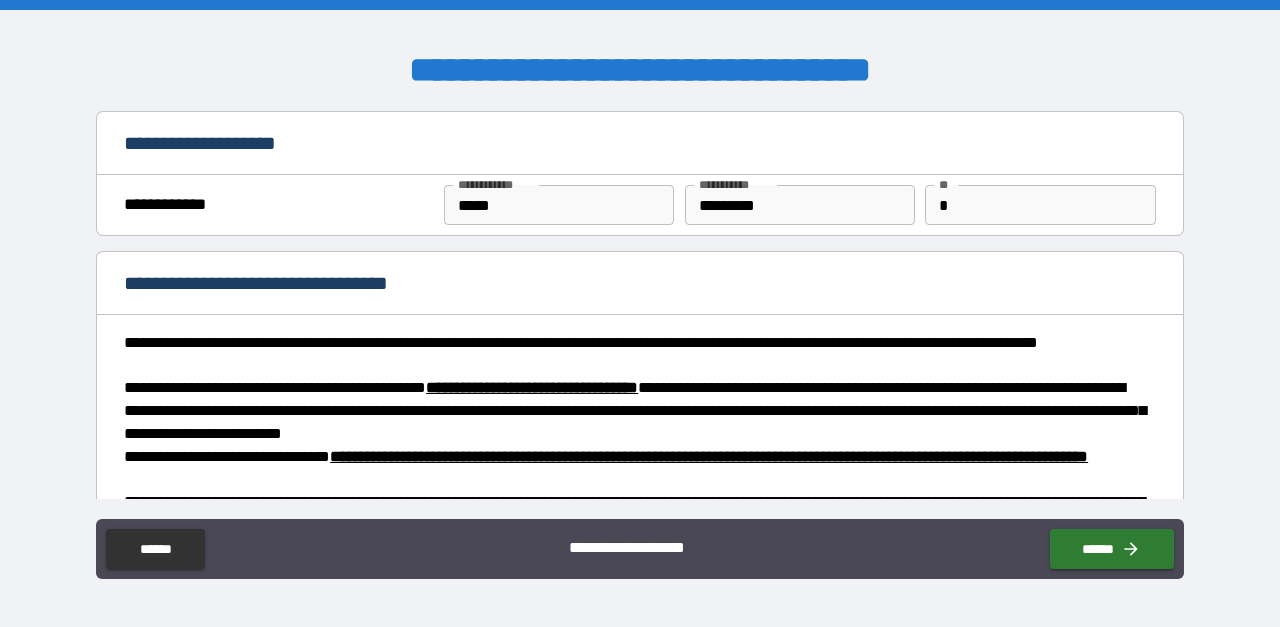 click on "**********" at bounding box center (634, 354) 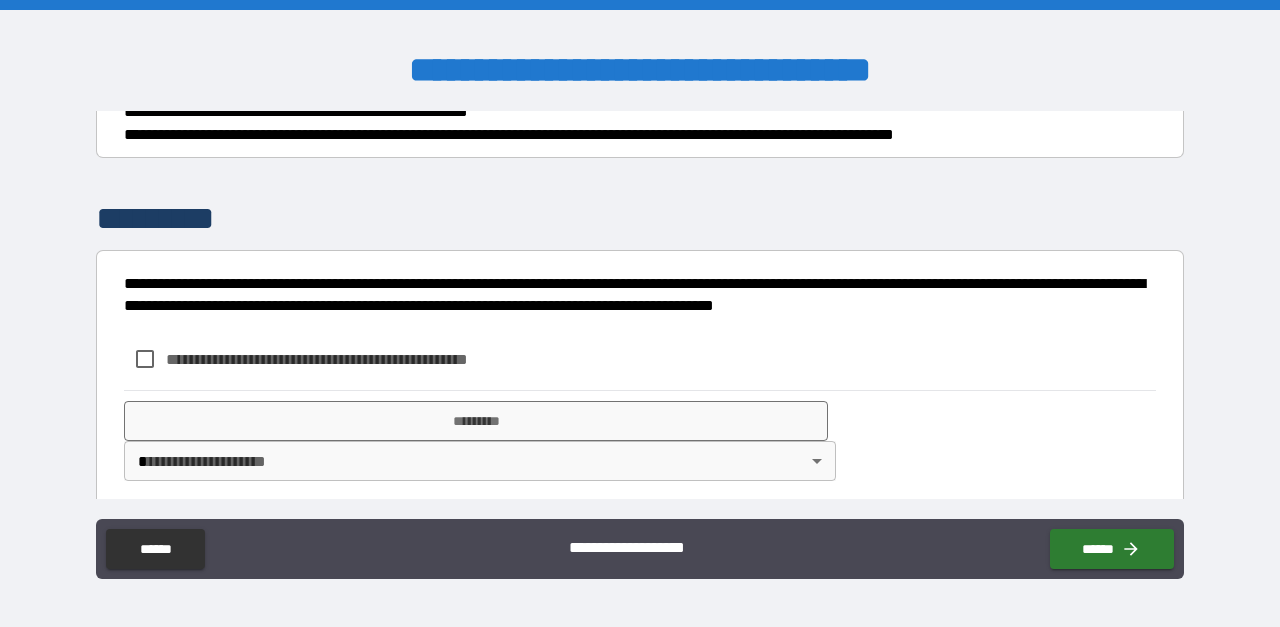 scroll, scrollTop: 630, scrollLeft: 0, axis: vertical 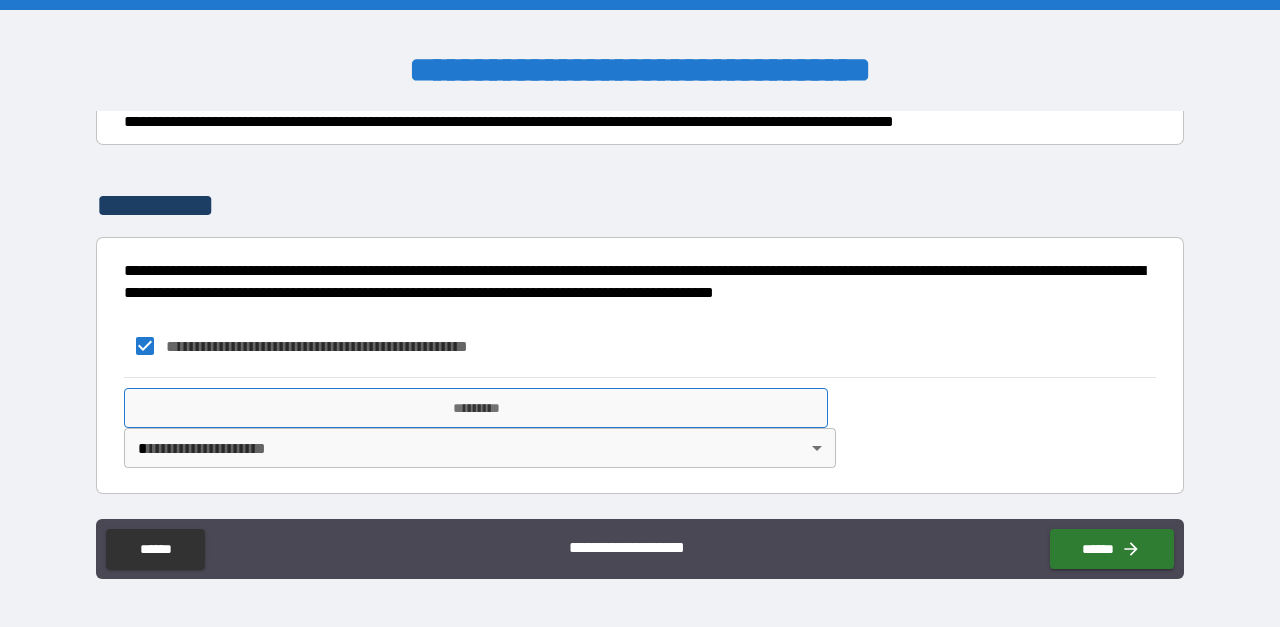 click on "*********" at bounding box center (476, 408) 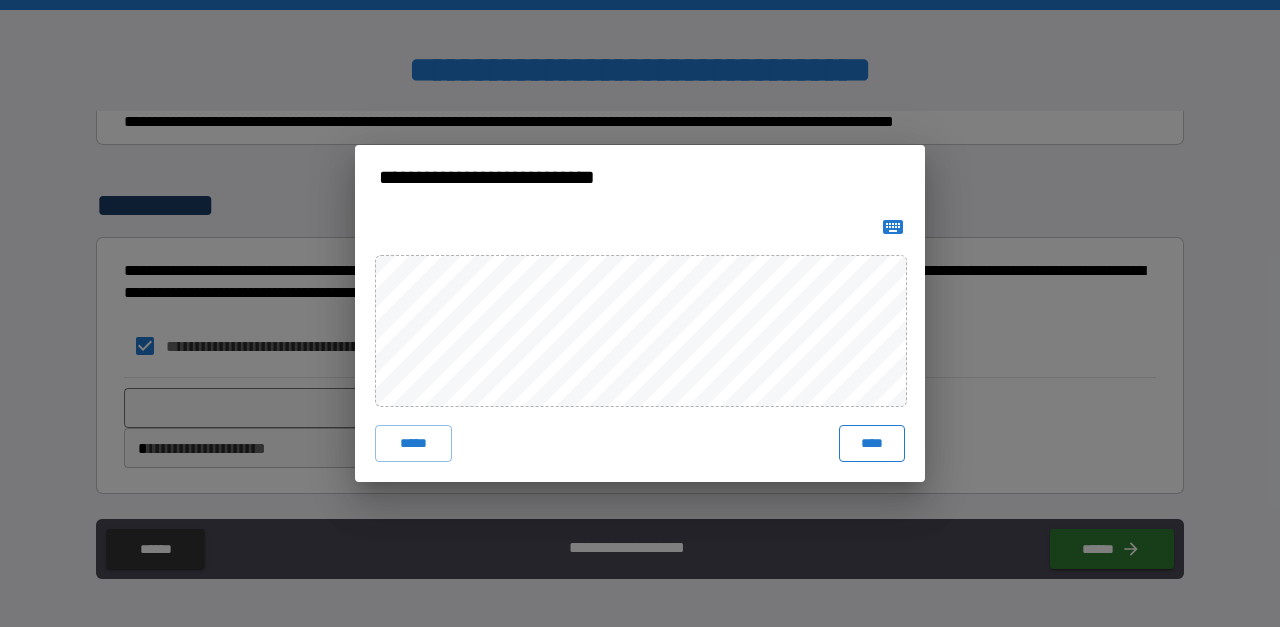 click on "****" at bounding box center (872, 443) 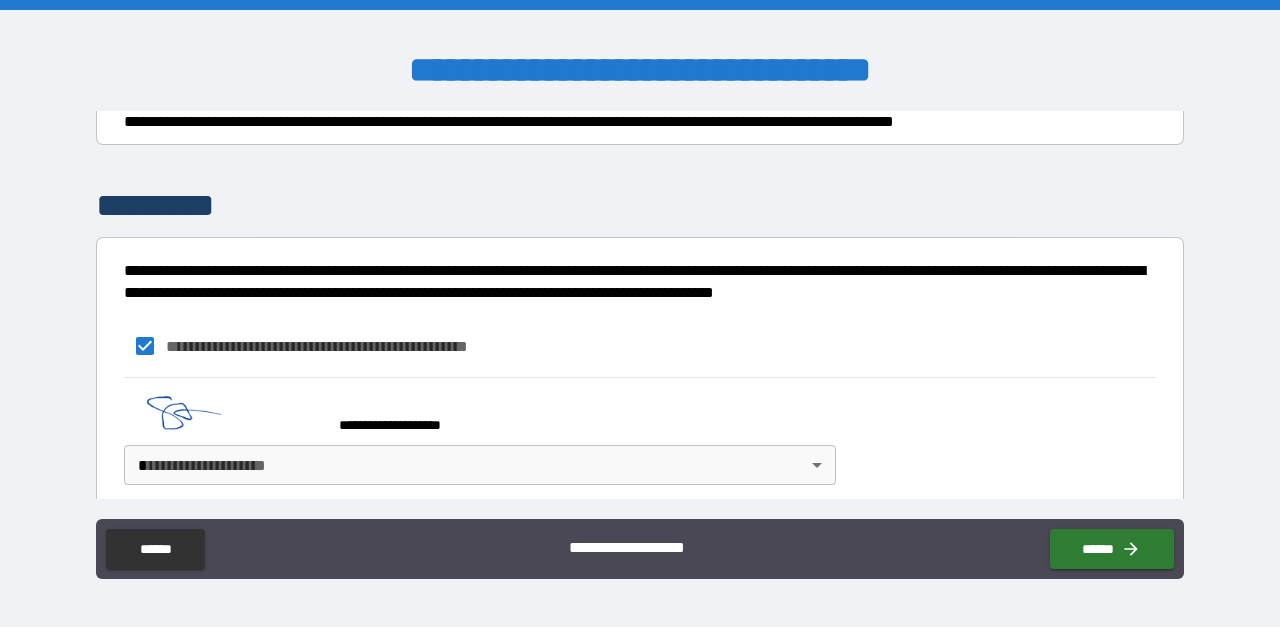 scroll, scrollTop: 634, scrollLeft: 0, axis: vertical 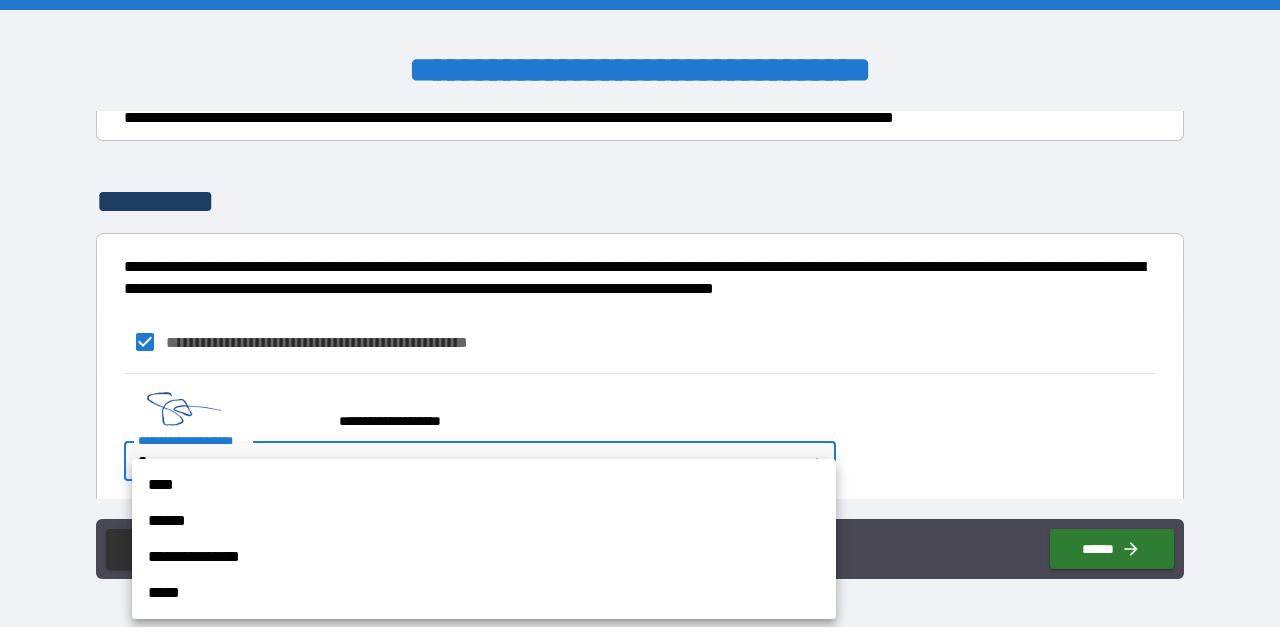 click on "**********" at bounding box center (640, 313) 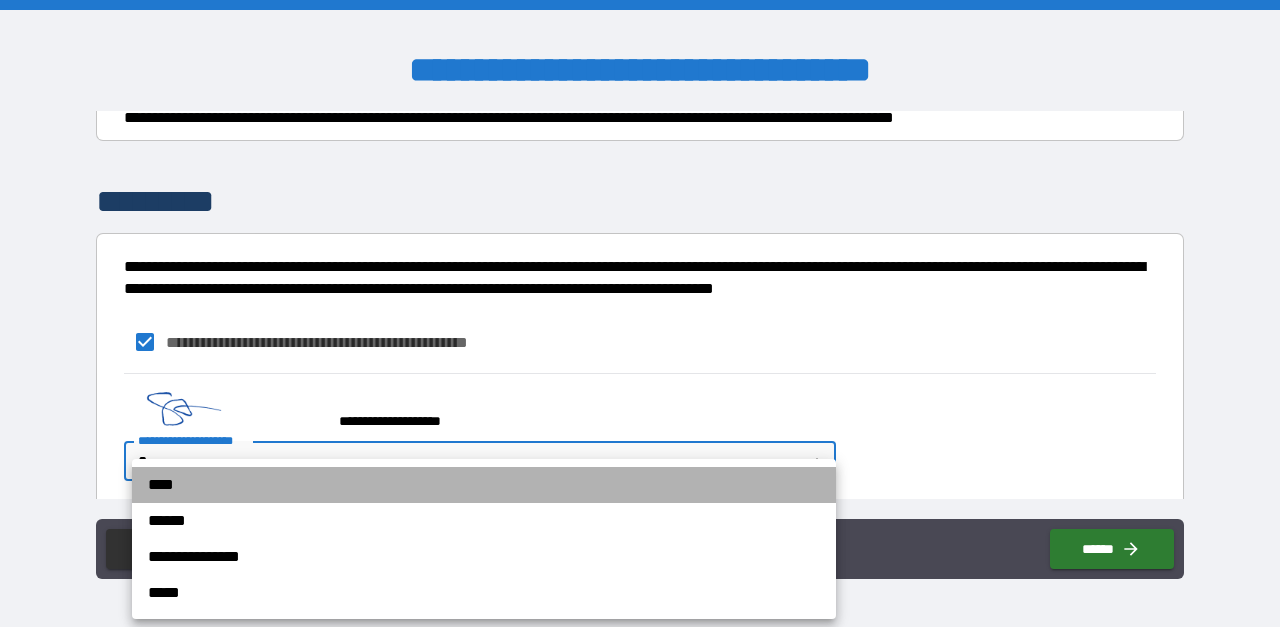 click on "****" at bounding box center (484, 485) 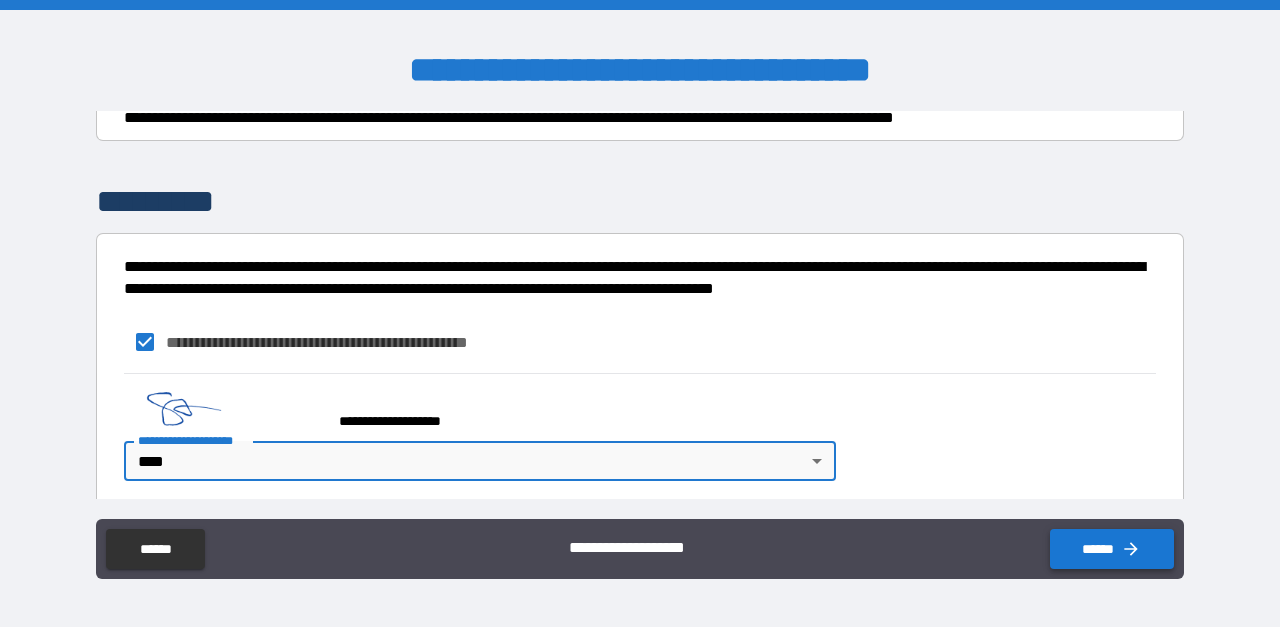 click on "******" at bounding box center (1112, 549) 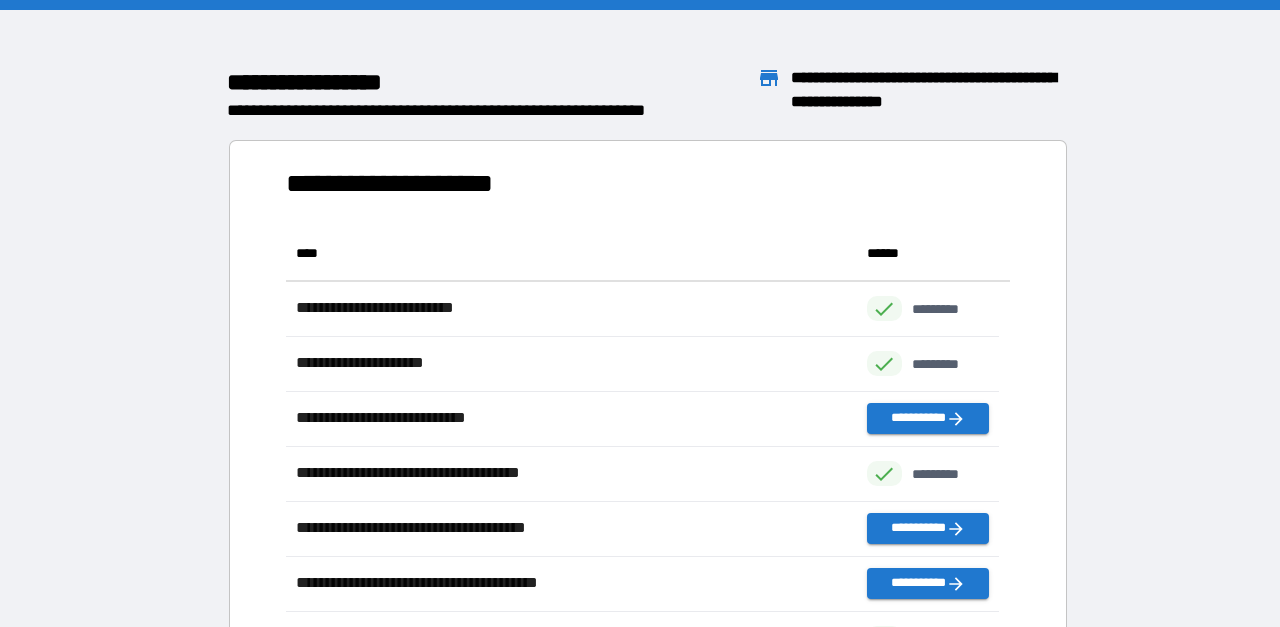 scroll, scrollTop: 16, scrollLeft: 16, axis: both 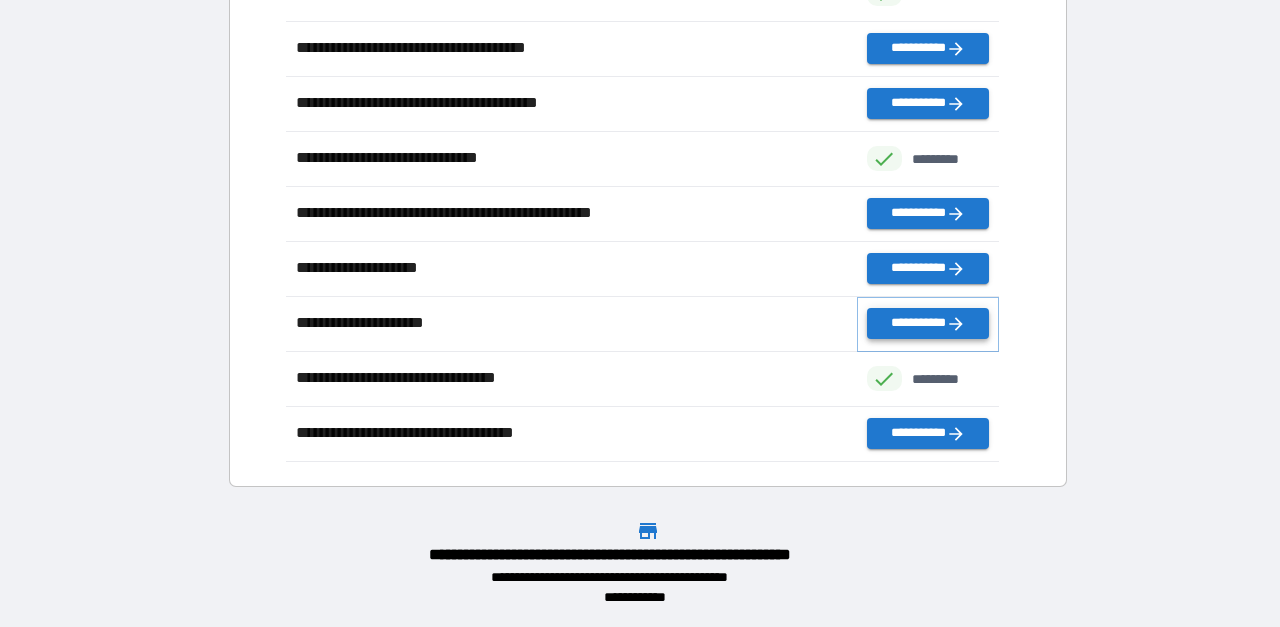 click on "**********" at bounding box center [928, 323] 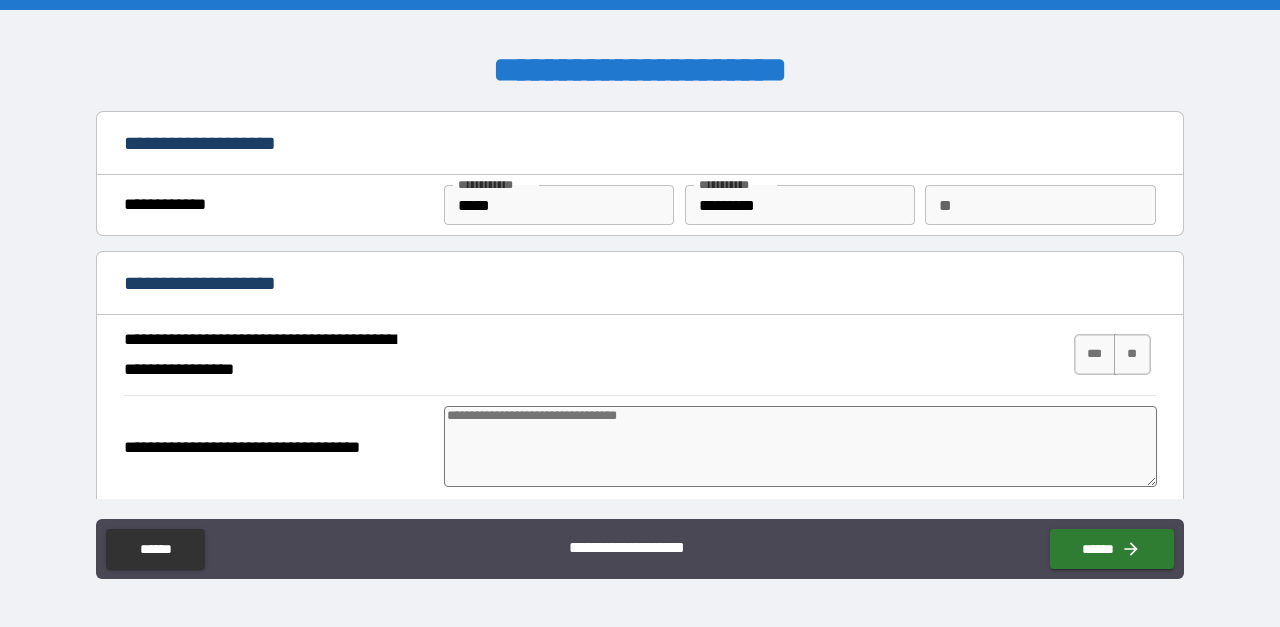 type on "*" 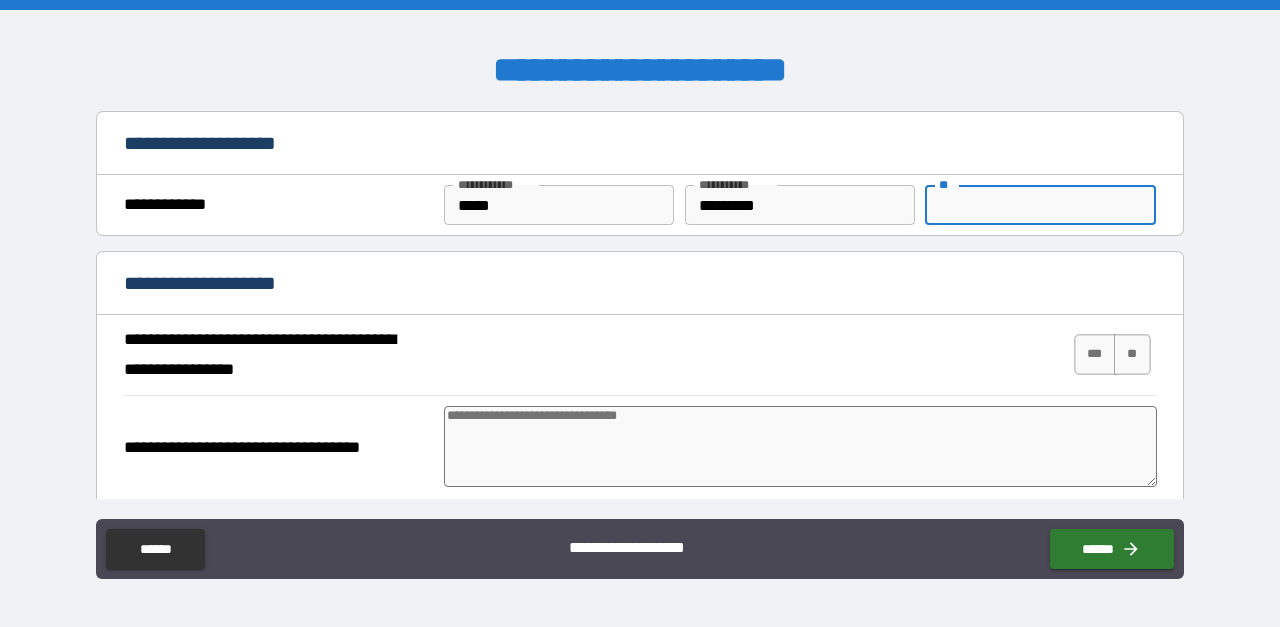 click on "**" at bounding box center [1040, 205] 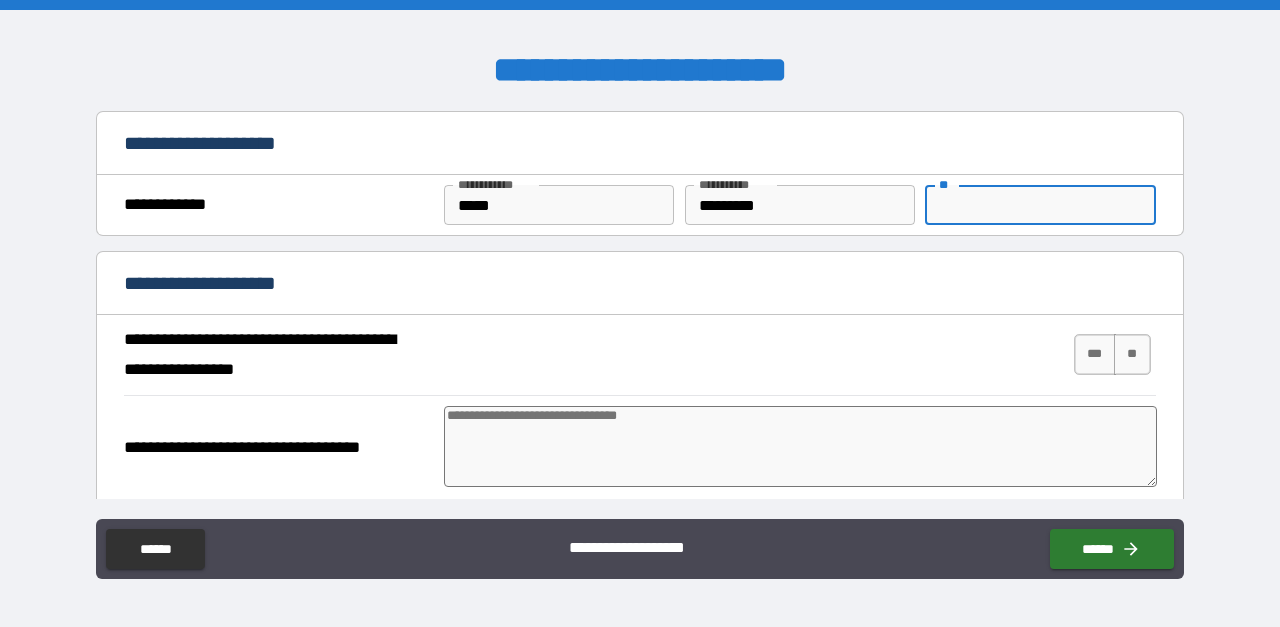 type on "*" 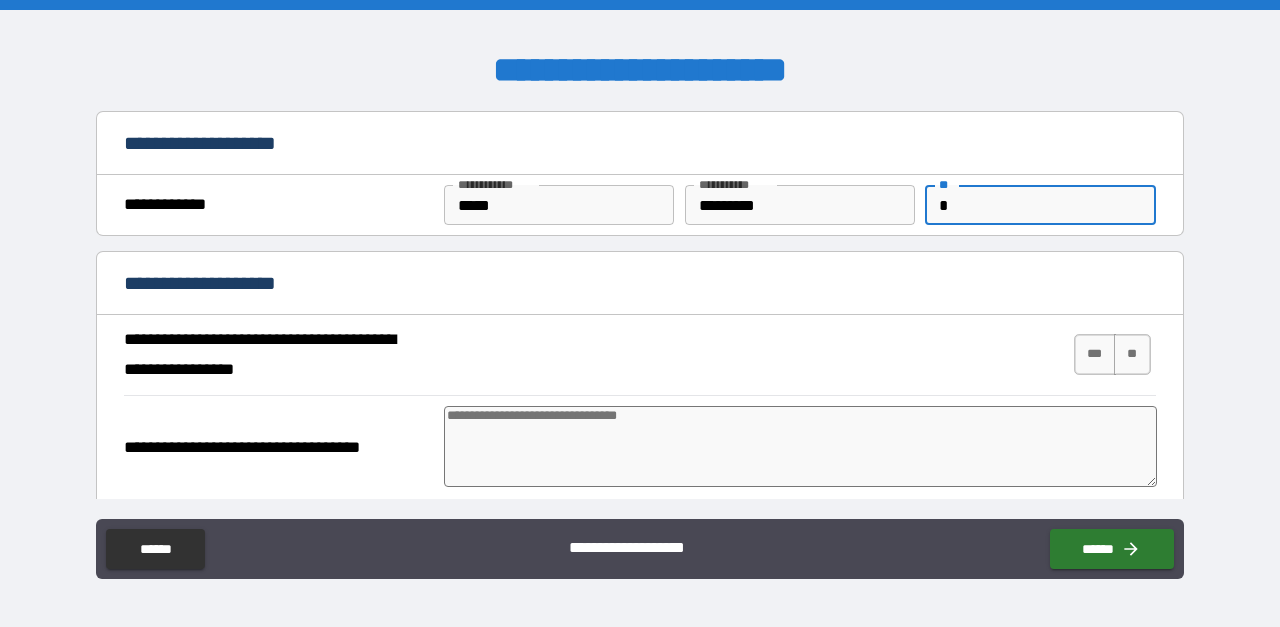 type on "*" 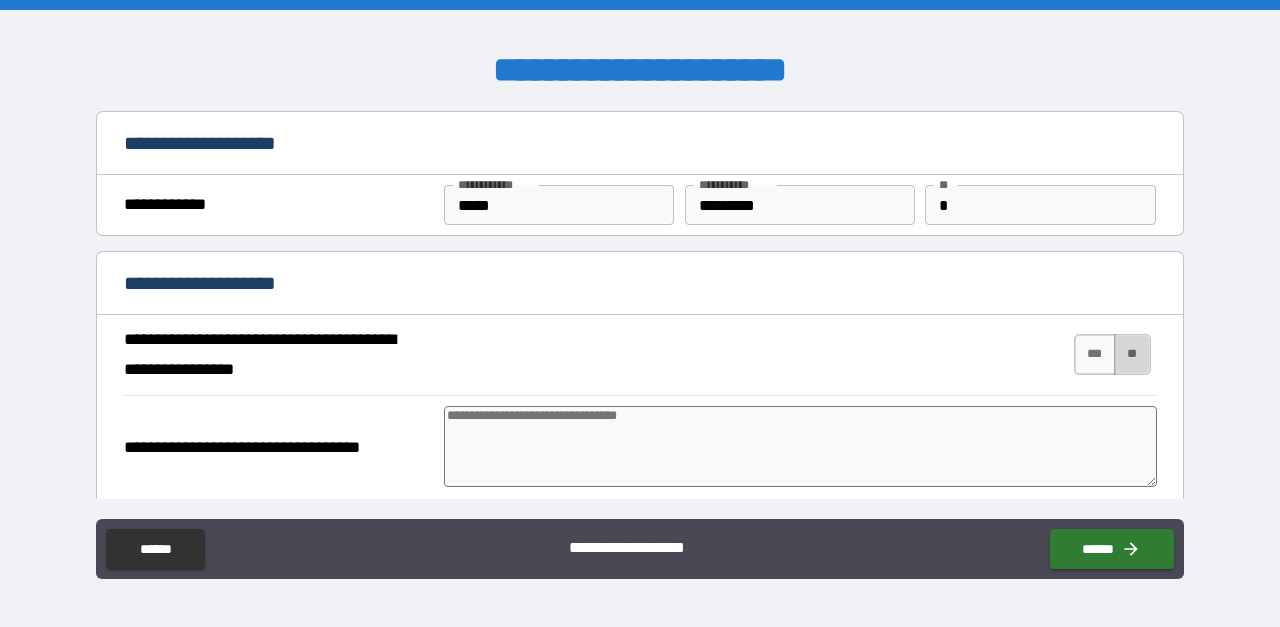 click on "**" at bounding box center (1132, 354) 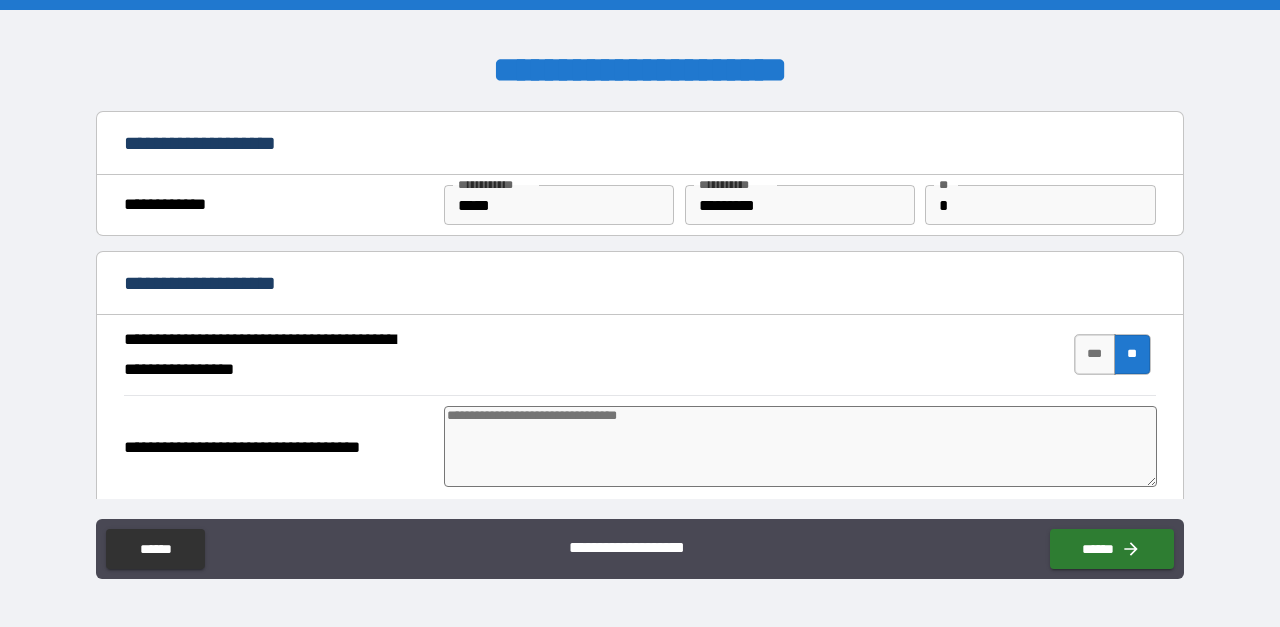 type on "*" 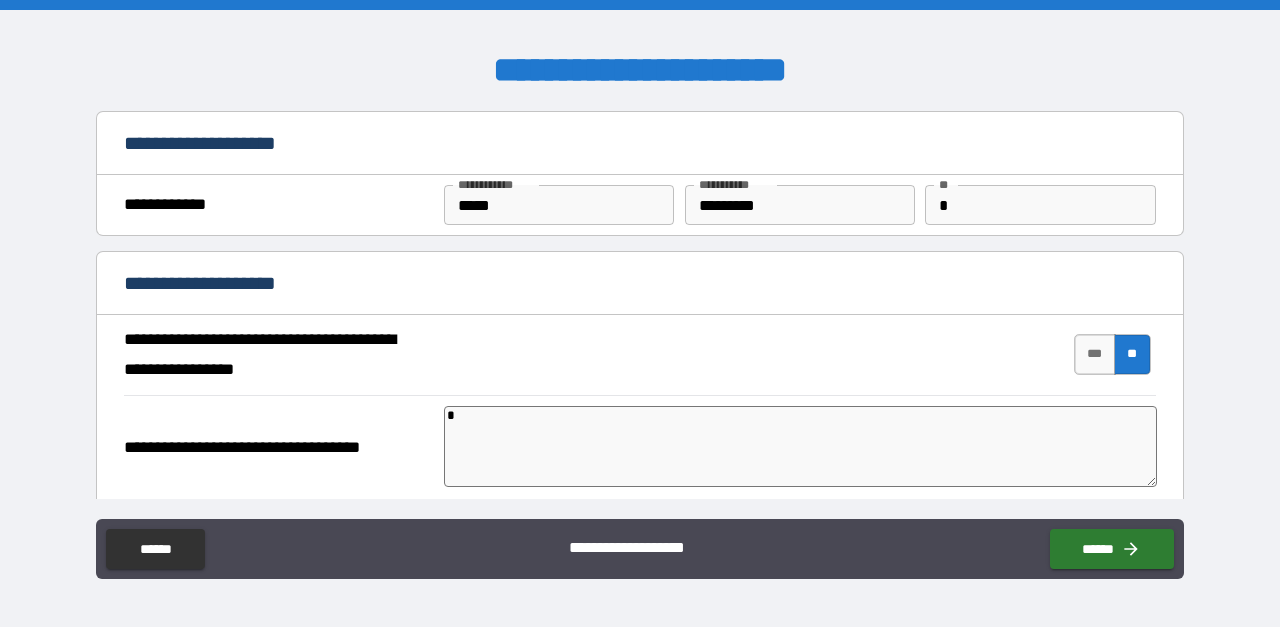 type on "**" 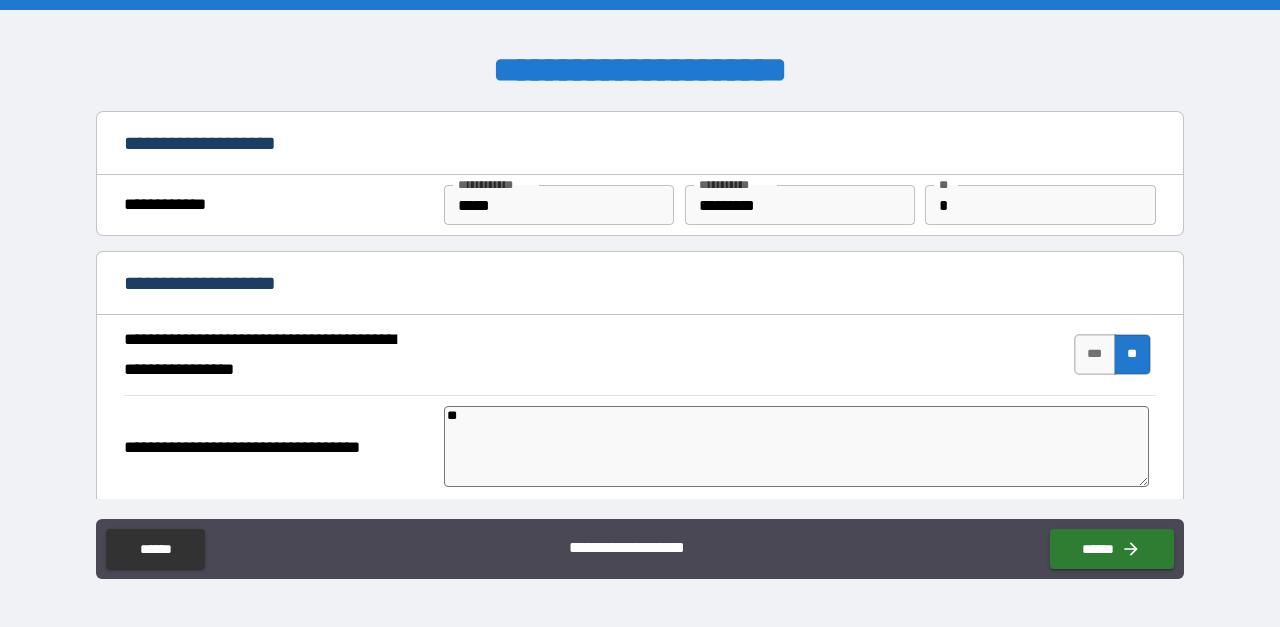 type on "***" 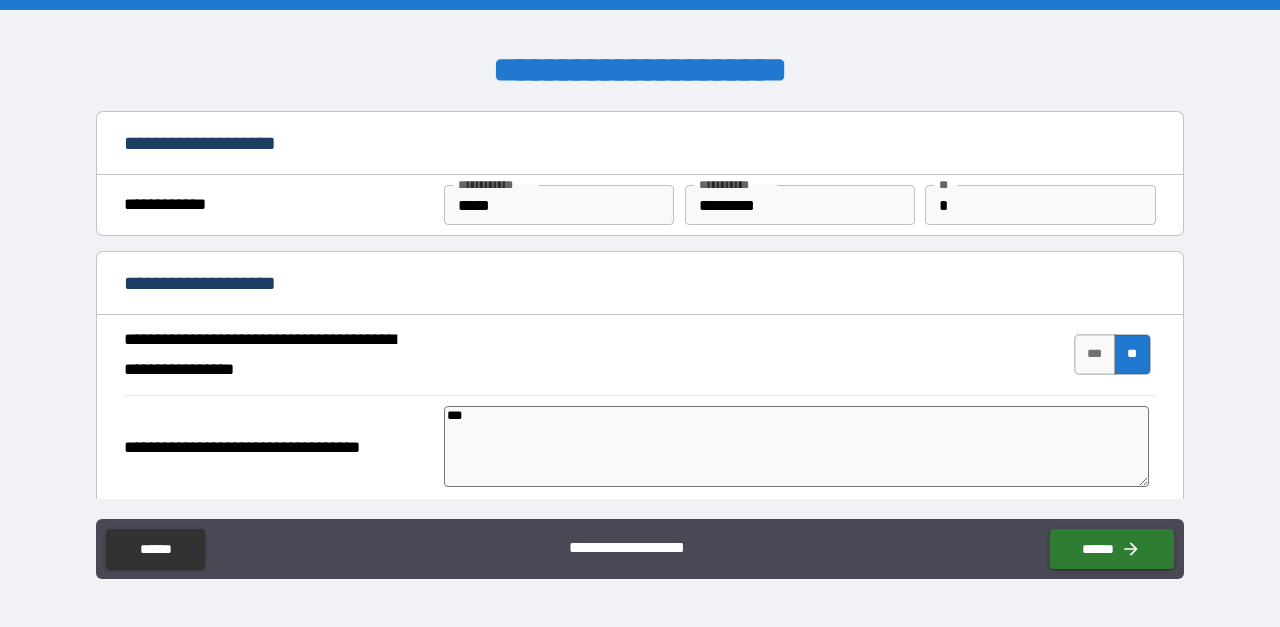 type on "*" 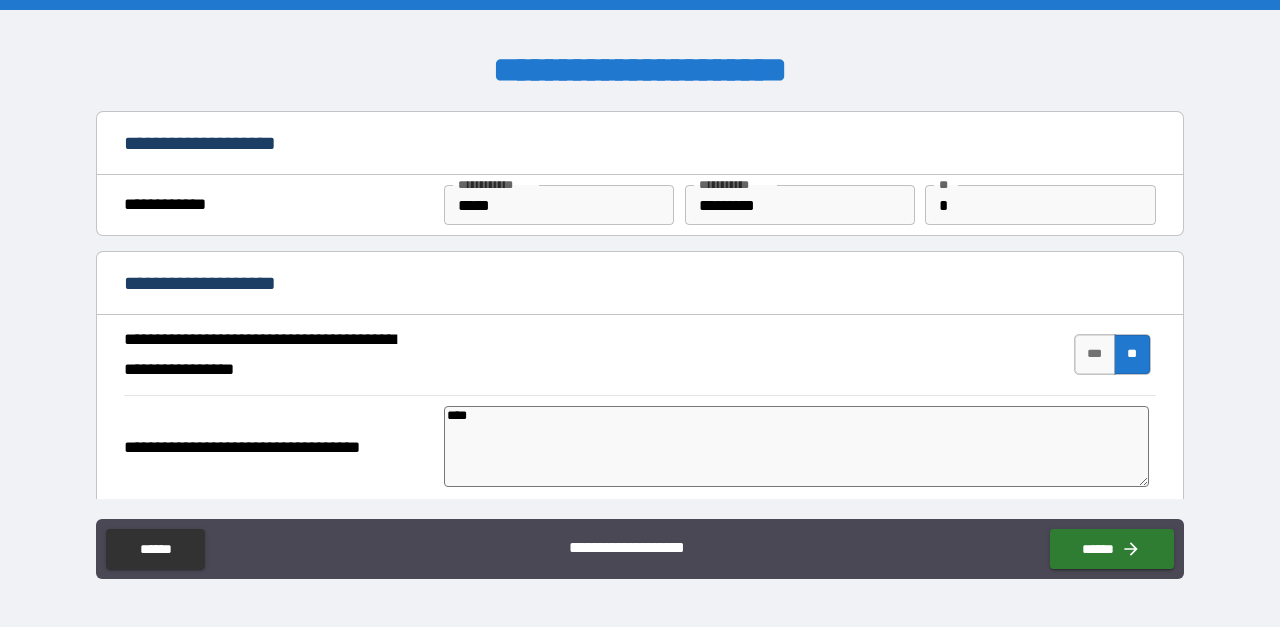 type on "*" 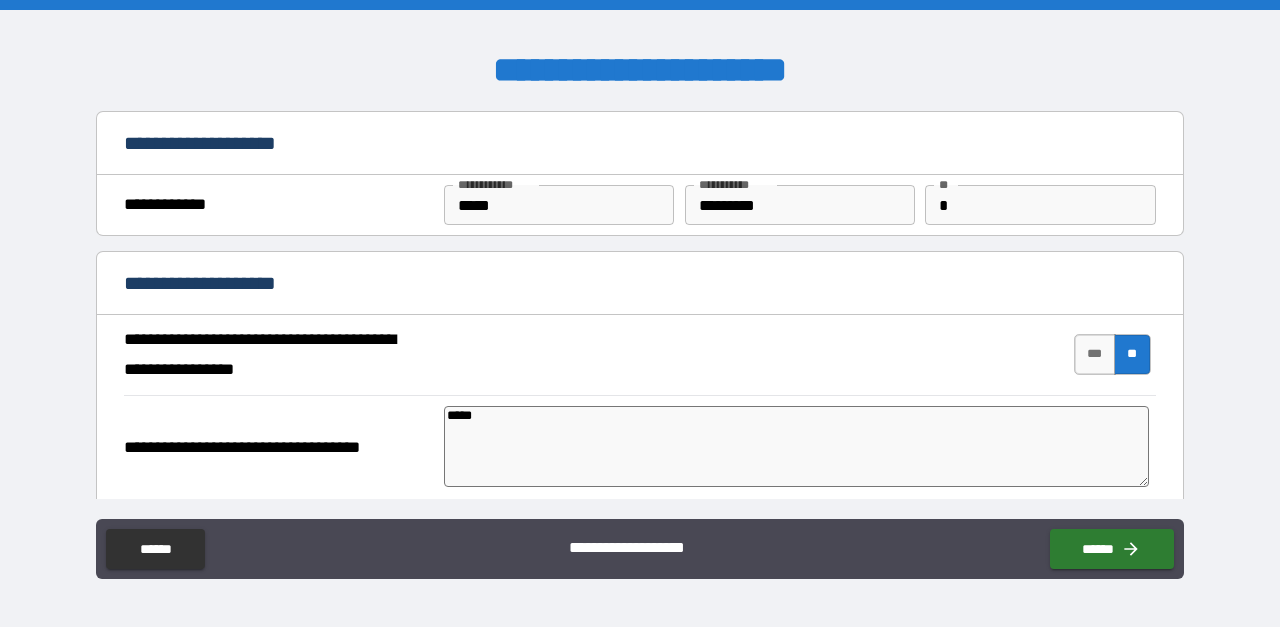 type on "******" 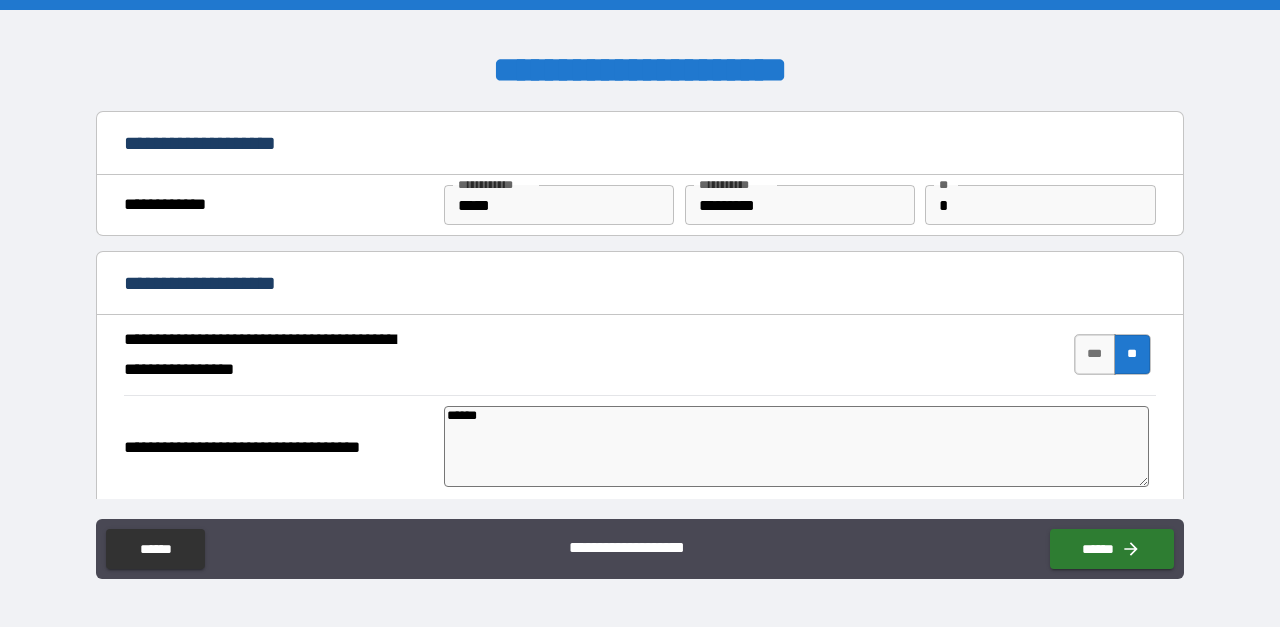 type on "*******" 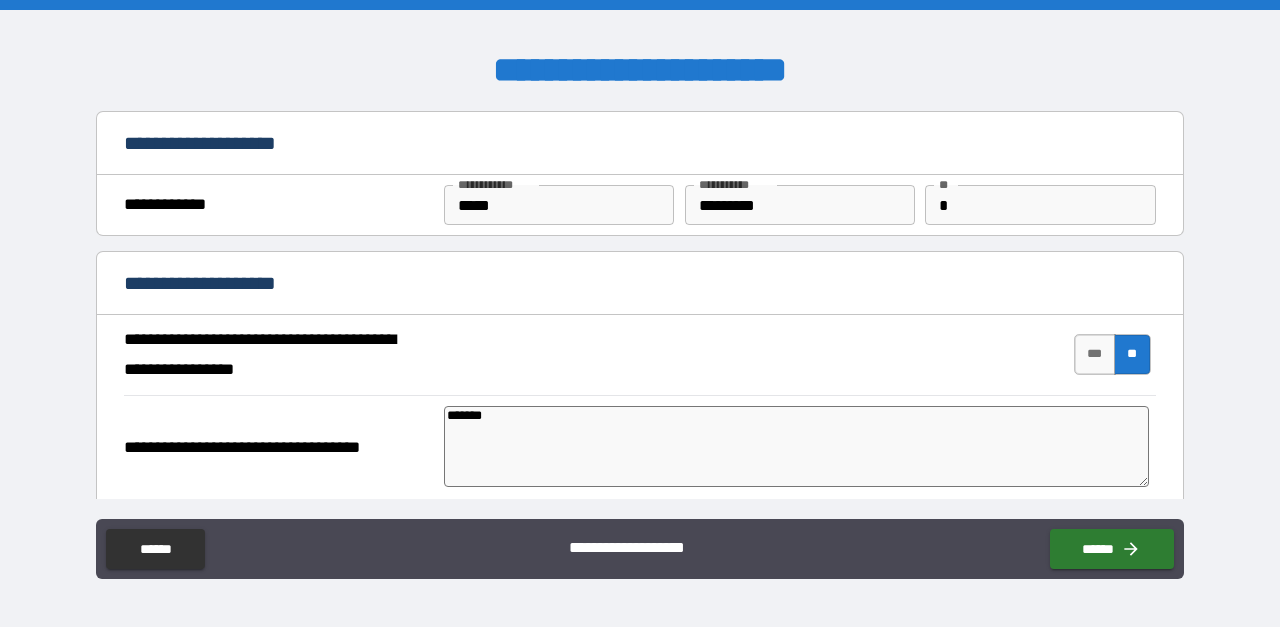 type on "*" 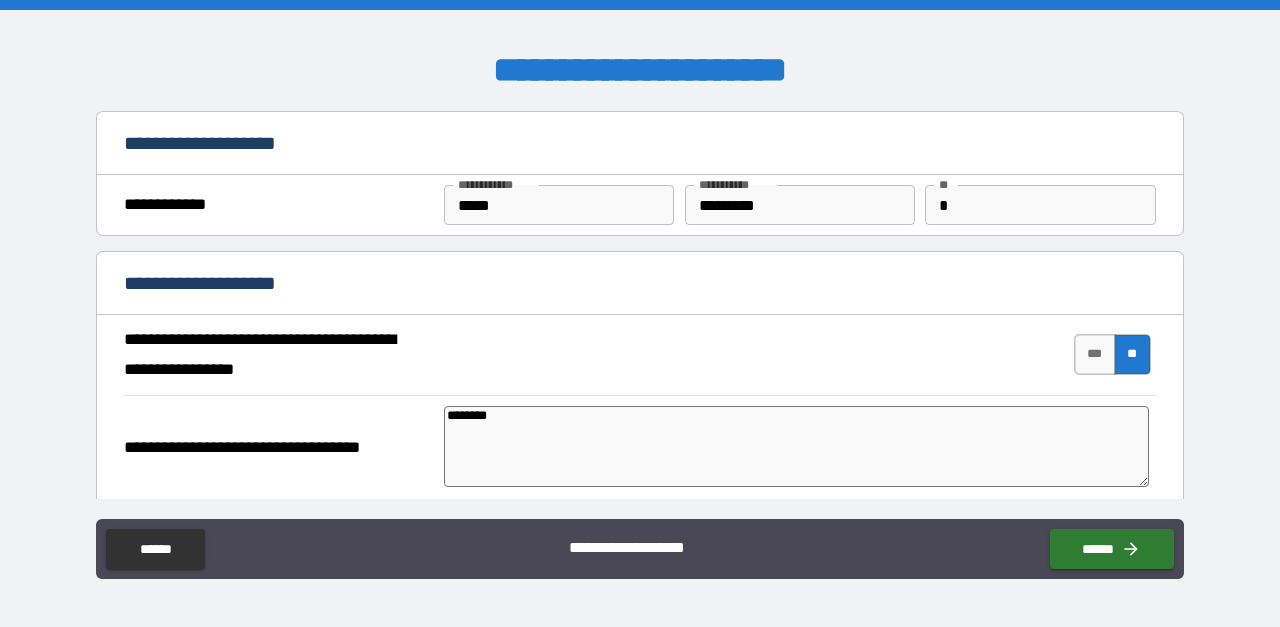type on "********" 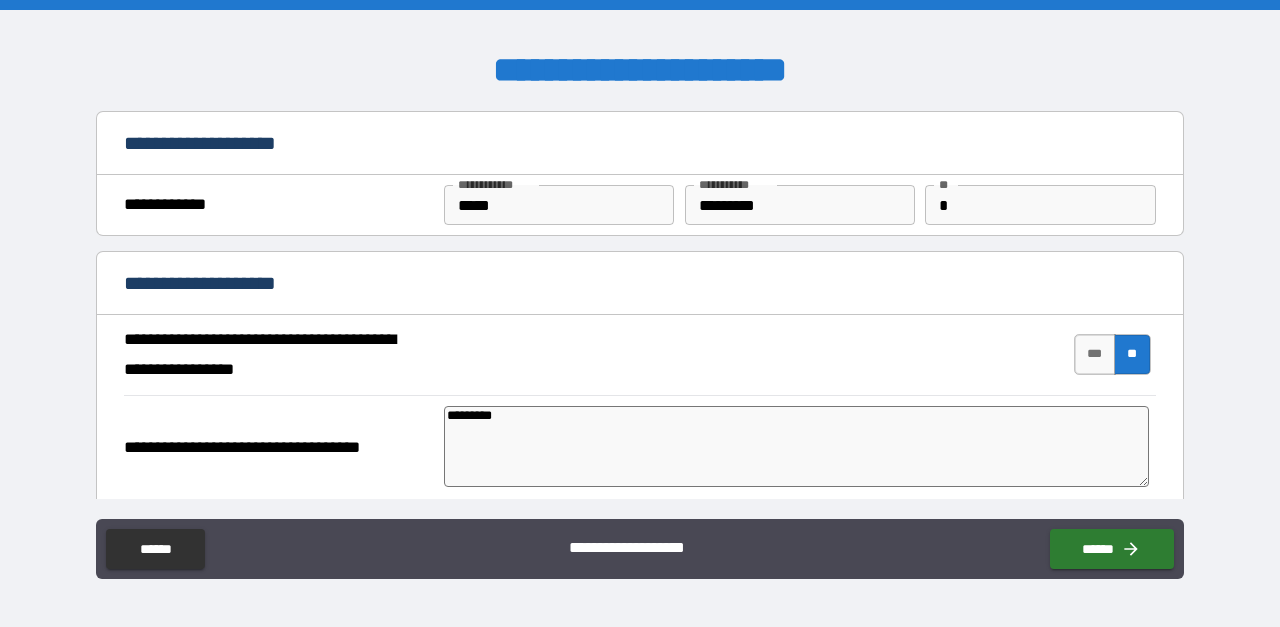 type on "*" 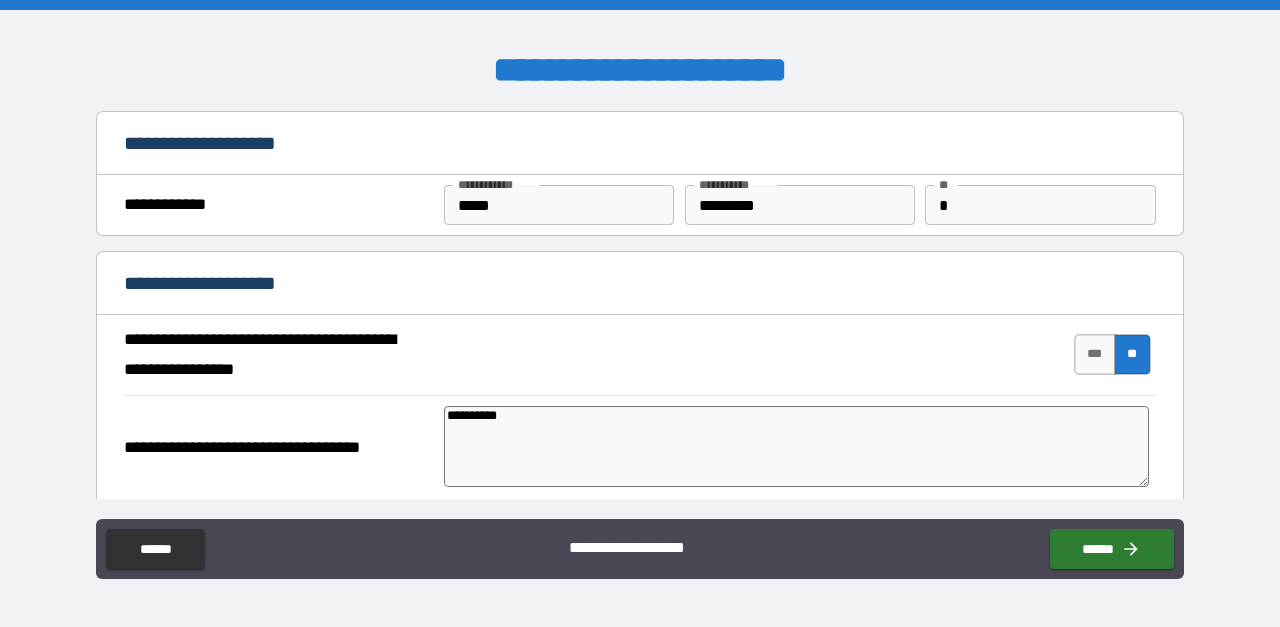 type on "*" 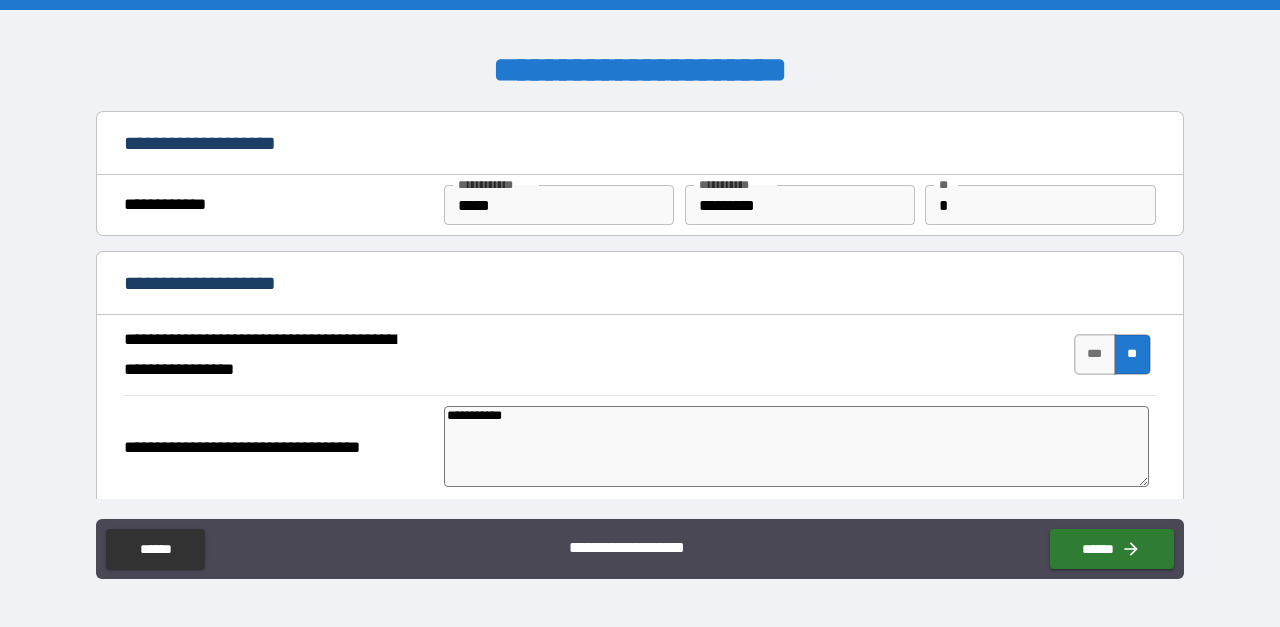 type on "**********" 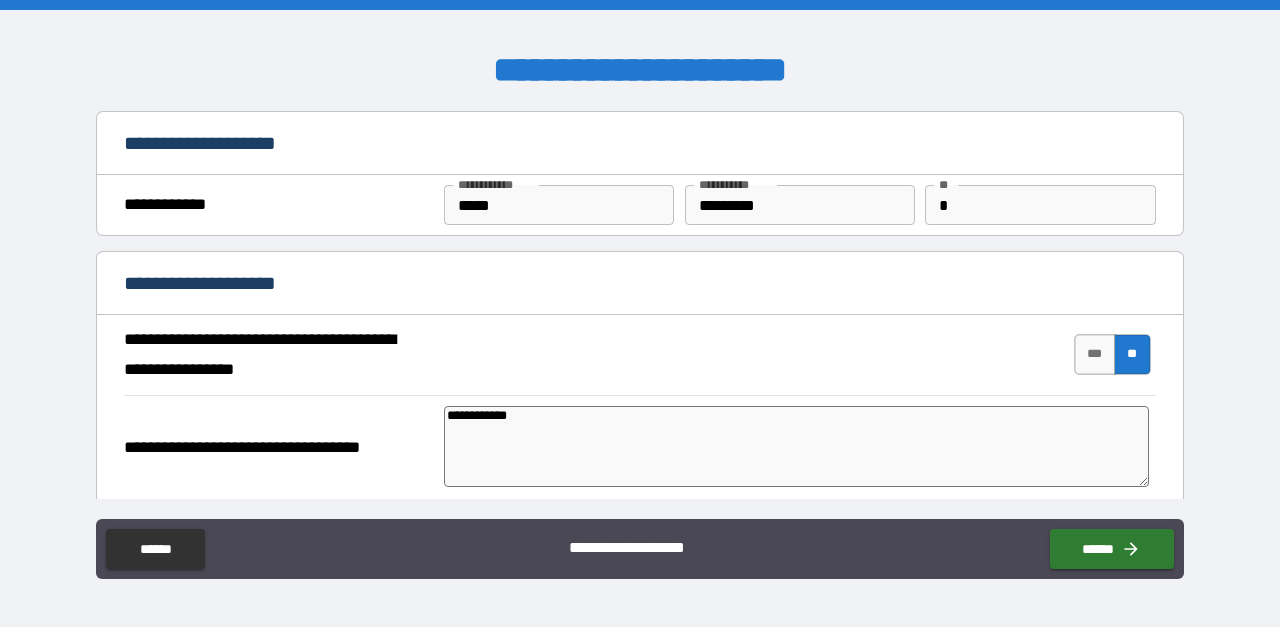 type on "*" 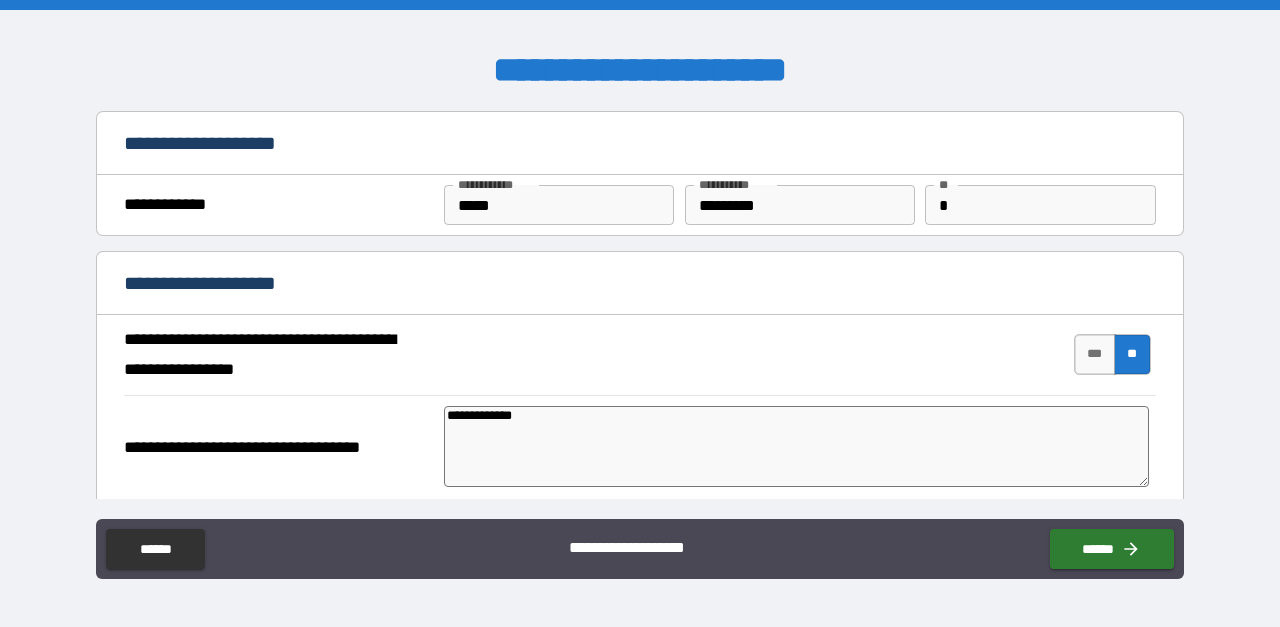 type on "*" 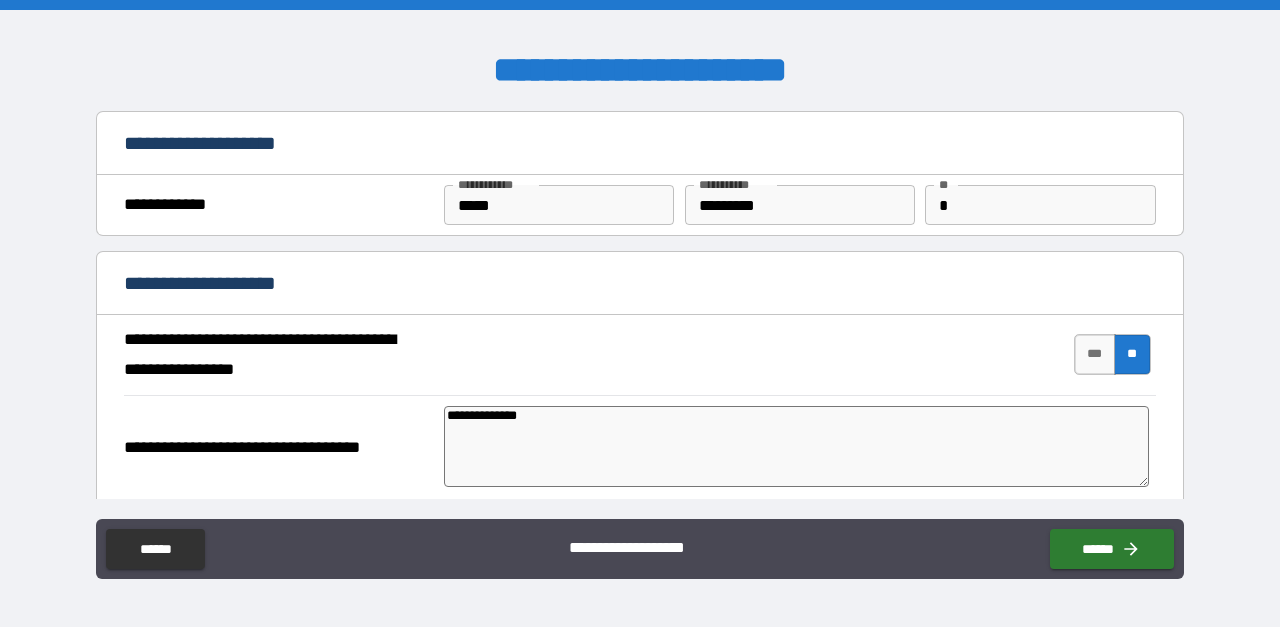 type on "*" 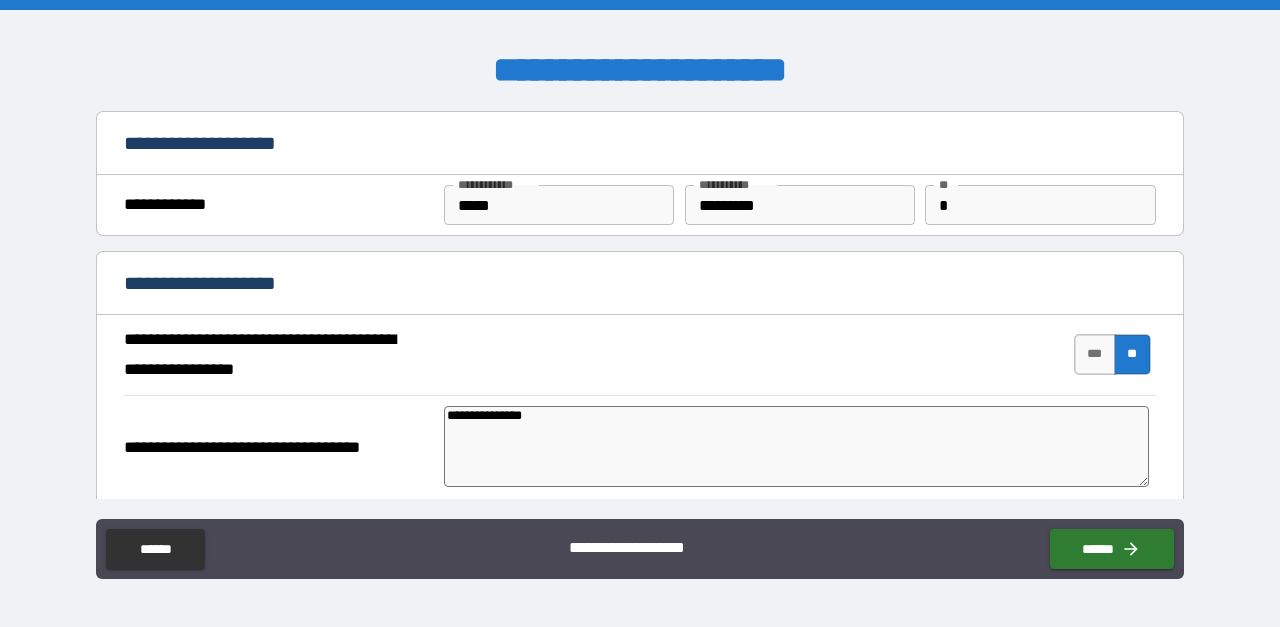 type on "**********" 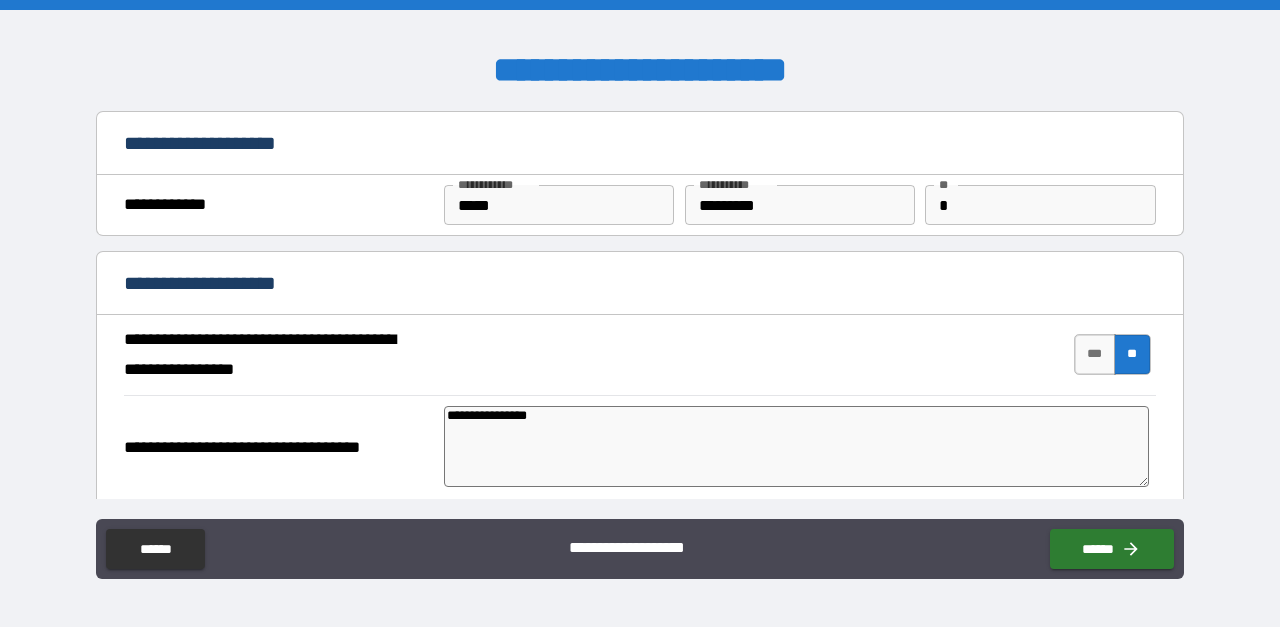 type on "*" 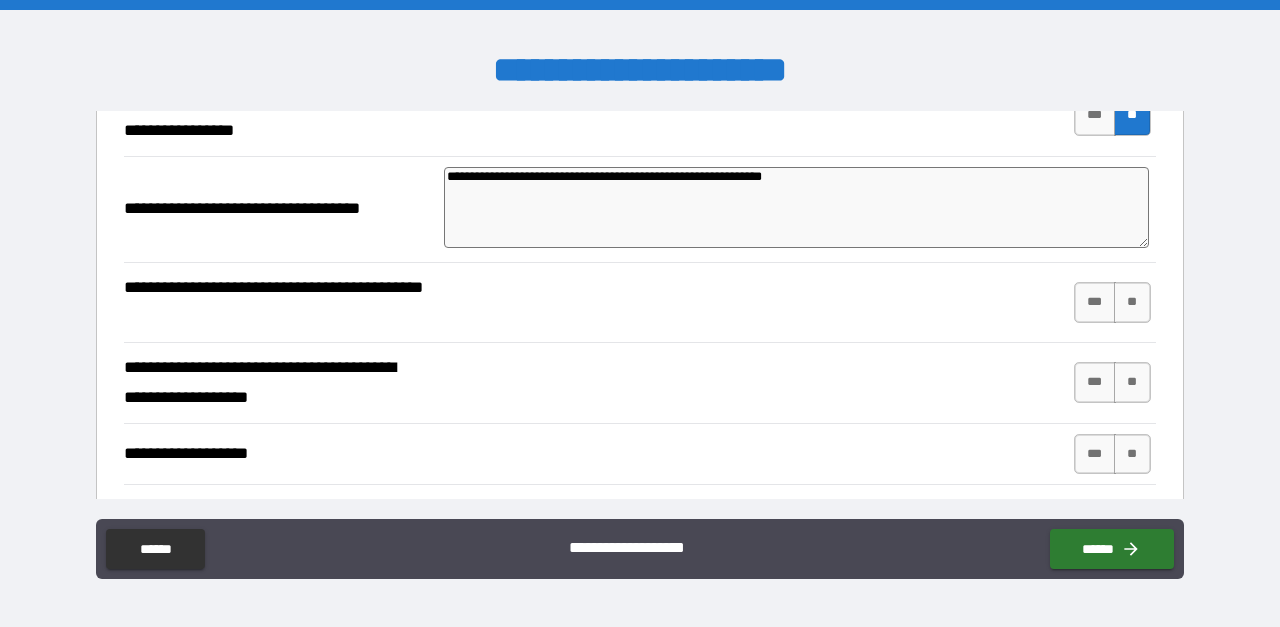 scroll, scrollTop: 324, scrollLeft: 0, axis: vertical 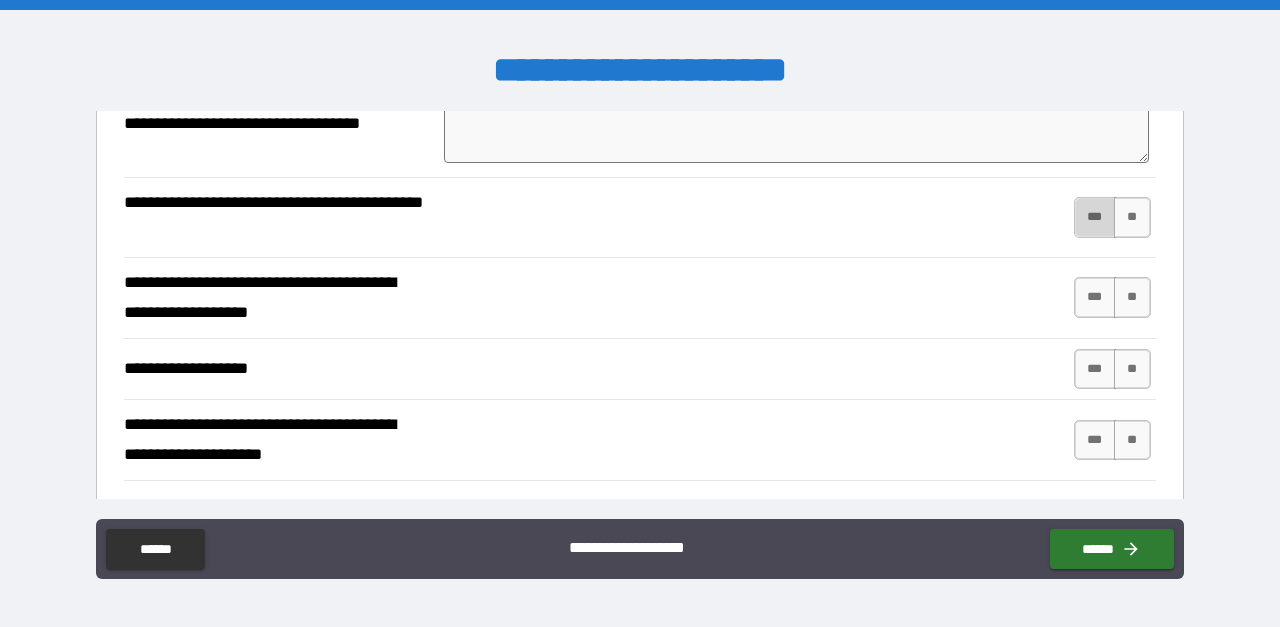 click on "***" at bounding box center (1095, 217) 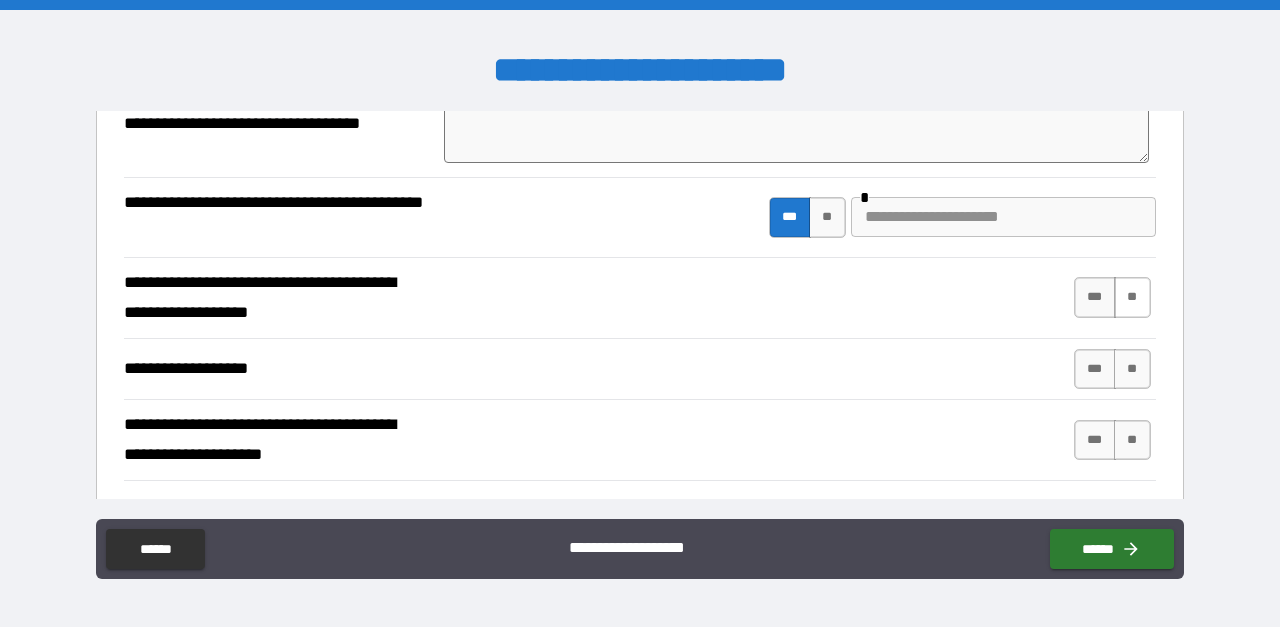 click on "**" at bounding box center [1132, 297] 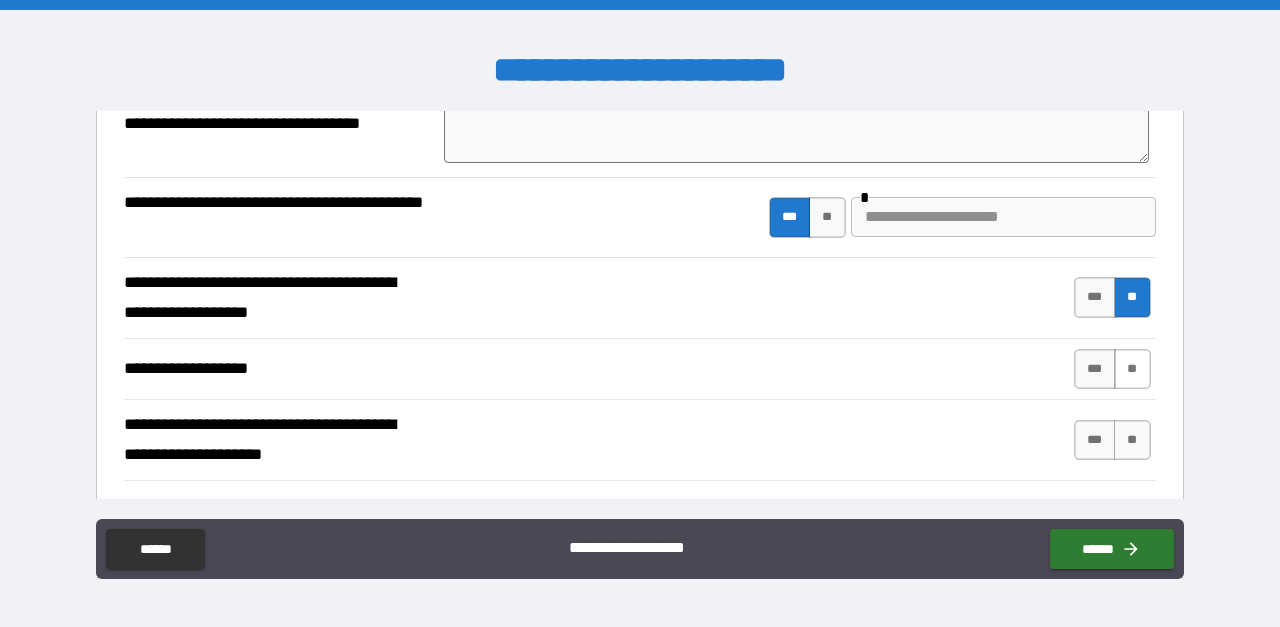 click on "**" at bounding box center [1132, 369] 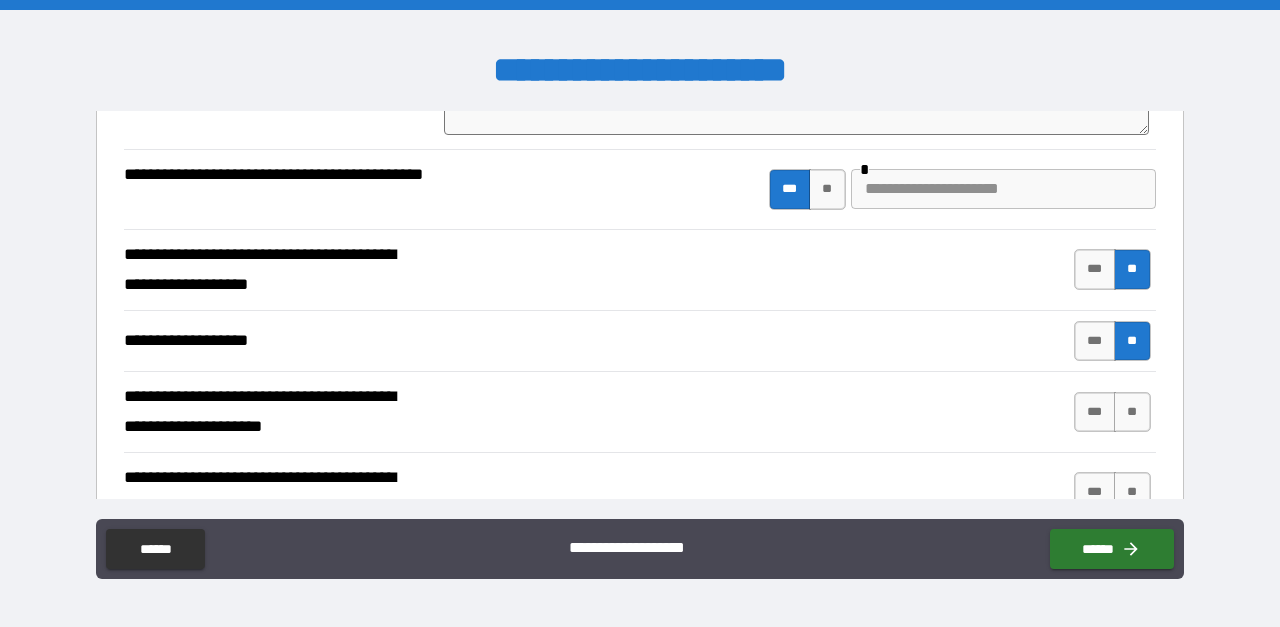 scroll, scrollTop: 436, scrollLeft: 0, axis: vertical 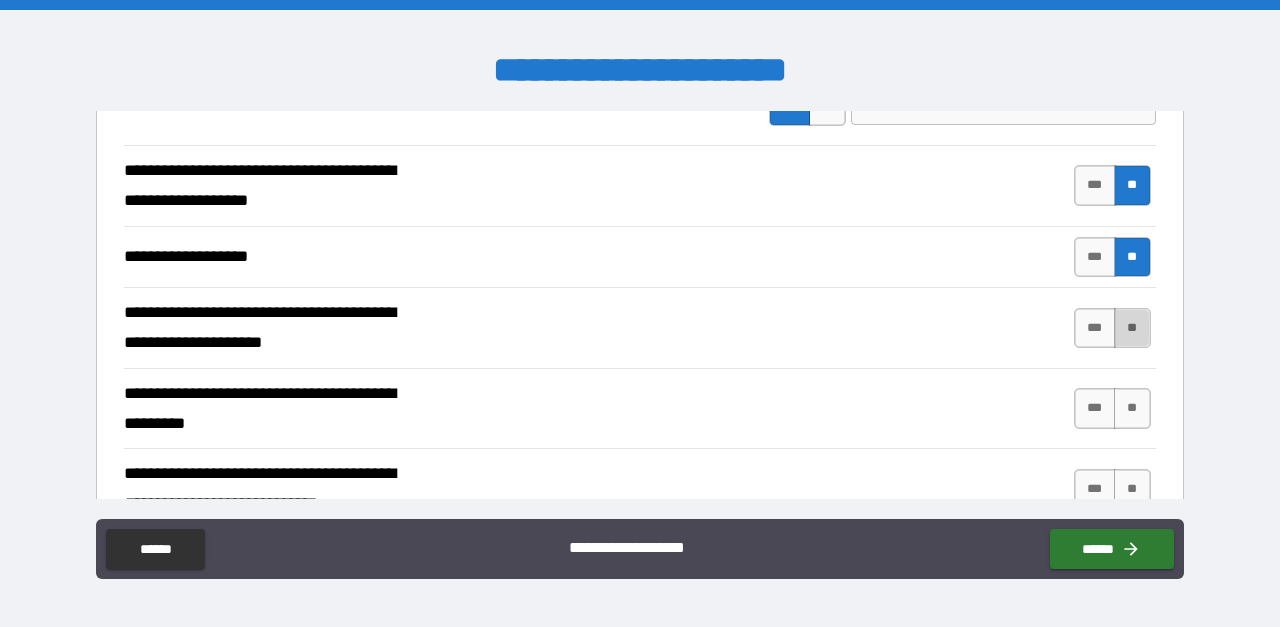 click on "**" at bounding box center (1132, 328) 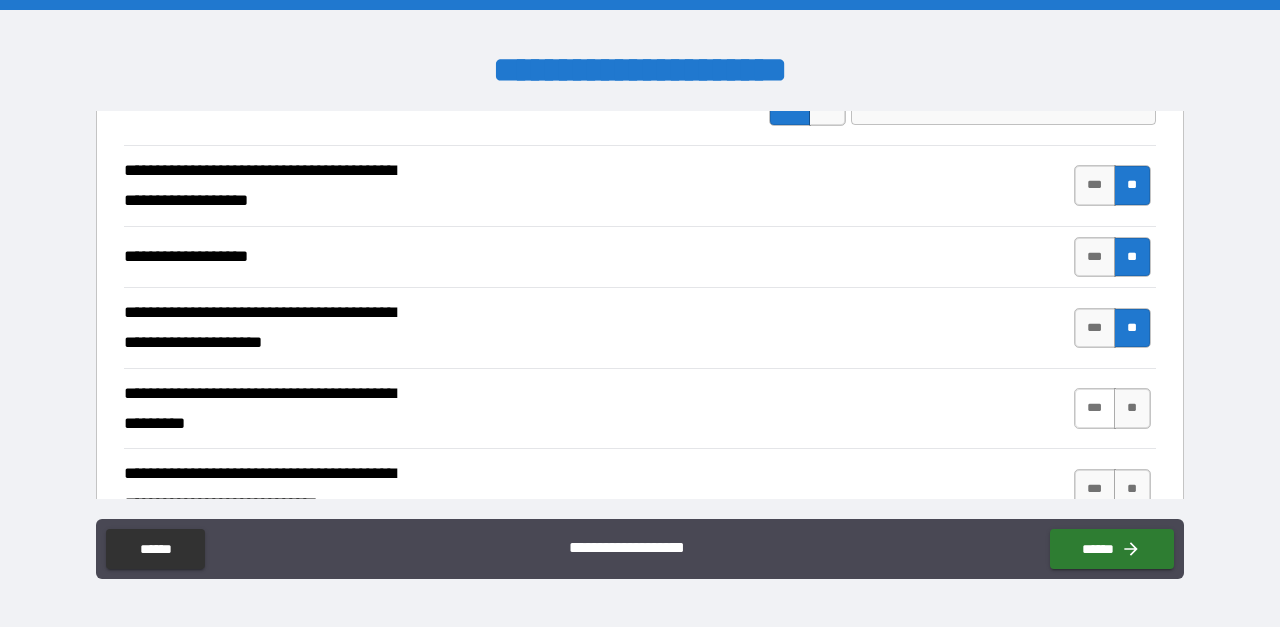 click on "***" at bounding box center (1095, 408) 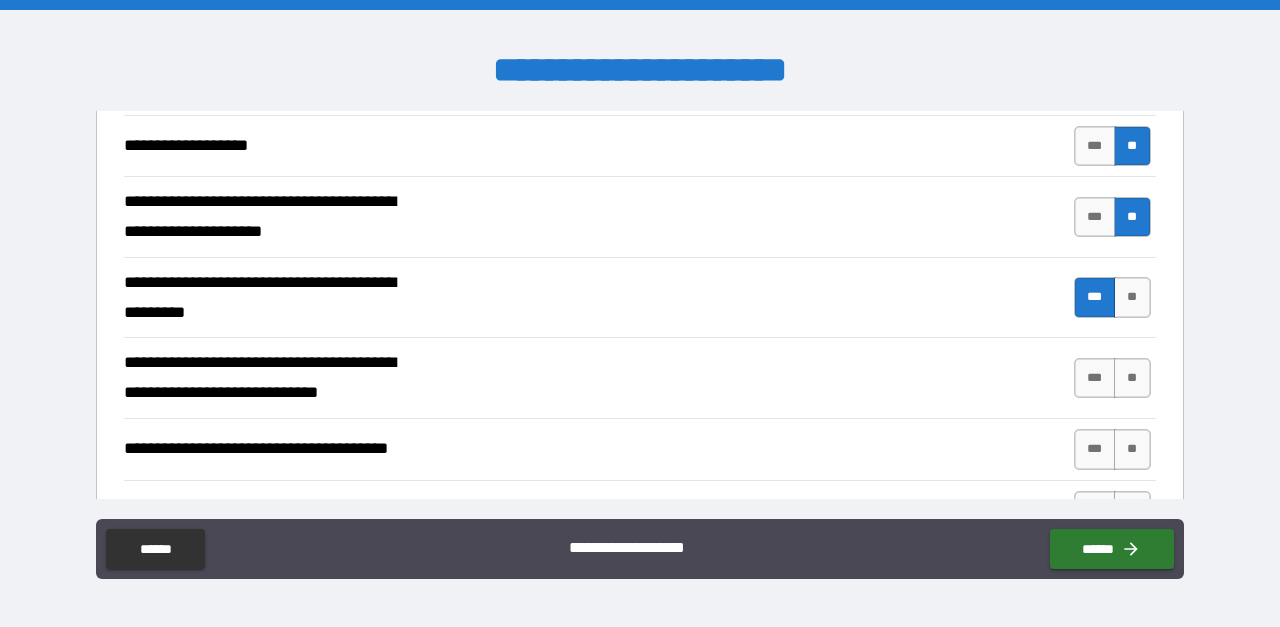 scroll, scrollTop: 572, scrollLeft: 0, axis: vertical 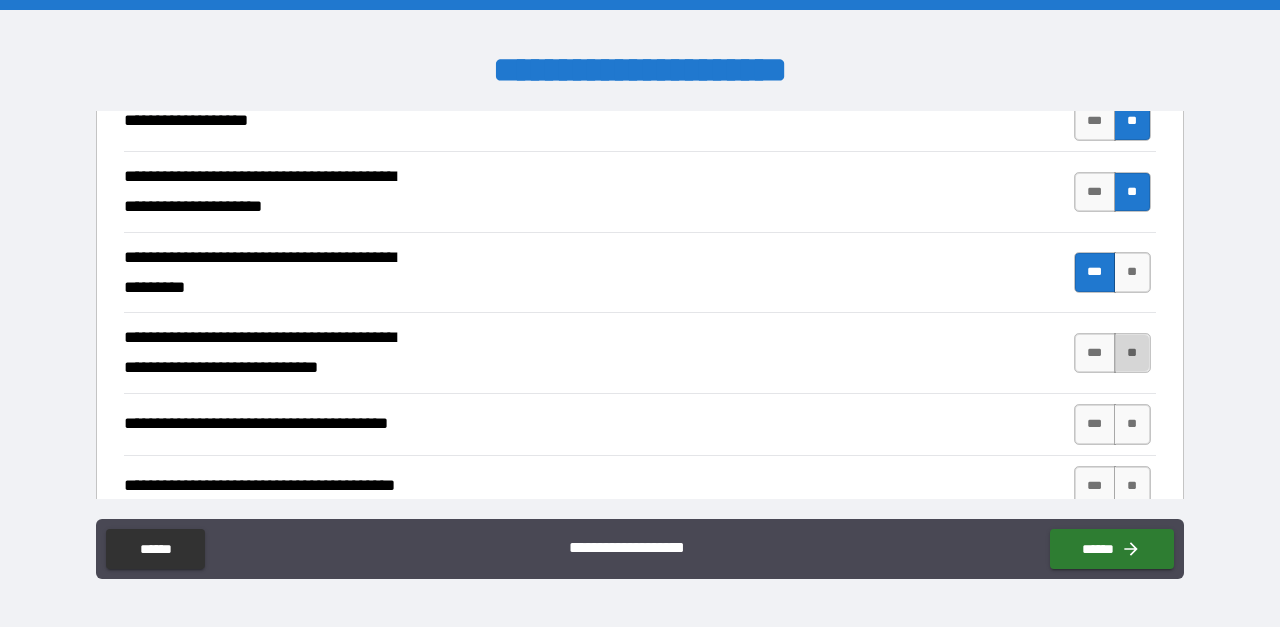 click on "**" at bounding box center (1132, 353) 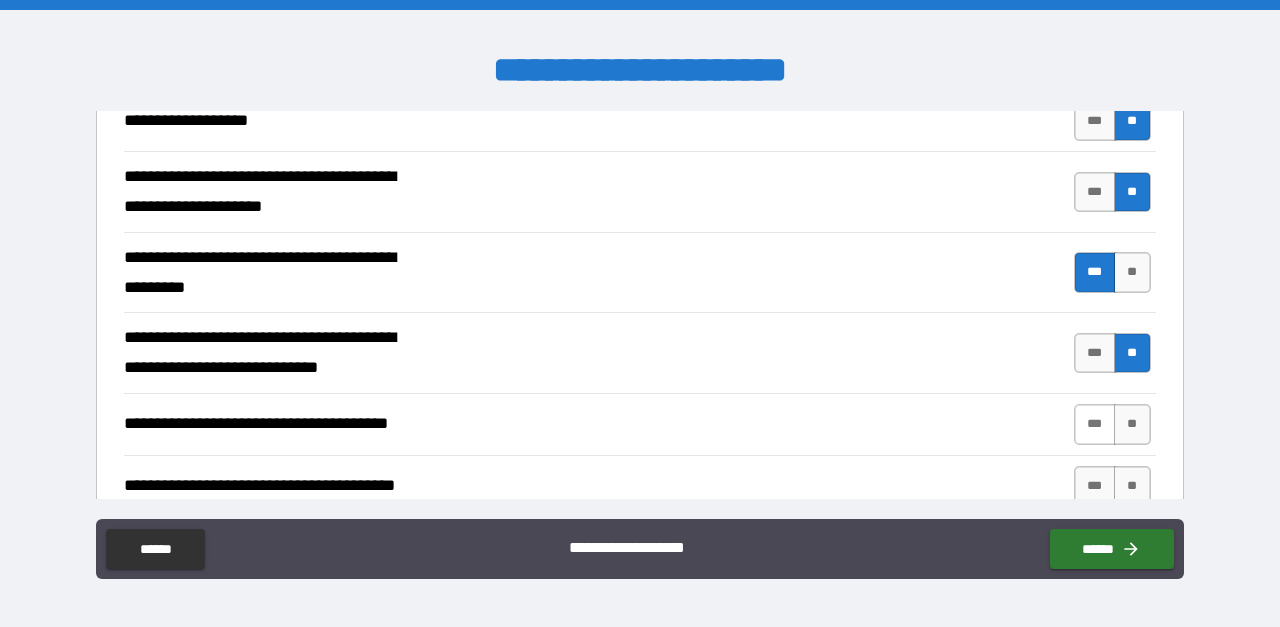 click on "***" at bounding box center [1095, 424] 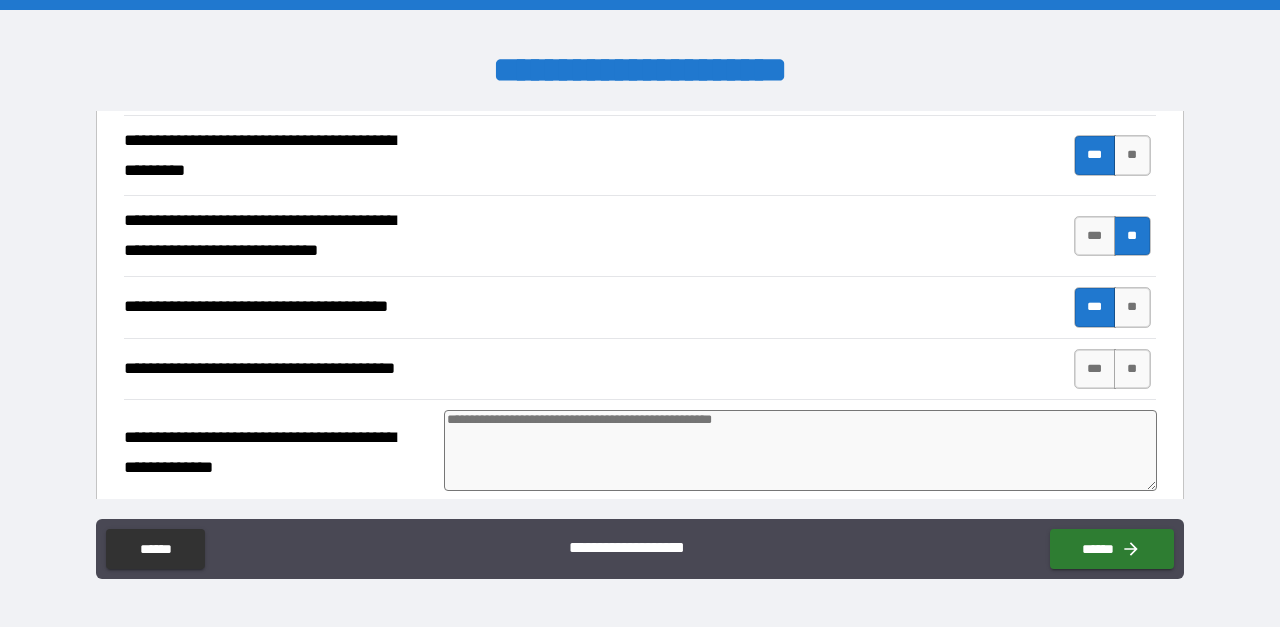 scroll, scrollTop: 791, scrollLeft: 0, axis: vertical 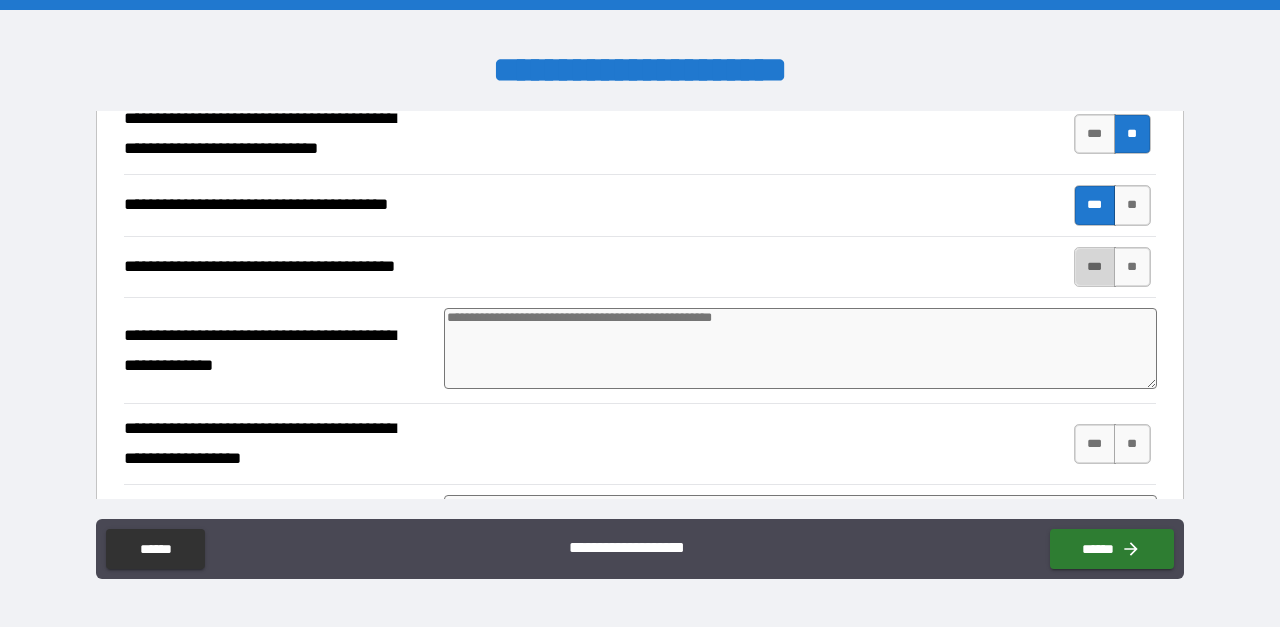 click on "***" at bounding box center (1095, 267) 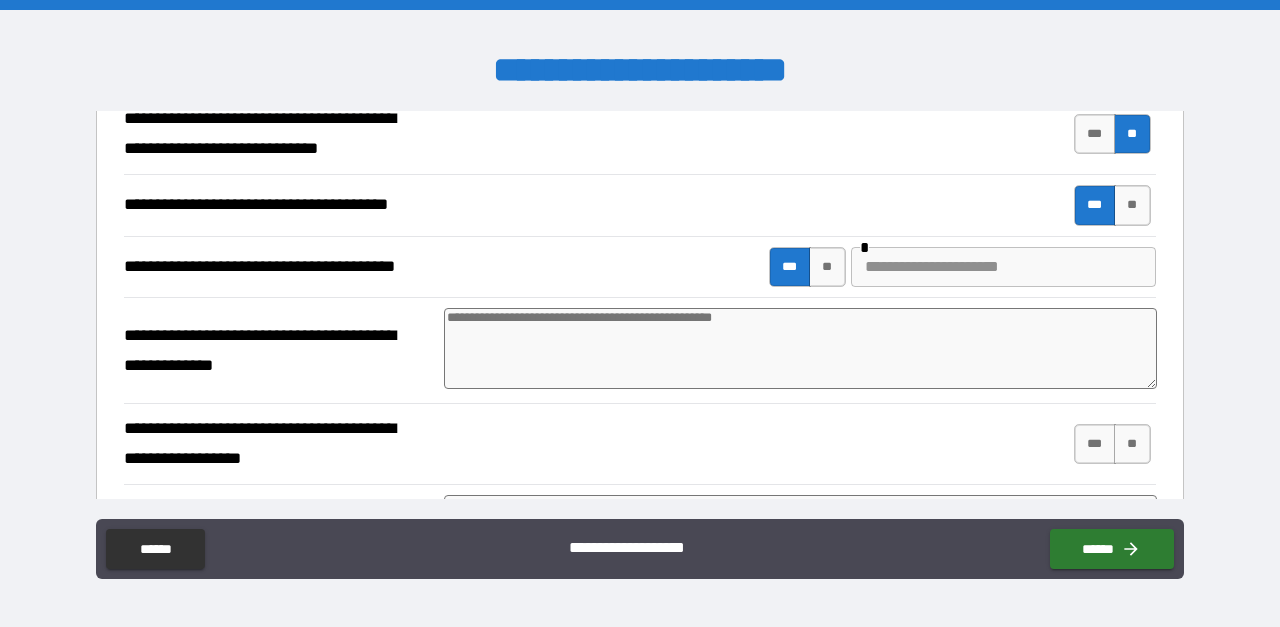 click at bounding box center [800, 348] 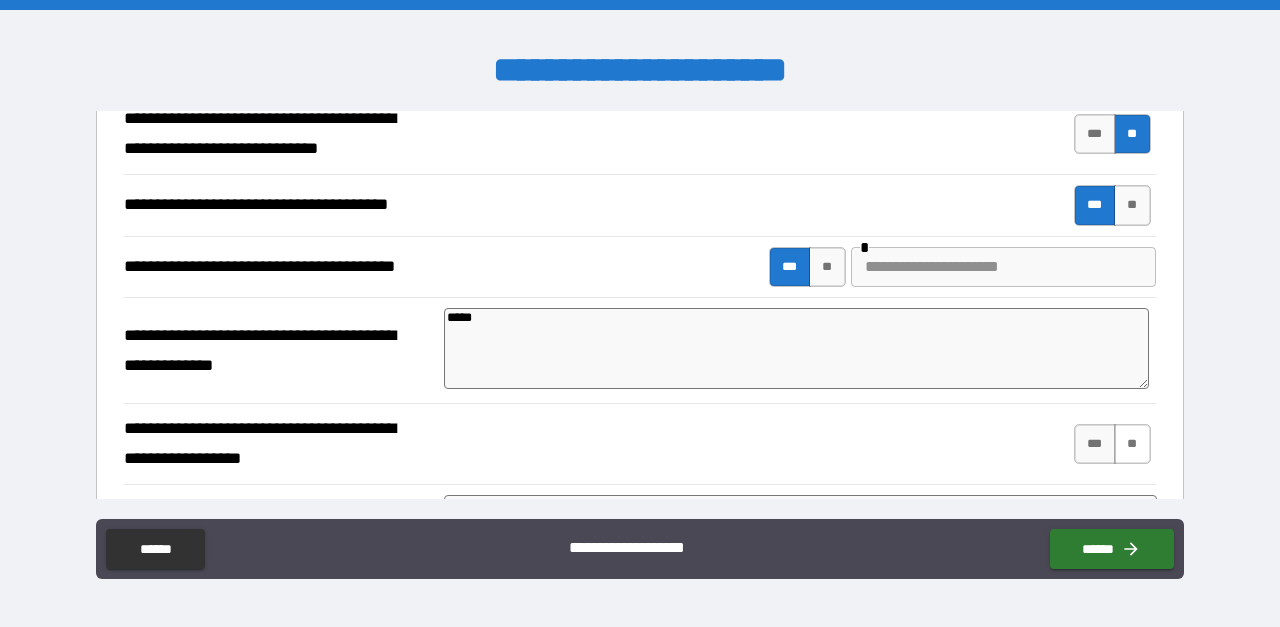 click on "**" at bounding box center (1132, 444) 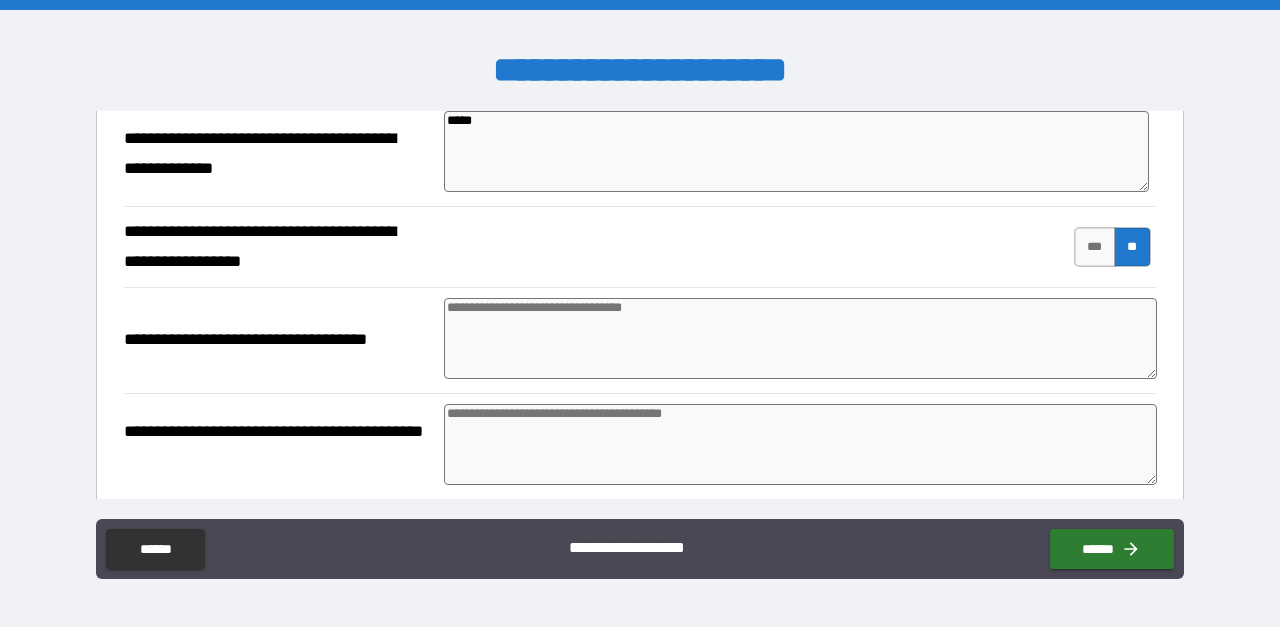 scroll, scrollTop: 992, scrollLeft: 0, axis: vertical 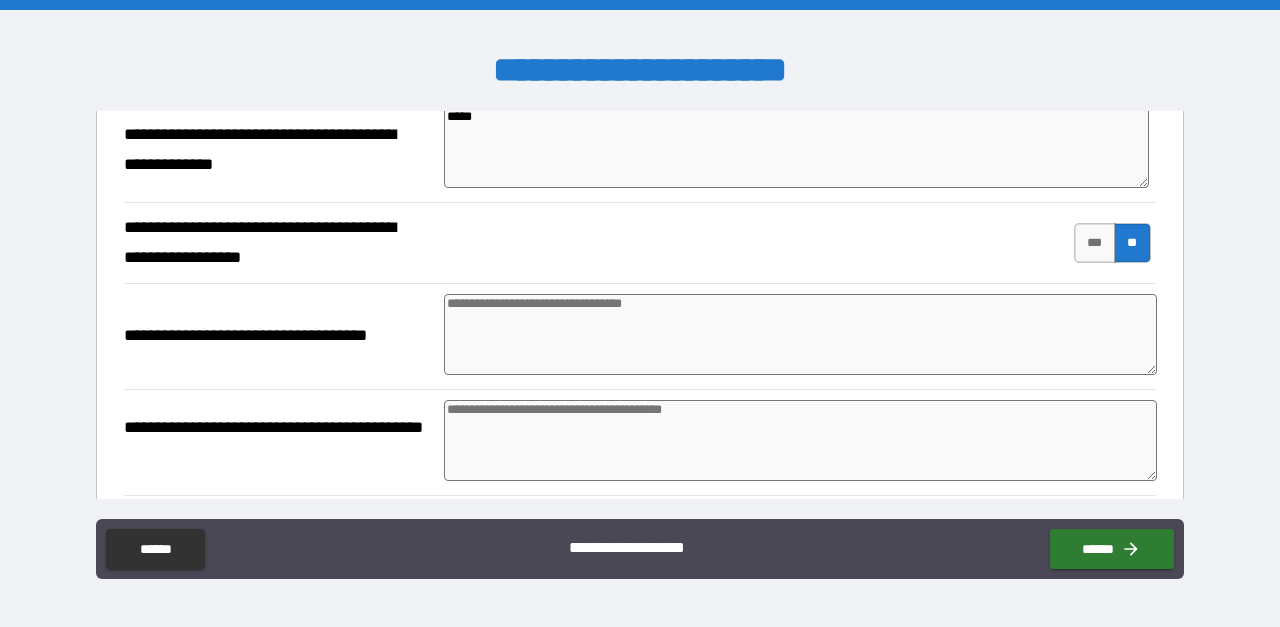 click at bounding box center [800, 334] 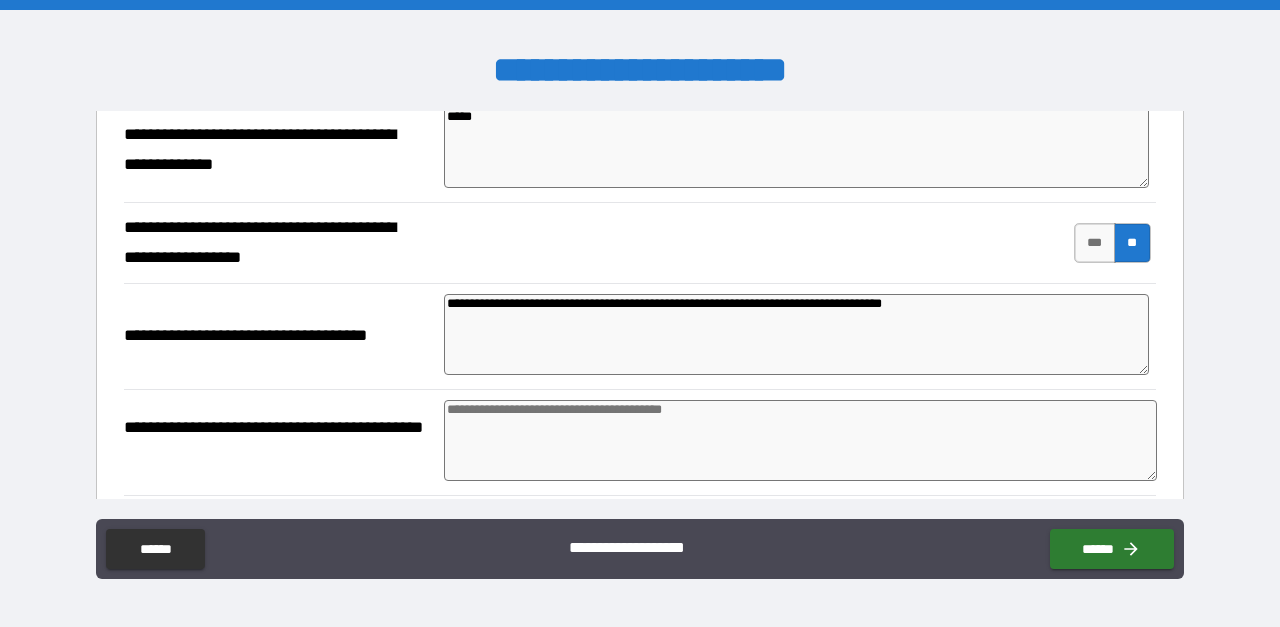 click at bounding box center (800, 440) 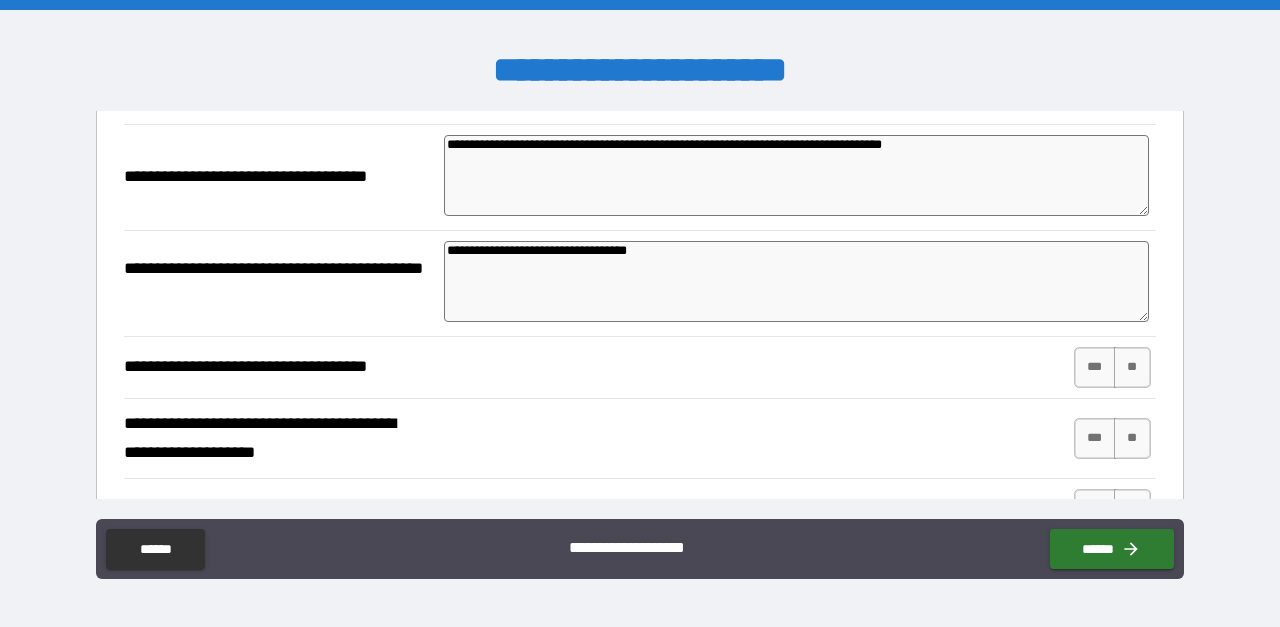 scroll, scrollTop: 1172, scrollLeft: 0, axis: vertical 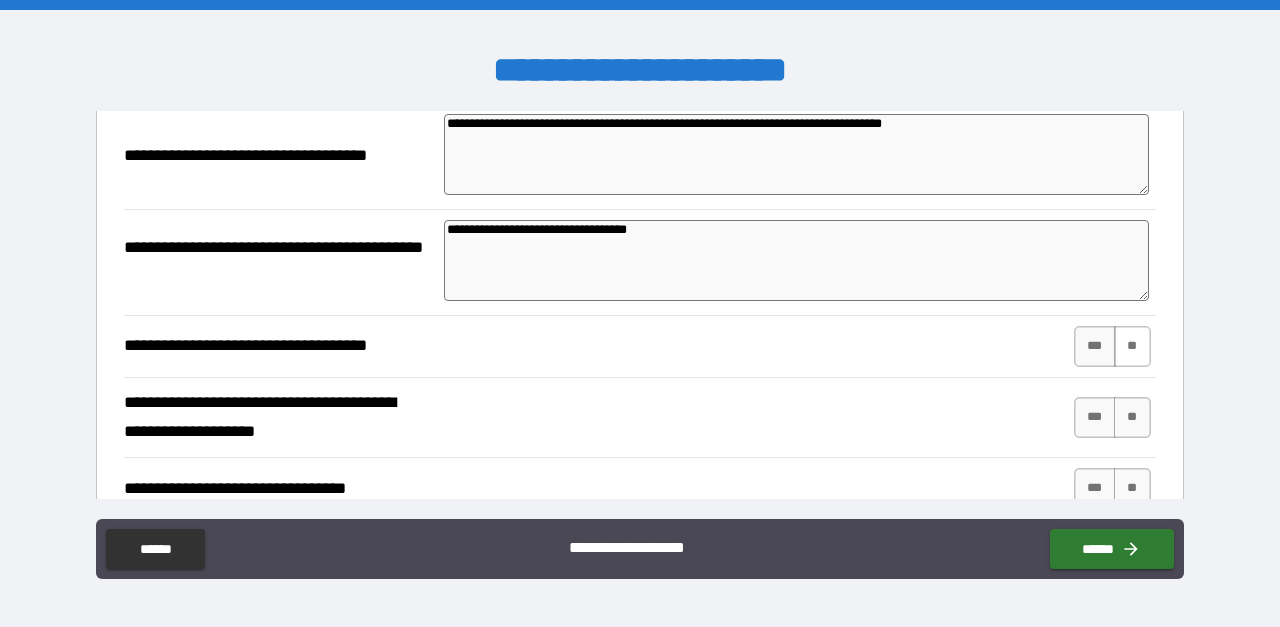 click on "**" at bounding box center [1132, 346] 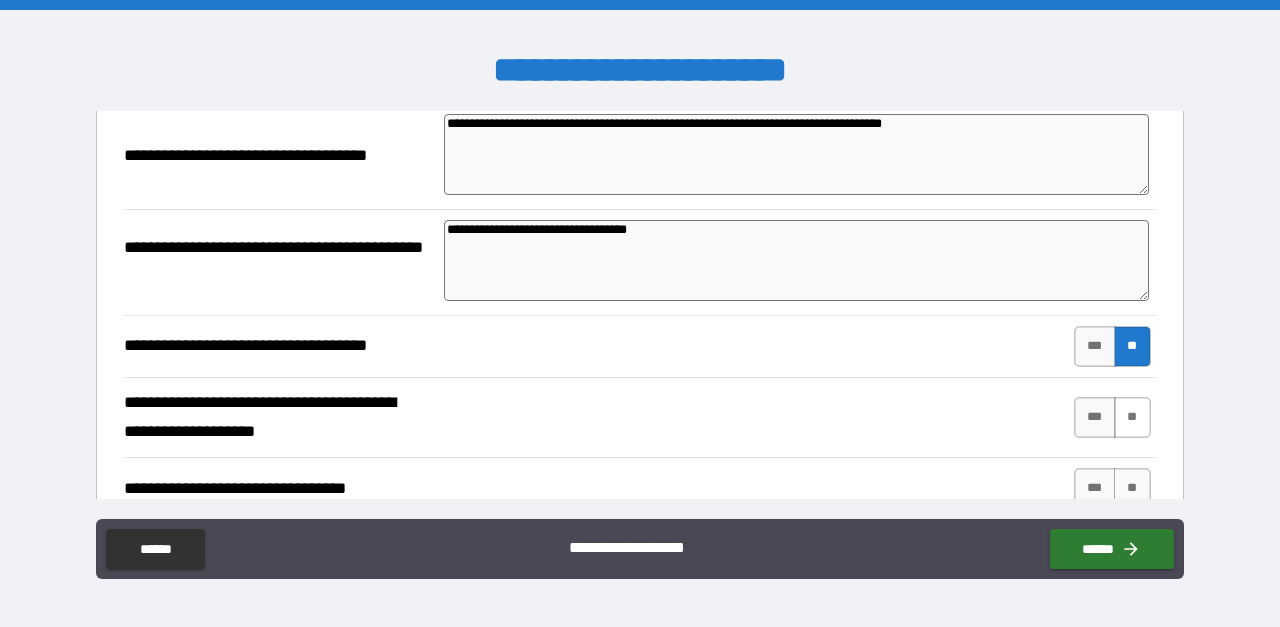 click on "**" at bounding box center (1132, 417) 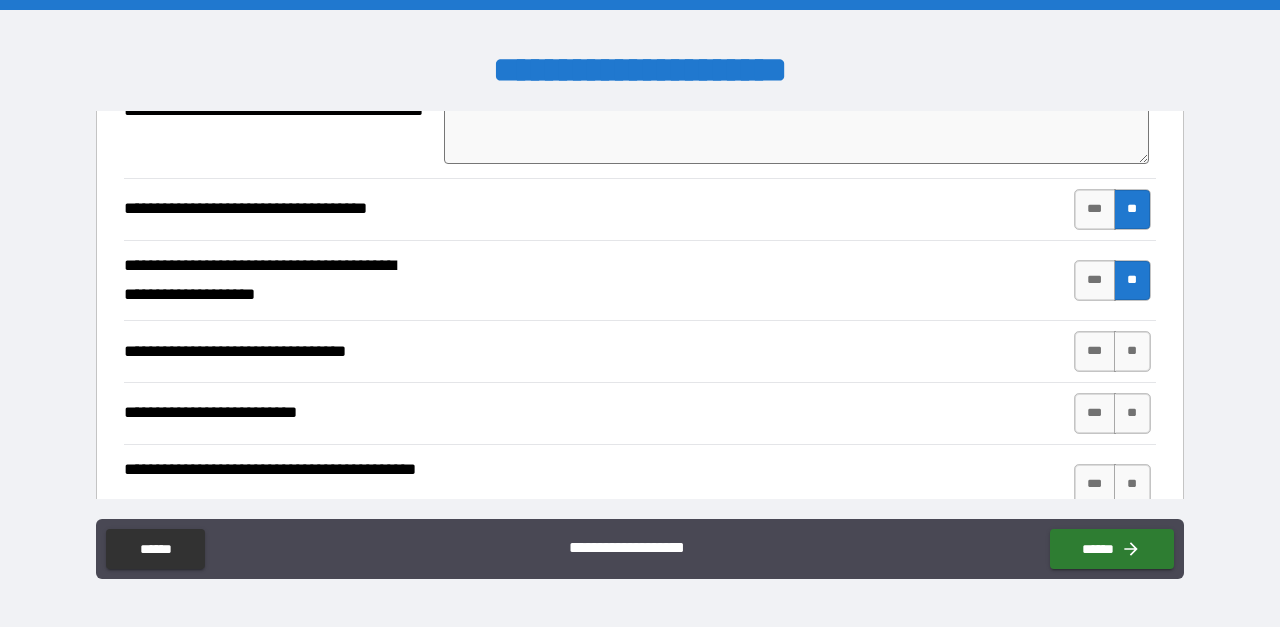 scroll, scrollTop: 1337, scrollLeft: 0, axis: vertical 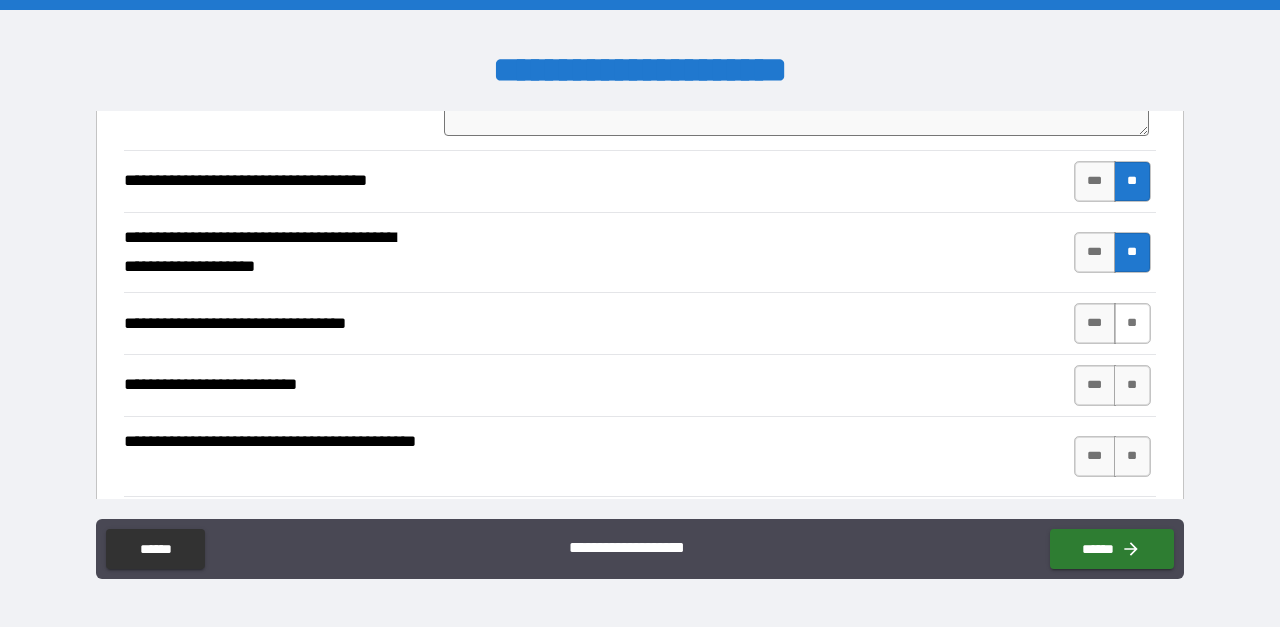 click on "**" at bounding box center (1132, 323) 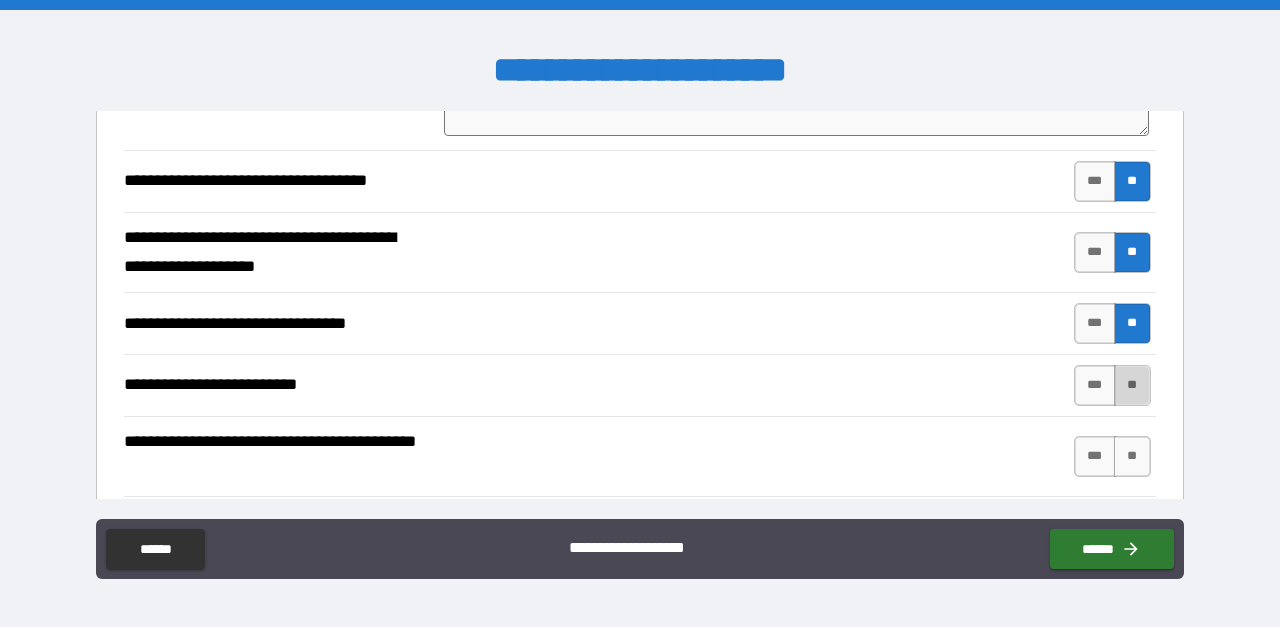 click on "**" at bounding box center (1132, 385) 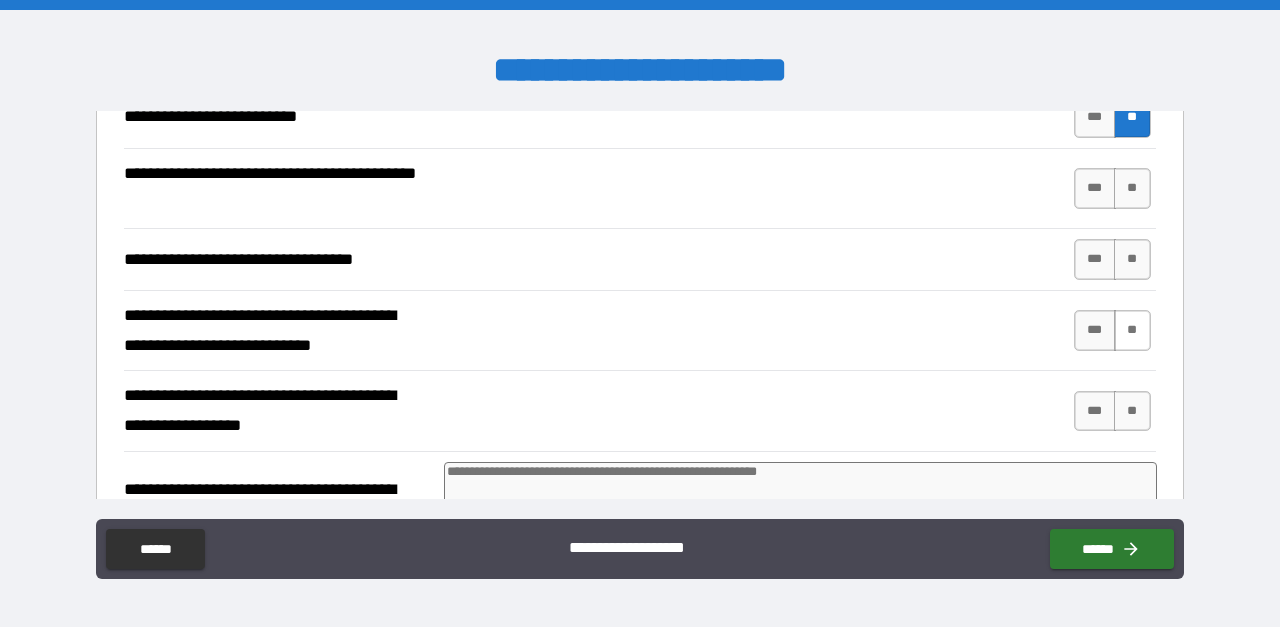 scroll, scrollTop: 1635, scrollLeft: 0, axis: vertical 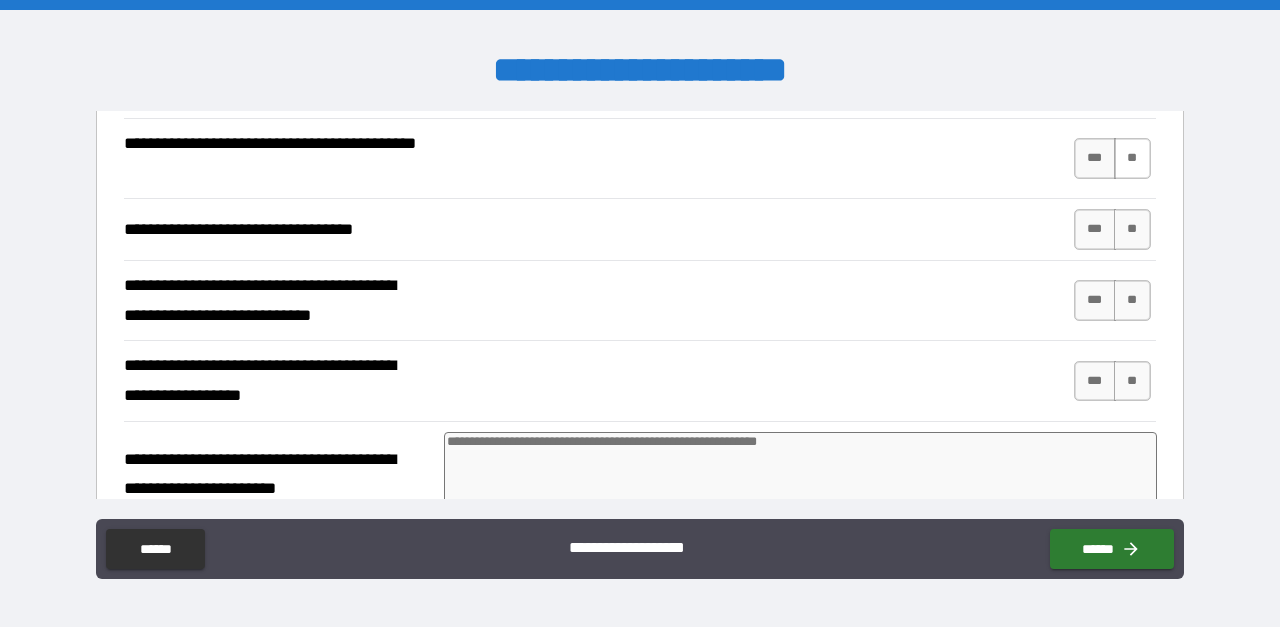 click on "**" at bounding box center [1132, 158] 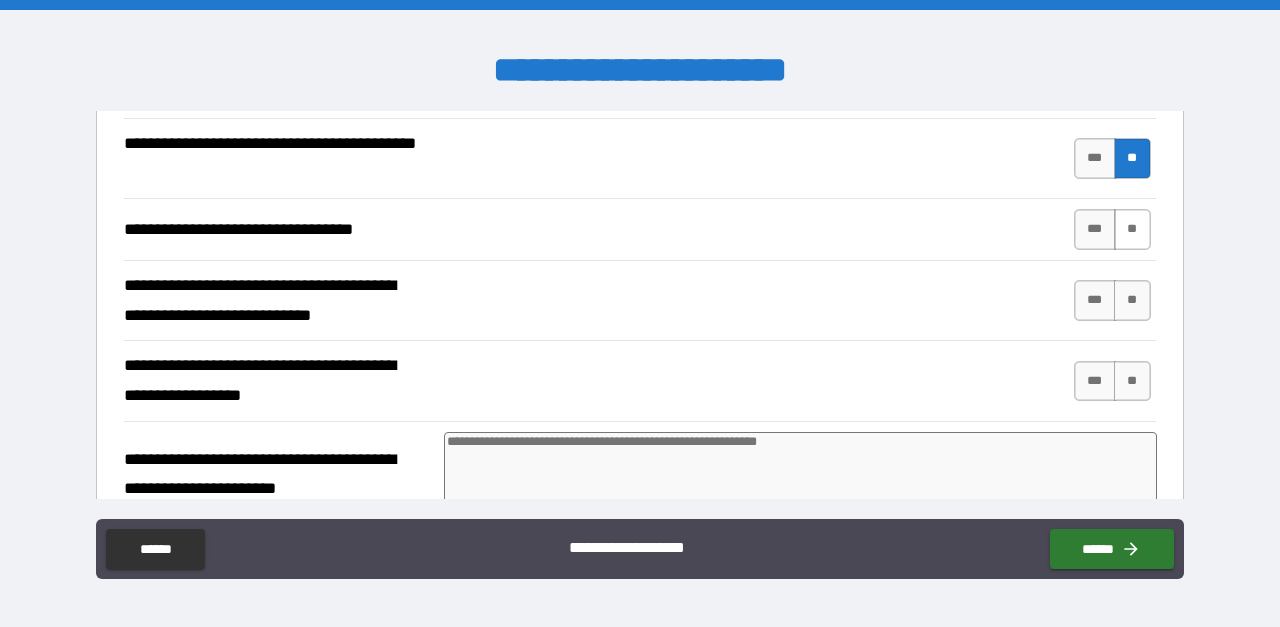 click on "**" at bounding box center (1132, 229) 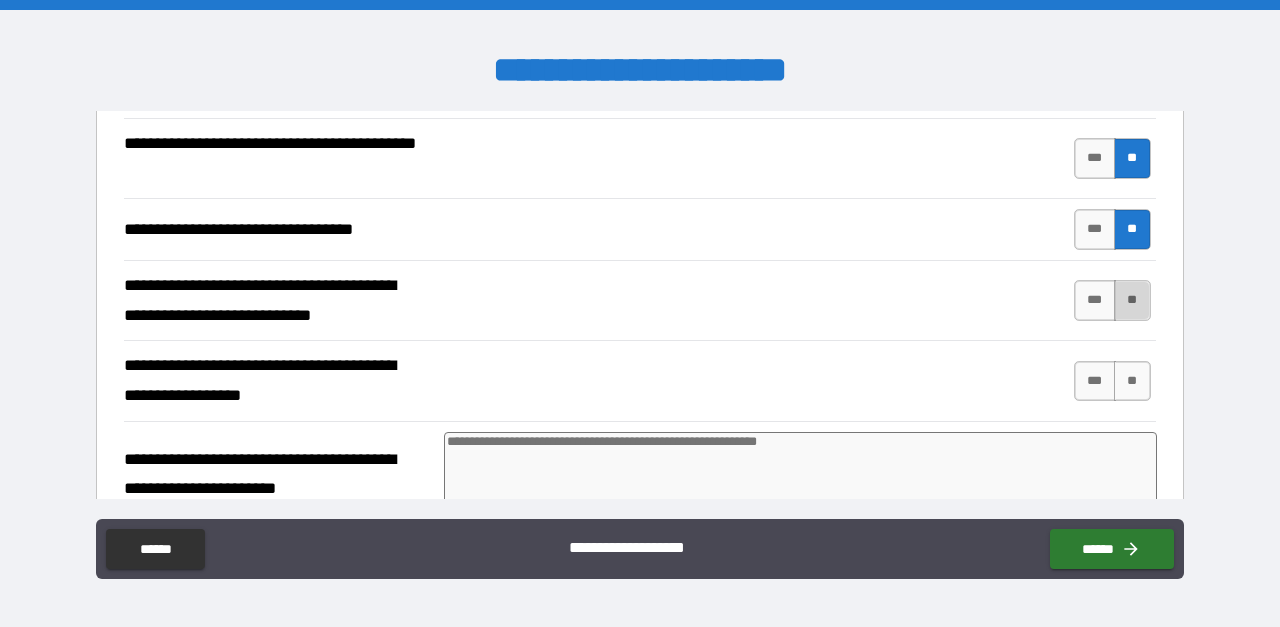 click on "**" at bounding box center [1132, 300] 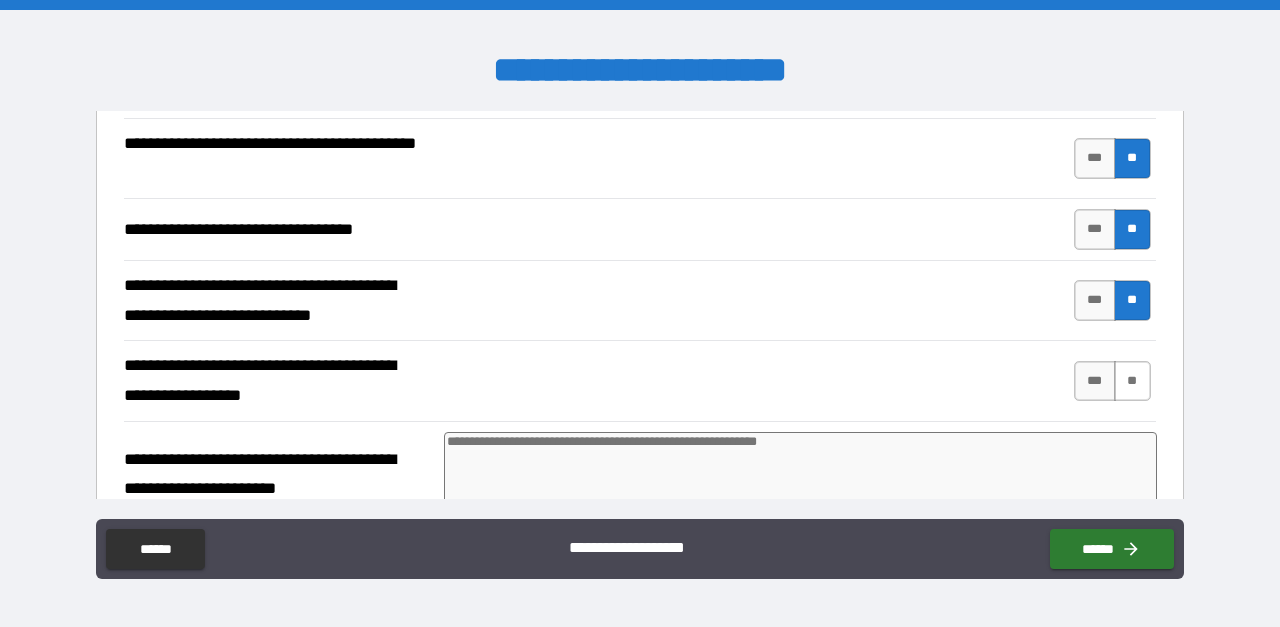 click on "**" at bounding box center [1132, 381] 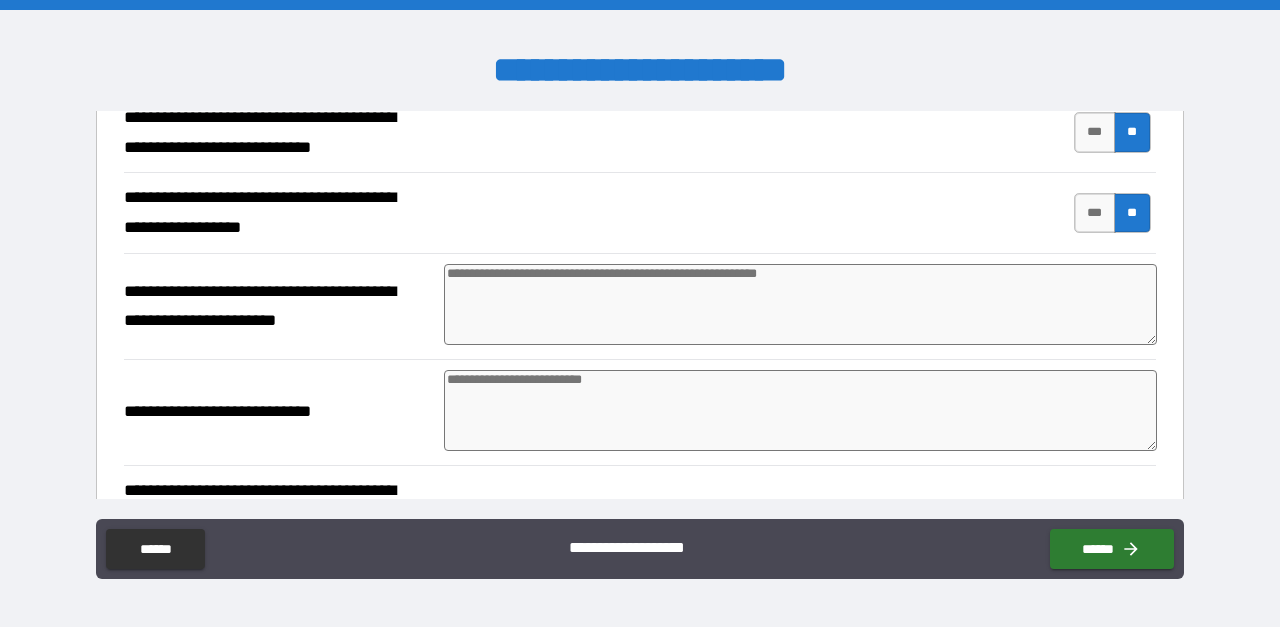 scroll, scrollTop: 1835, scrollLeft: 0, axis: vertical 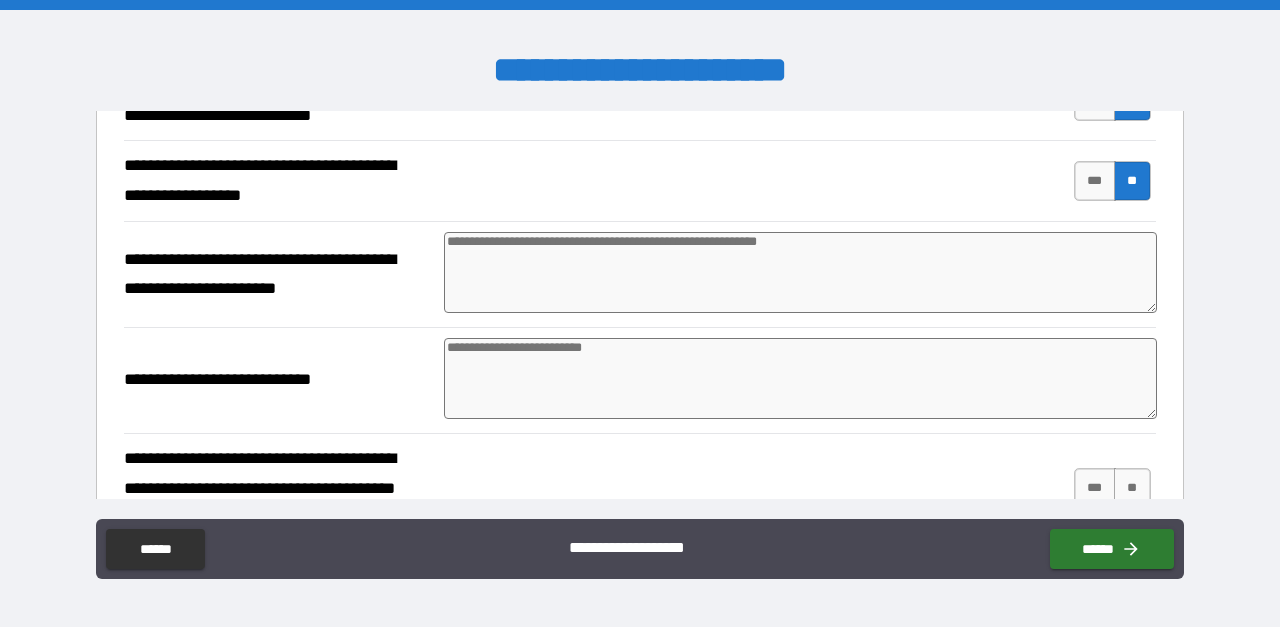 click at bounding box center [800, 272] 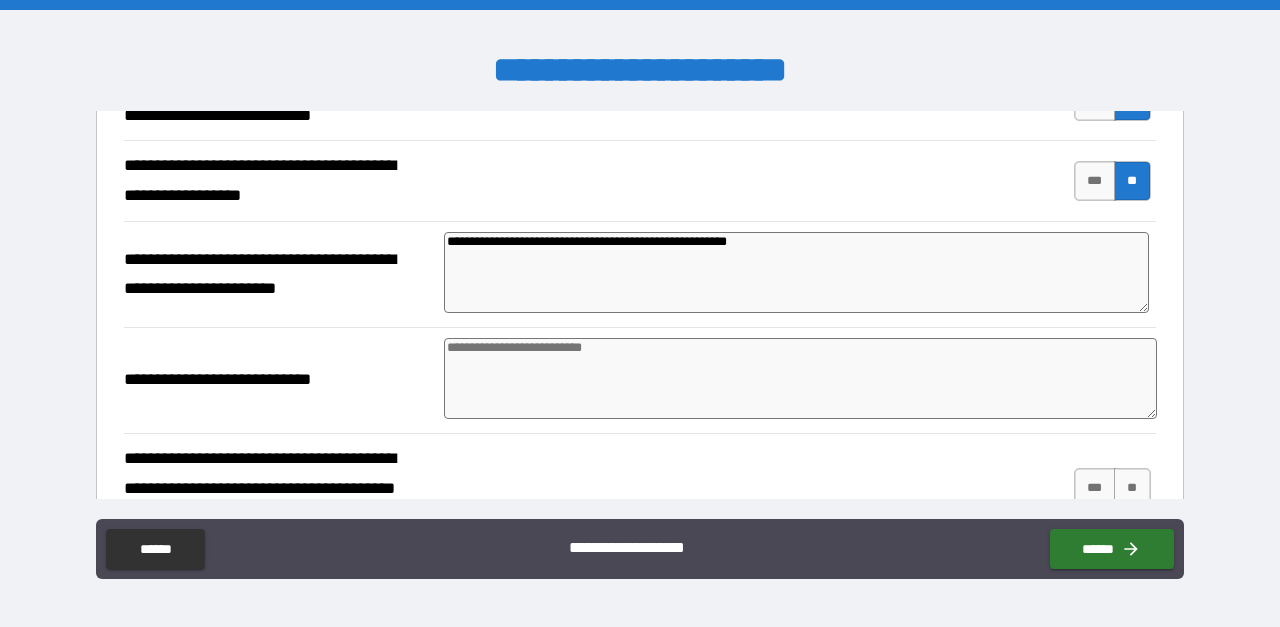 click at bounding box center [800, 378] 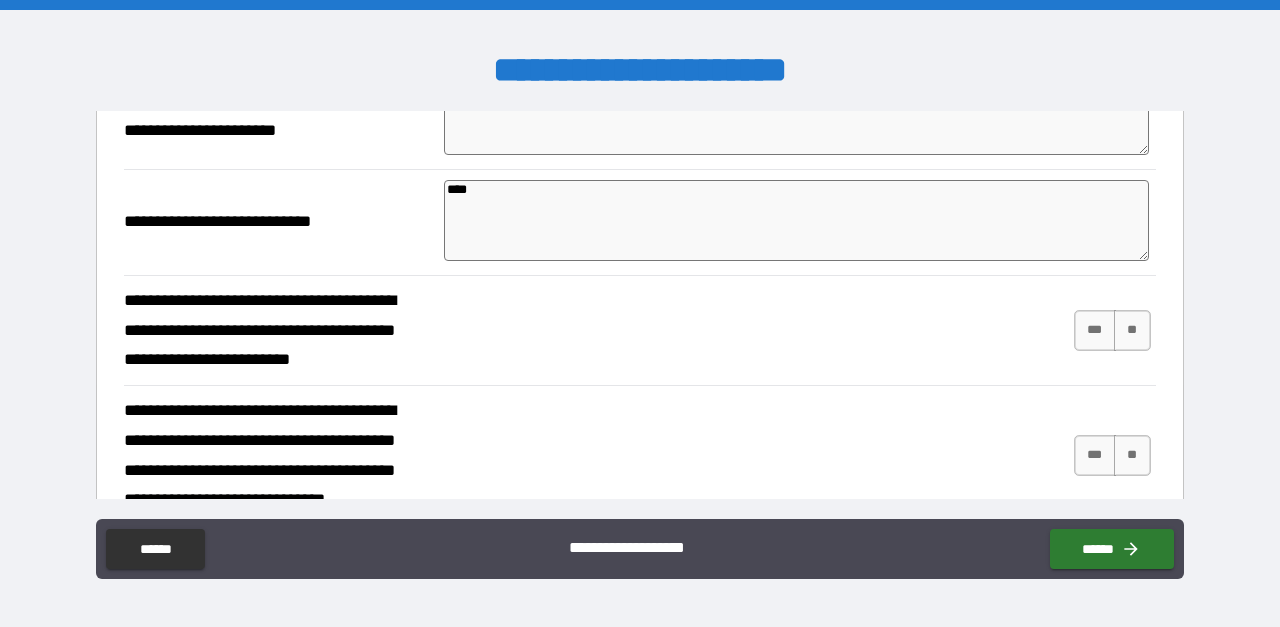 scroll, scrollTop: 2021, scrollLeft: 0, axis: vertical 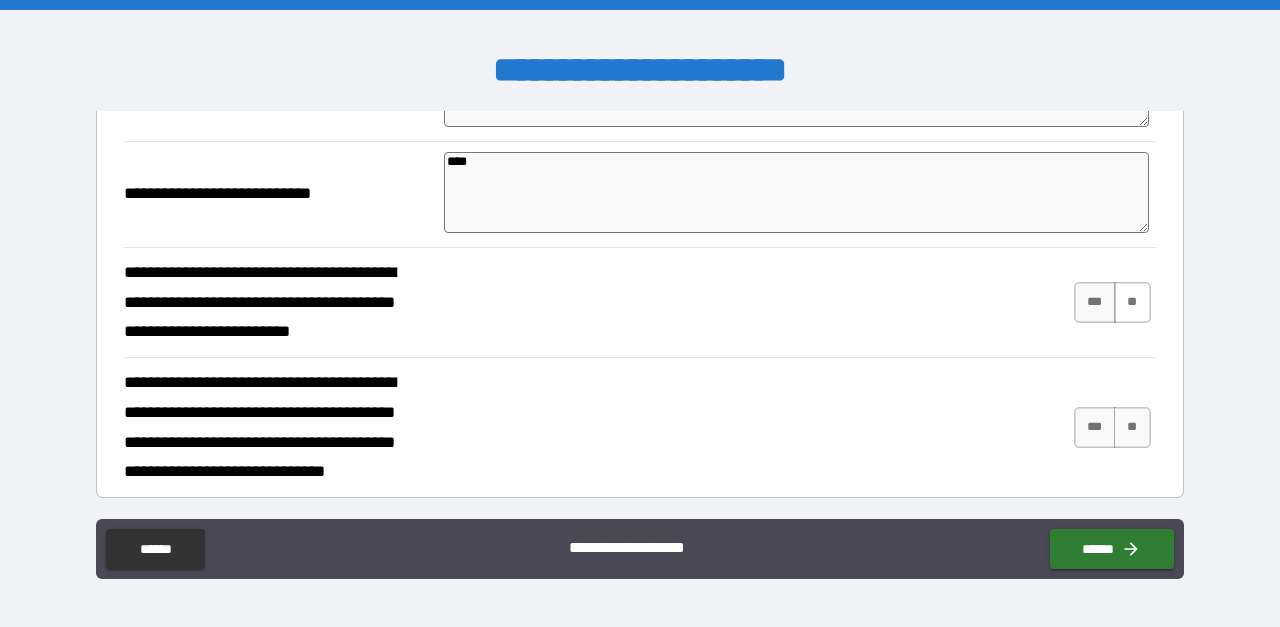 click on "**" at bounding box center [1132, 302] 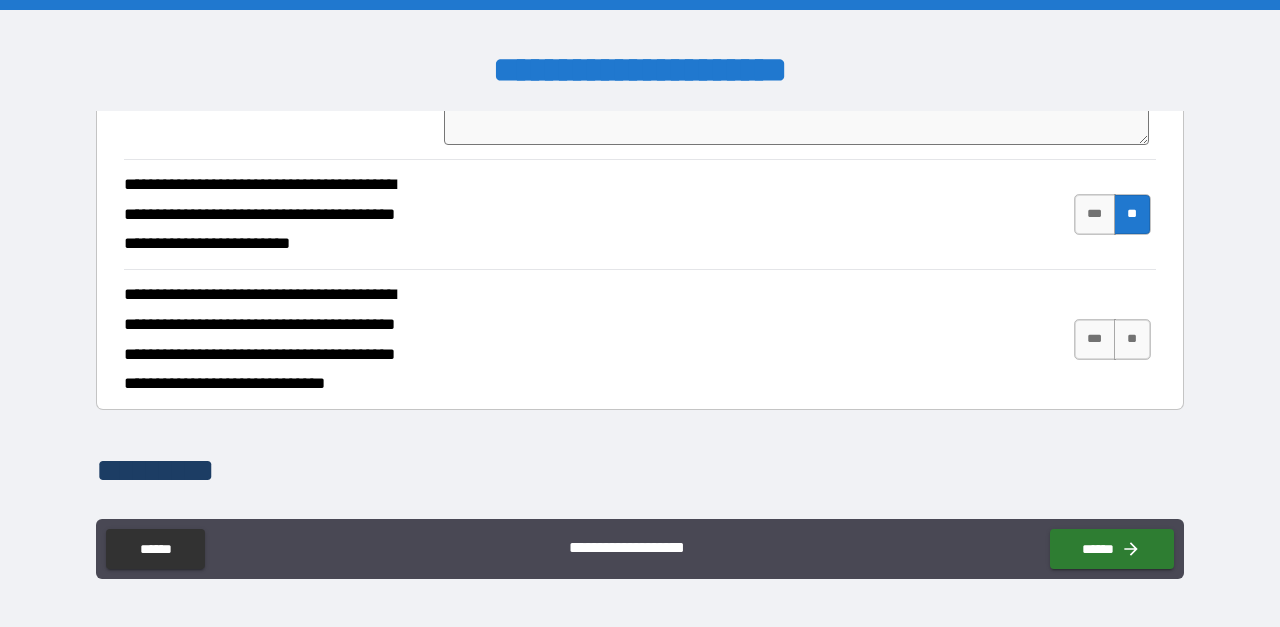 scroll, scrollTop: 2131, scrollLeft: 0, axis: vertical 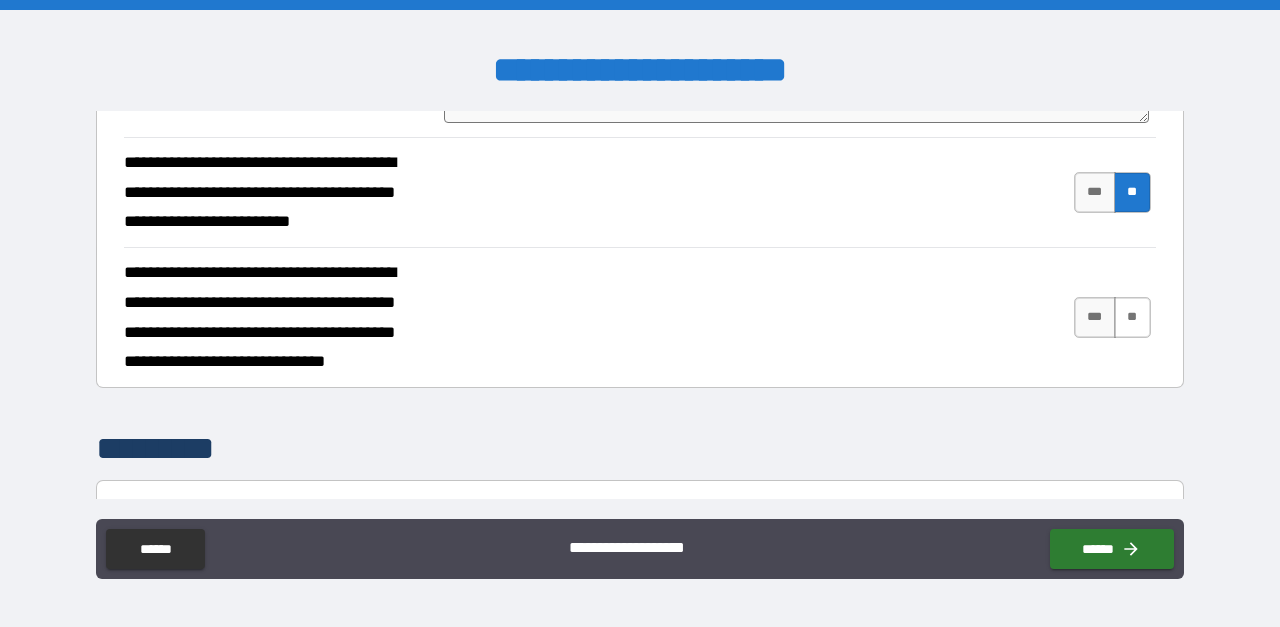 click on "**" at bounding box center (1132, 317) 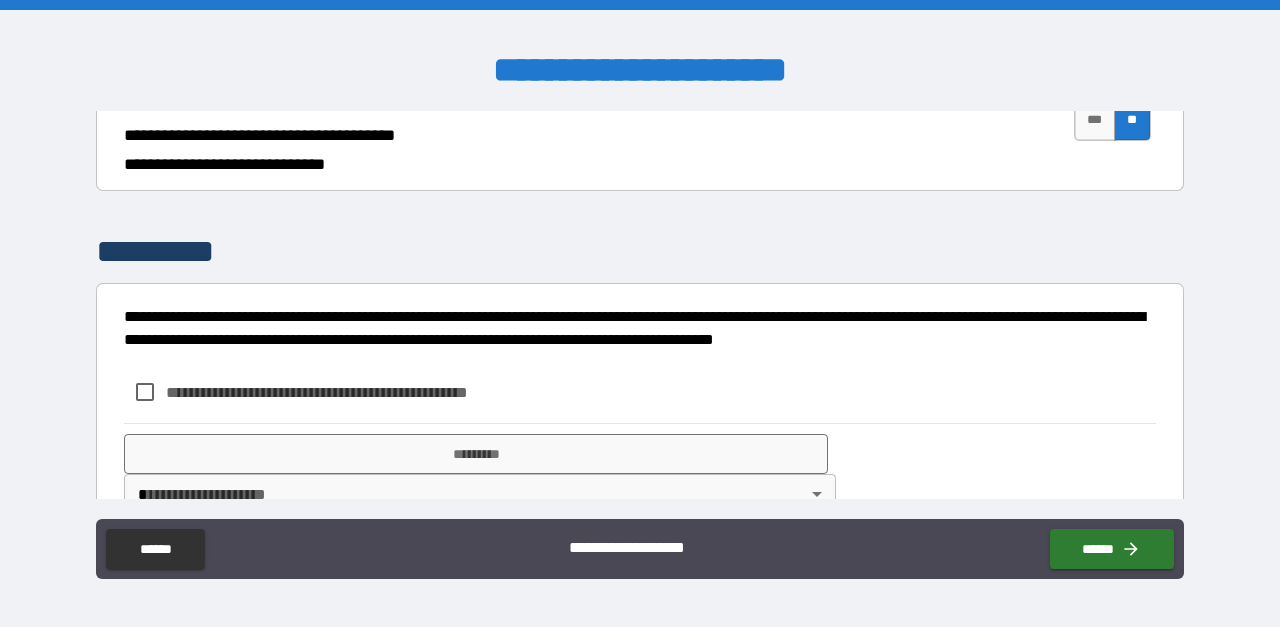 scroll, scrollTop: 2374, scrollLeft: 0, axis: vertical 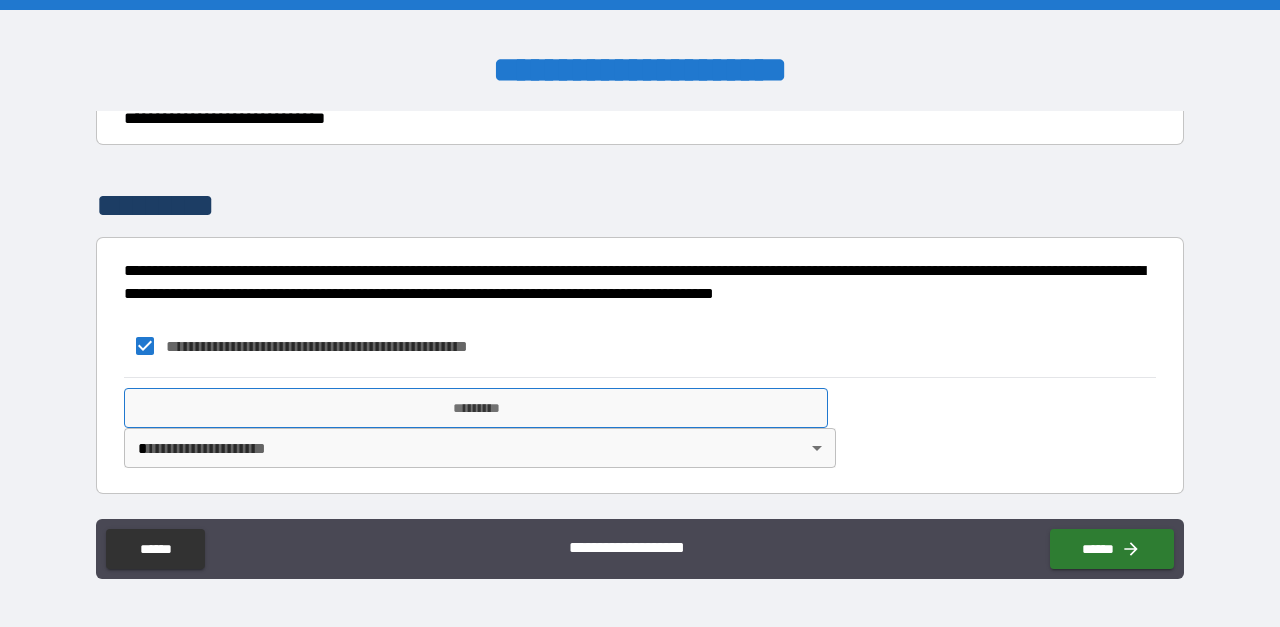 click on "*********" at bounding box center [476, 408] 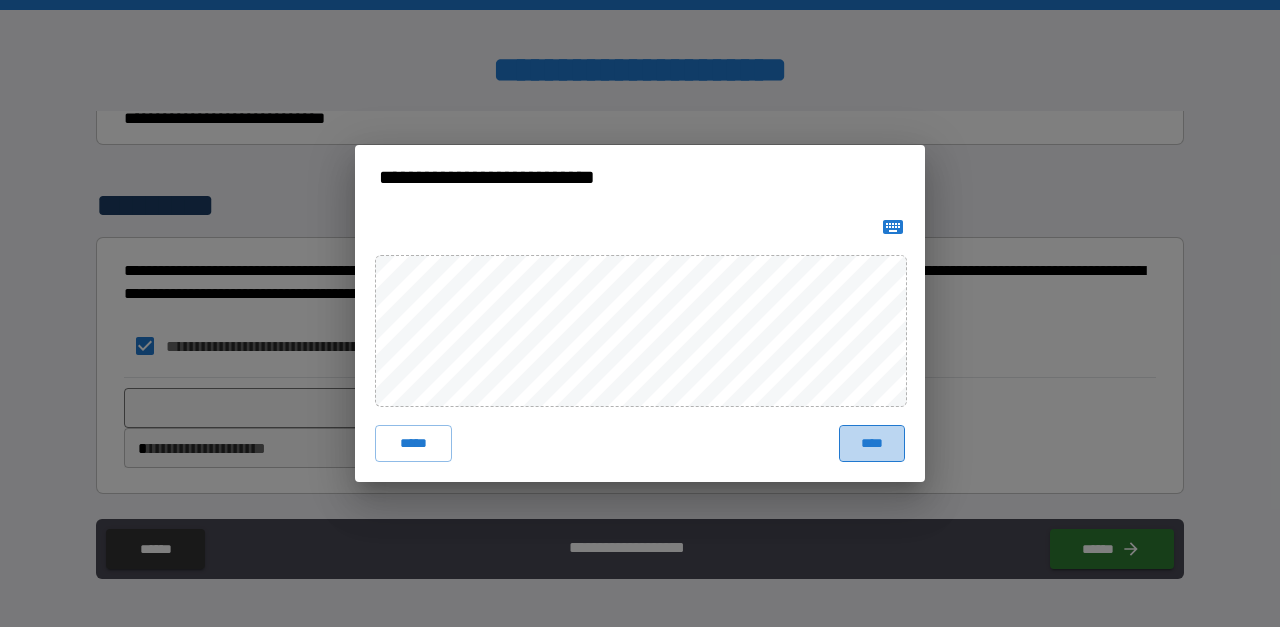 click on "****" at bounding box center [872, 443] 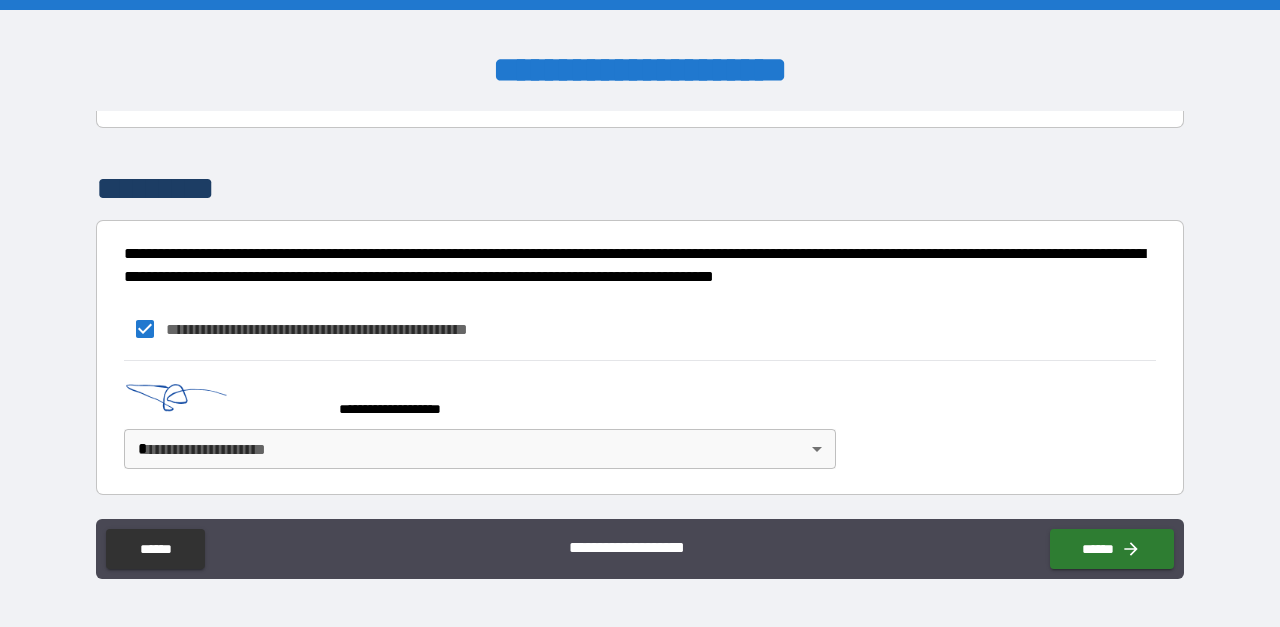 scroll, scrollTop: 2392, scrollLeft: 0, axis: vertical 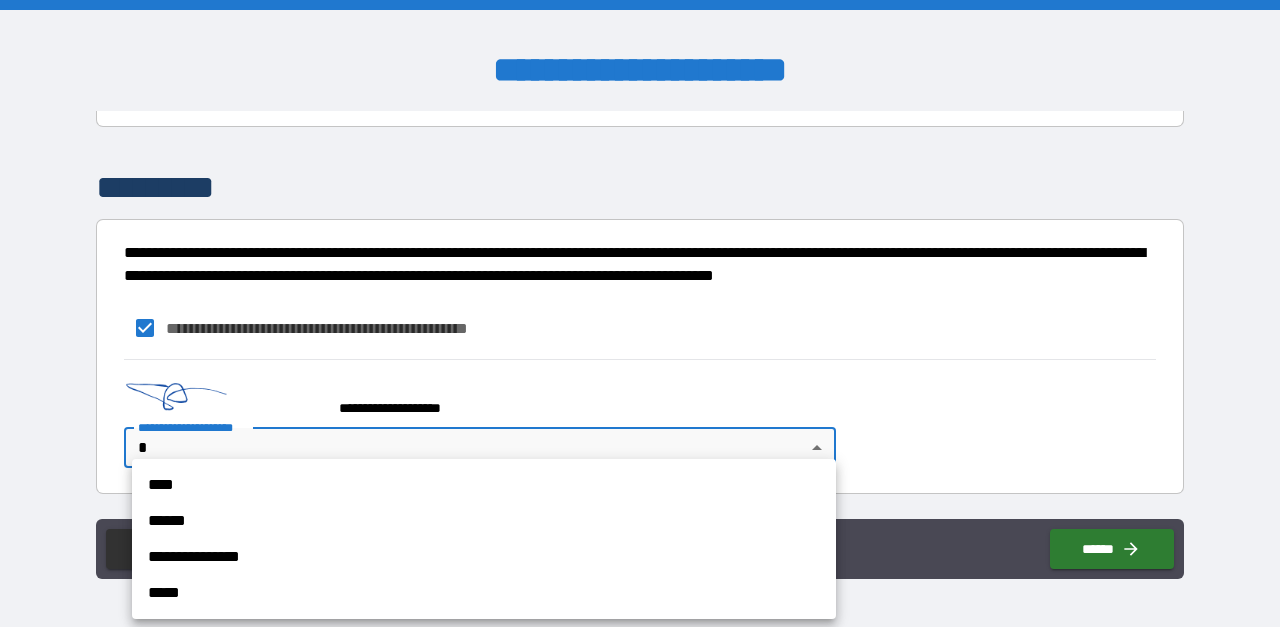 click on "**********" at bounding box center [640, 313] 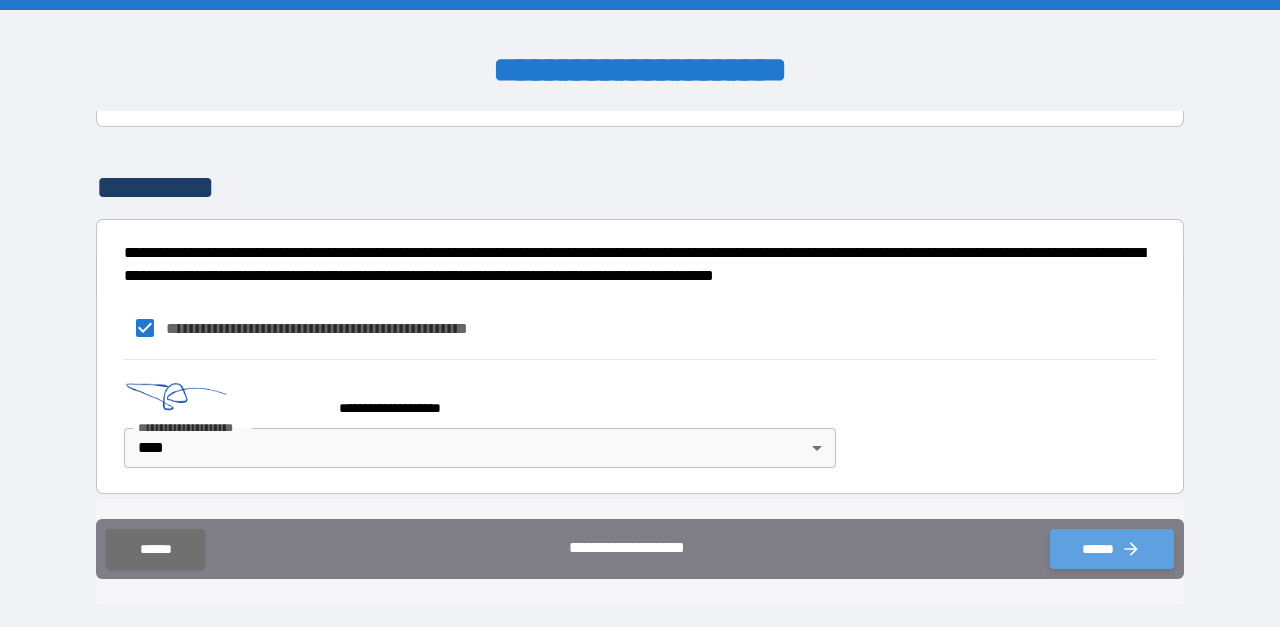 click on "******" at bounding box center (1112, 549) 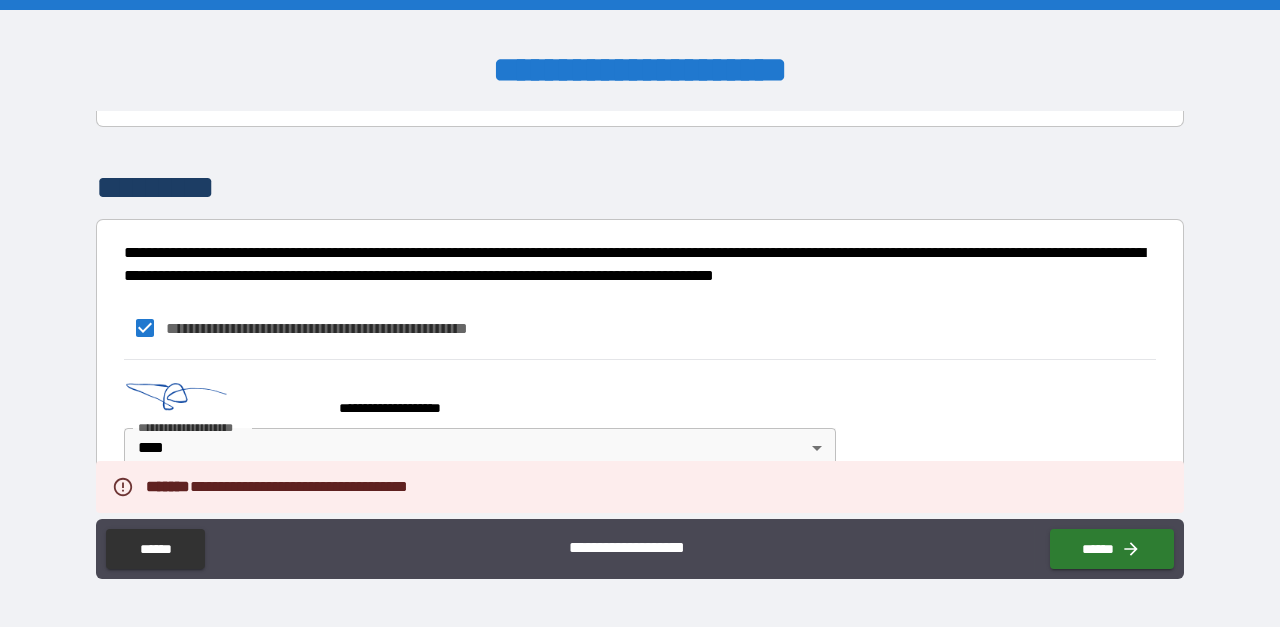 click on "**********" at bounding box center [640, 328] 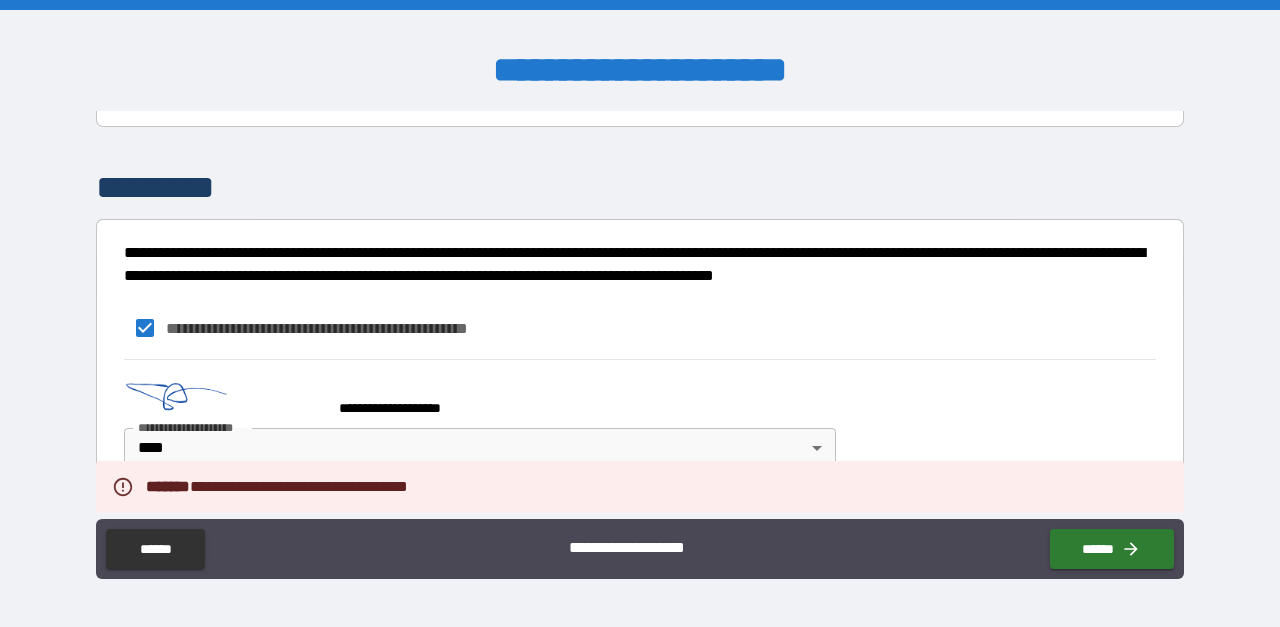 click on "**********" at bounding box center (640, 328) 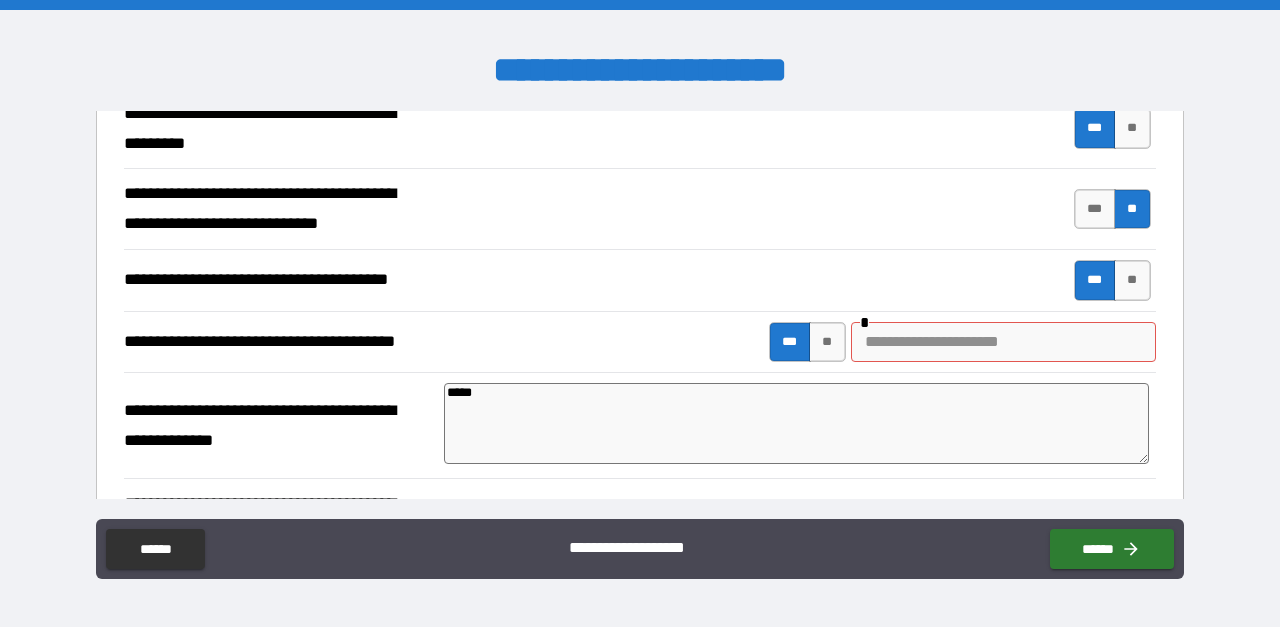 scroll, scrollTop: 673, scrollLeft: 0, axis: vertical 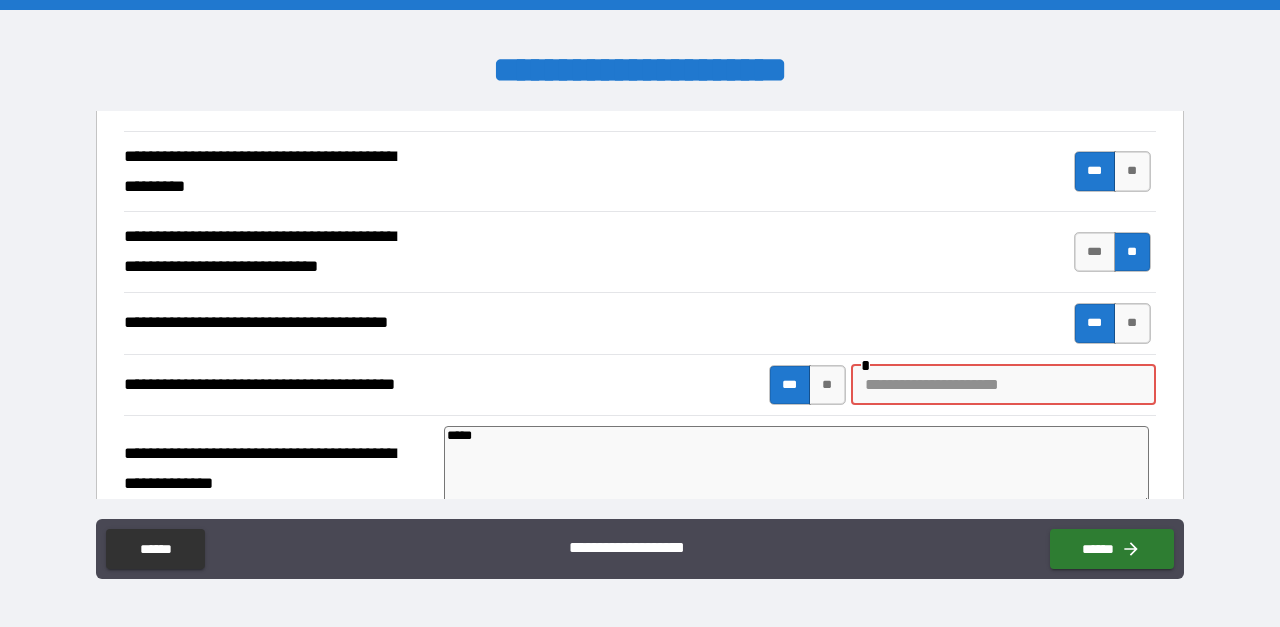 click at bounding box center (1003, 385) 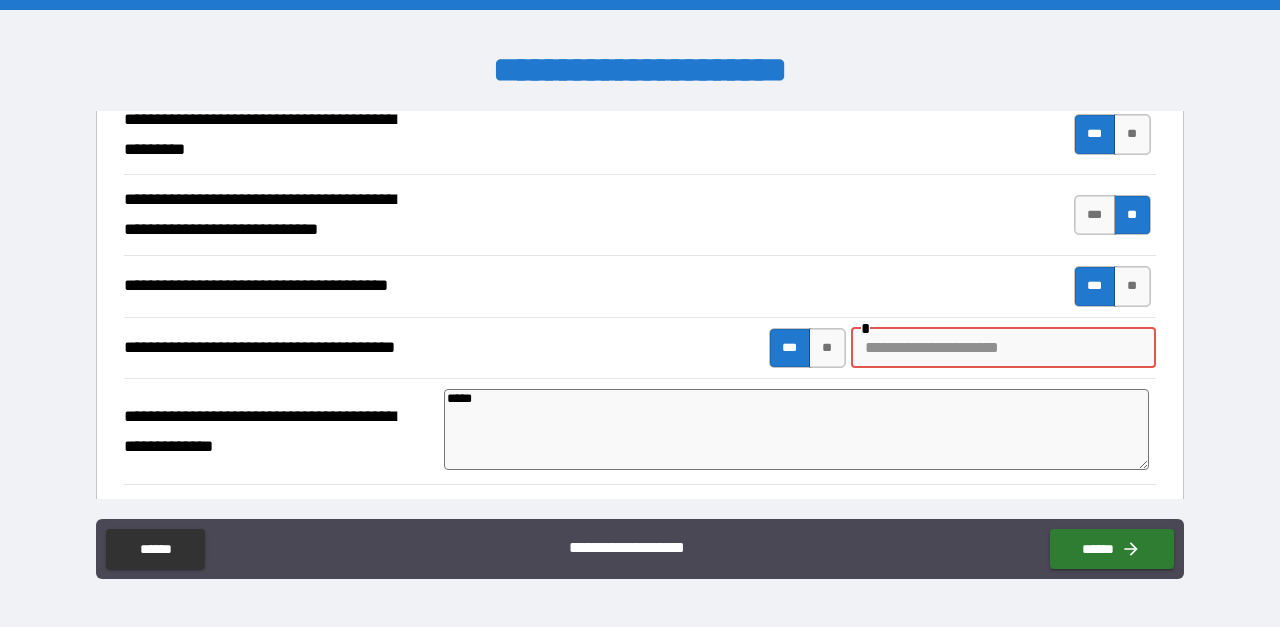 scroll, scrollTop: 711, scrollLeft: 0, axis: vertical 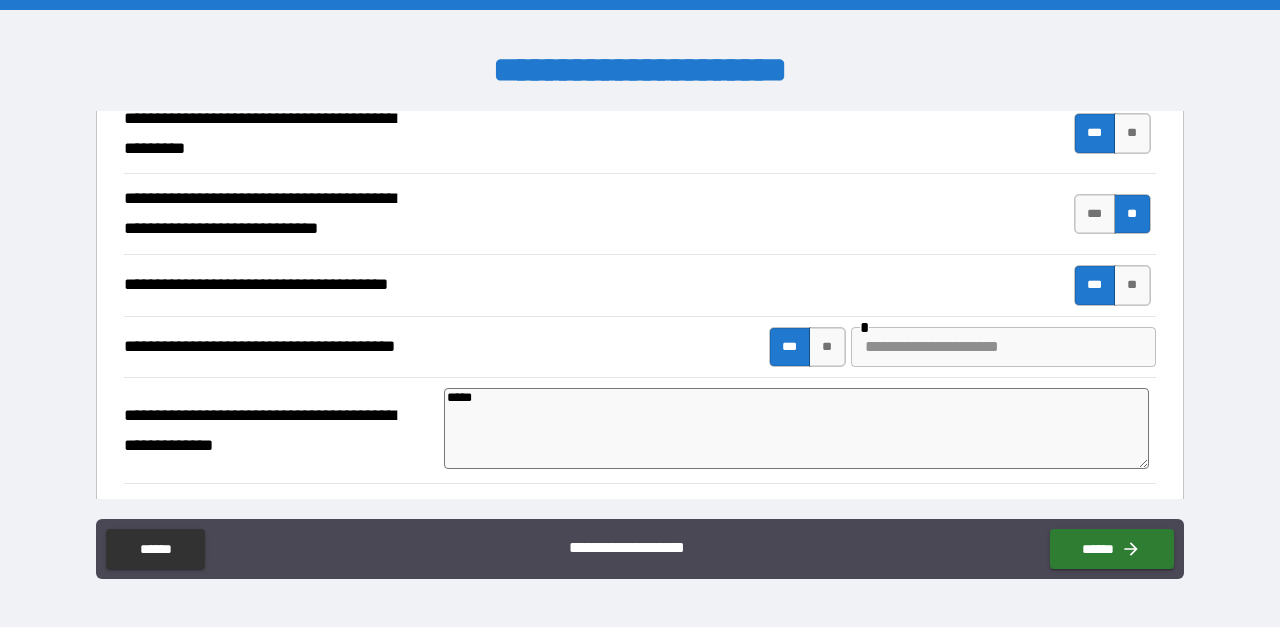 click on "*****" at bounding box center (796, 428) 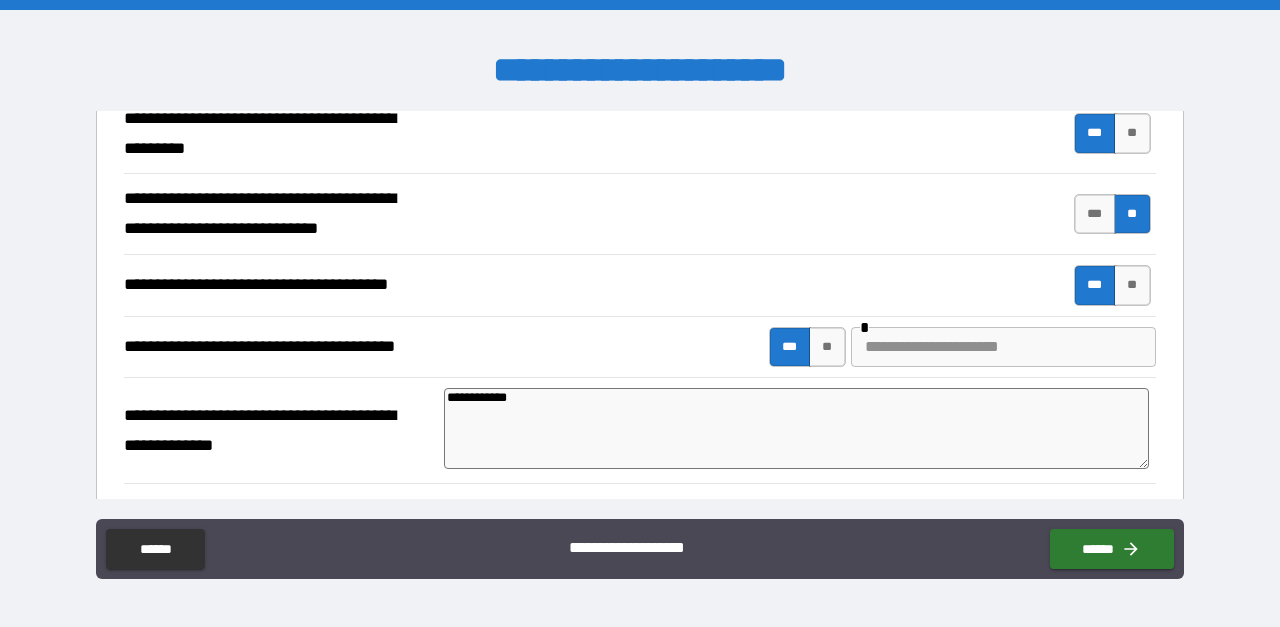 scroll, scrollTop: 715, scrollLeft: 0, axis: vertical 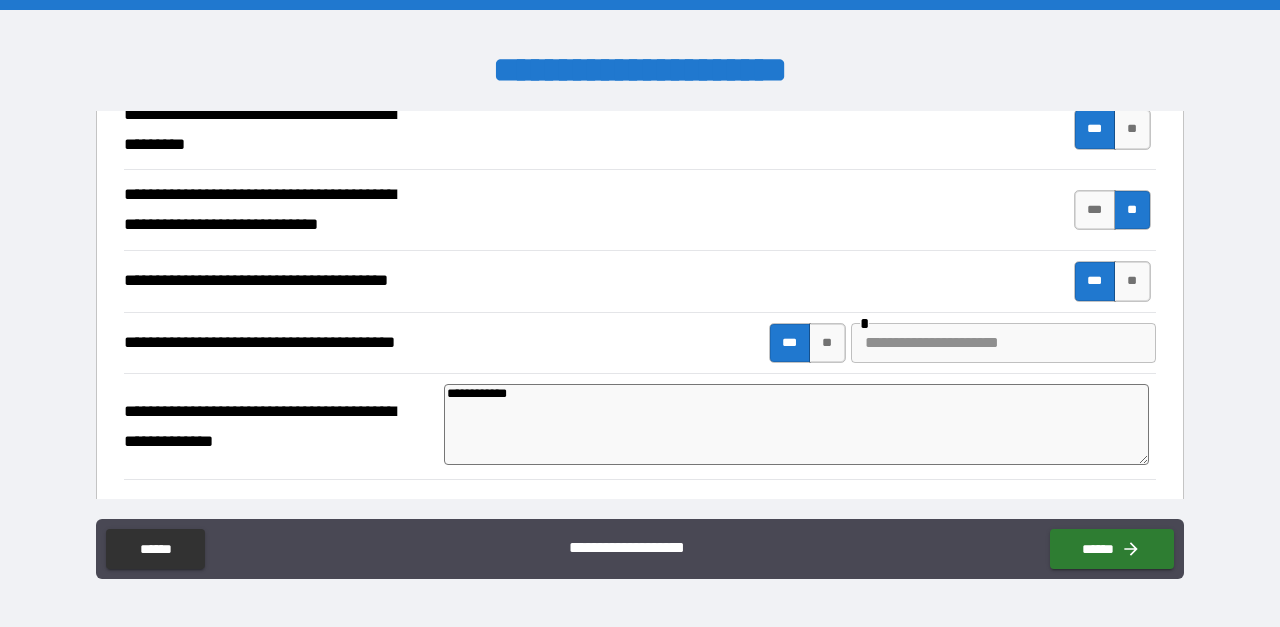 click at bounding box center (1003, 343) 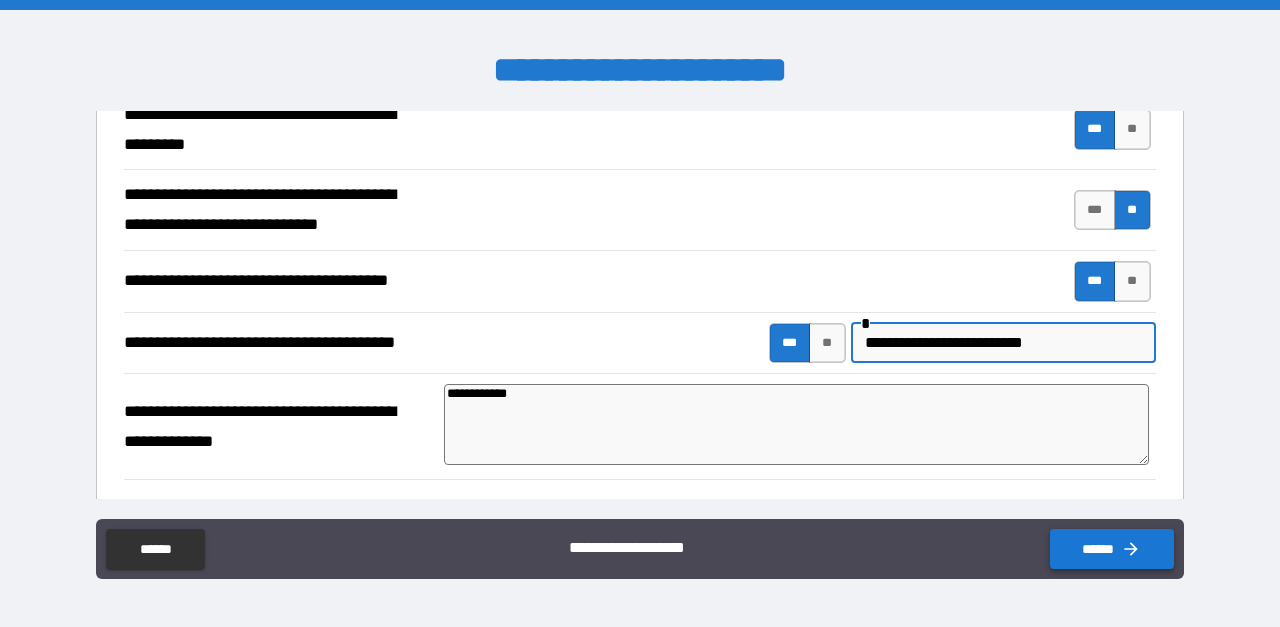 click on "******" at bounding box center [1112, 549] 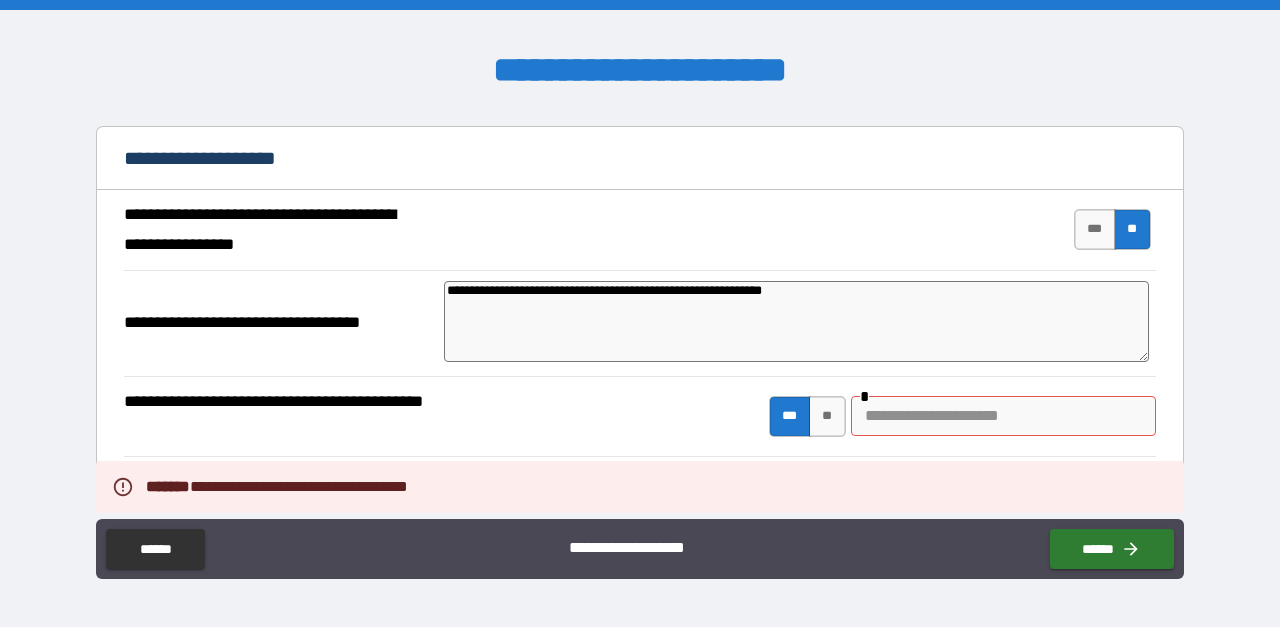 scroll, scrollTop: 129, scrollLeft: 0, axis: vertical 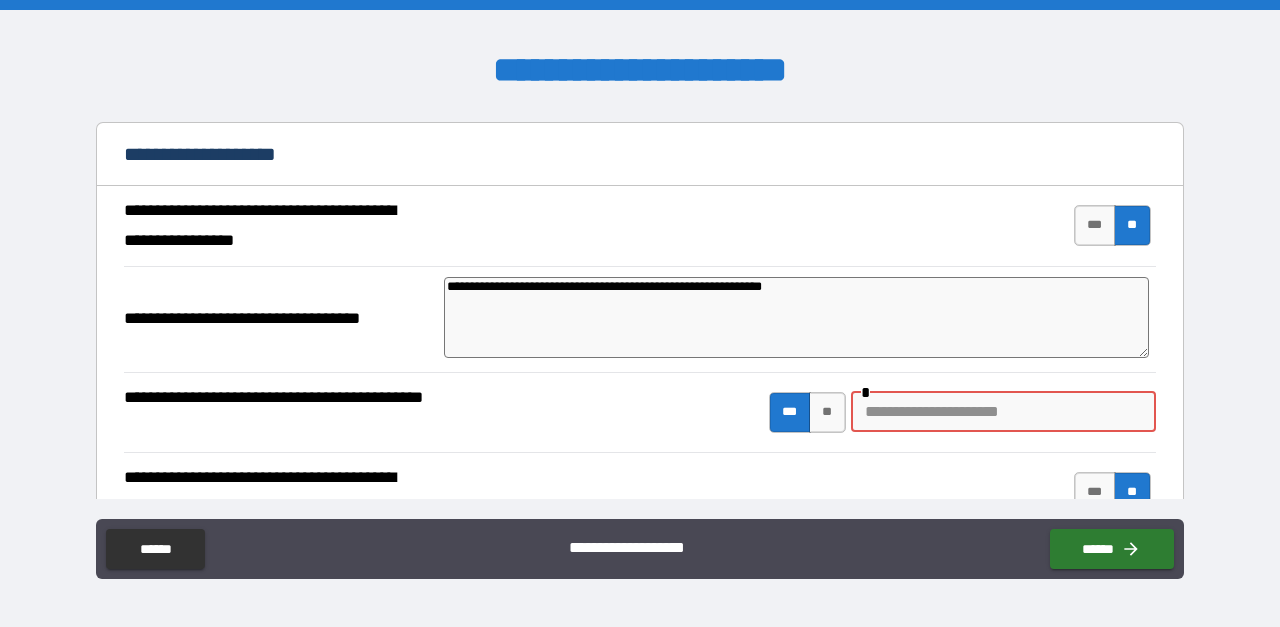 click at bounding box center [1003, 412] 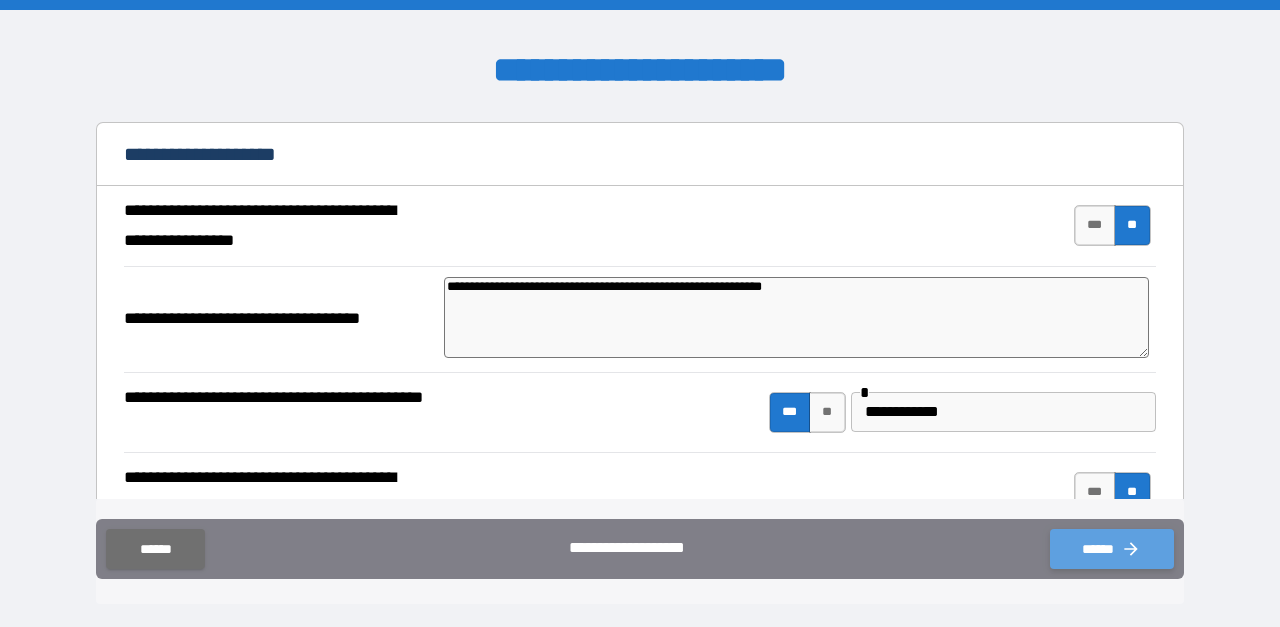 click 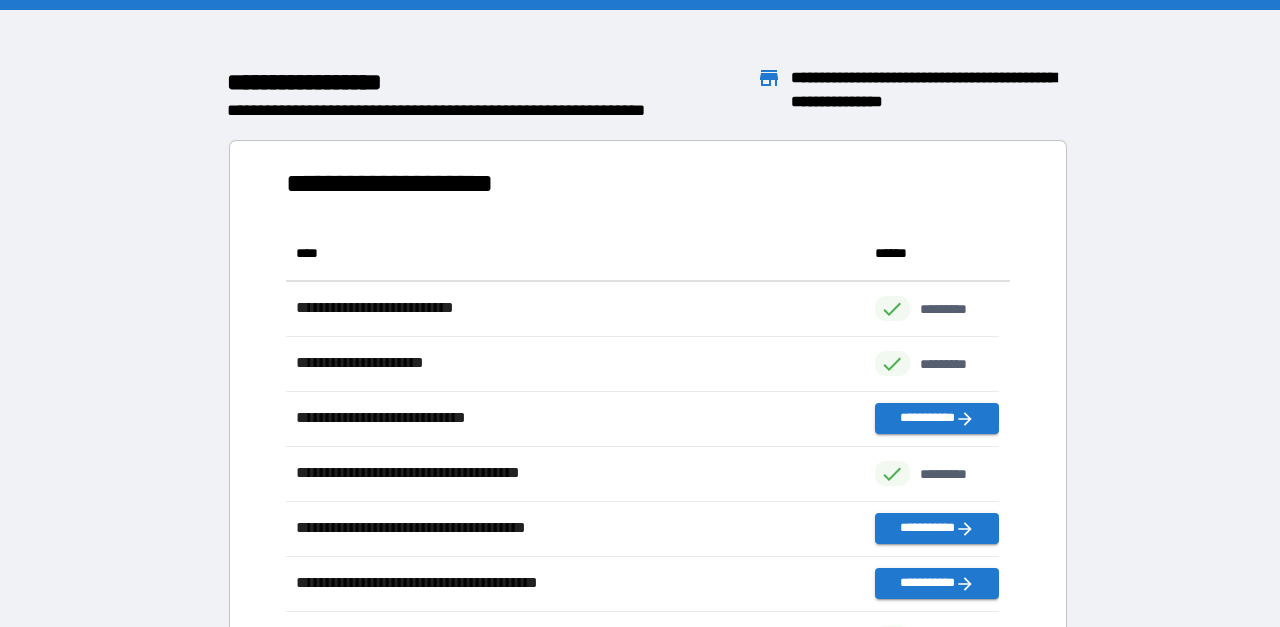 scroll, scrollTop: 16, scrollLeft: 16, axis: both 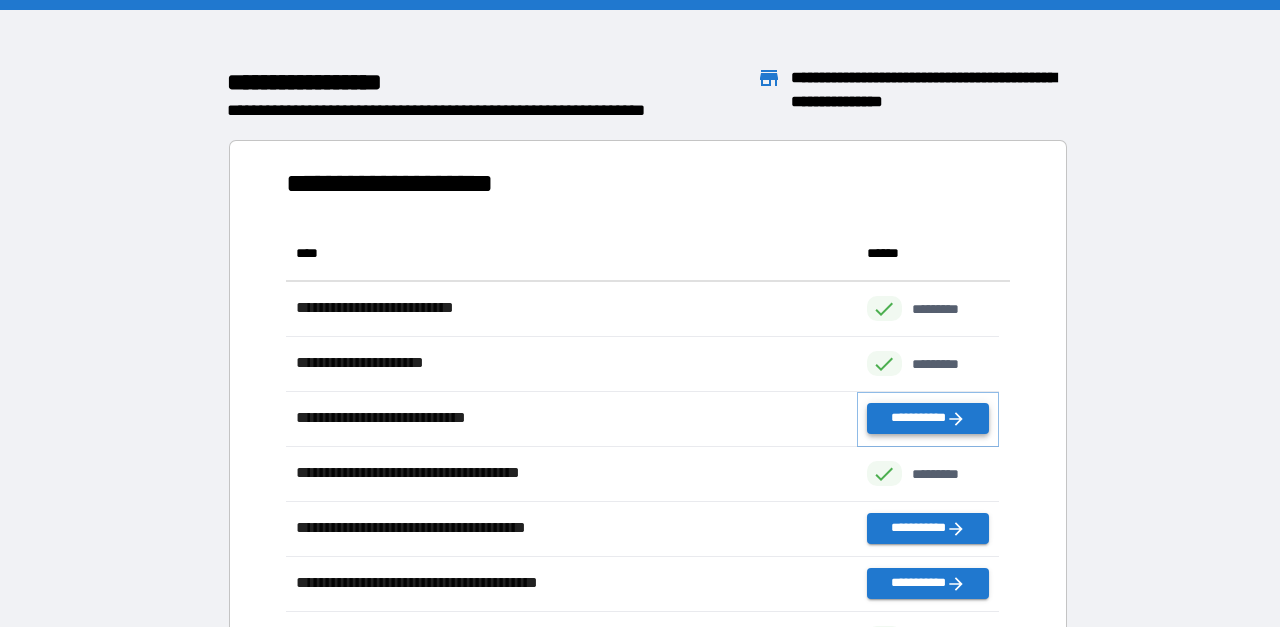 click on "**********" at bounding box center [928, 418] 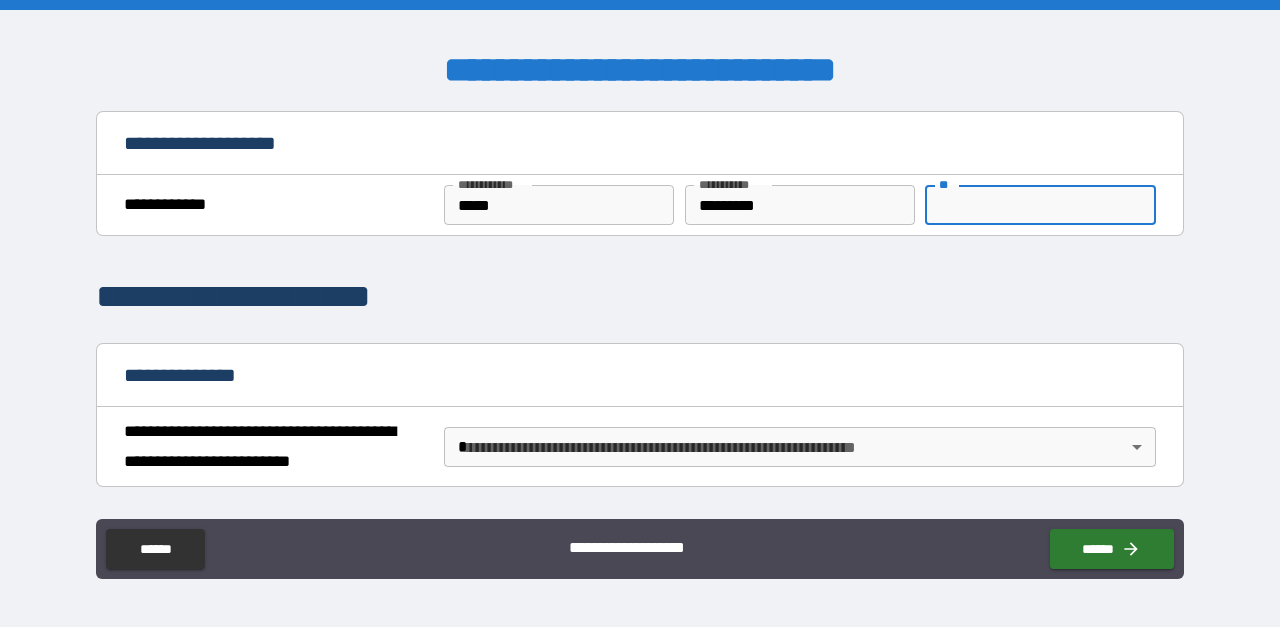 click on "**" at bounding box center (1040, 205) 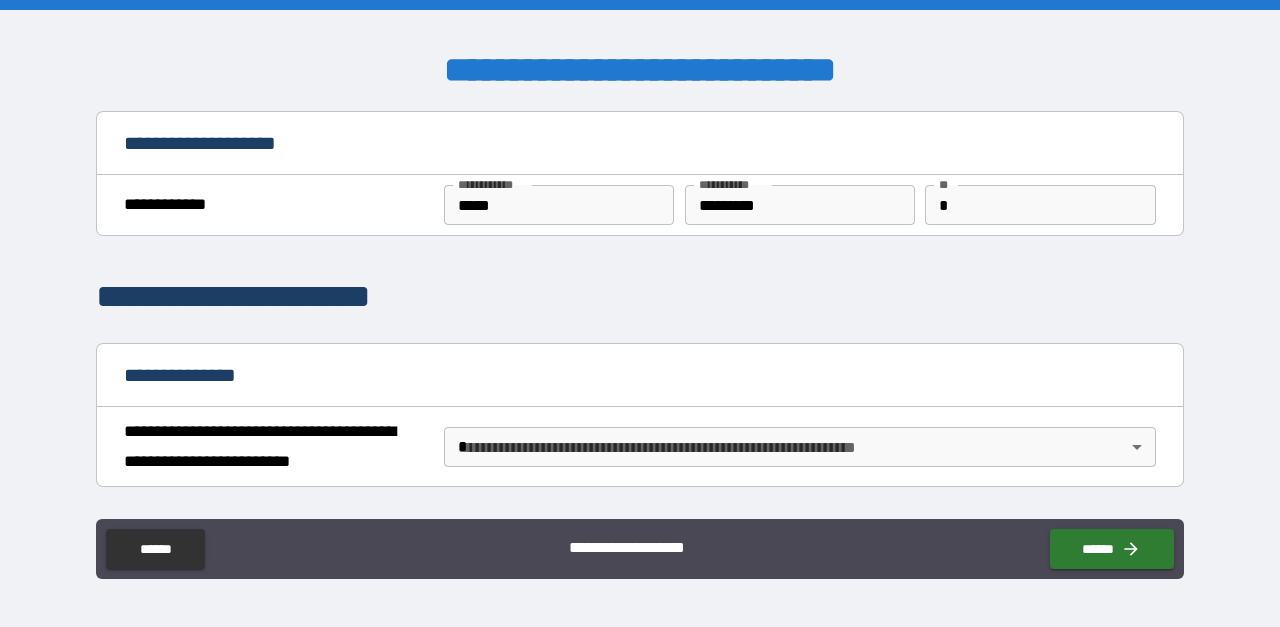click on "**********" at bounding box center (640, 377) 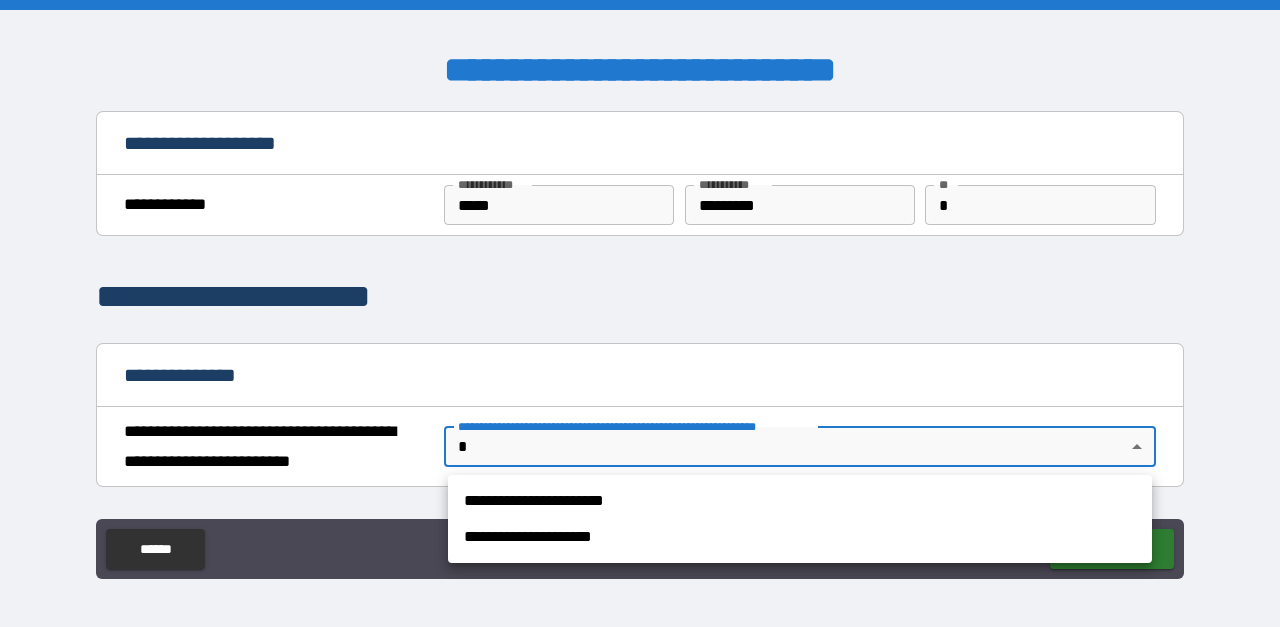 click on "**********" at bounding box center [640, 313] 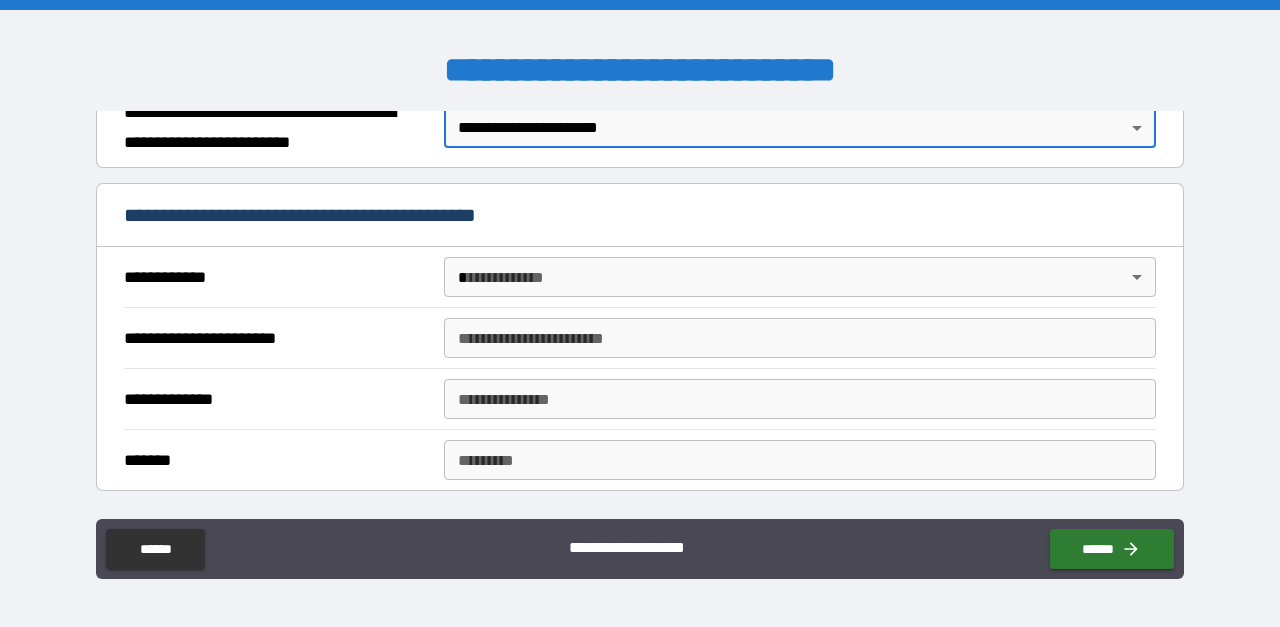 scroll, scrollTop: 404, scrollLeft: 0, axis: vertical 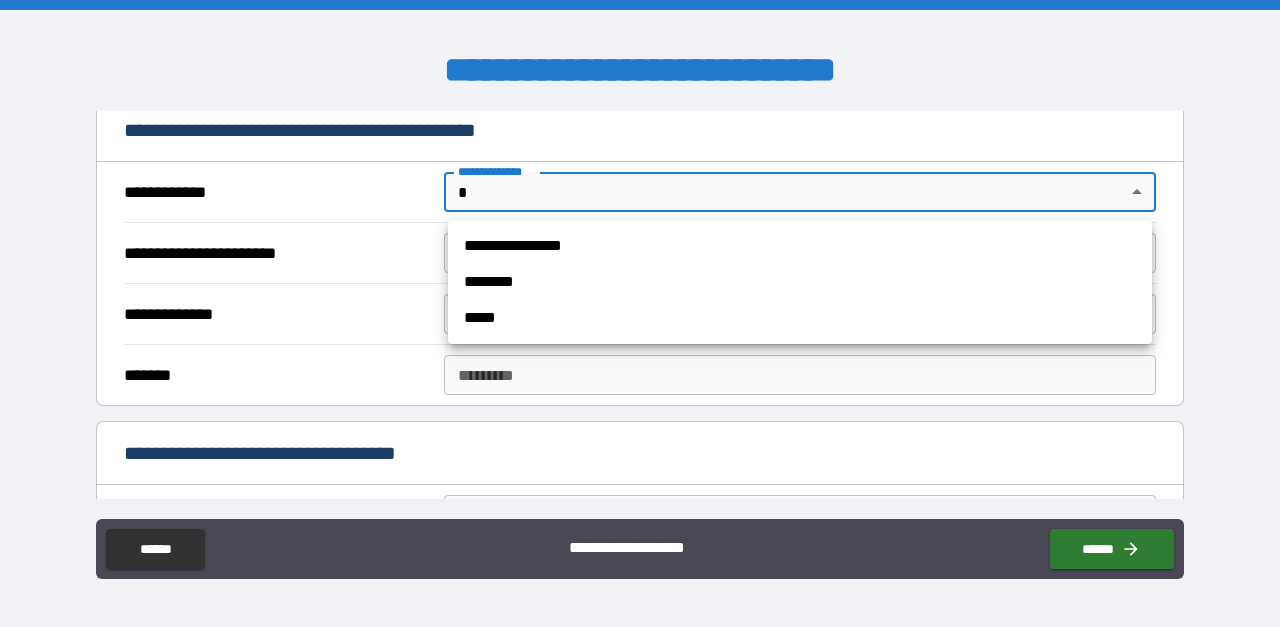 click on "**********" at bounding box center [640, 313] 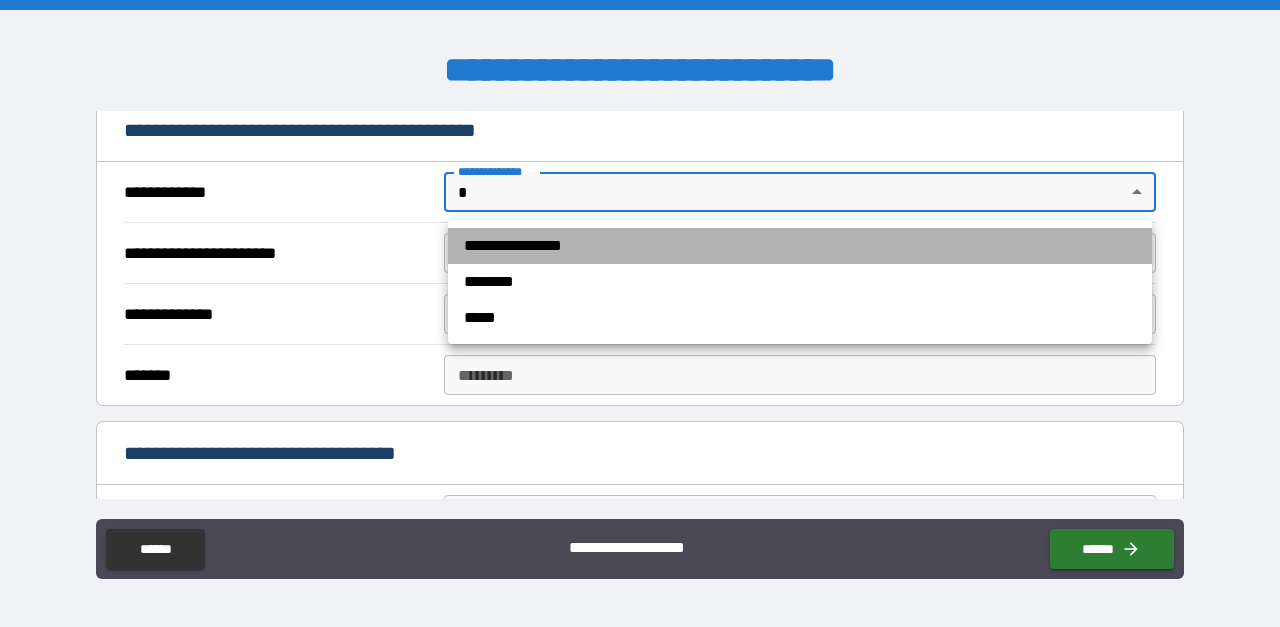 click on "**********" at bounding box center (800, 246) 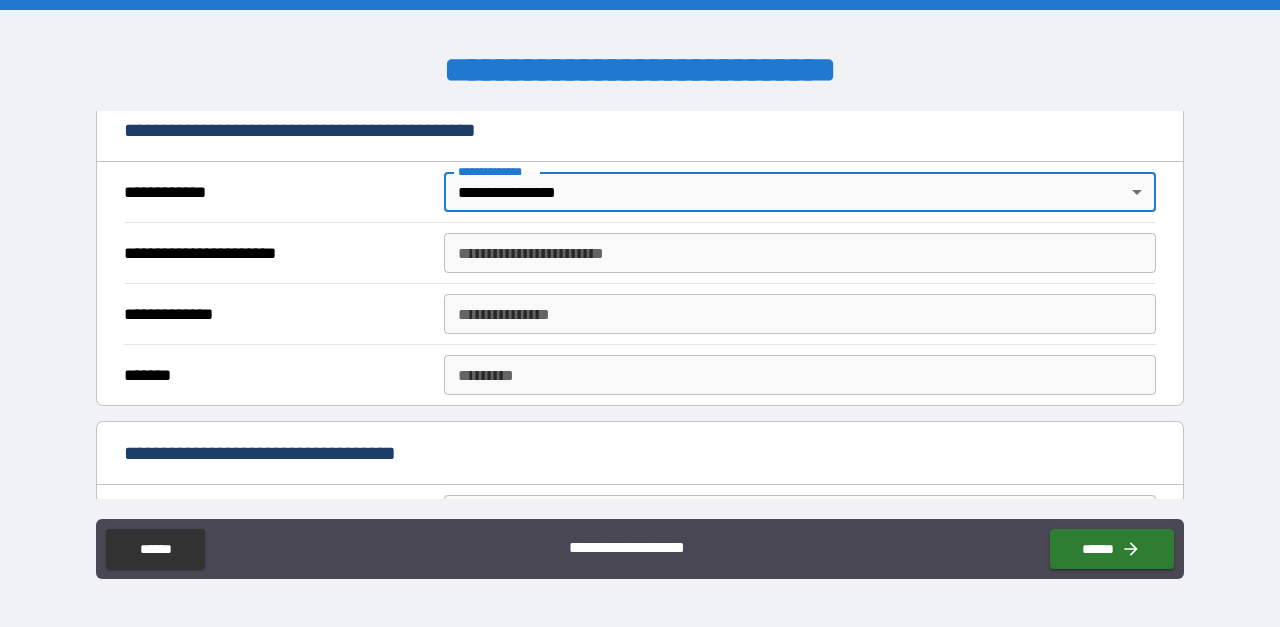 click on "**********" at bounding box center [800, 253] 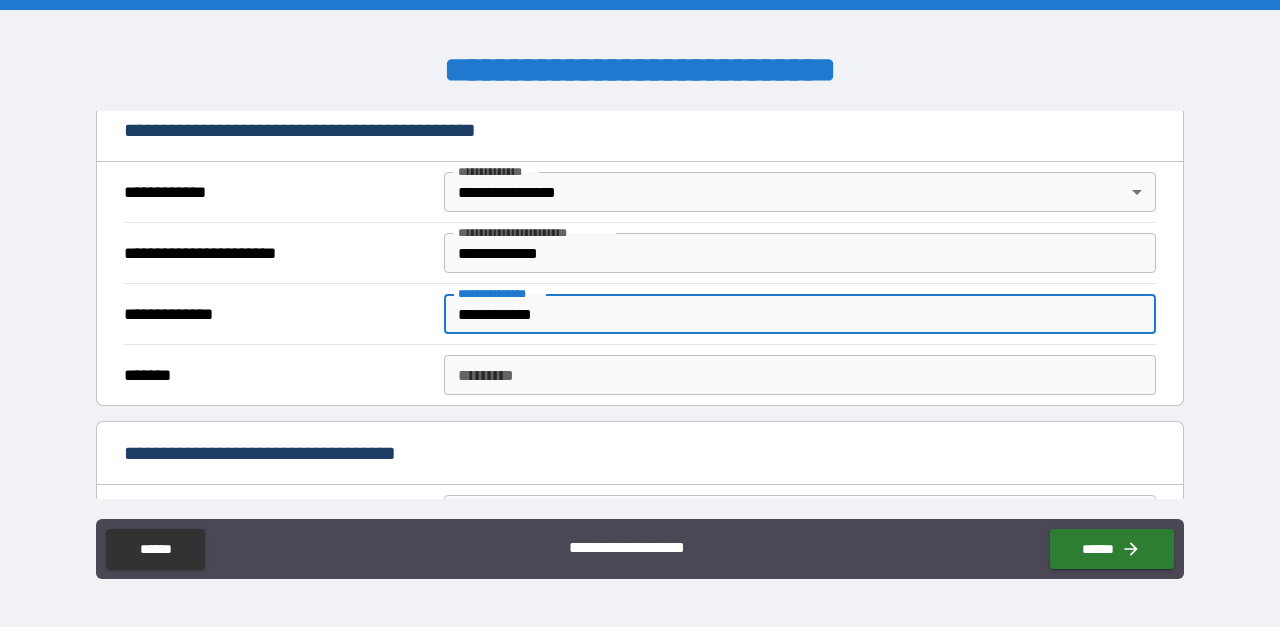 click on "*******   *" at bounding box center [800, 375] 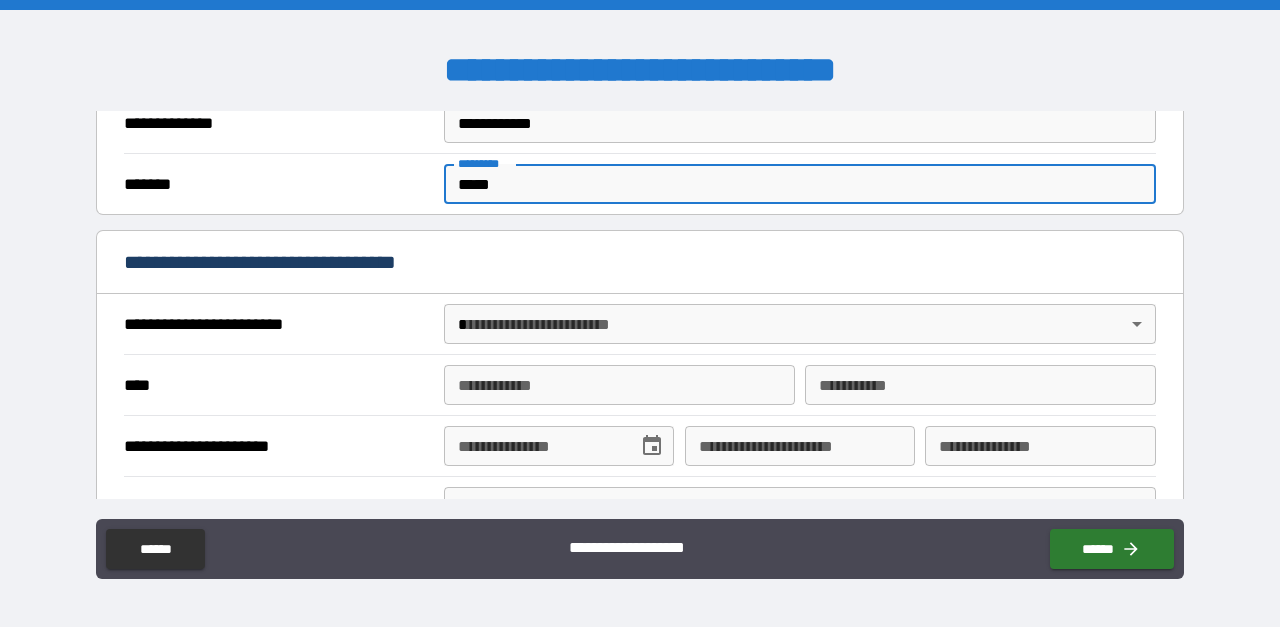 scroll, scrollTop: 596, scrollLeft: 0, axis: vertical 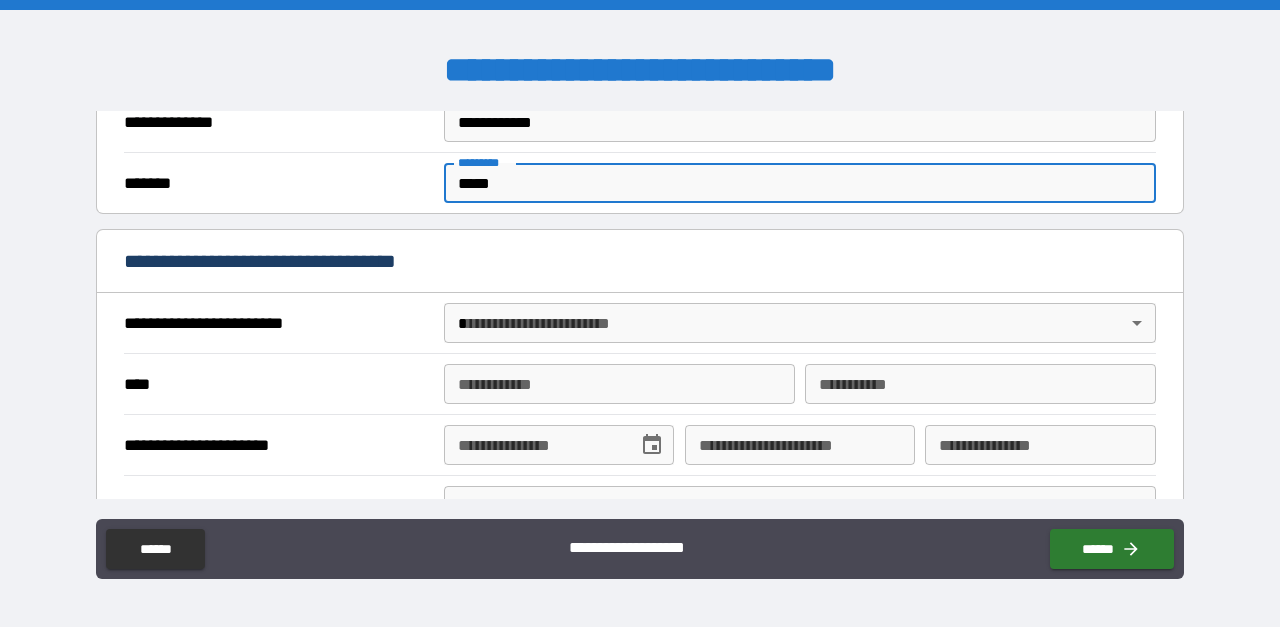 click on "**********" at bounding box center [640, 313] 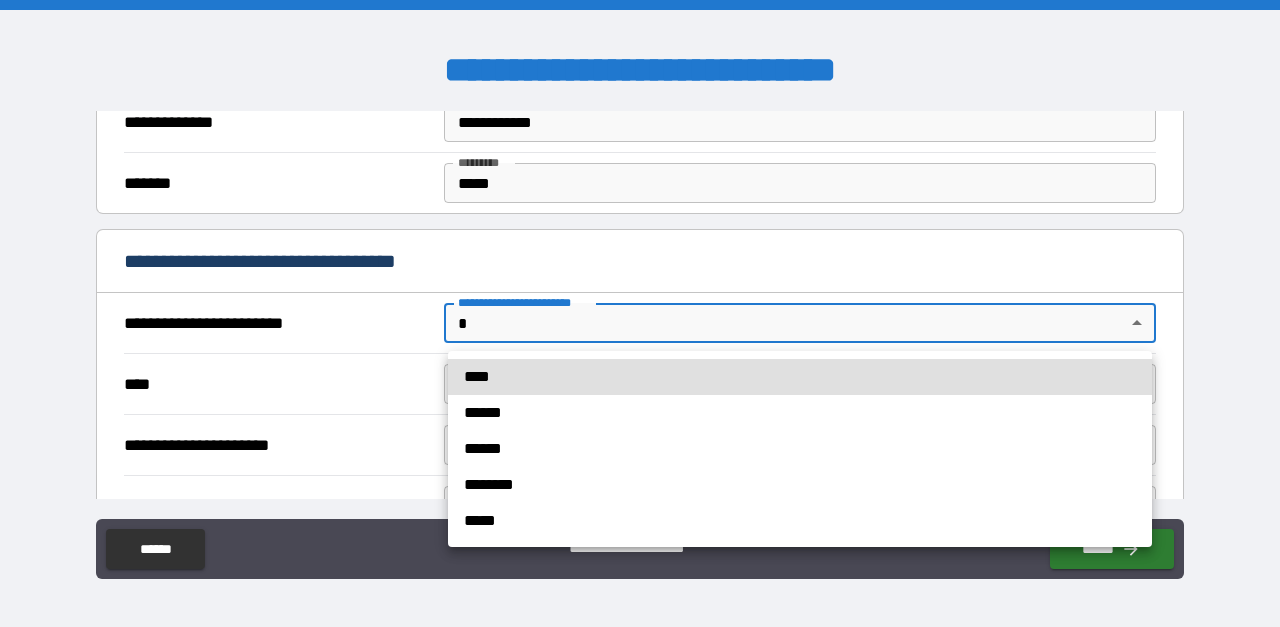 click on "****" at bounding box center [800, 377] 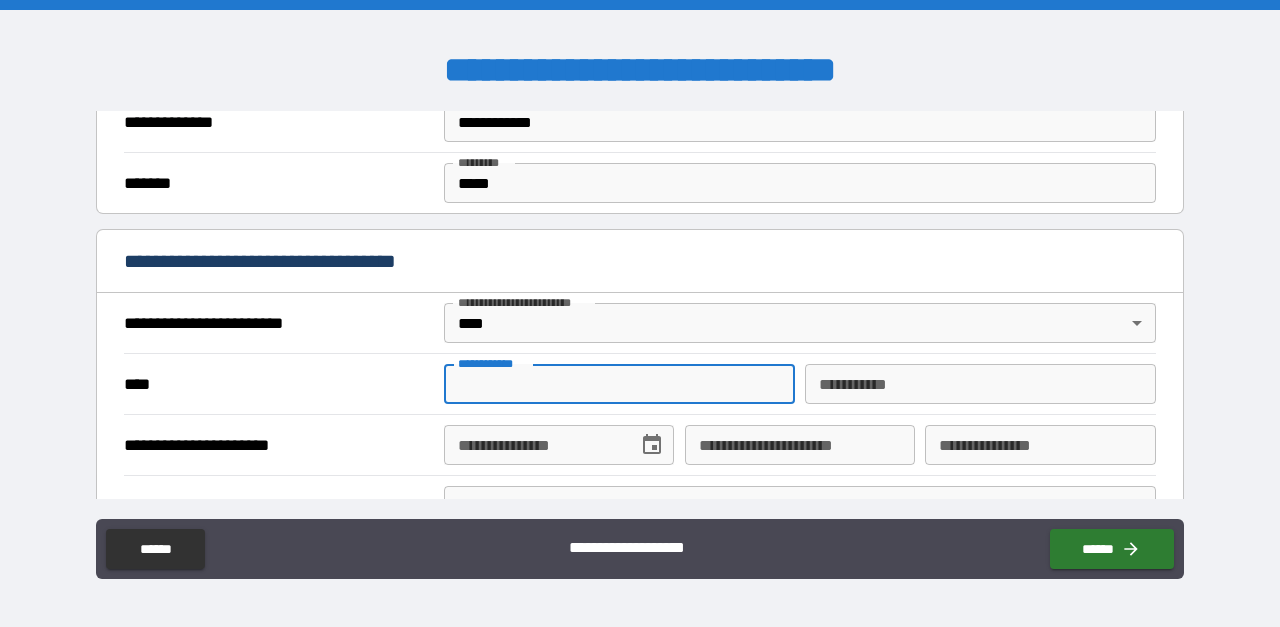 click on "**********" at bounding box center (619, 384) 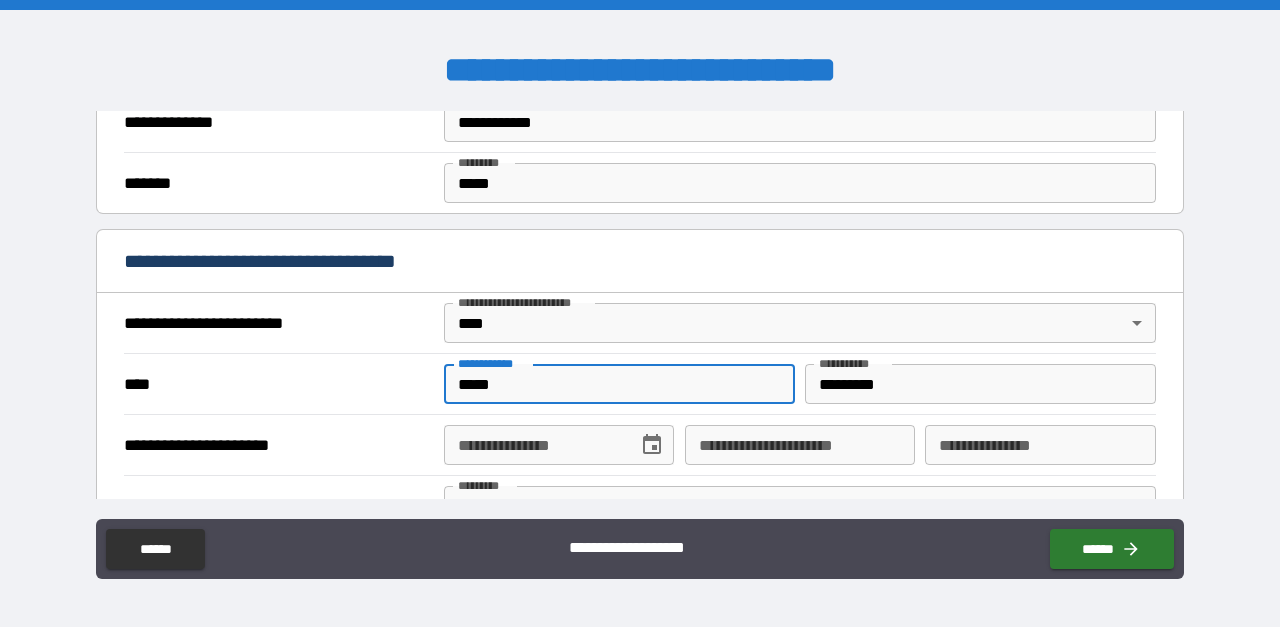 scroll, scrollTop: 619, scrollLeft: 0, axis: vertical 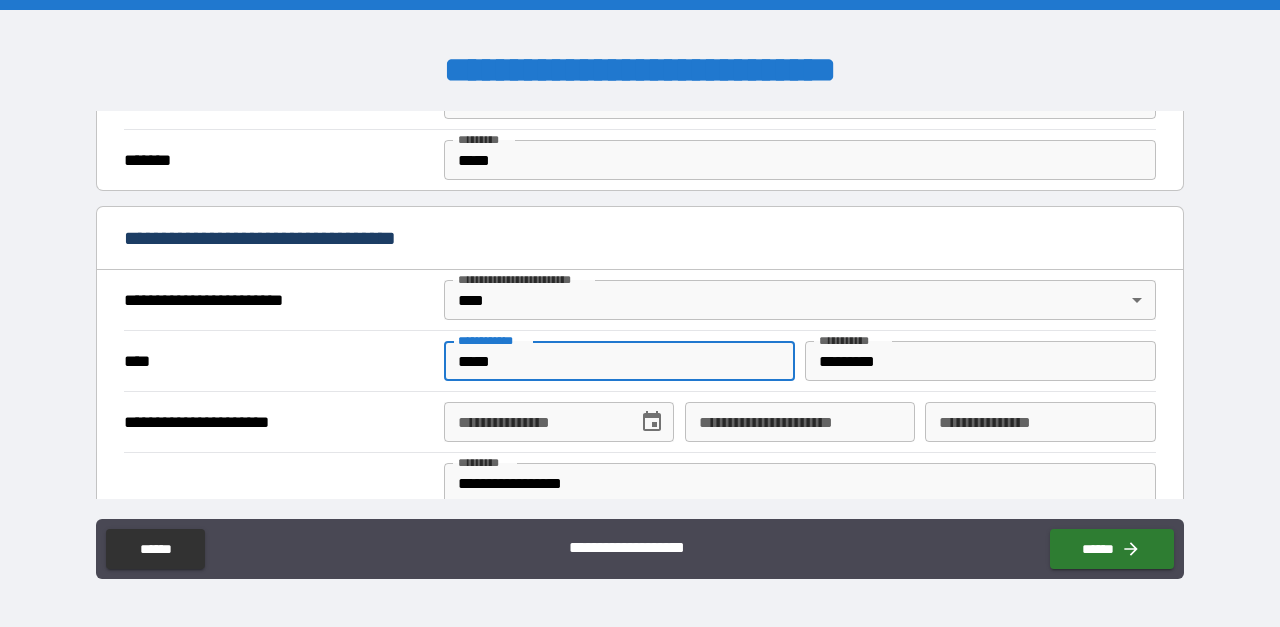 click on "**********" at bounding box center (534, 422) 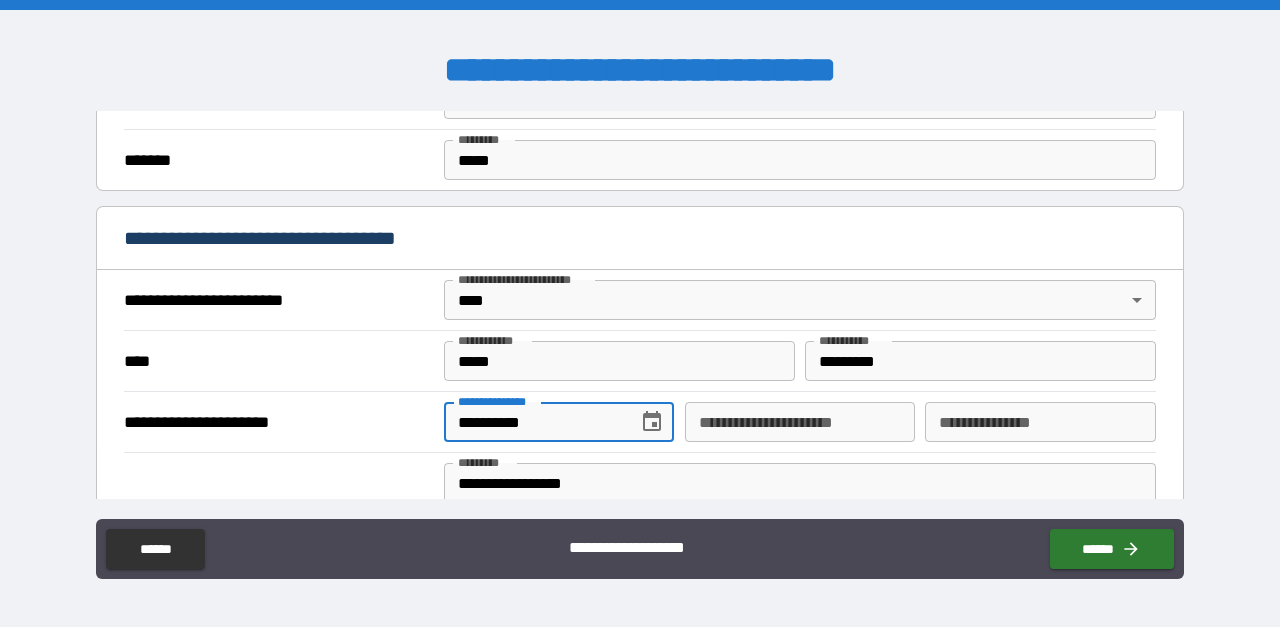 scroll, scrollTop: 623, scrollLeft: 0, axis: vertical 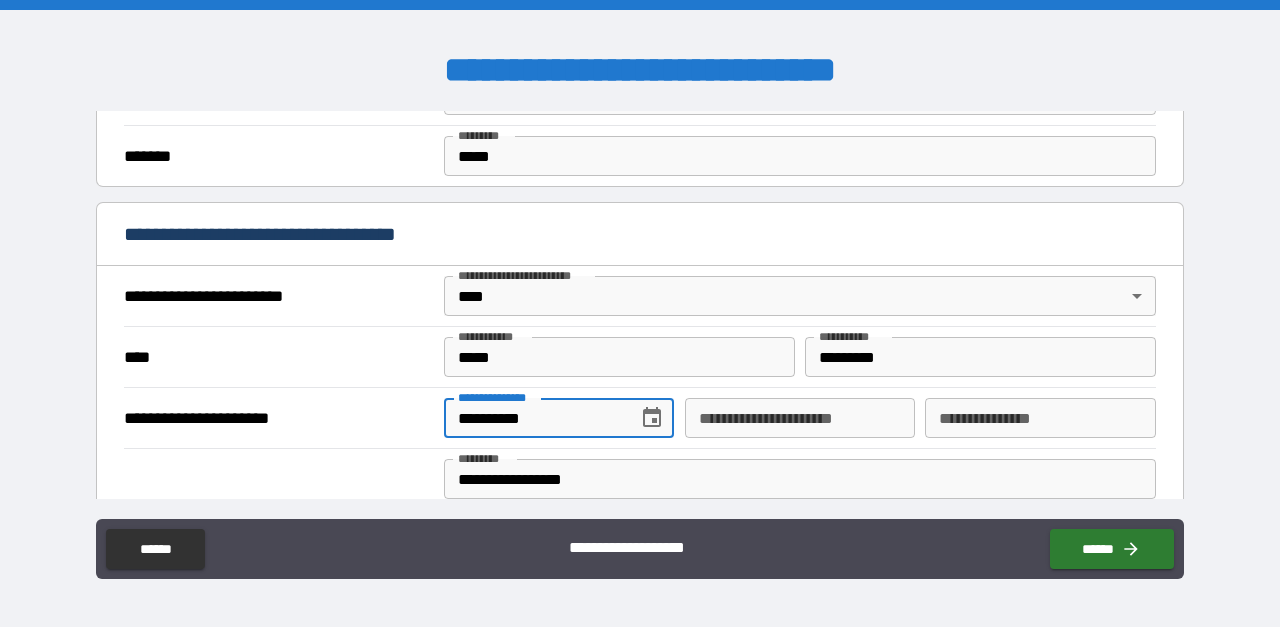 click on "**********" at bounding box center (1040, 418) 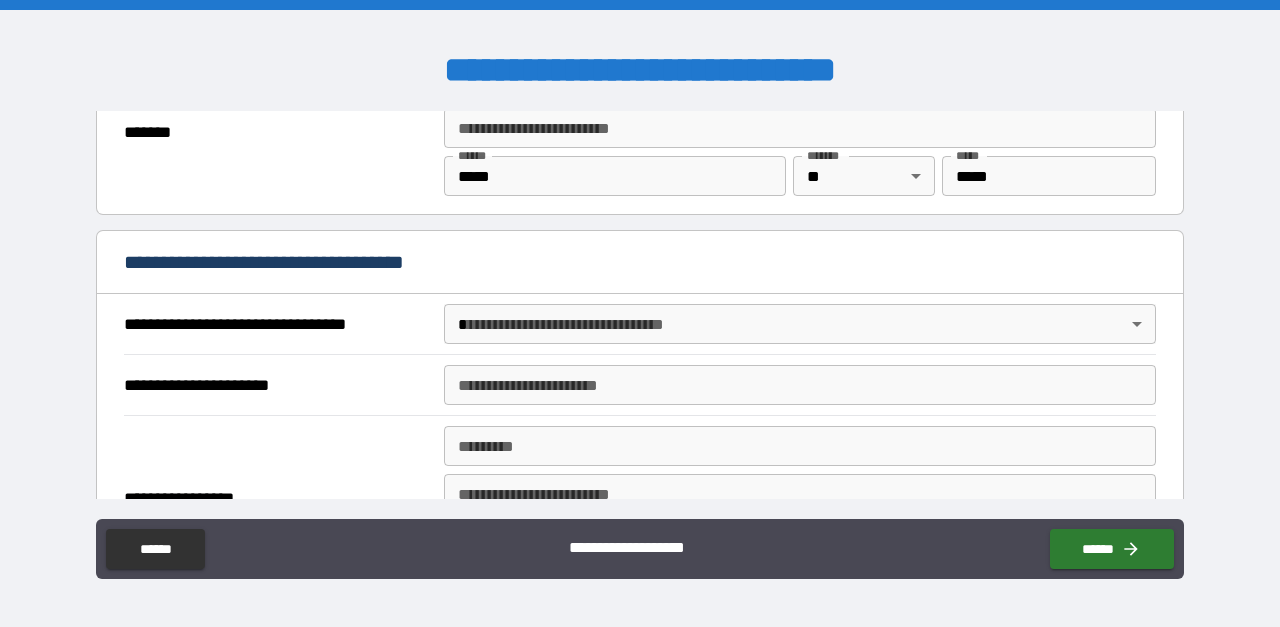 scroll, scrollTop: 1024, scrollLeft: 0, axis: vertical 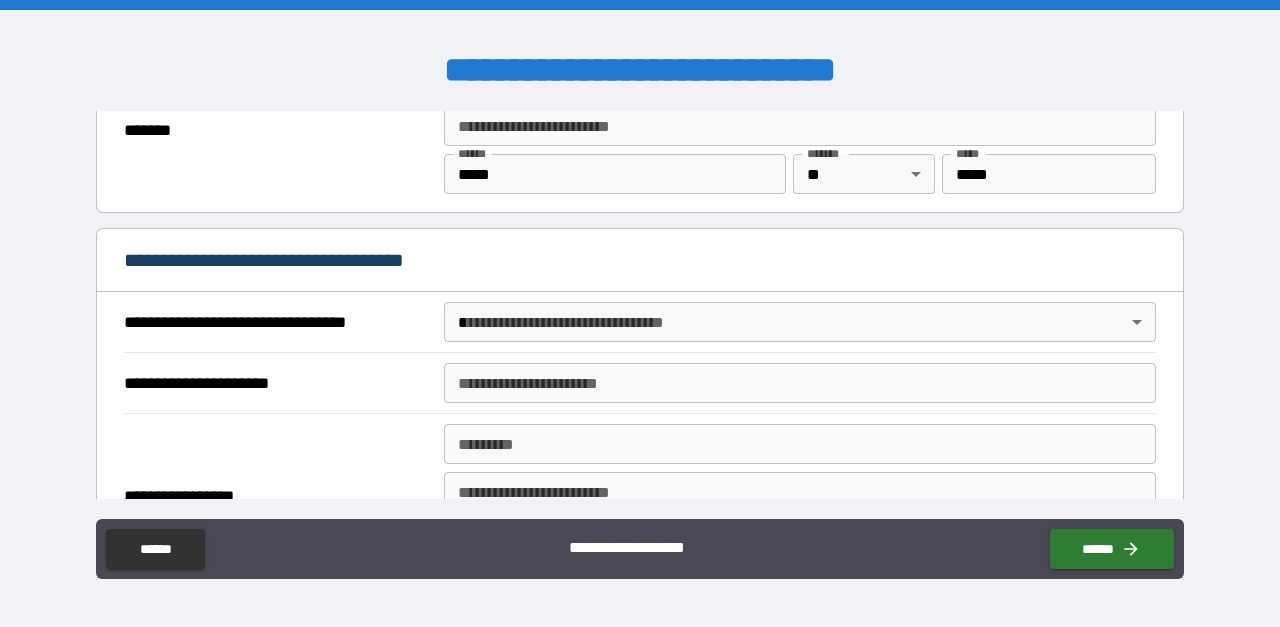 click on "**********" at bounding box center [640, 313] 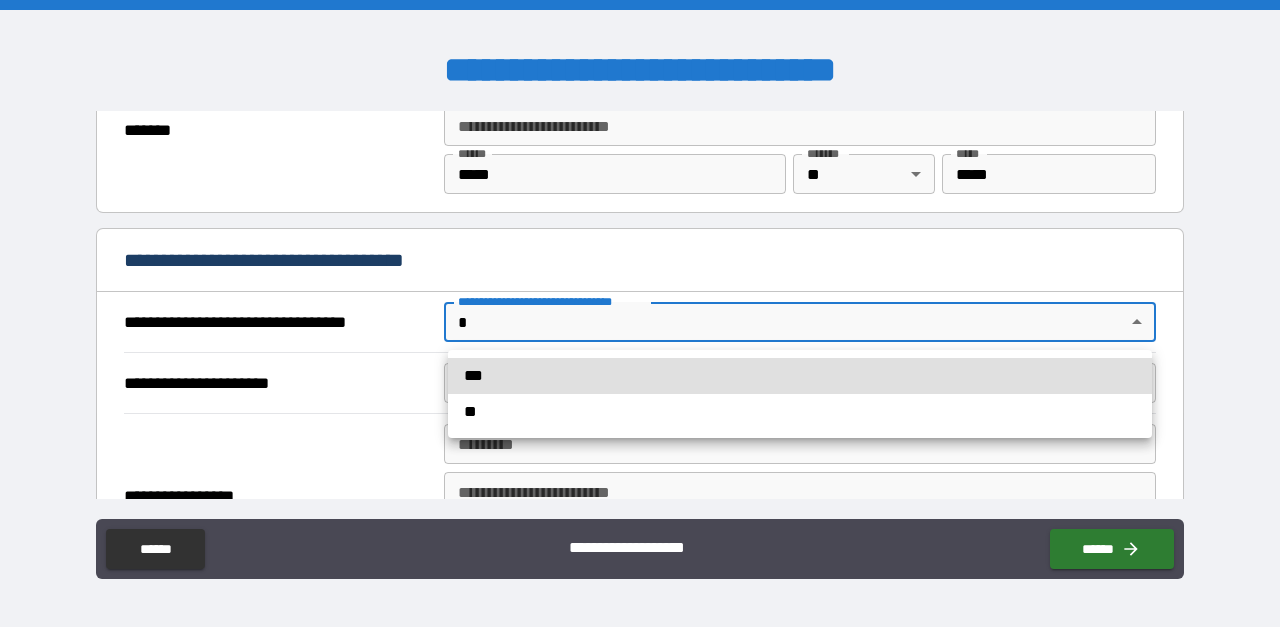 click on "***" at bounding box center [800, 376] 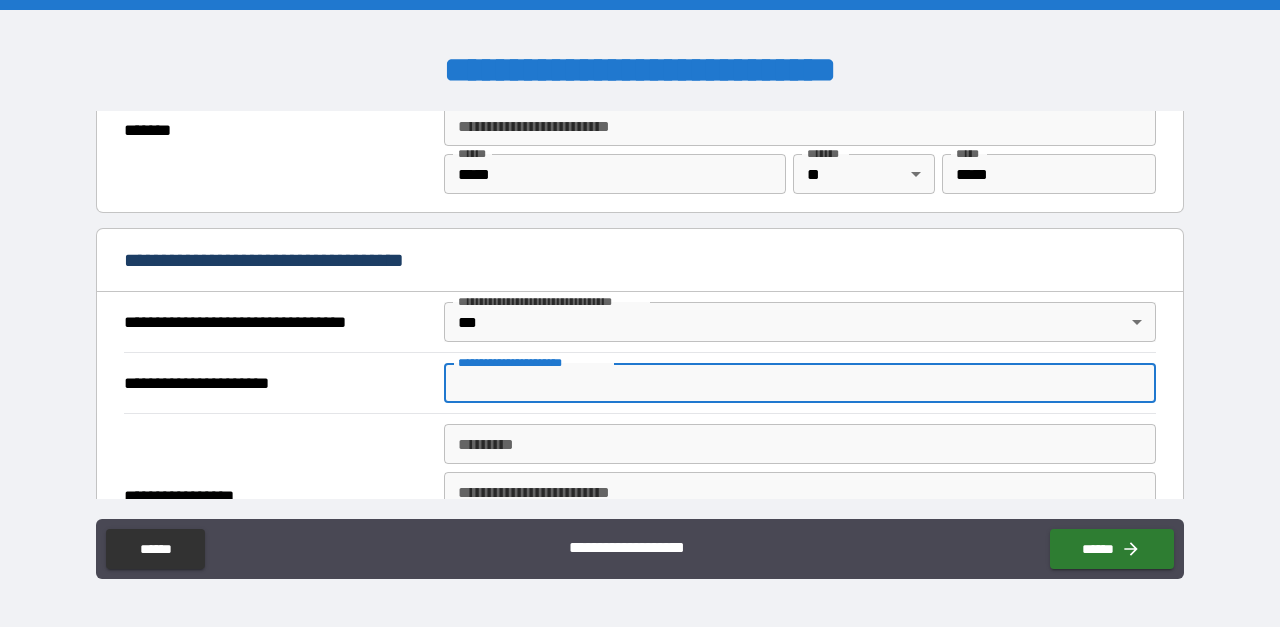 click on "**********" at bounding box center [800, 383] 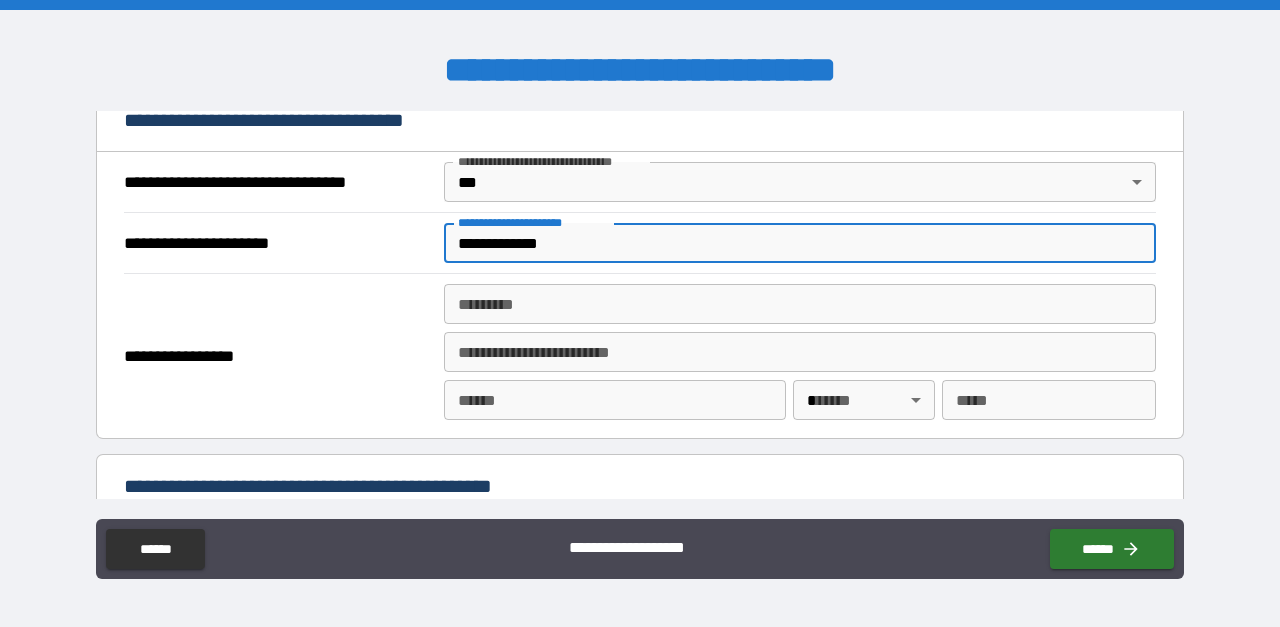 scroll, scrollTop: 1224, scrollLeft: 0, axis: vertical 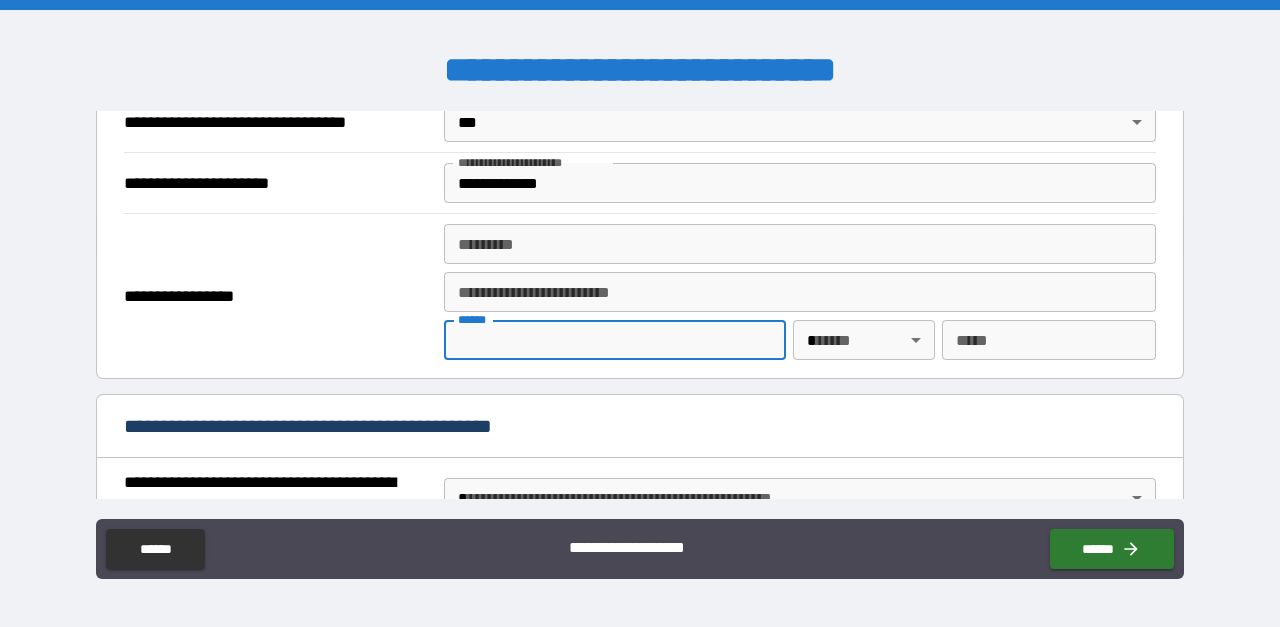 click on "****   *" at bounding box center [615, 340] 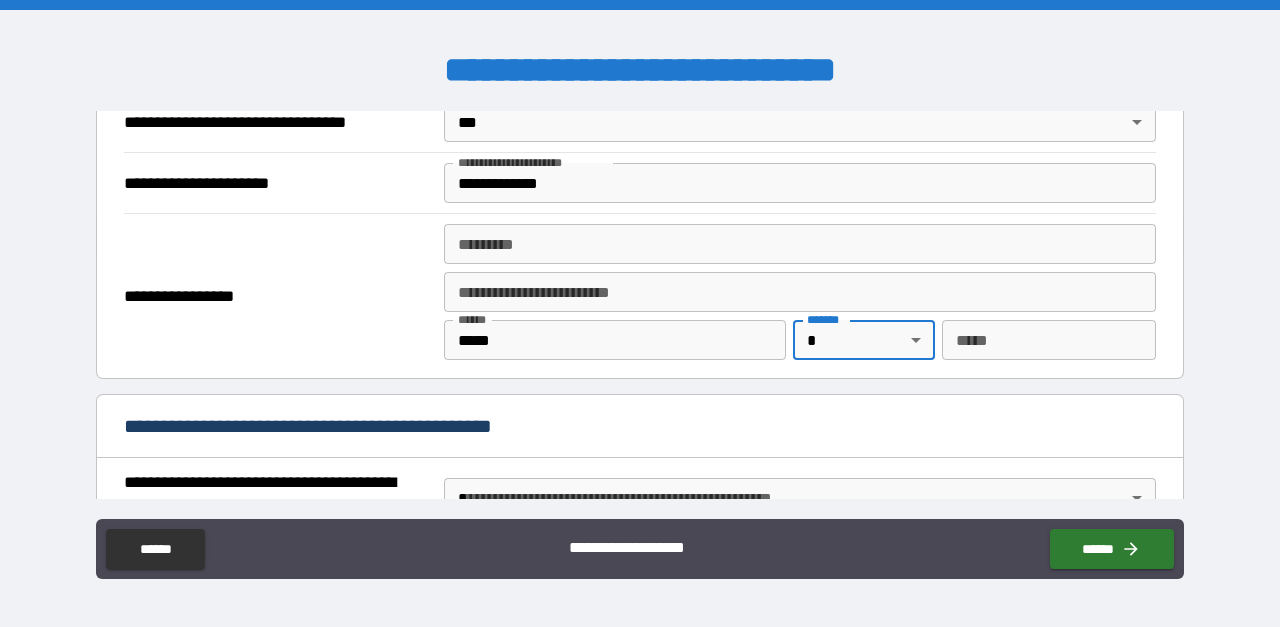 click on "**********" at bounding box center (640, 313) 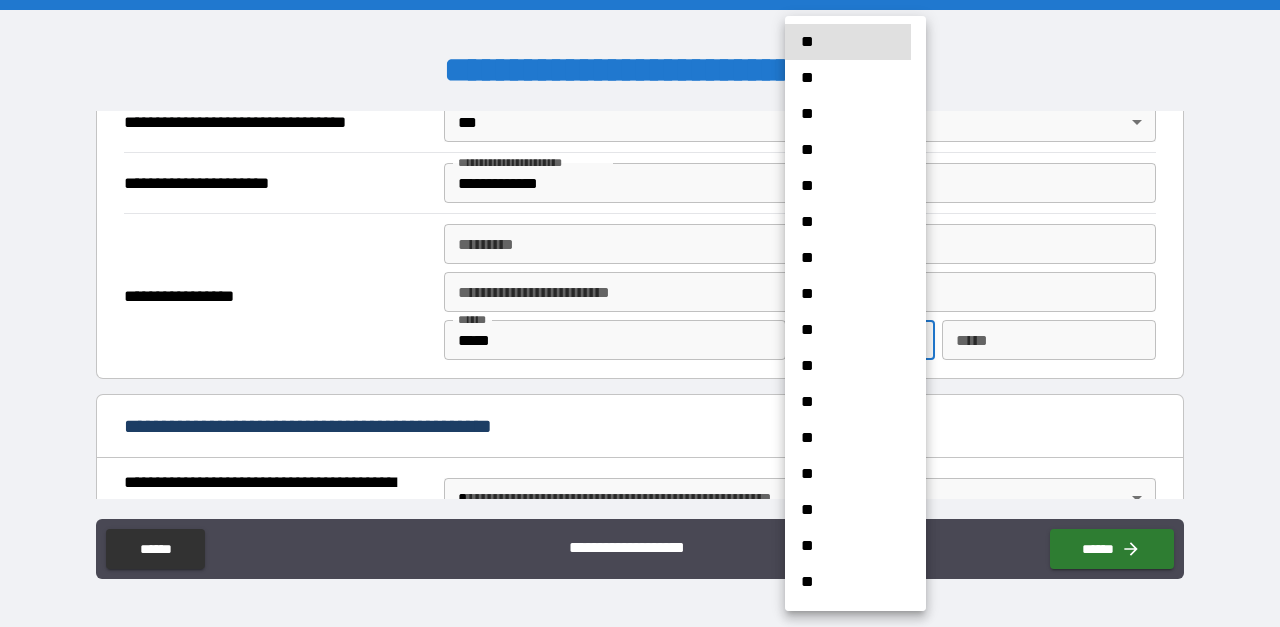 click on "**" at bounding box center (848, 438) 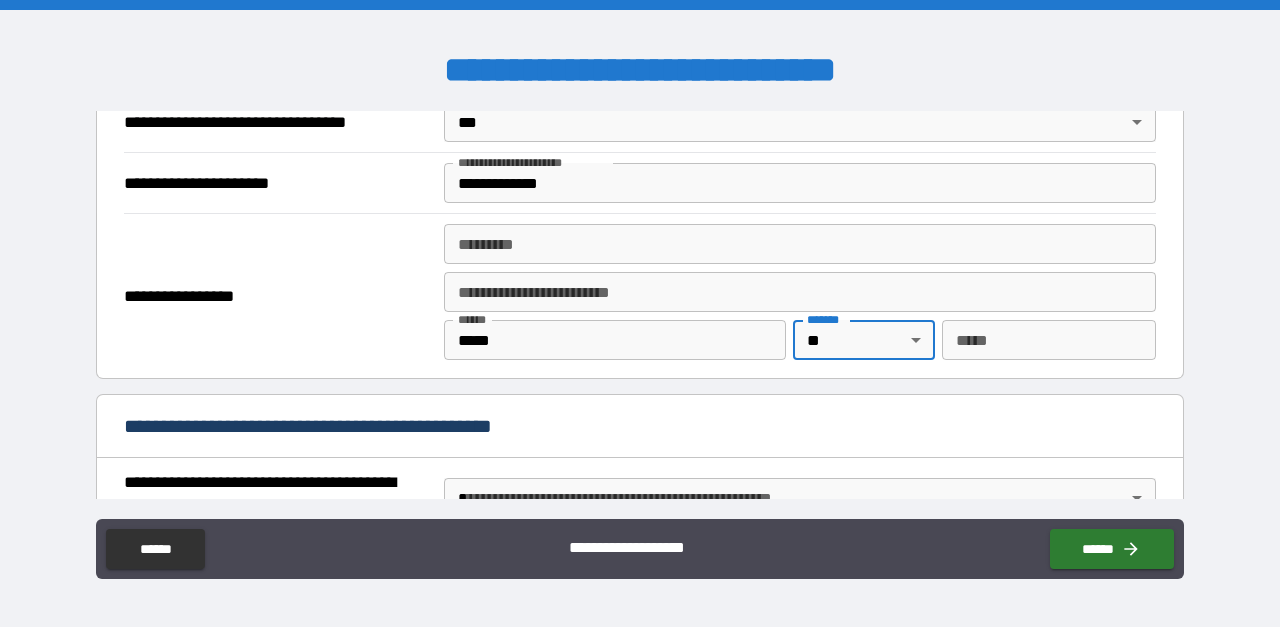 click on "*******   *" at bounding box center [800, 244] 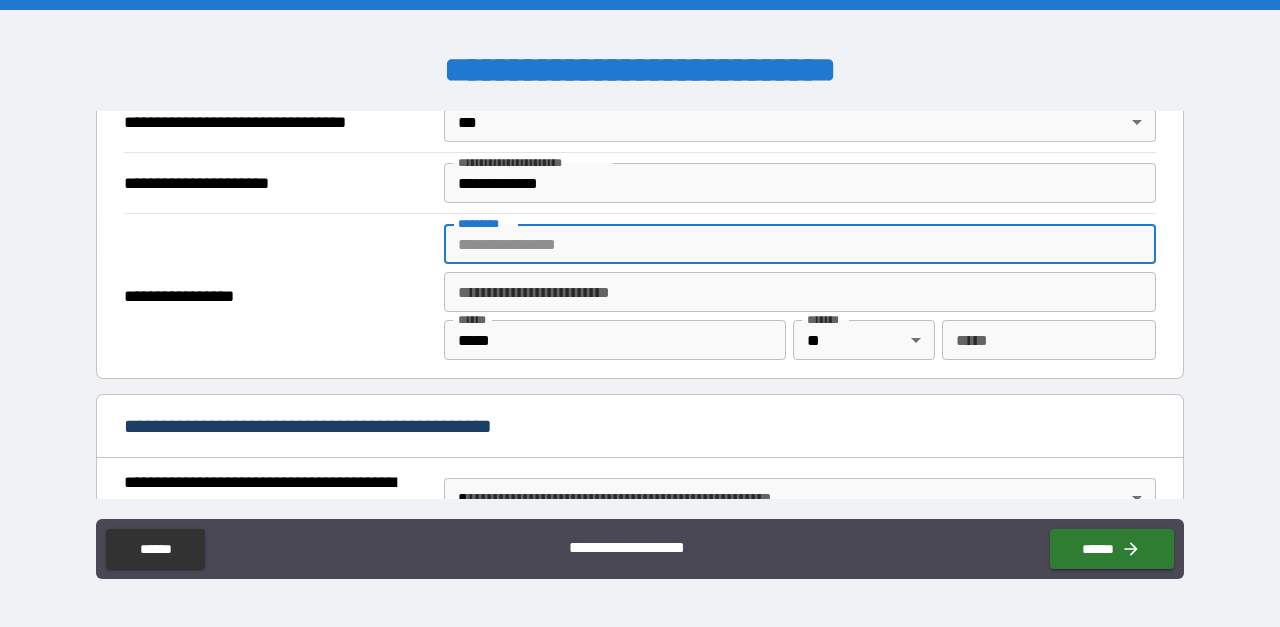 paste on "**********" 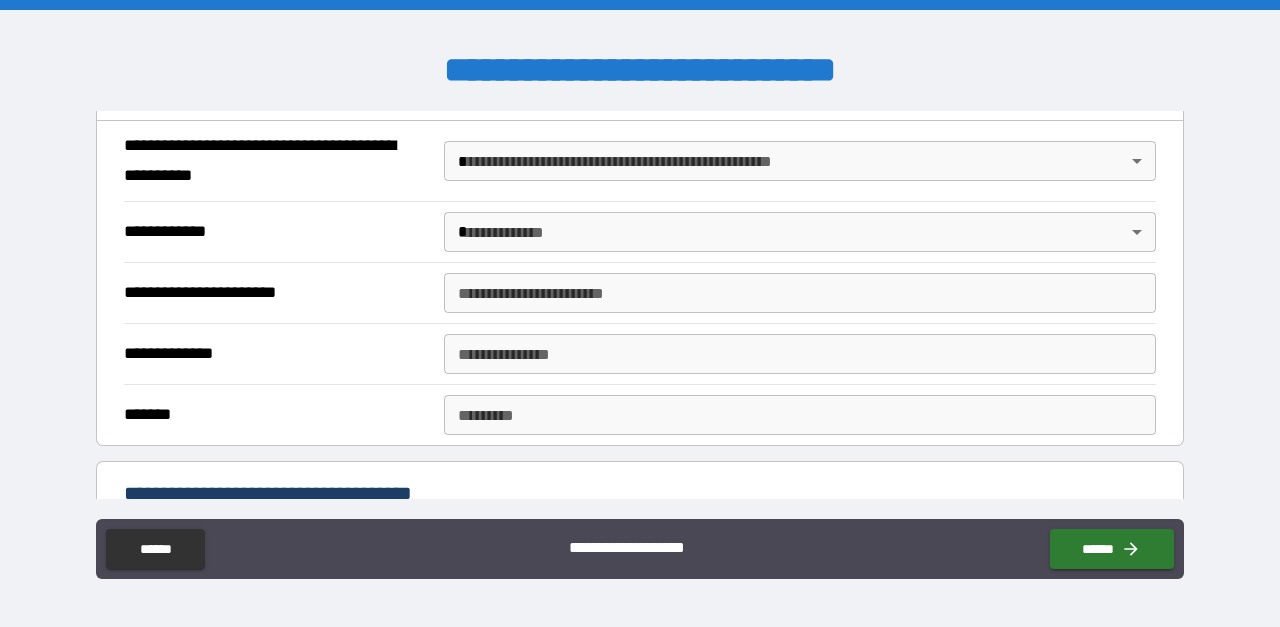 scroll, scrollTop: 1565, scrollLeft: 0, axis: vertical 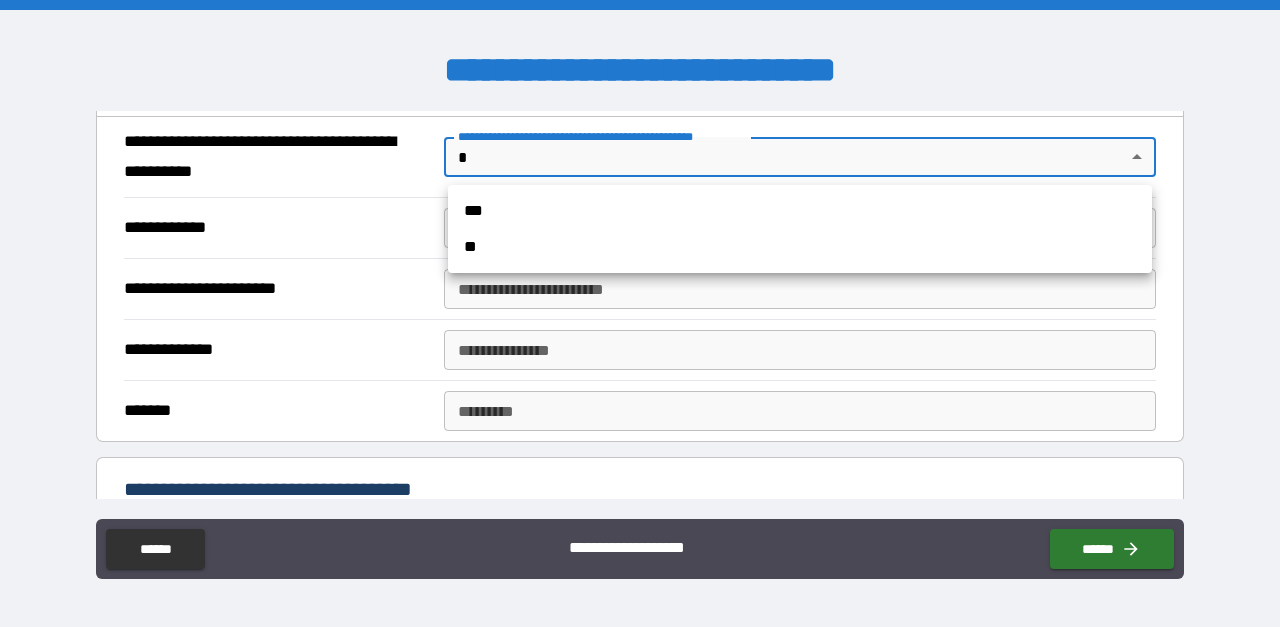 click on "**********" at bounding box center [640, 313] 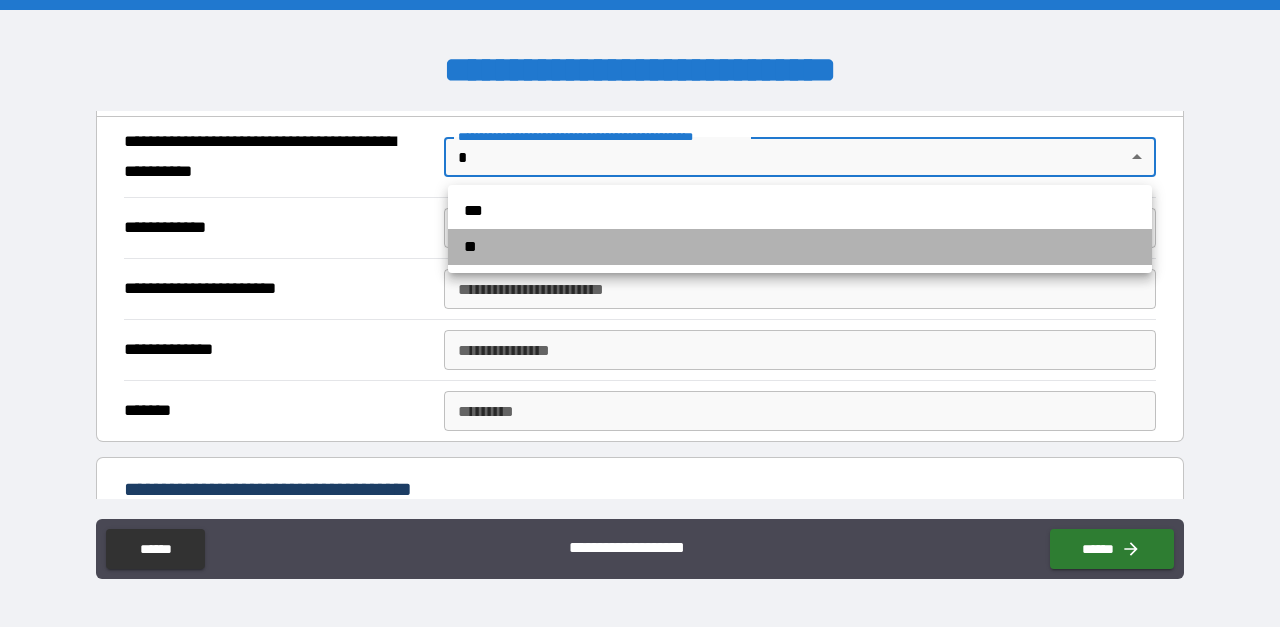 click on "**" at bounding box center (800, 247) 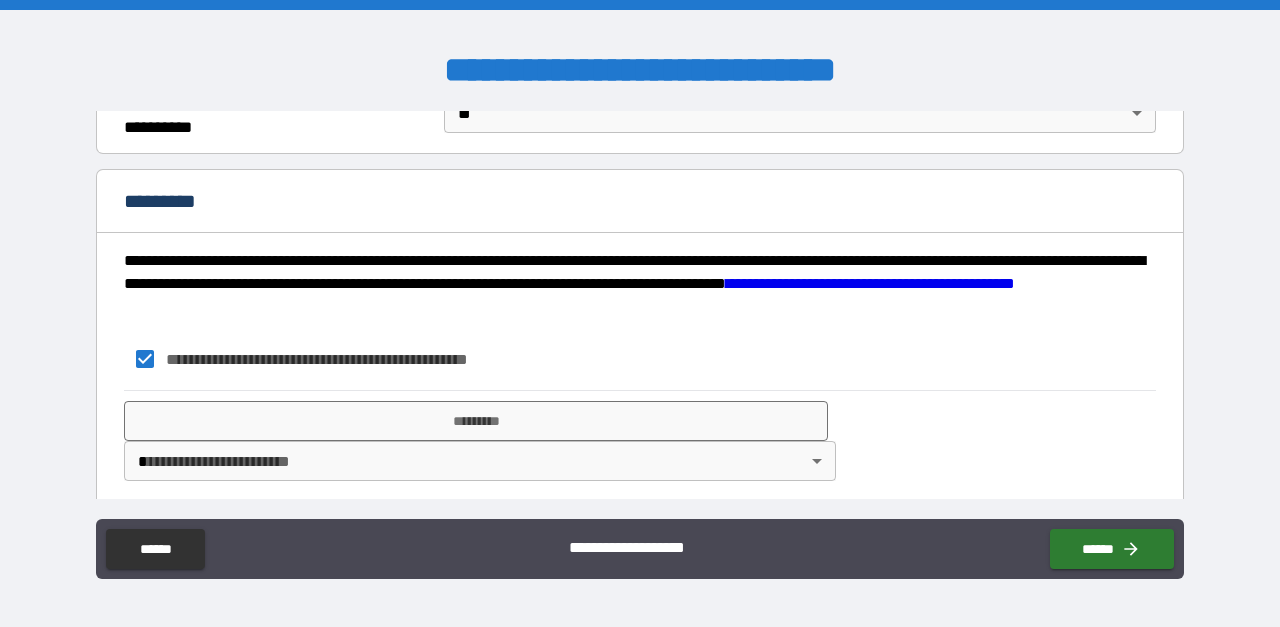 scroll, scrollTop: 1622, scrollLeft: 0, axis: vertical 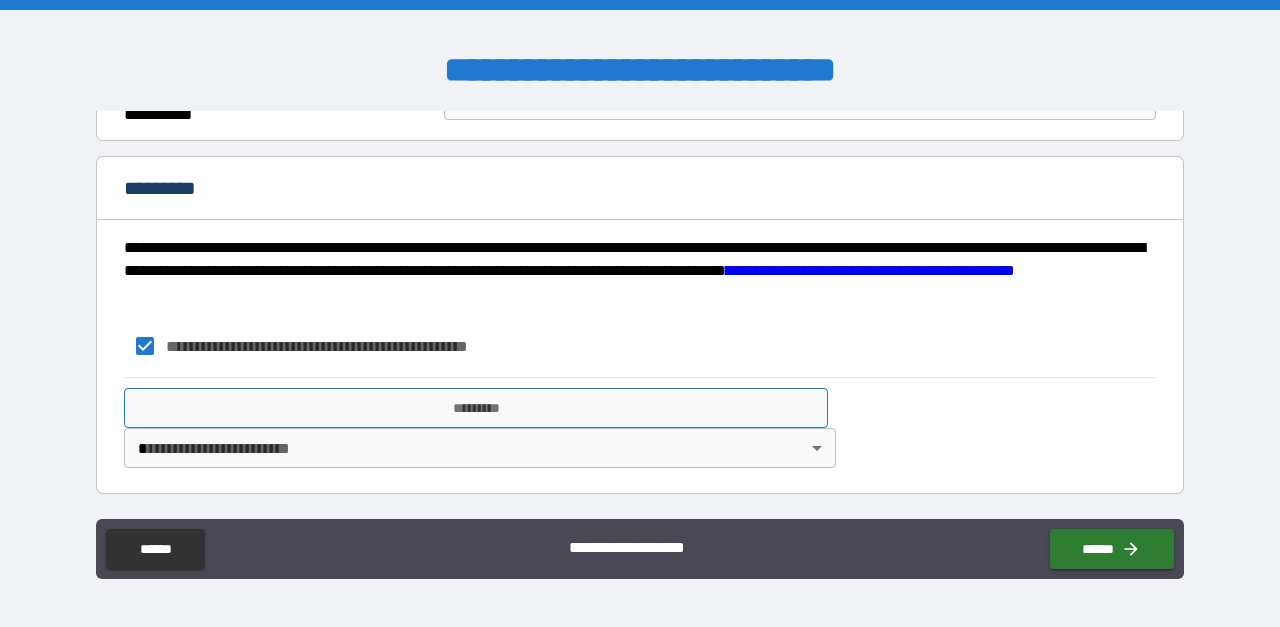 click on "*********" at bounding box center (476, 408) 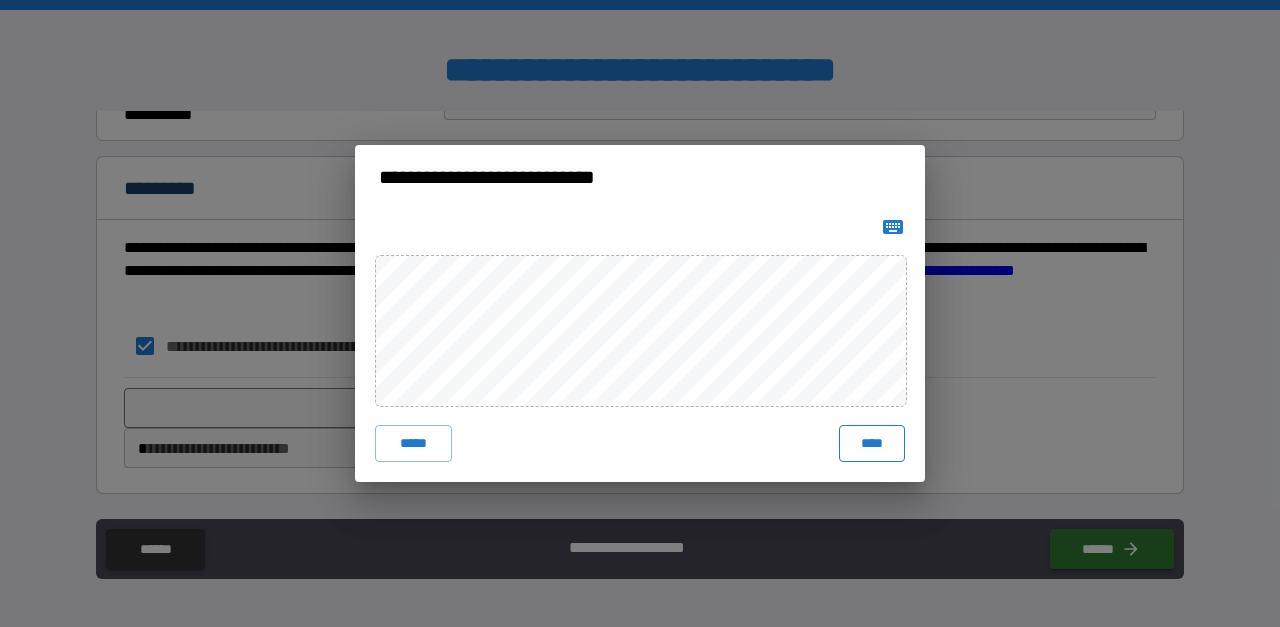 click on "****" at bounding box center (872, 443) 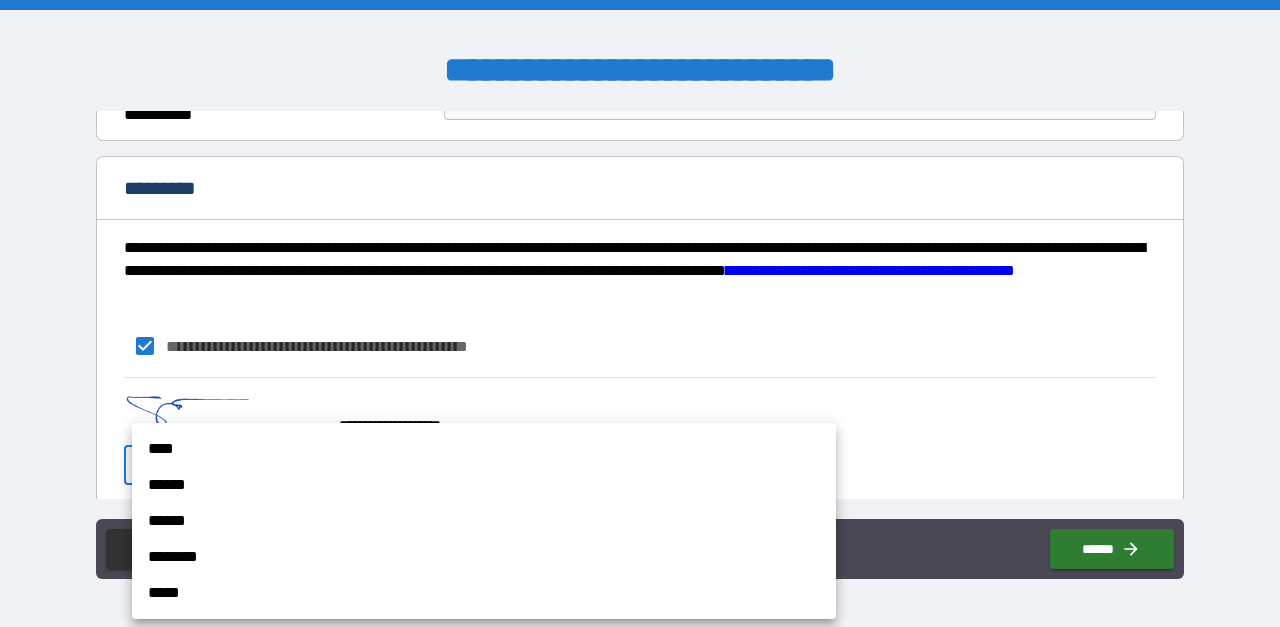 click on "**********" at bounding box center [640, 313] 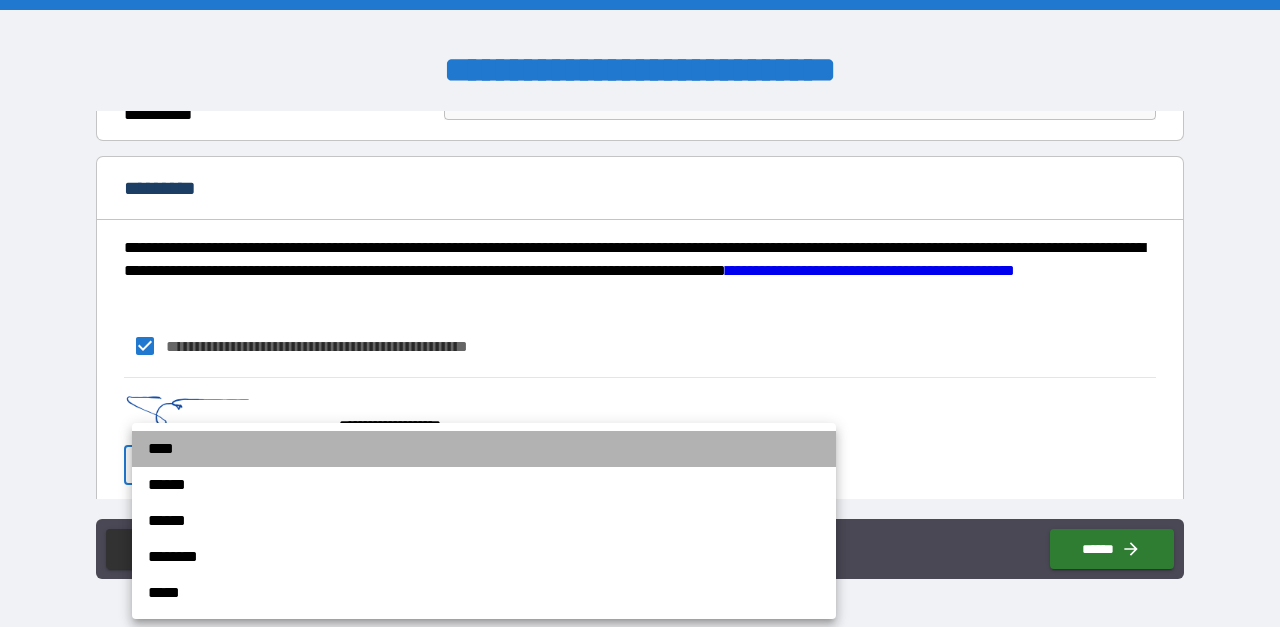 click on "****" at bounding box center [484, 449] 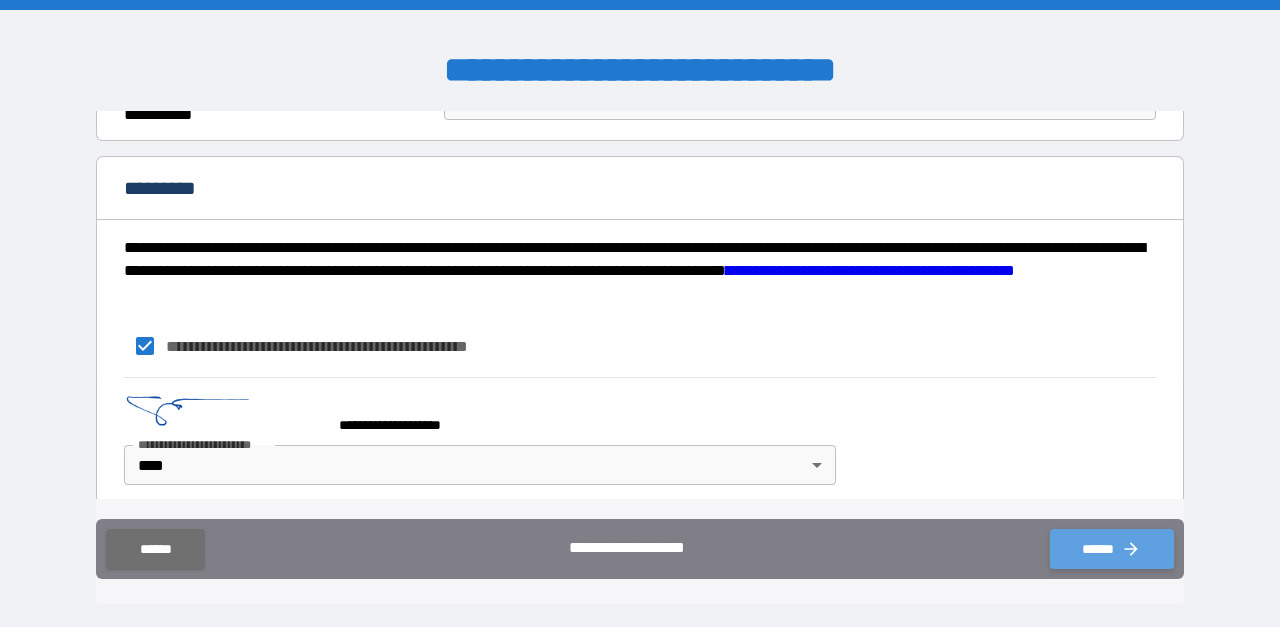 click on "******" at bounding box center (1112, 549) 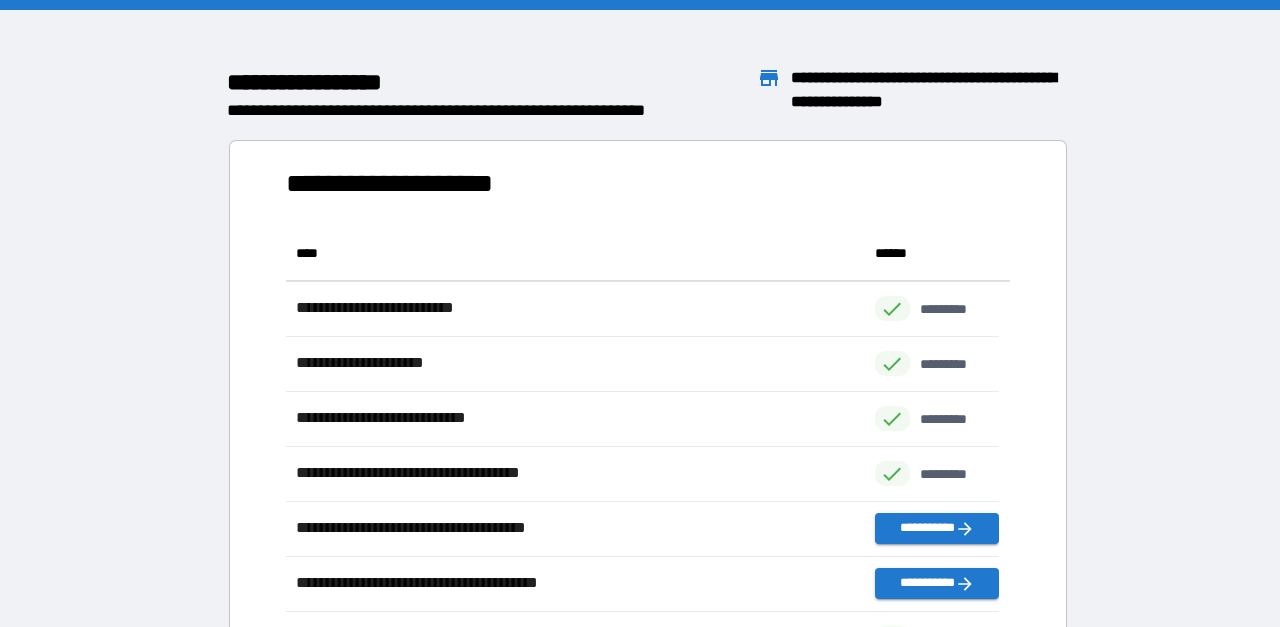 scroll, scrollTop: 16, scrollLeft: 16, axis: both 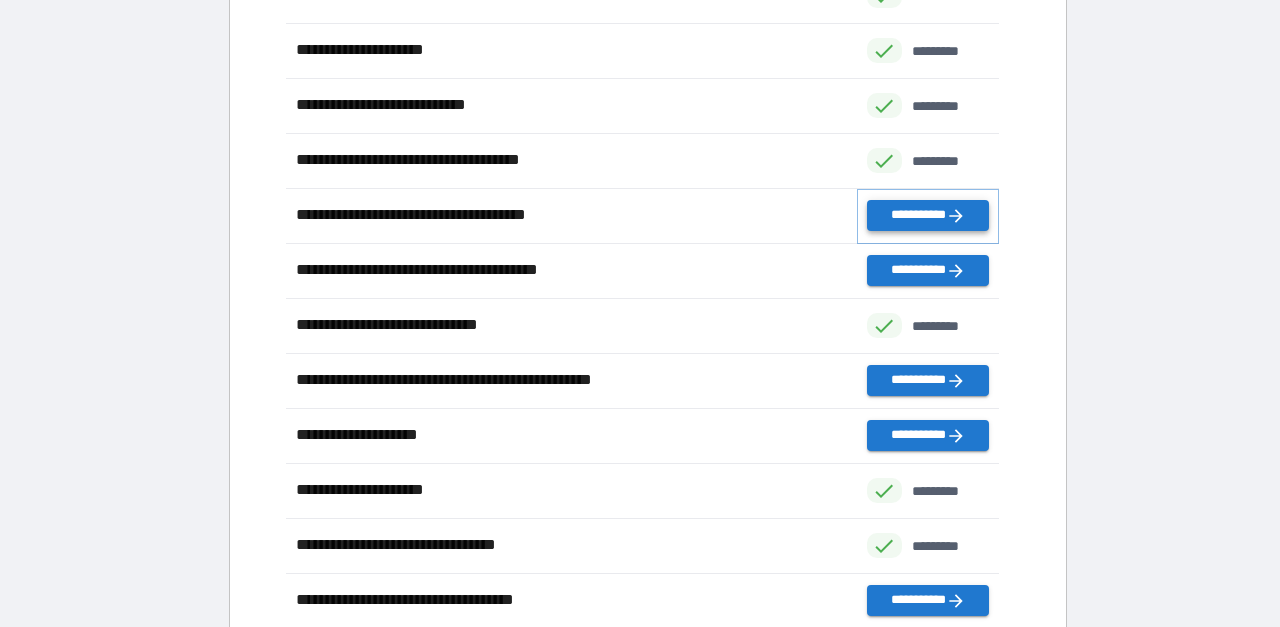 click on "**********" at bounding box center [928, 215] 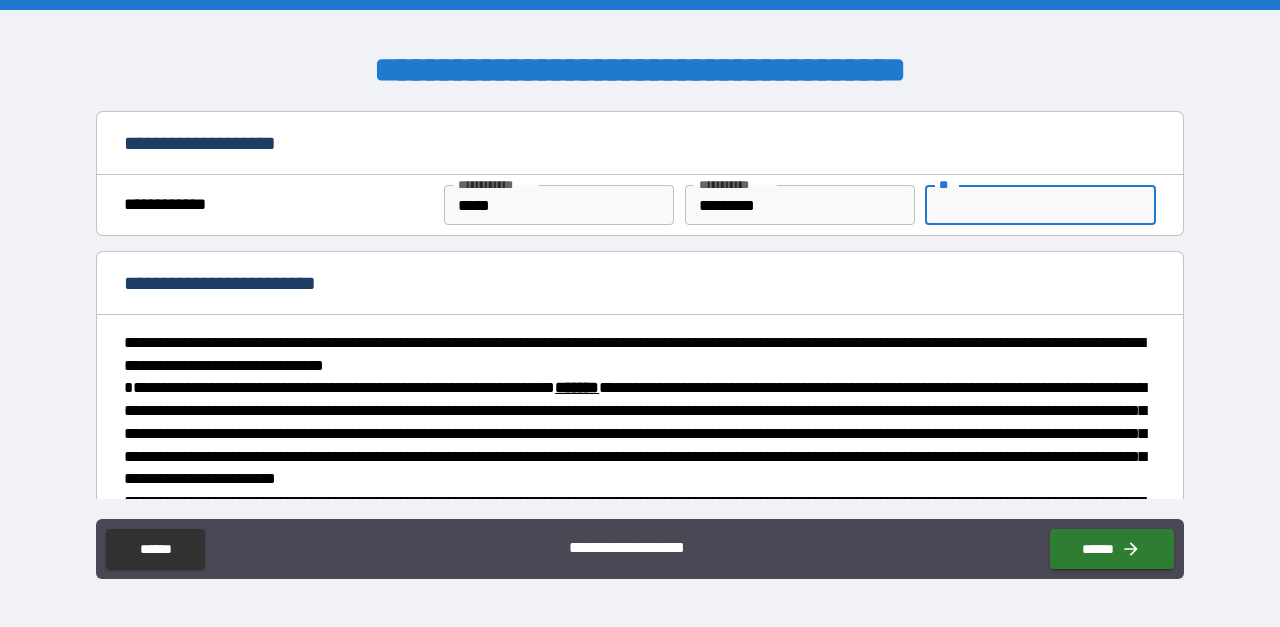 click on "**" at bounding box center [1040, 205] 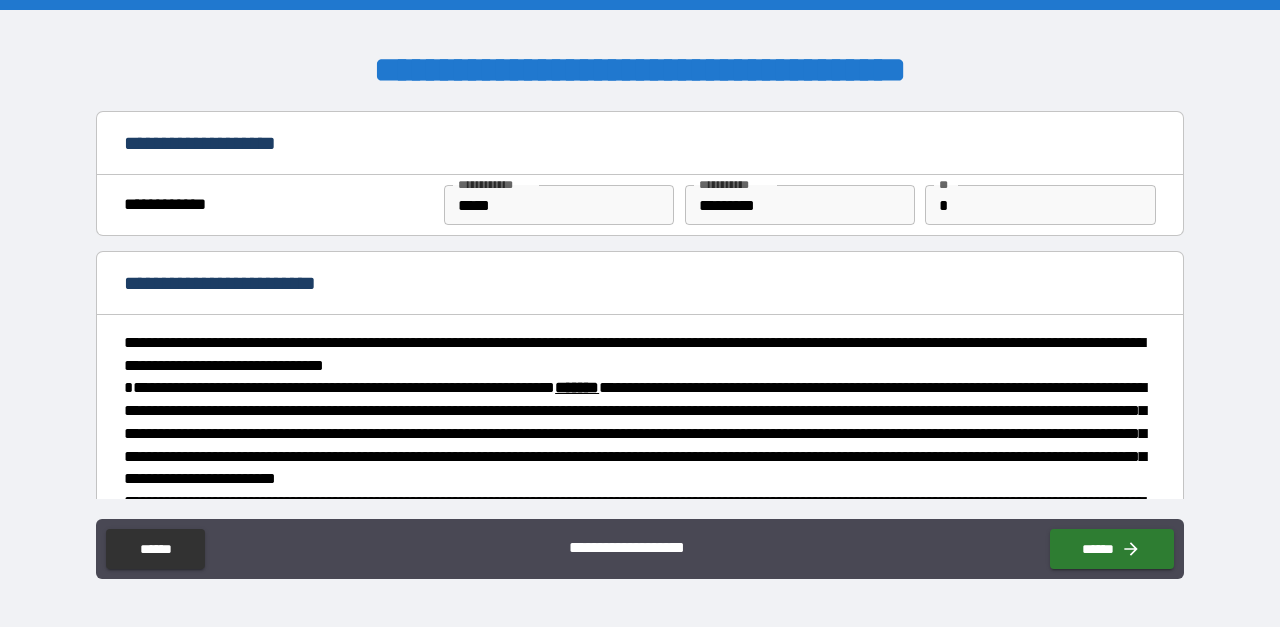click on "**********" at bounding box center [634, 354] 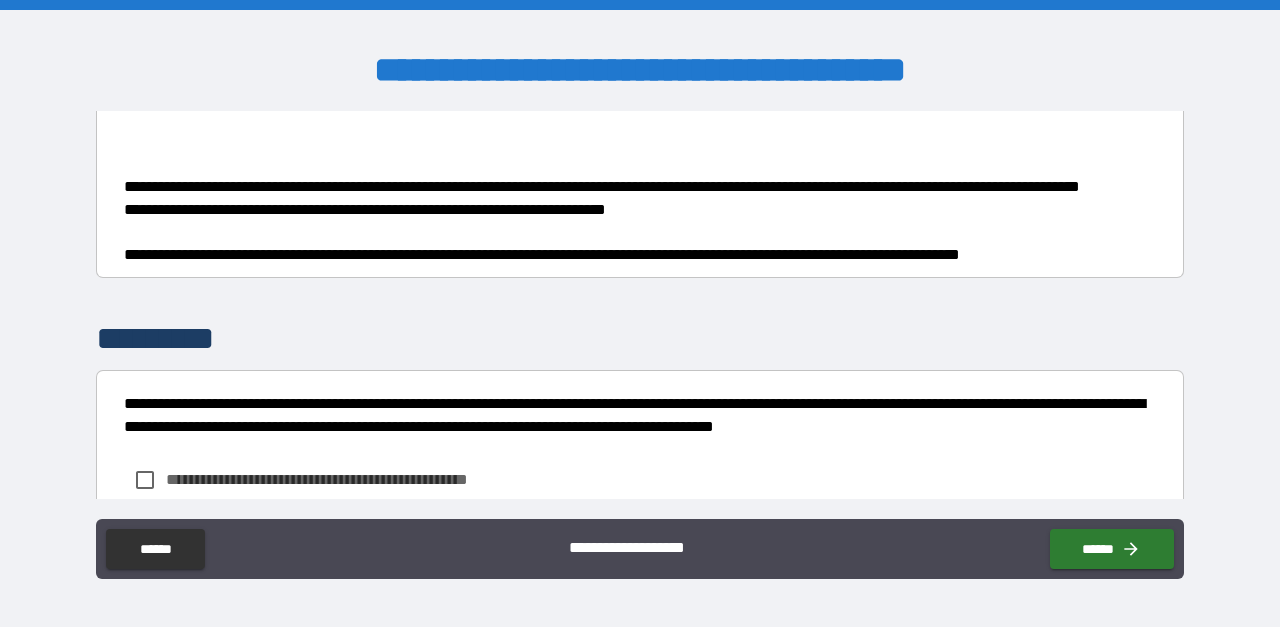 scroll, scrollTop: 796, scrollLeft: 0, axis: vertical 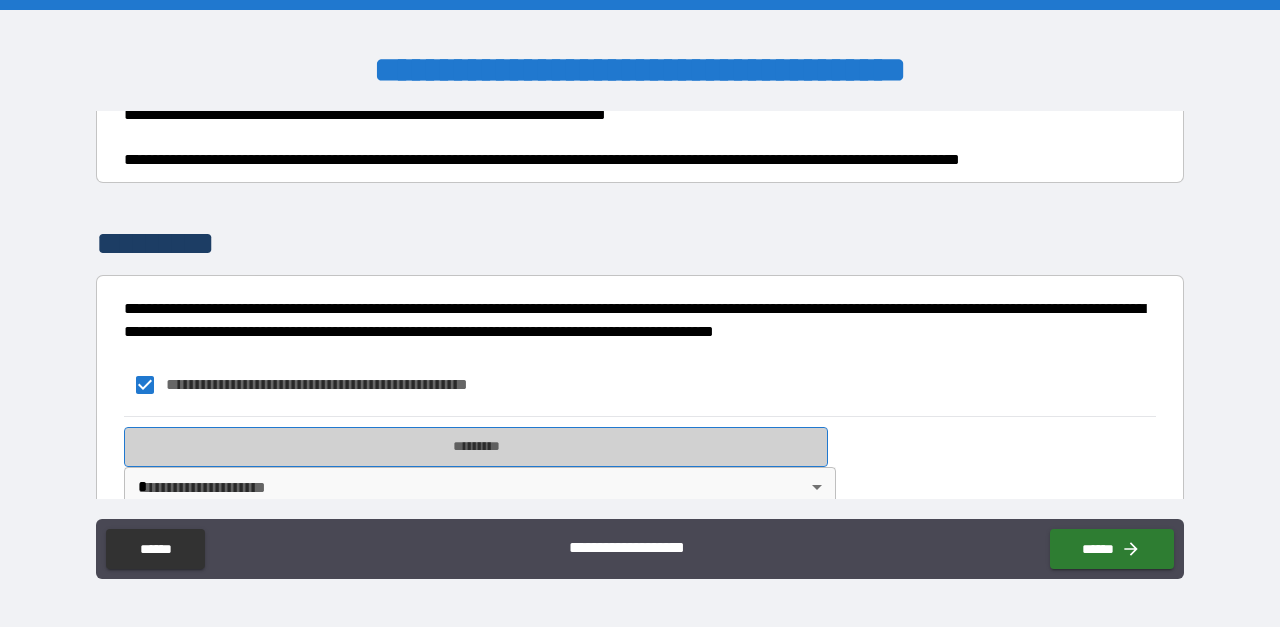 click on "*********" at bounding box center (476, 447) 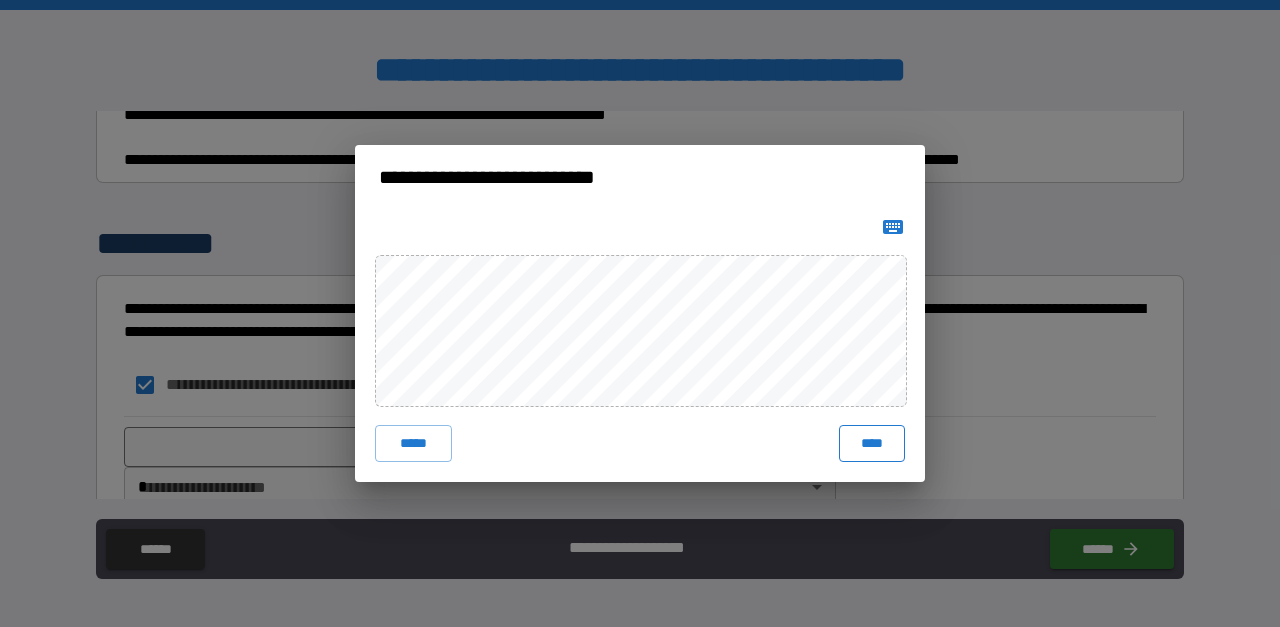 click on "****" at bounding box center [872, 443] 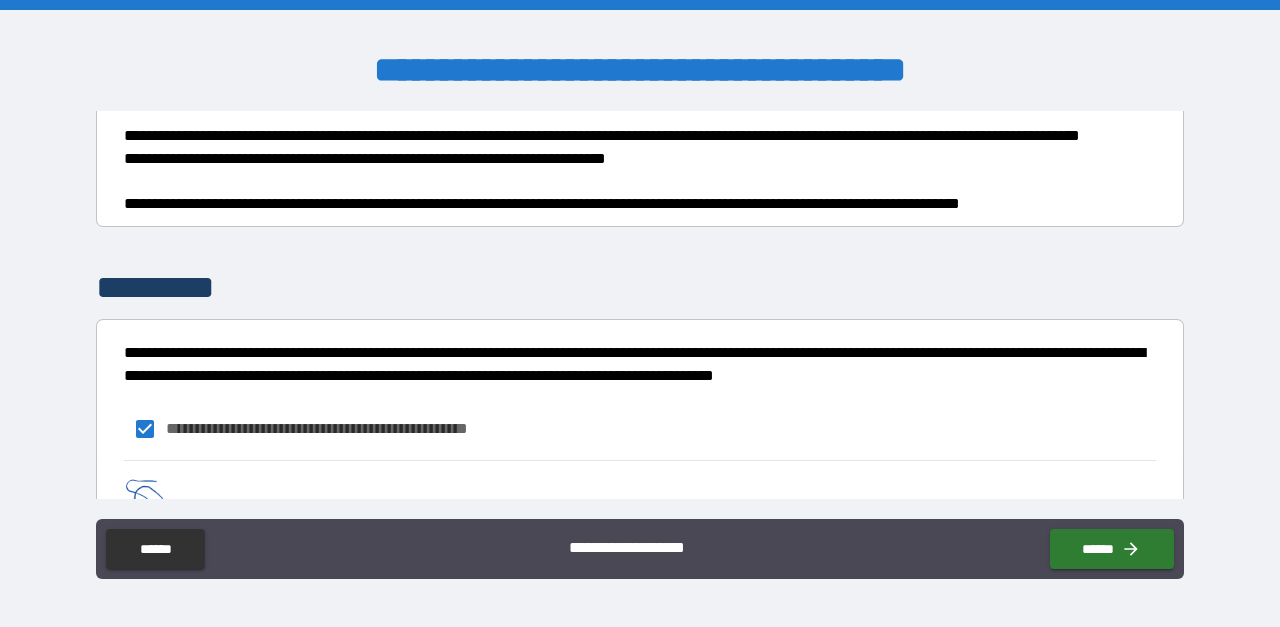 scroll, scrollTop: 852, scrollLeft: 0, axis: vertical 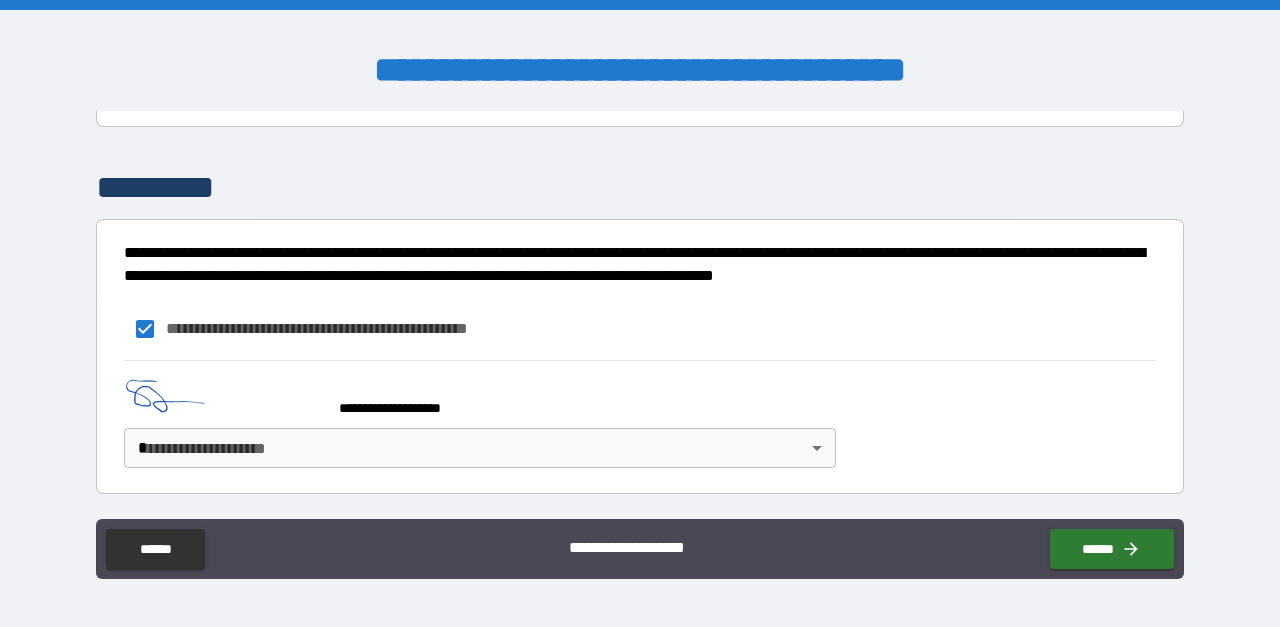click on "**********" at bounding box center (640, 313) 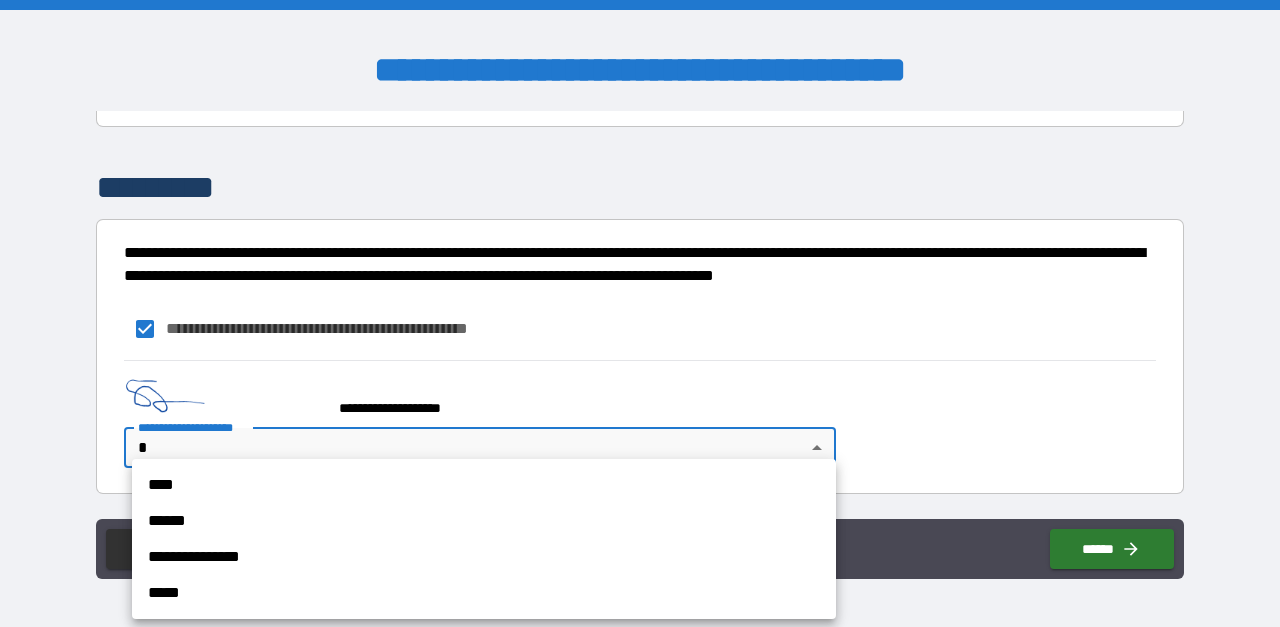 click on "****" at bounding box center (484, 485) 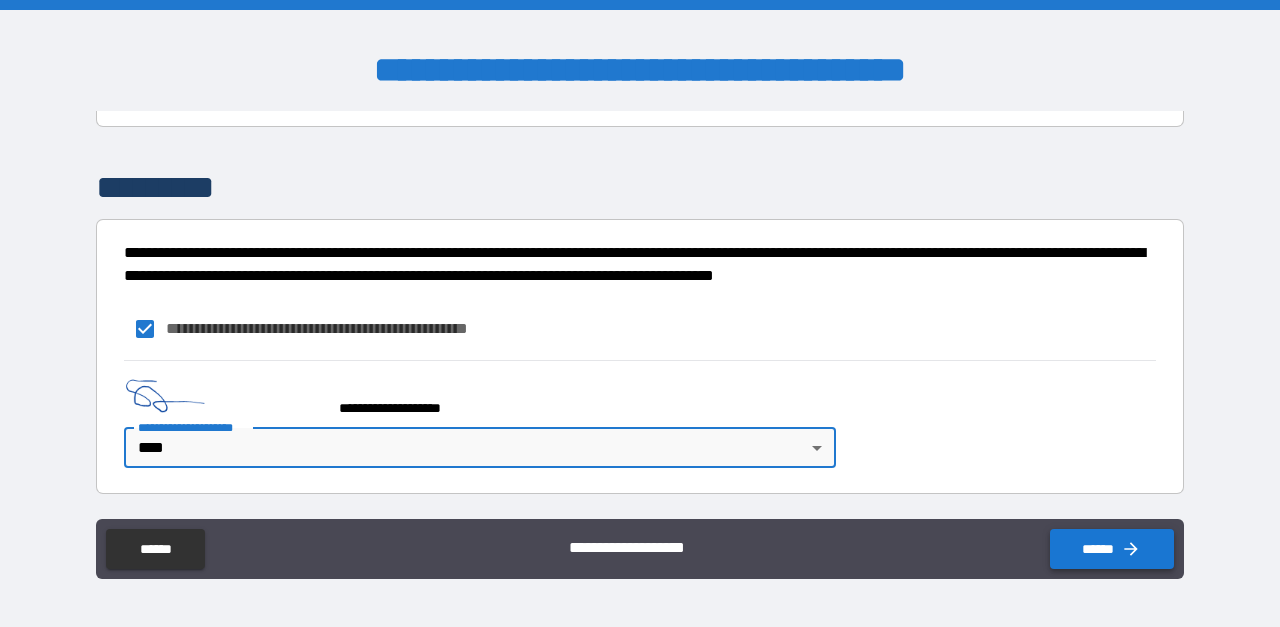 click on "******" at bounding box center (1112, 549) 